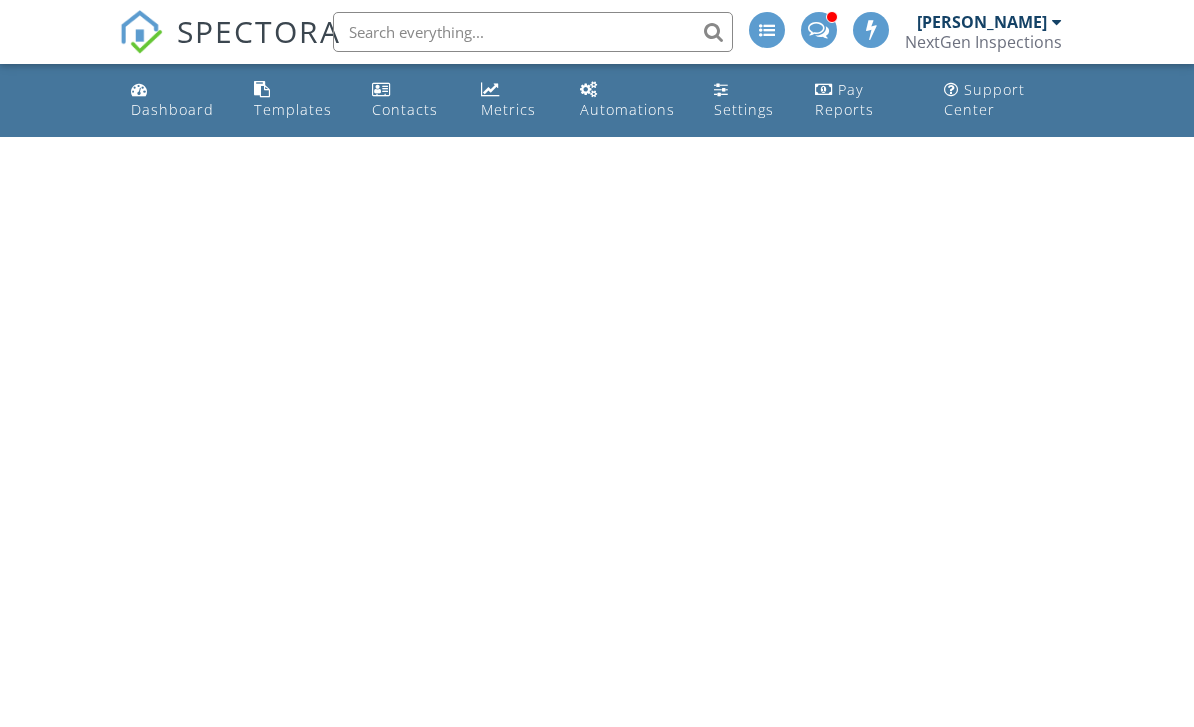 scroll, scrollTop: 0, scrollLeft: 0, axis: both 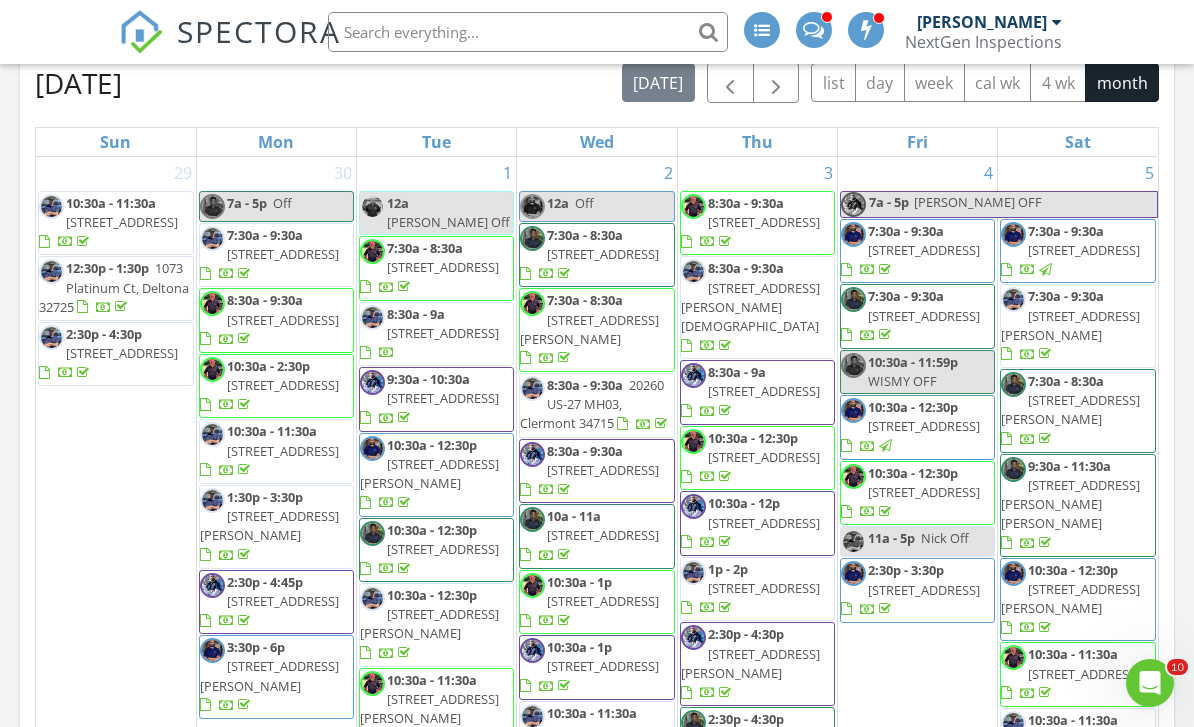click at bounding box center (730, 83) 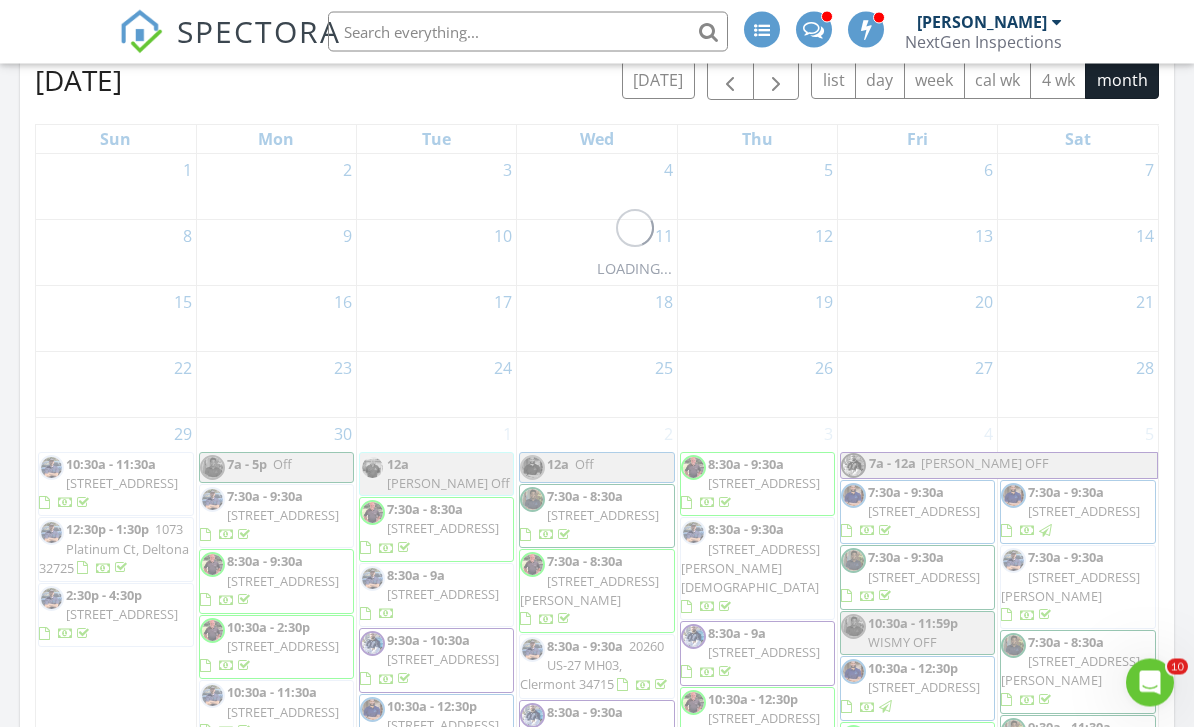 scroll, scrollTop: 978, scrollLeft: 0, axis: vertical 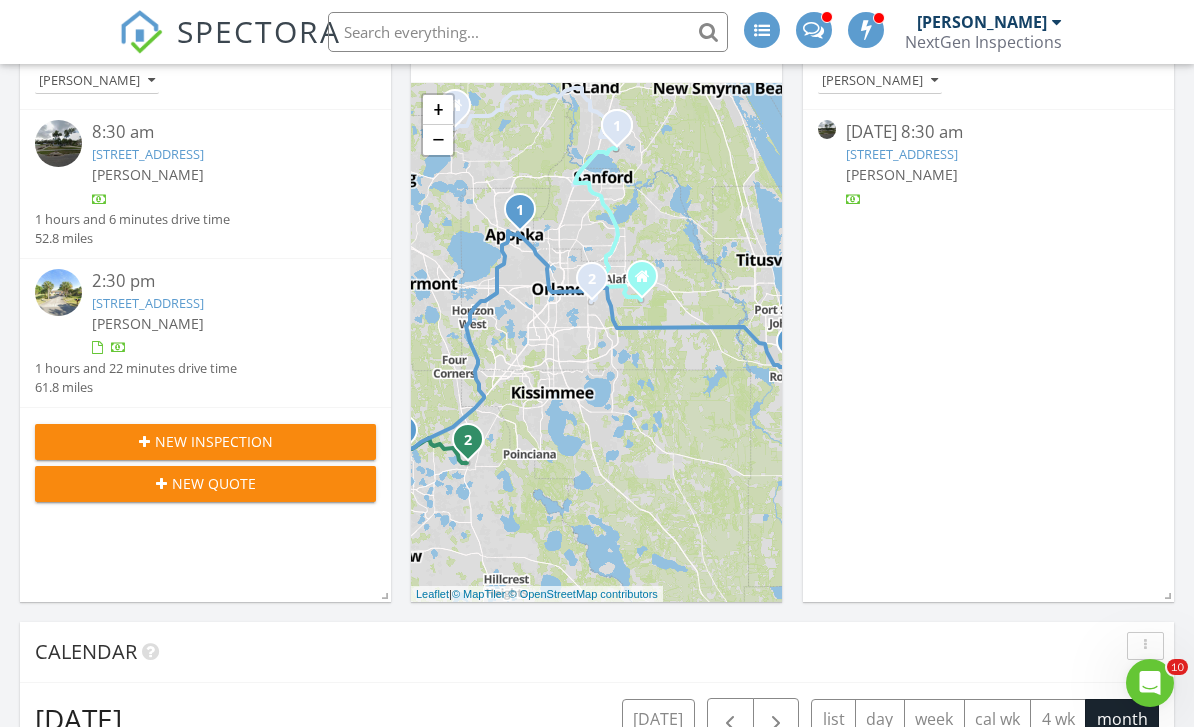 click on "New Inspection" at bounding box center (205, 441) 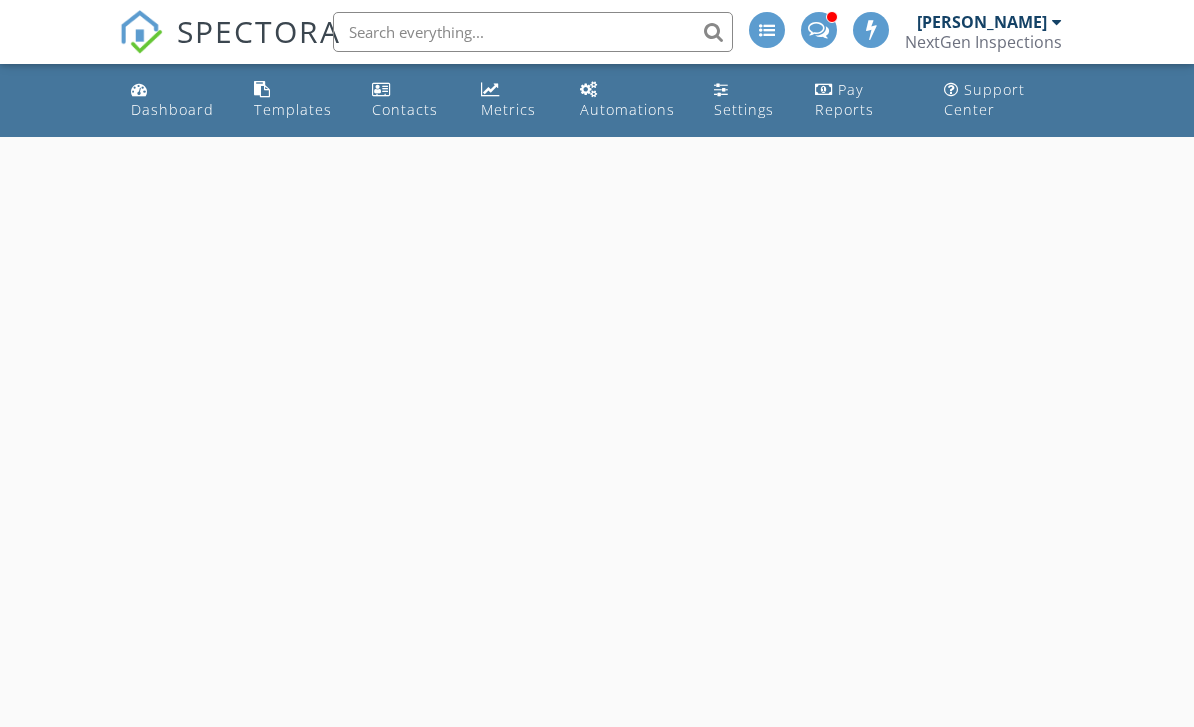 scroll, scrollTop: 0, scrollLeft: 0, axis: both 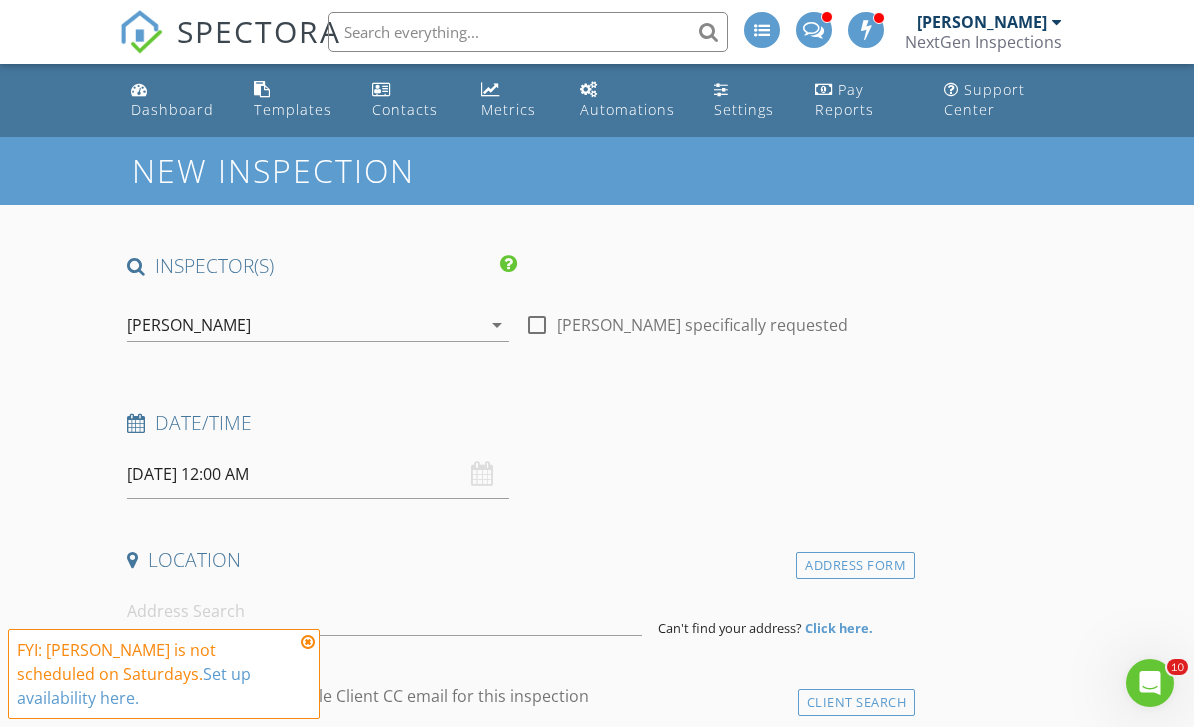 click on "[PERSON_NAME]" at bounding box center (189, 325) 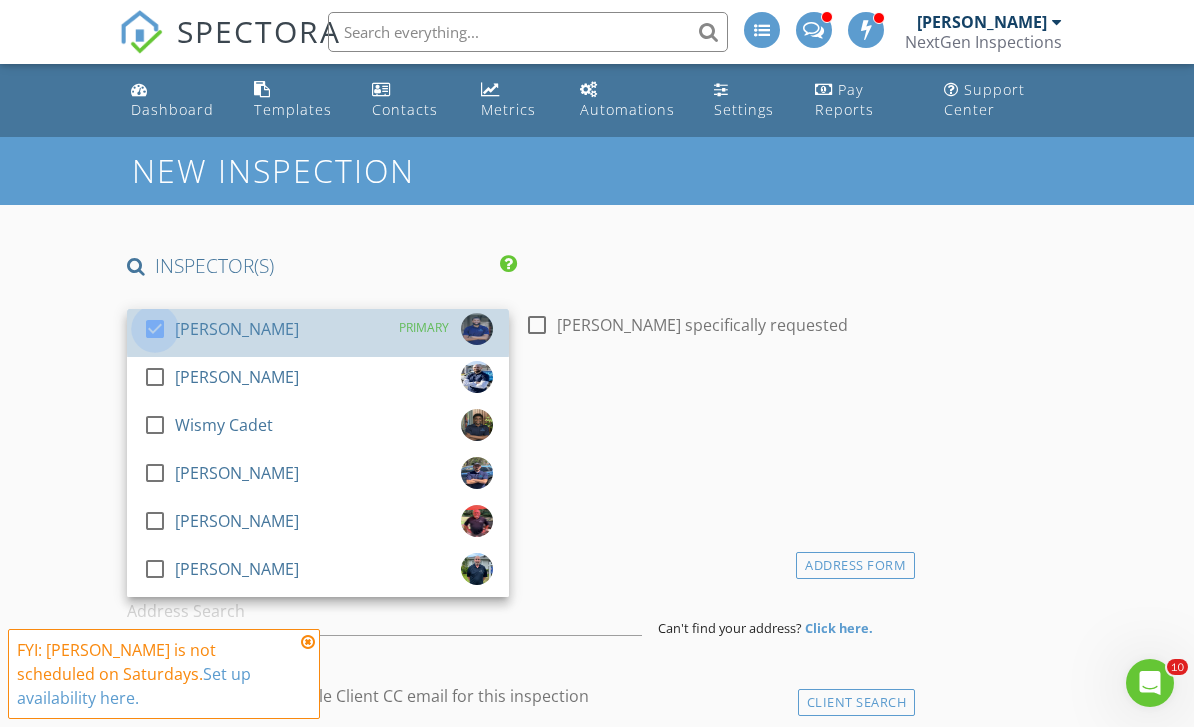 click at bounding box center (155, 329) 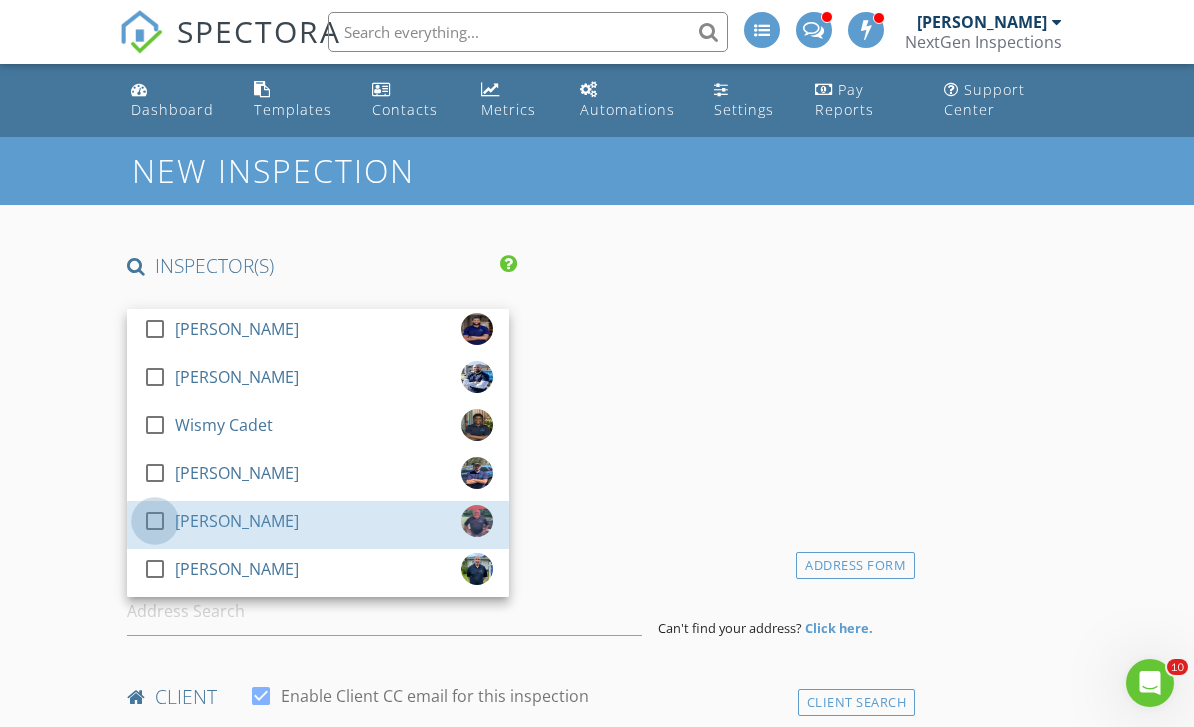 click at bounding box center (155, 521) 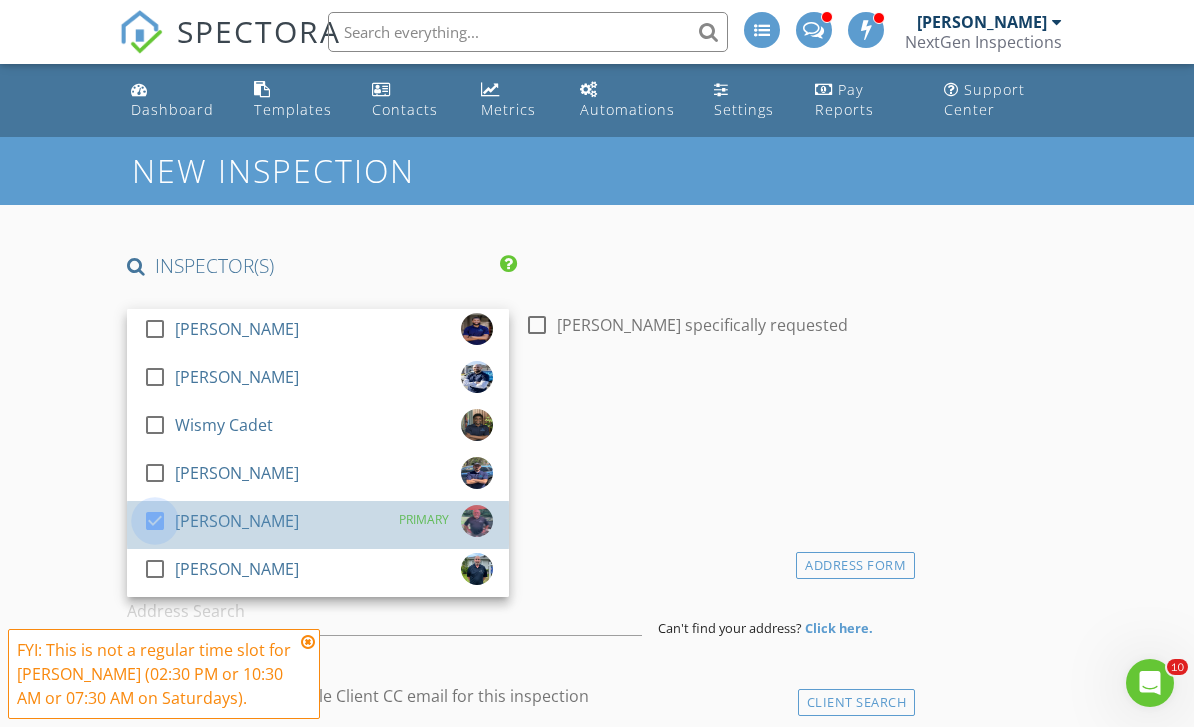 click on "New Inspection
INSPECTOR(S)
check_box_outline_blank   Curtis Antoine     check_box_outline_blank   Brennen Schmick     check_box_outline_blank   Wismy Cadet     check_box_outline_blank   Nicholas Bowers     check_box   David Stanier   PRIMARY   check_box_outline_blank   Wayne Johnson     David Stanier arrow_drop_down   check_box_outline_blank David Stanier specifically requested
Date/Time
07/12/2025 12:00 AM
Location
Address Form       Can't find your address?   Click here.
client
check_box Enable Client CC email for this inspection   Client Search     check_box_outline_blank Client is a Company/Organization     First Name   Last Name   Email   CC Email   Phone         Tags         Notes   Private Notes
ADD ADDITIONAL client
SERVICES
check_box_outline_blank" at bounding box center (597, 1831) 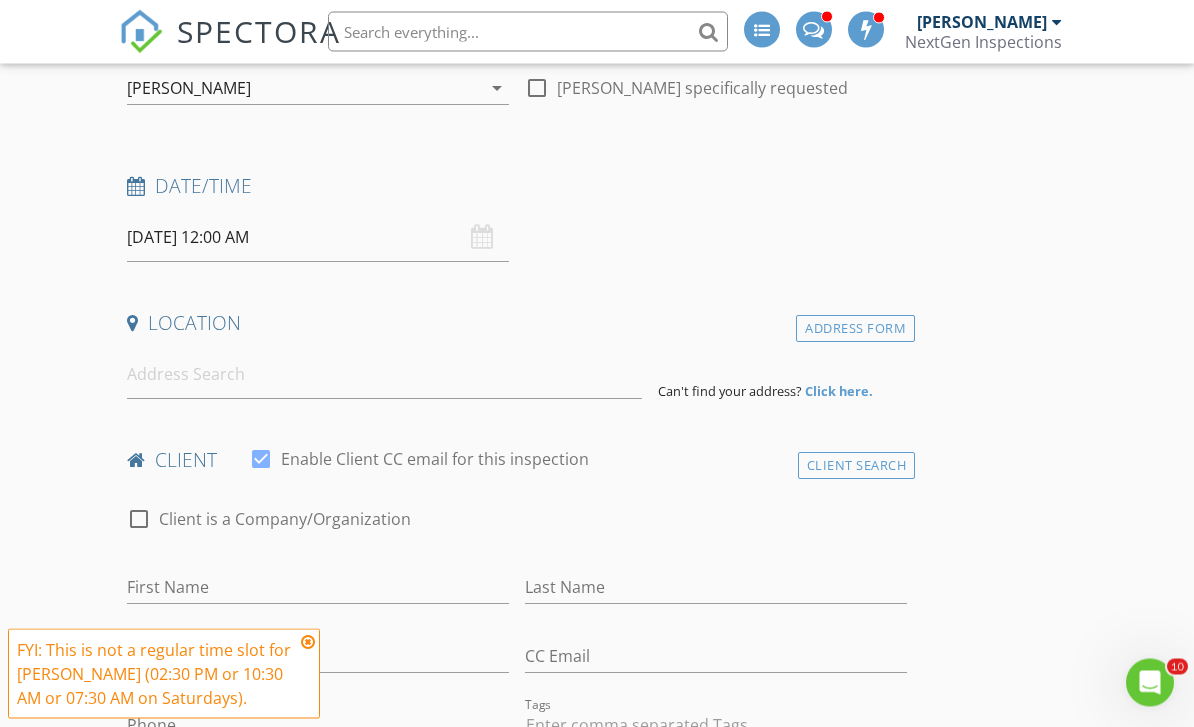 click on "07/12/2025 12:00 AM" at bounding box center [318, 238] 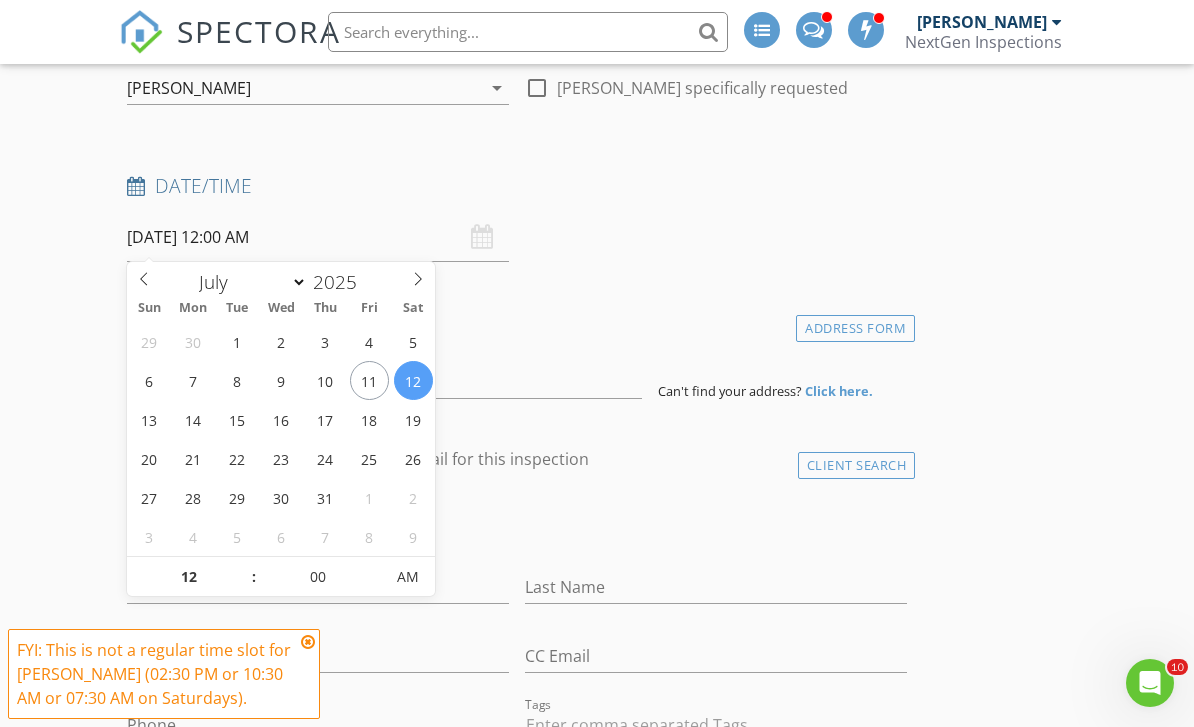 click 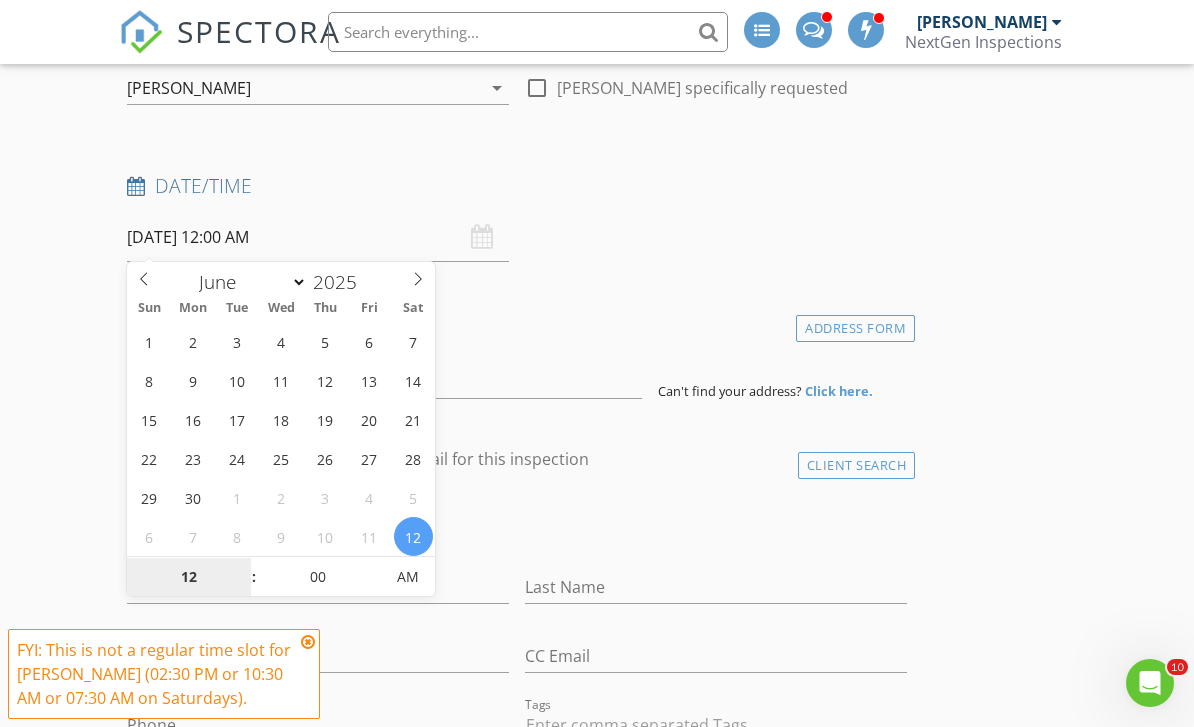 type on "06/28/2025 12:00 AM" 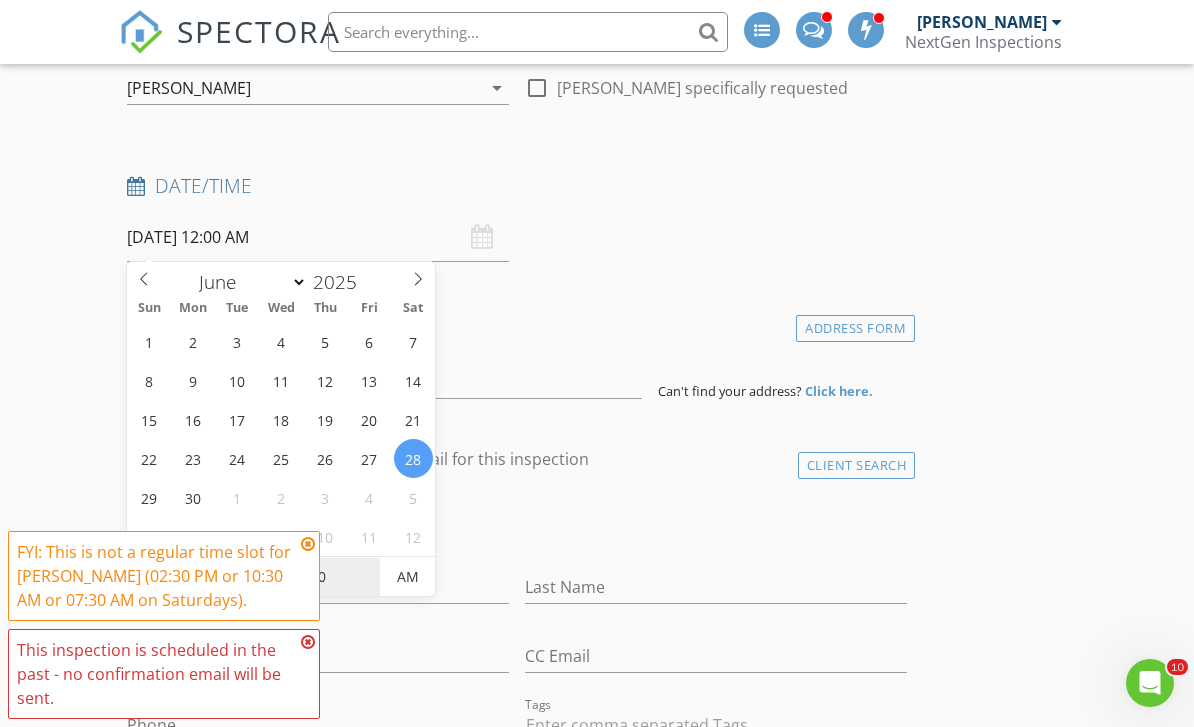 click on "00" at bounding box center [318, 578] 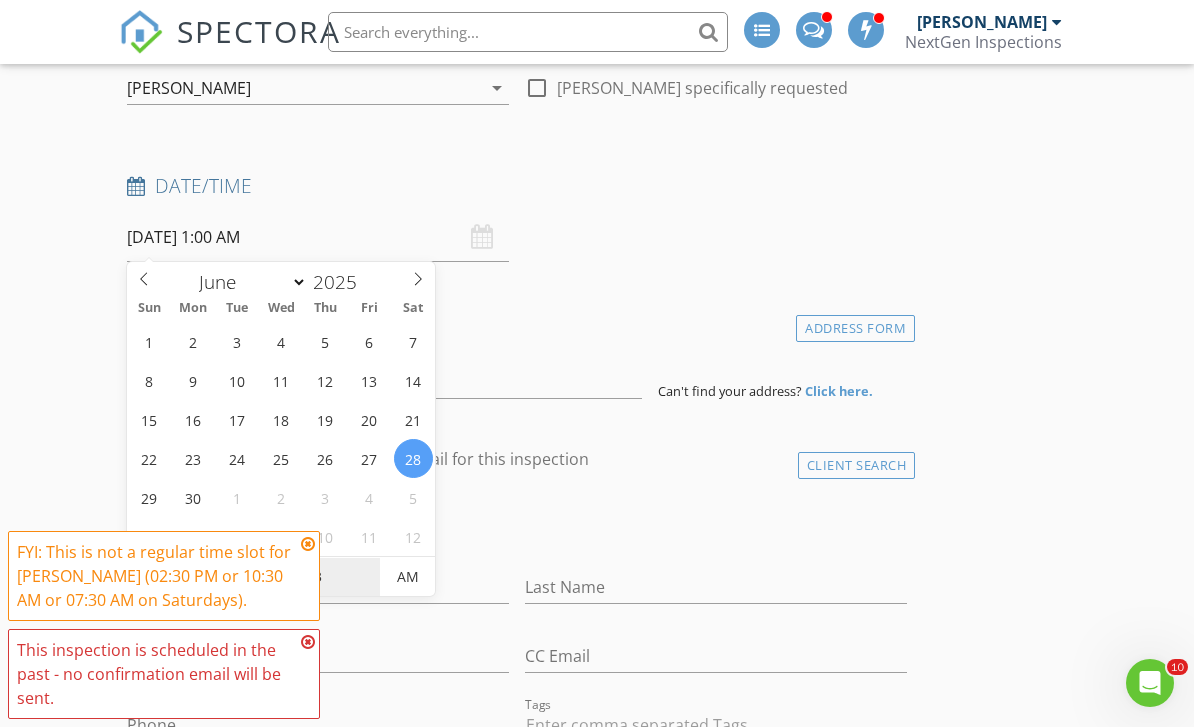 type on "30" 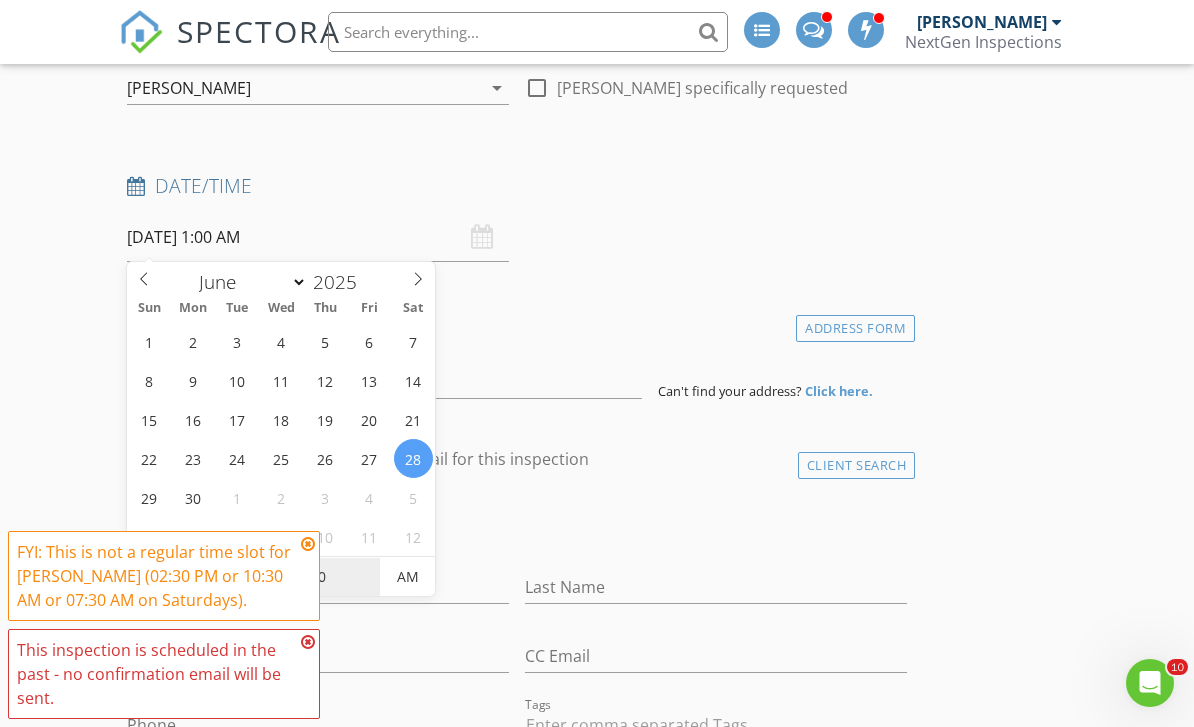 type on "[DATE] 1:30 PM" 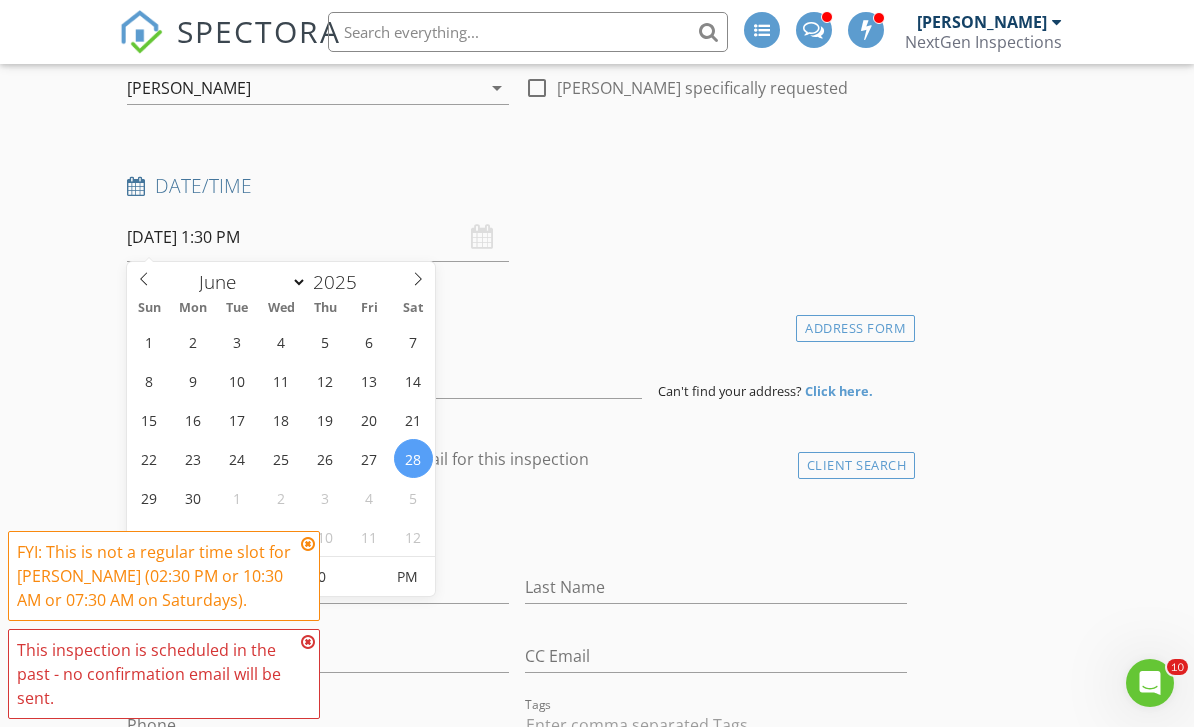 click on "New Inspection
INSPECTOR(S)
check_box_outline_blank   Curtis Antoine     check_box_outline_blank   Brennen Schmick     check_box_outline_blank   Wismy Cadet     check_box_outline_blank   Nicholas Bowers     check_box   David Stanier   PRIMARY   check_box_outline_blank   Wayne Johnson     David Stanier arrow_drop_down   check_box_outline_blank David Stanier specifically requested
Date/Time
06/28/2025 1:30 PM
Location
Address Form       Can't find your address?   Click here.
client
check_box Enable Client CC email for this inspection   Client Search     check_box_outline_blank Client is a Company/Organization     First Name   Last Name   Email   CC Email   Phone         Tags         Notes   Private Notes
ADD ADDITIONAL client
SERVICES
check_box_outline_blank" at bounding box center (597, 1594) 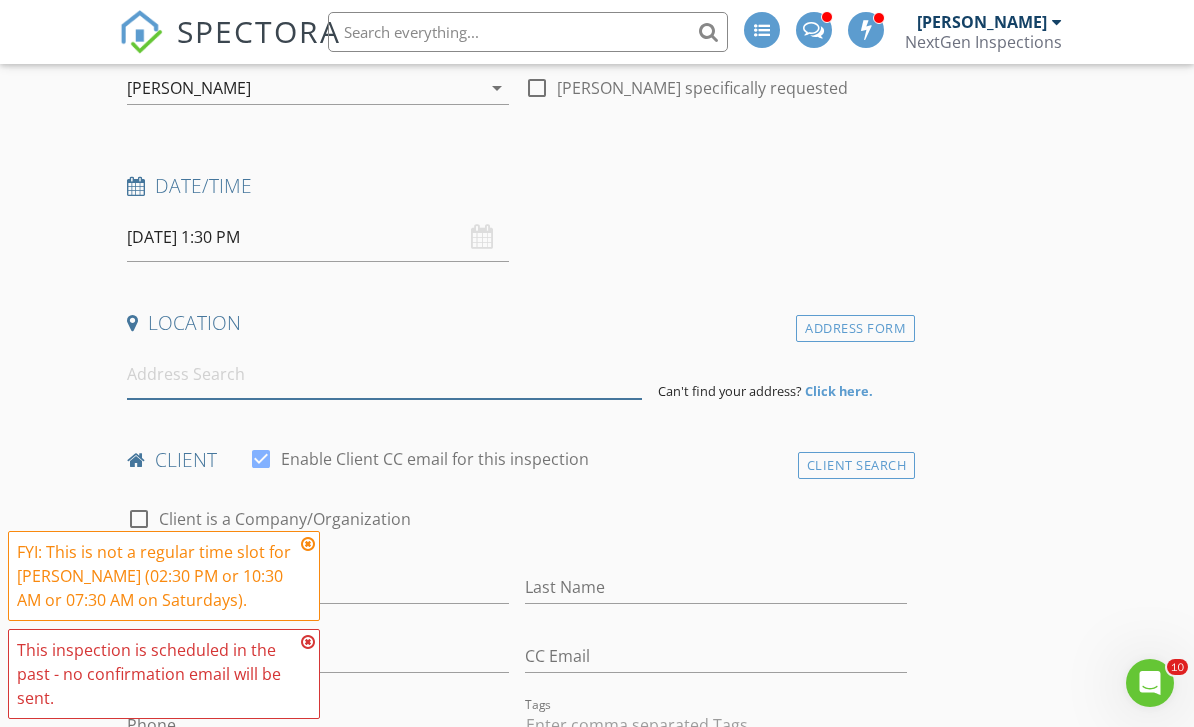 click at bounding box center (384, 374) 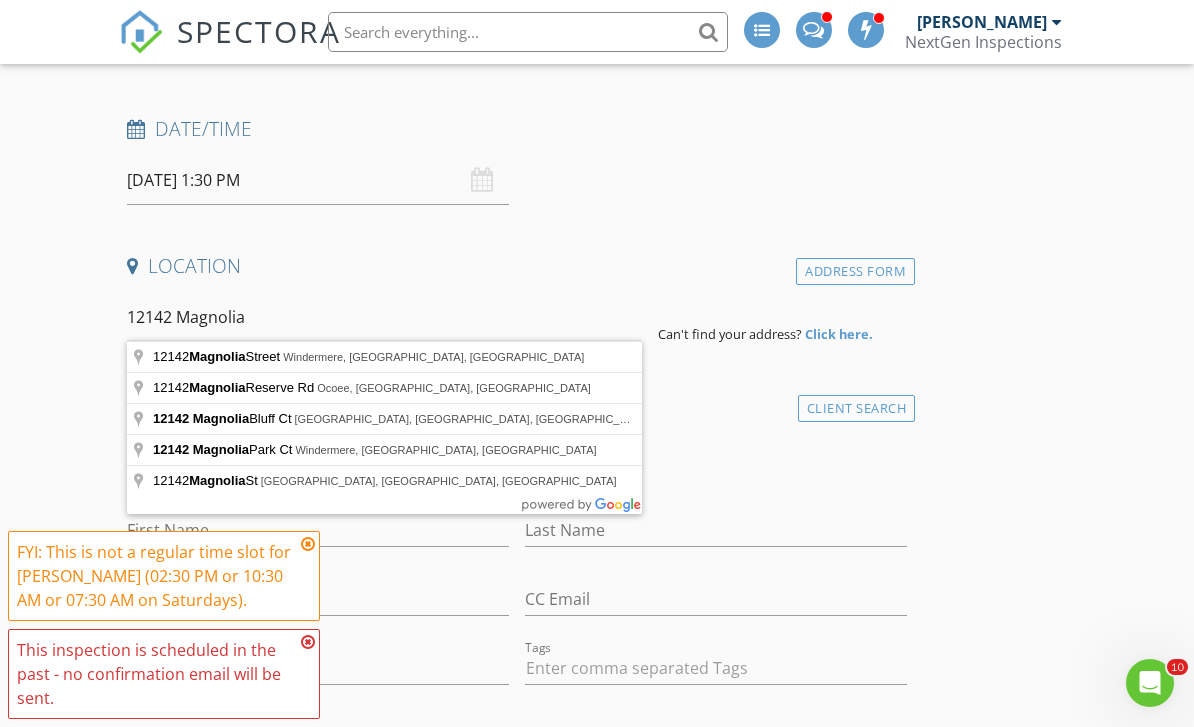 scroll, scrollTop: 301, scrollLeft: 0, axis: vertical 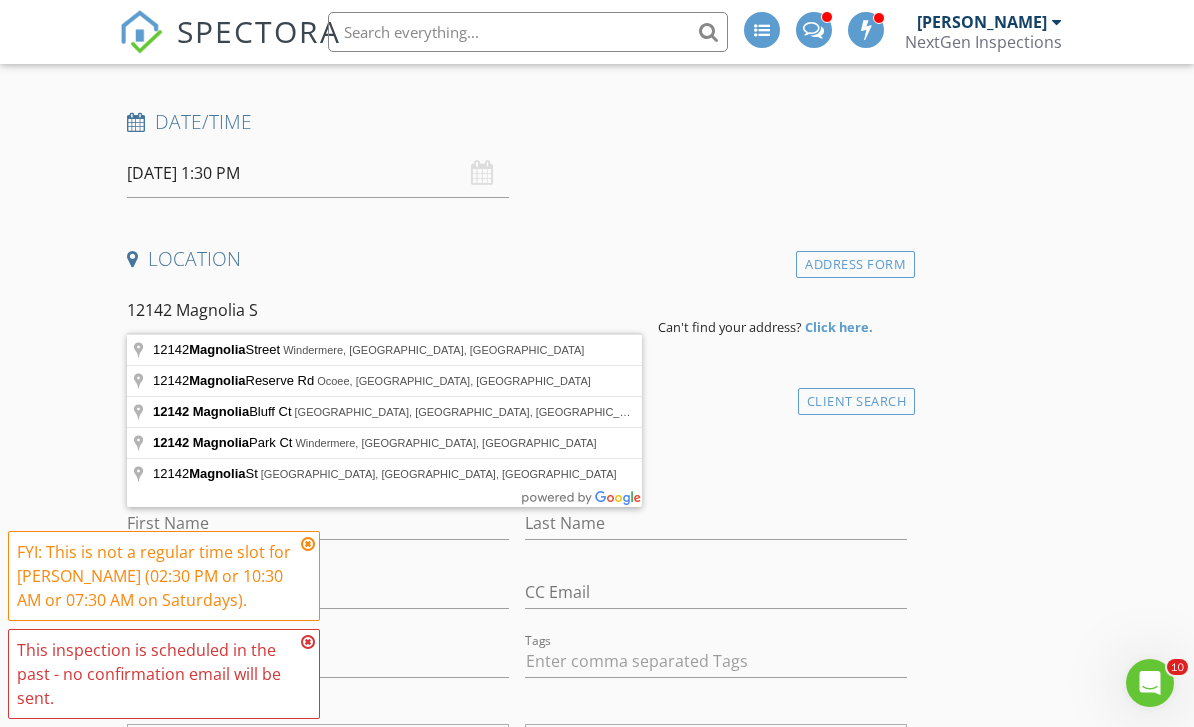 type on "12142 Magnolia St" 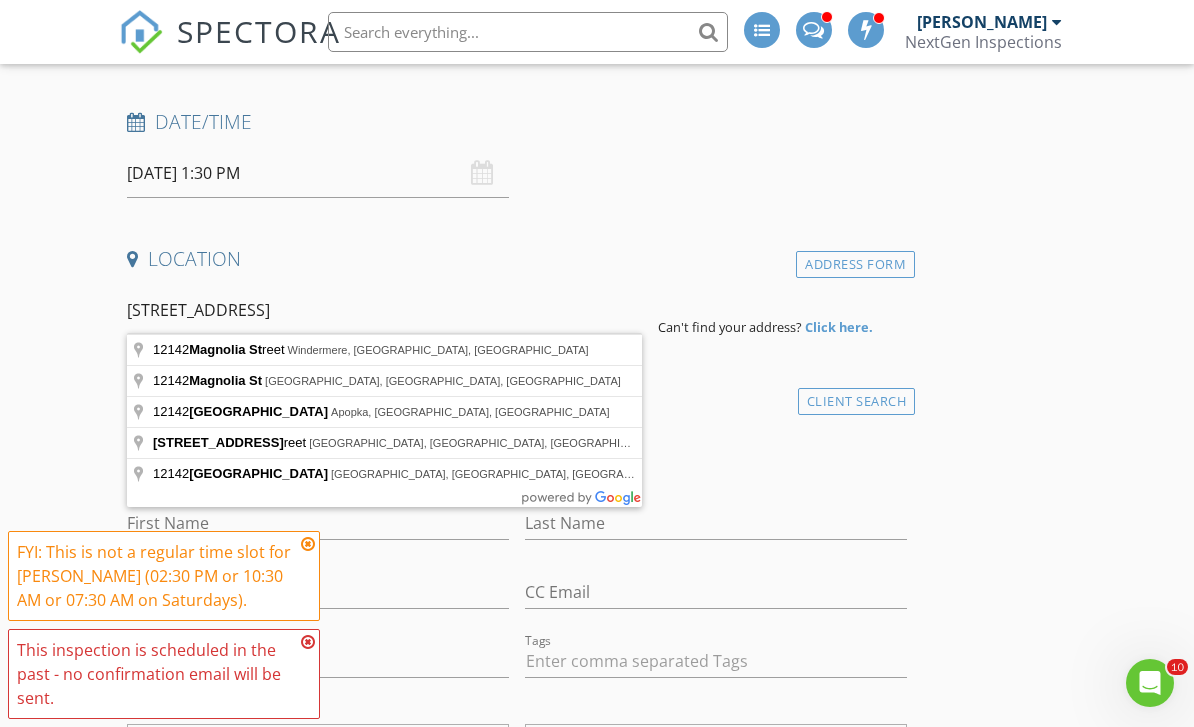 click on "Address Form" at bounding box center [855, 264] 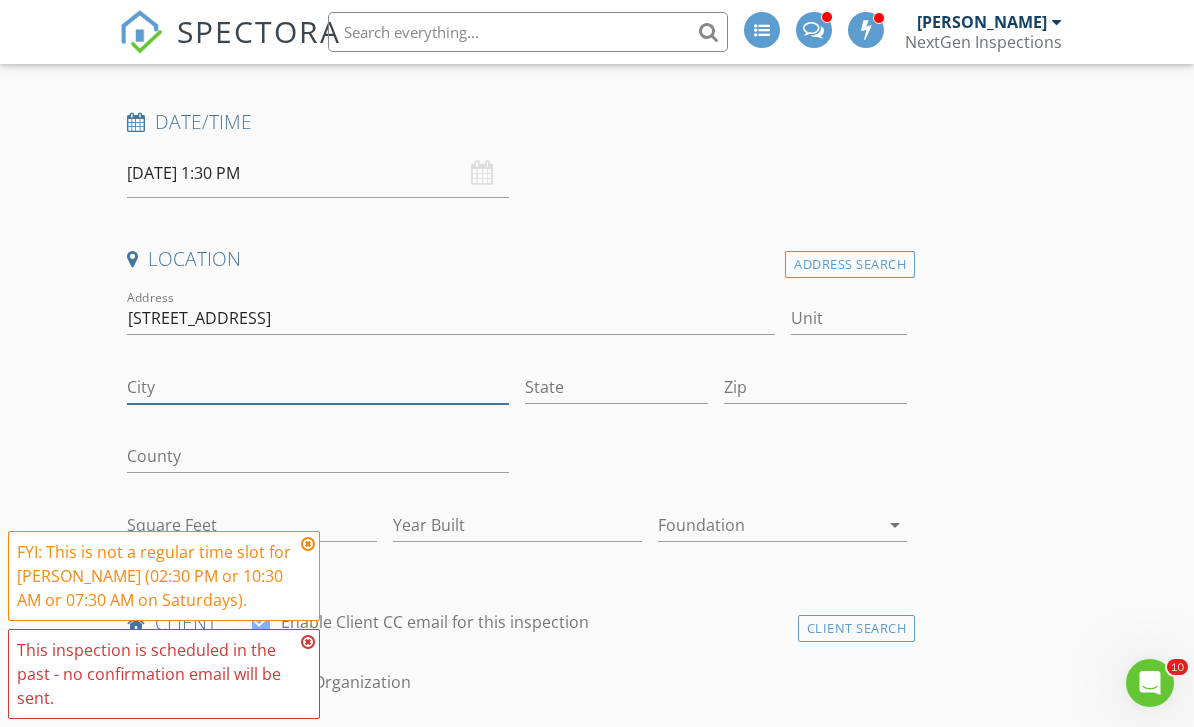 click on "City" at bounding box center [318, 387] 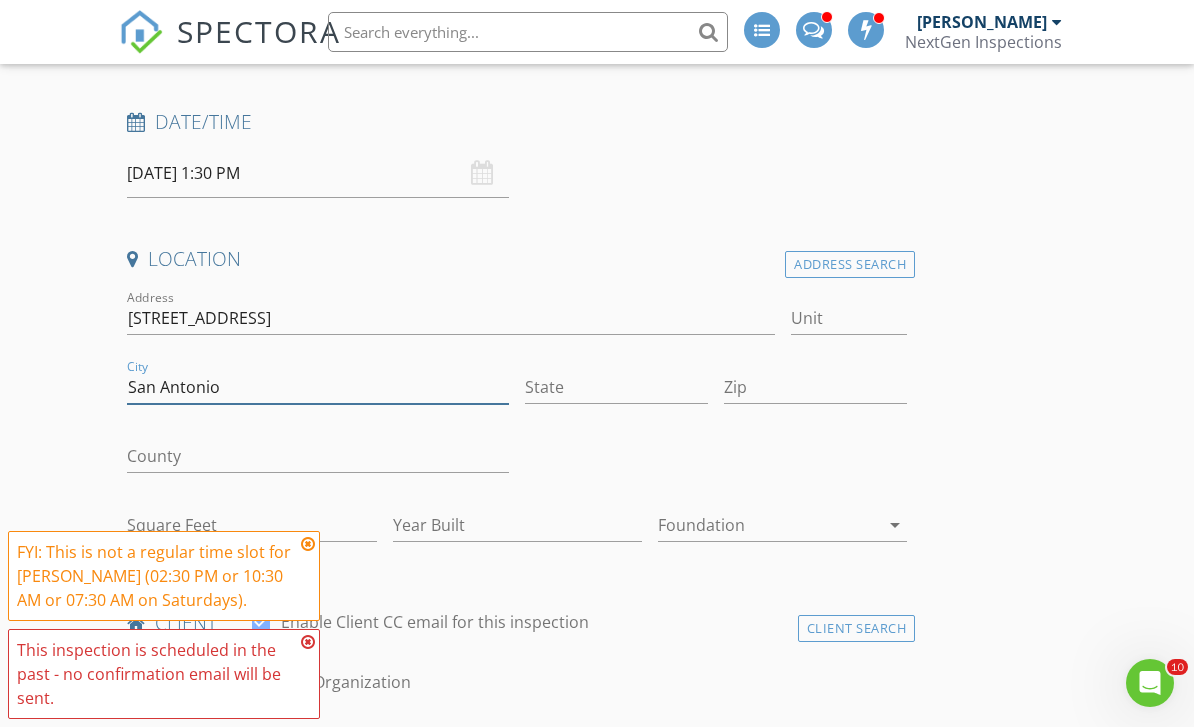 type on "San Antonio" 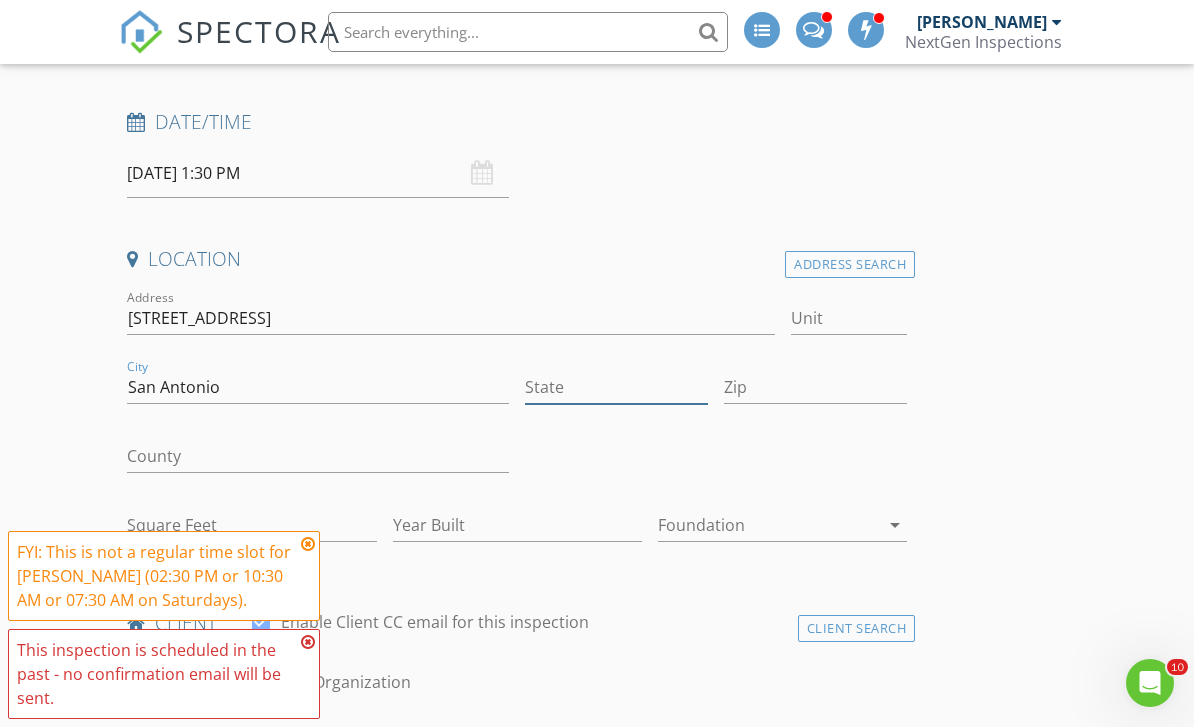 click on "State" at bounding box center [616, 387] 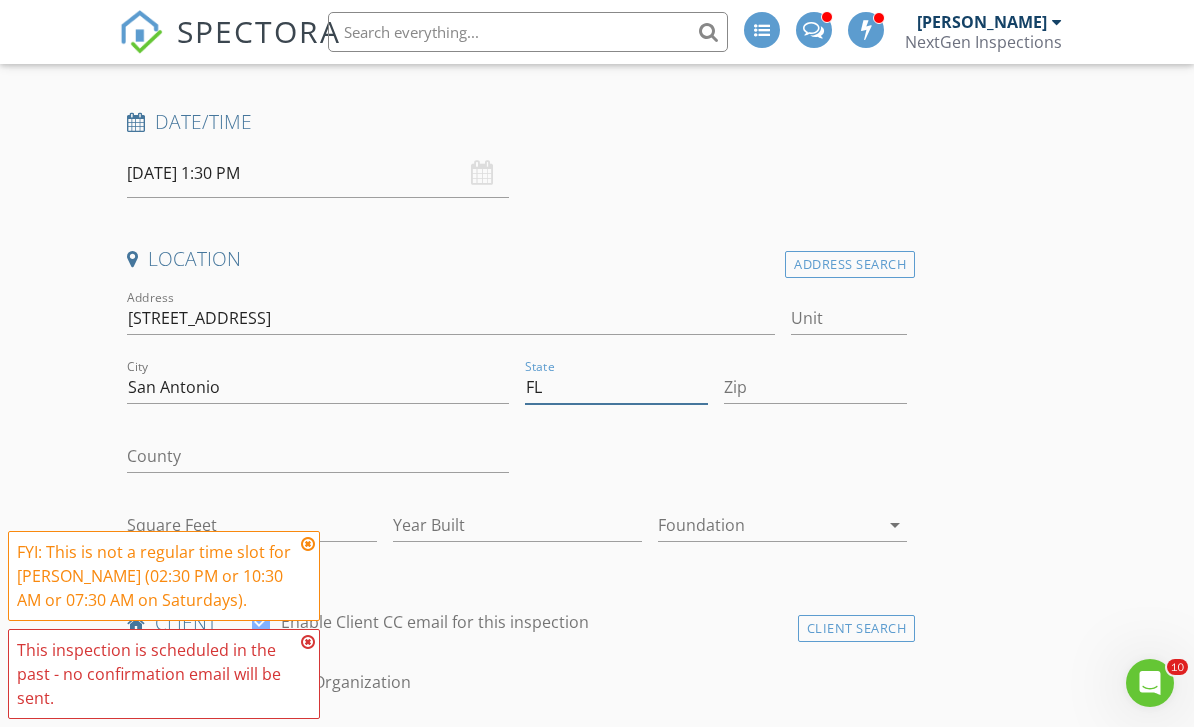 type on "FL" 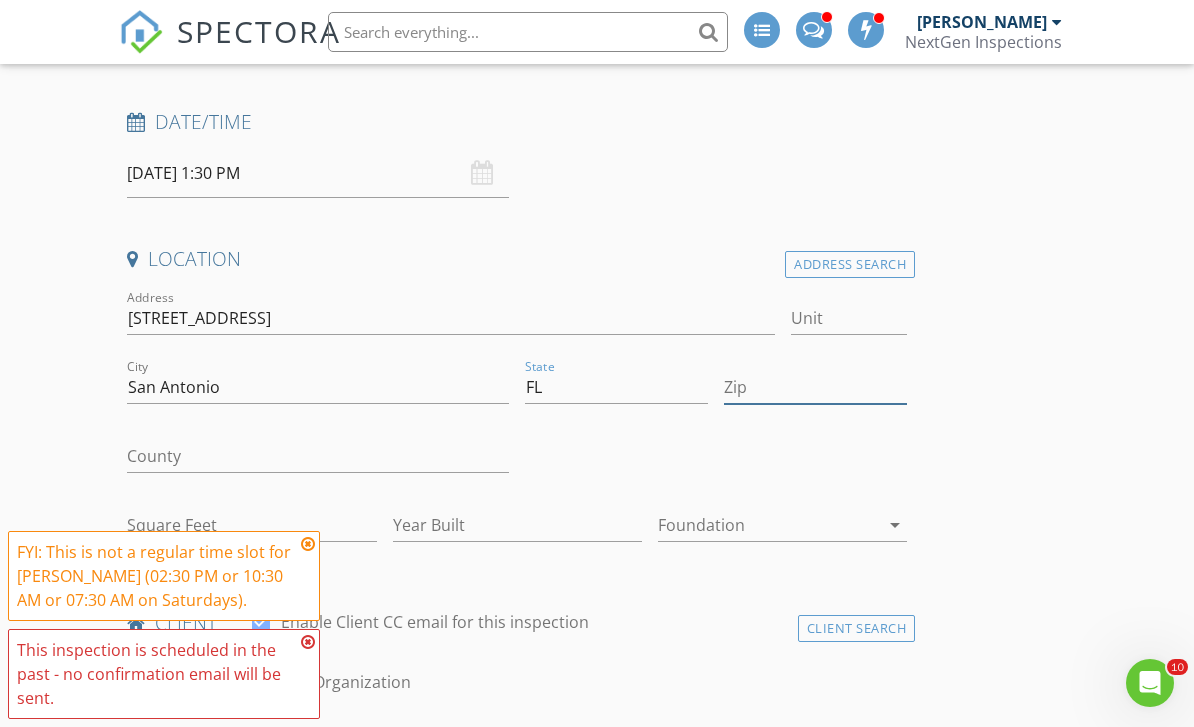 click on "Zip" at bounding box center (815, 387) 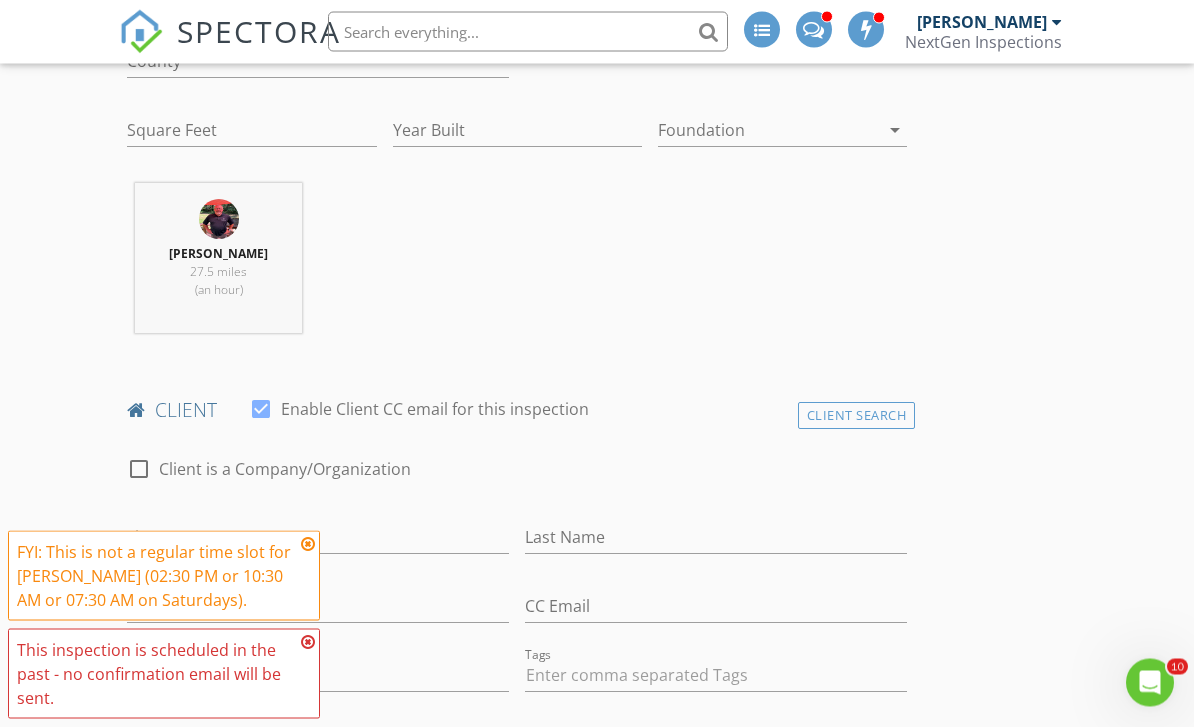 scroll, scrollTop: 736, scrollLeft: 0, axis: vertical 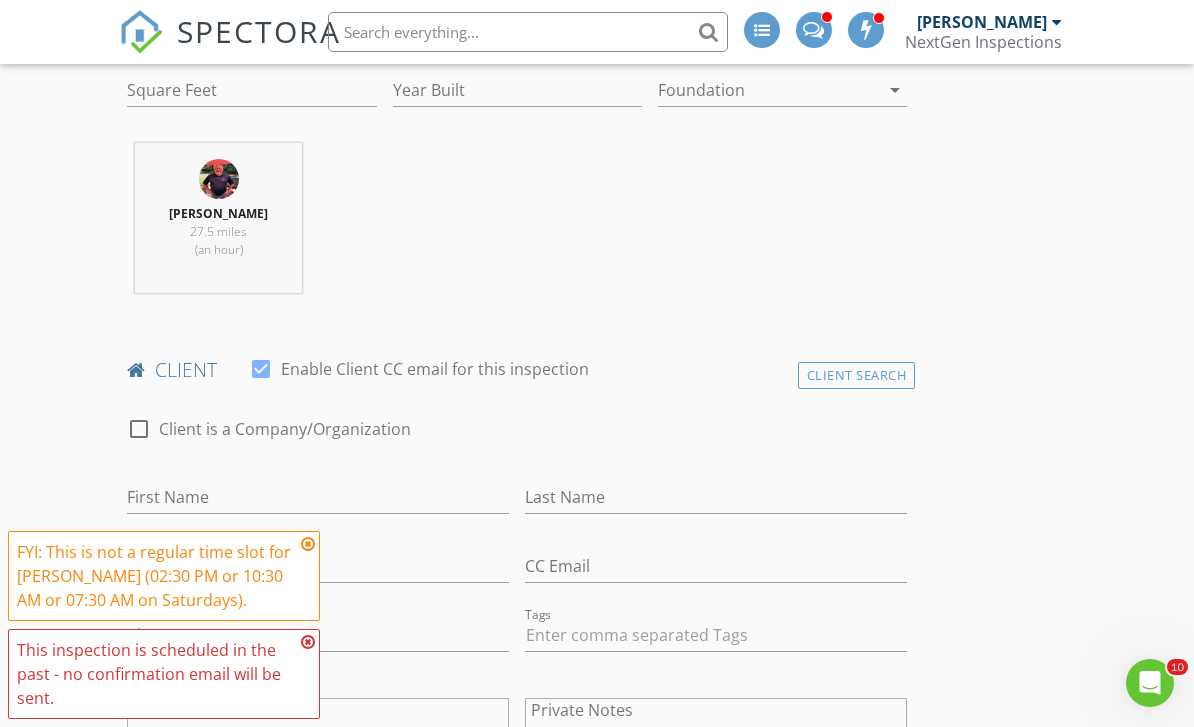 type on "33576" 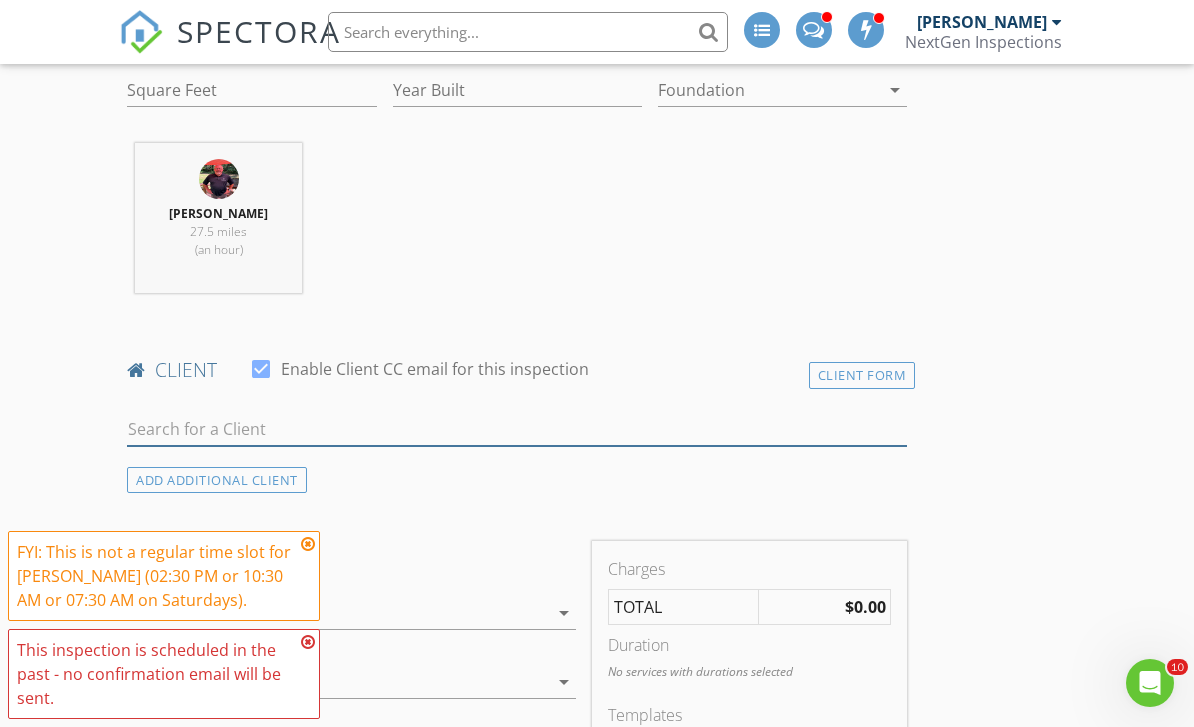 click at bounding box center [517, 429] 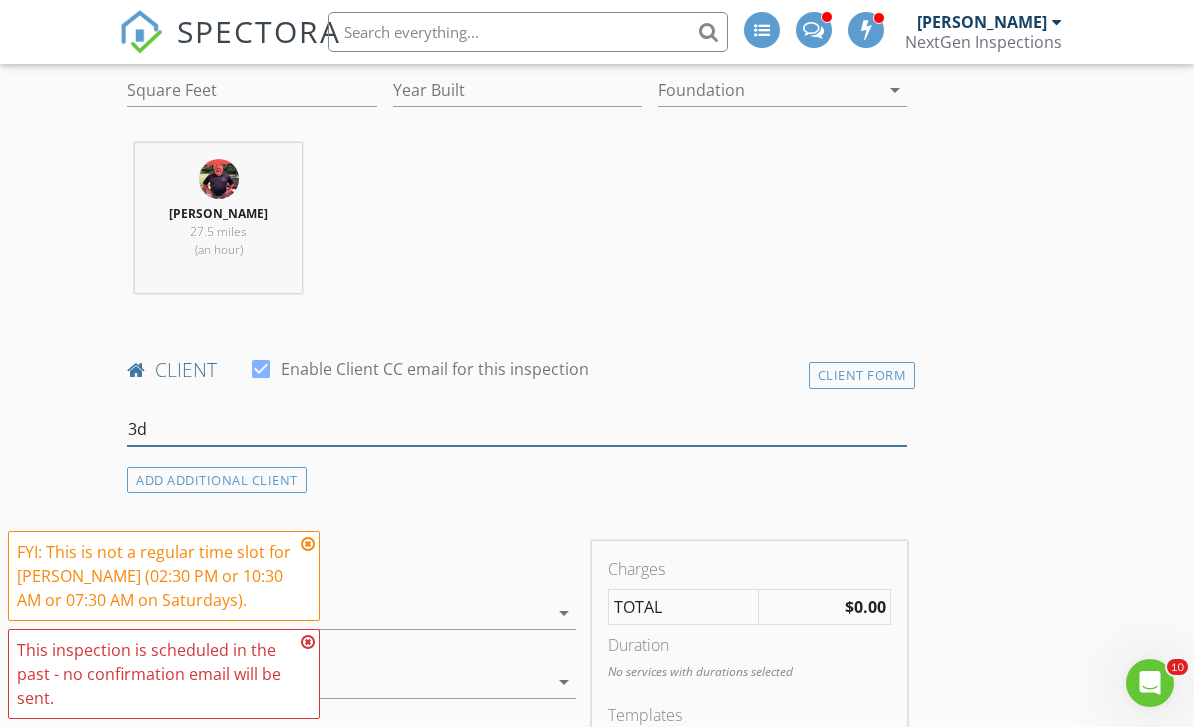 scroll, scrollTop: 800, scrollLeft: 0, axis: vertical 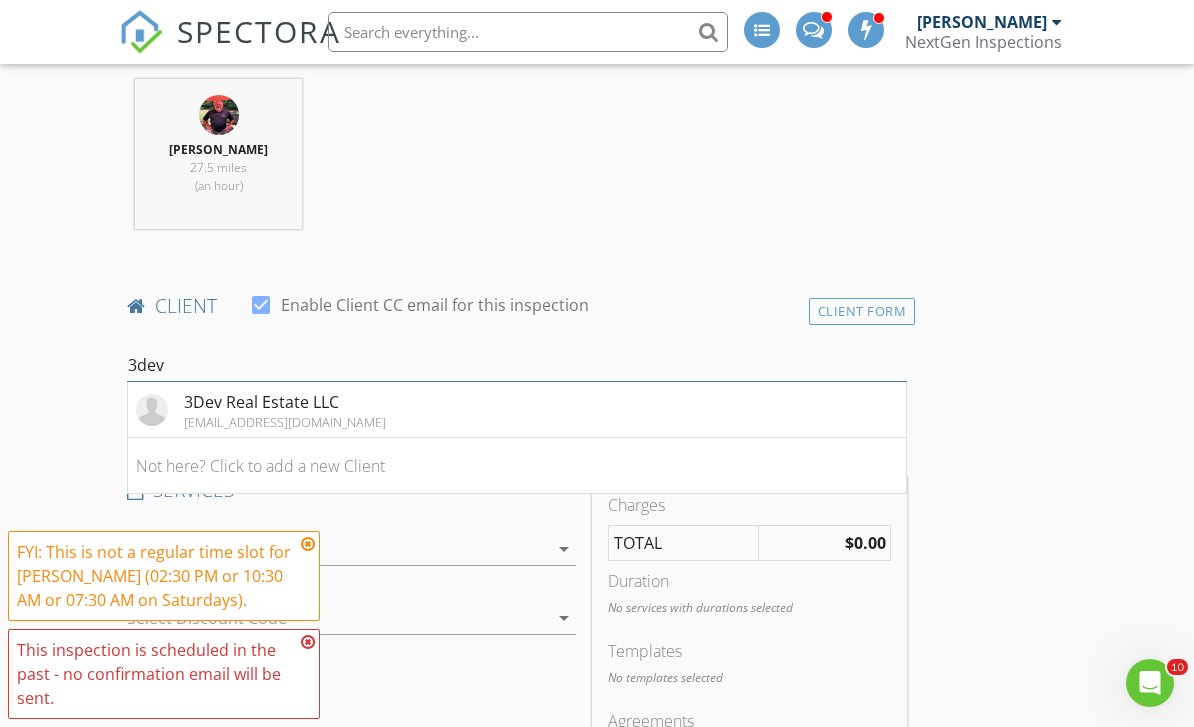 type on "3dev" 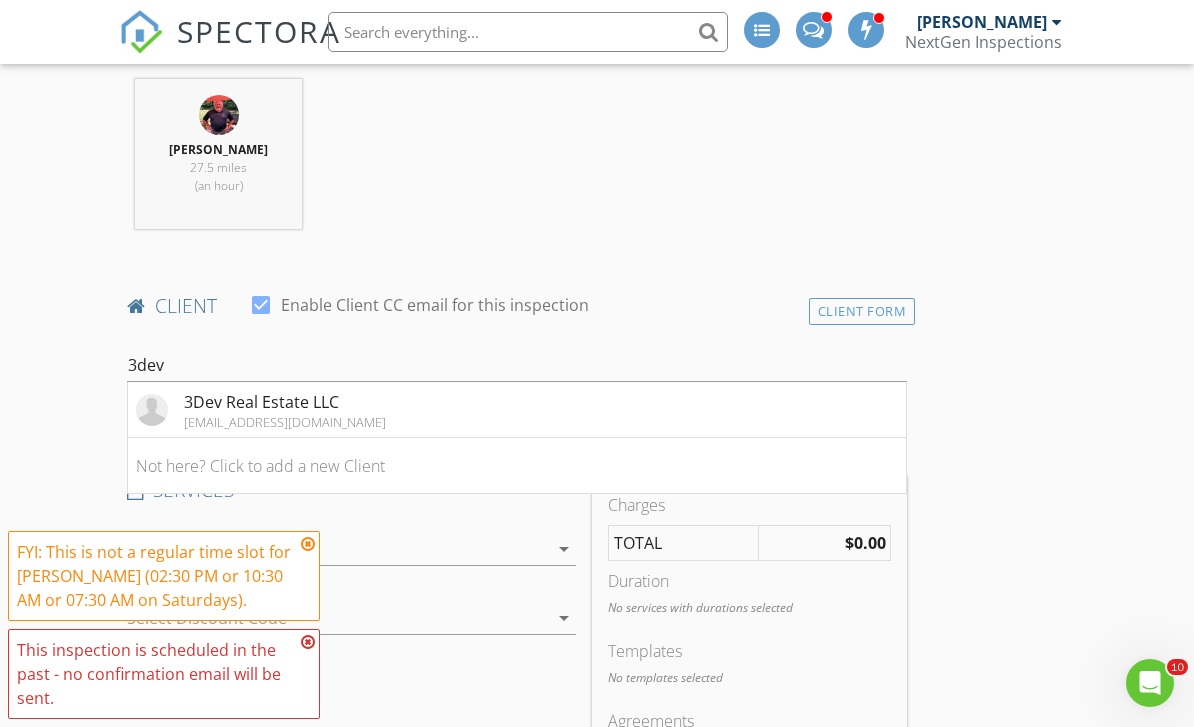 click on "3Dev Real Estate LLC" at bounding box center (285, 402) 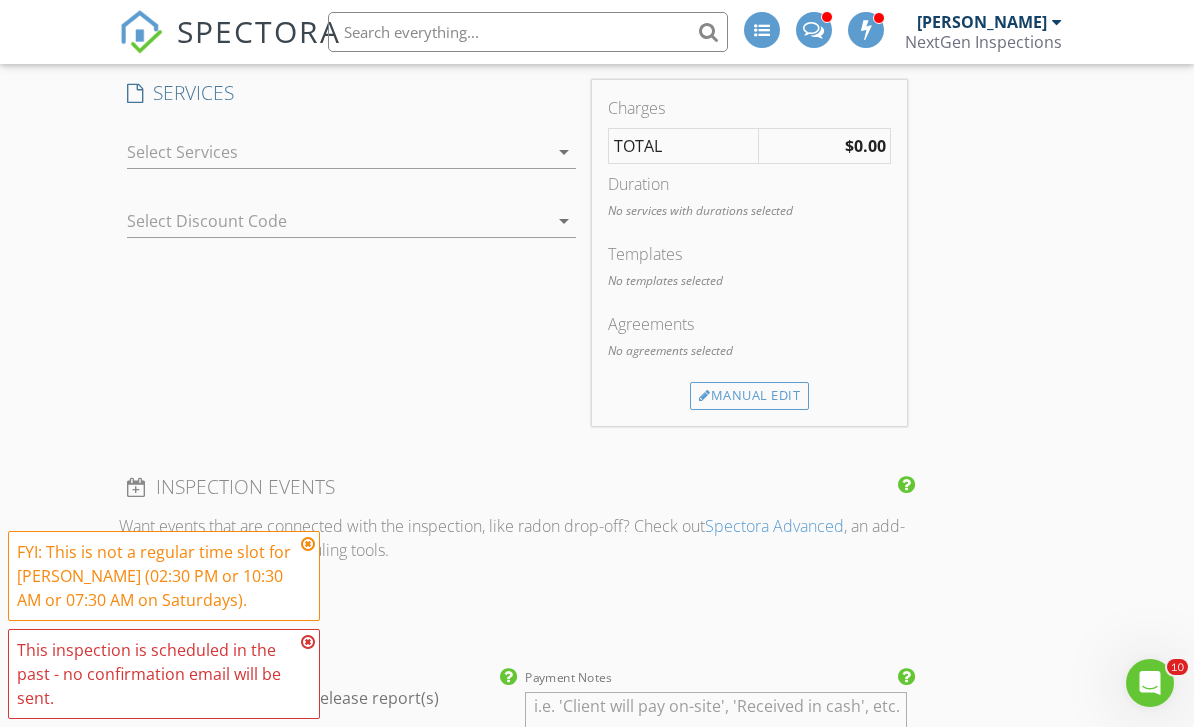 scroll, scrollTop: 1573, scrollLeft: 0, axis: vertical 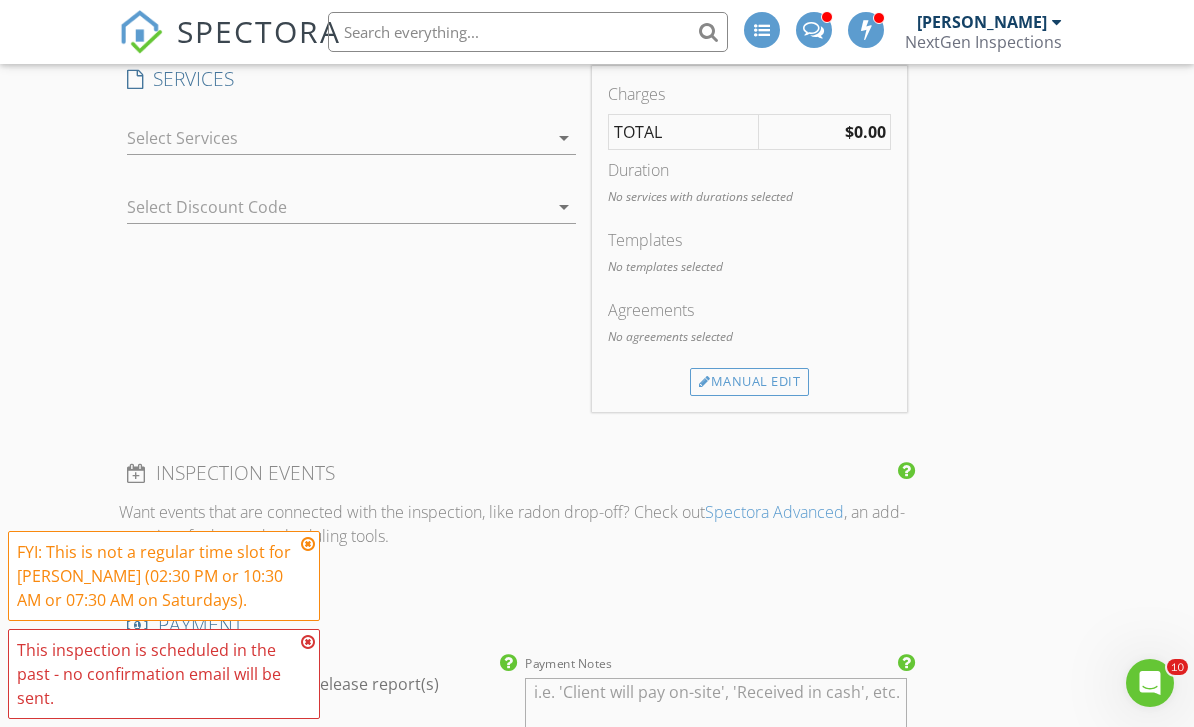click on "Manual Edit" at bounding box center (749, 382) 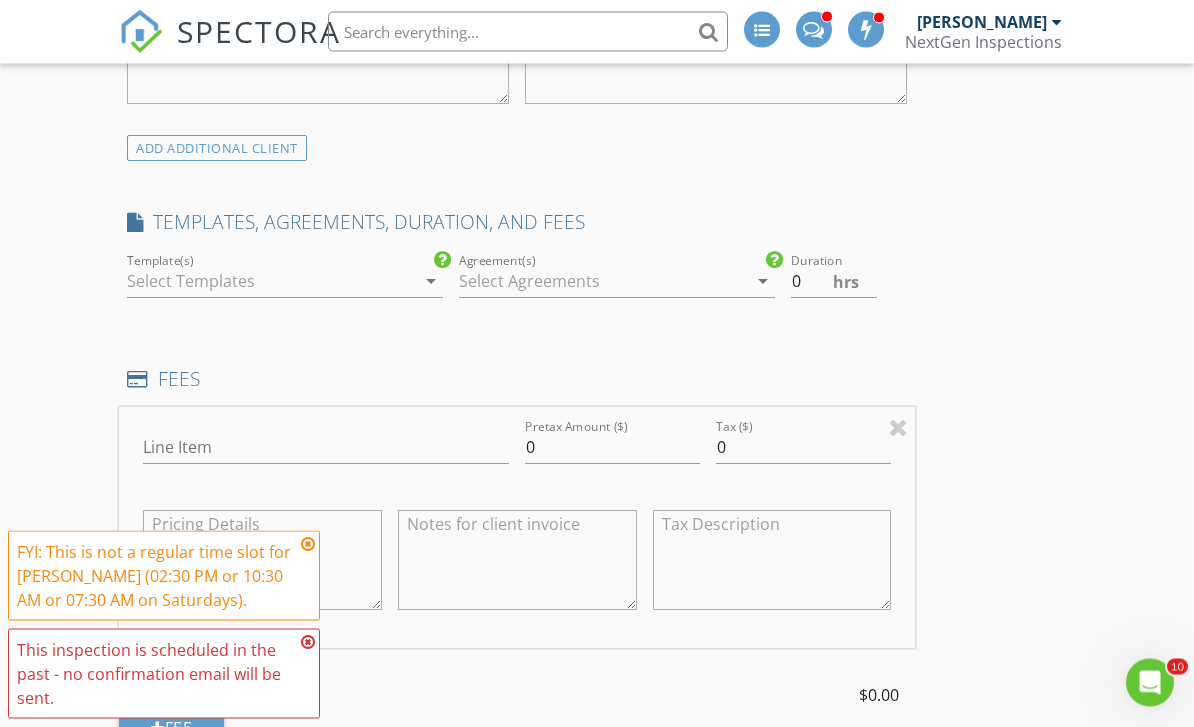 click at bounding box center (271, 282) 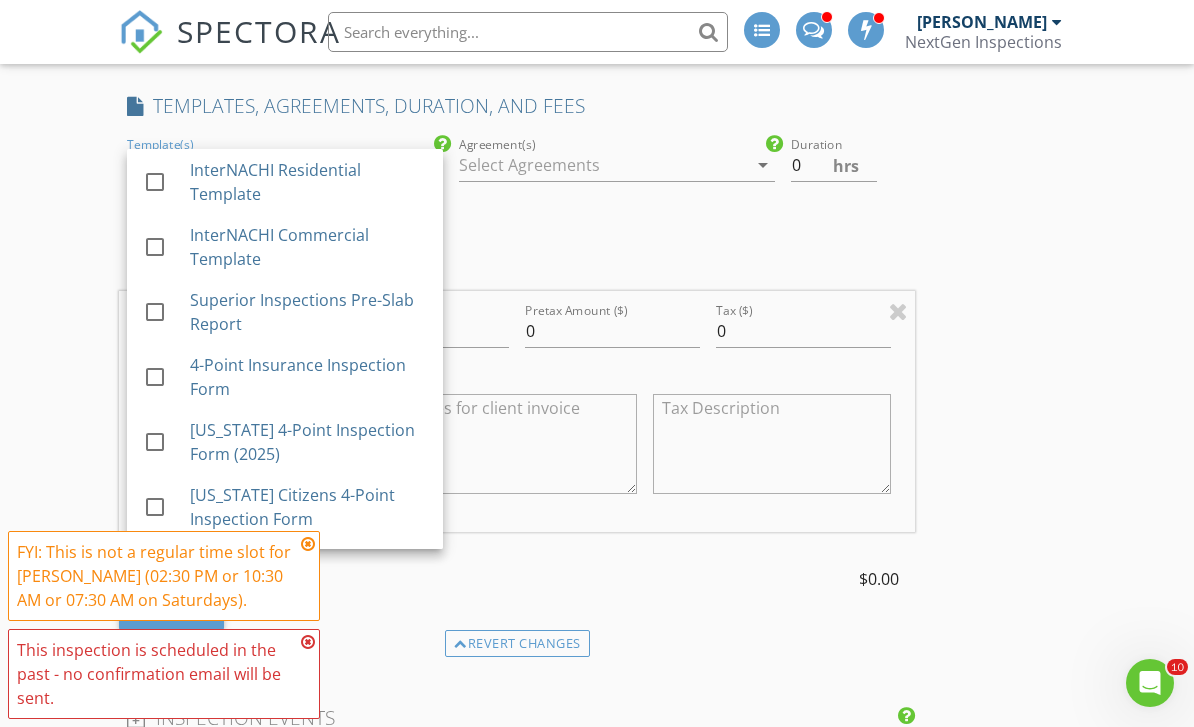 scroll, scrollTop: 1572, scrollLeft: 0, axis: vertical 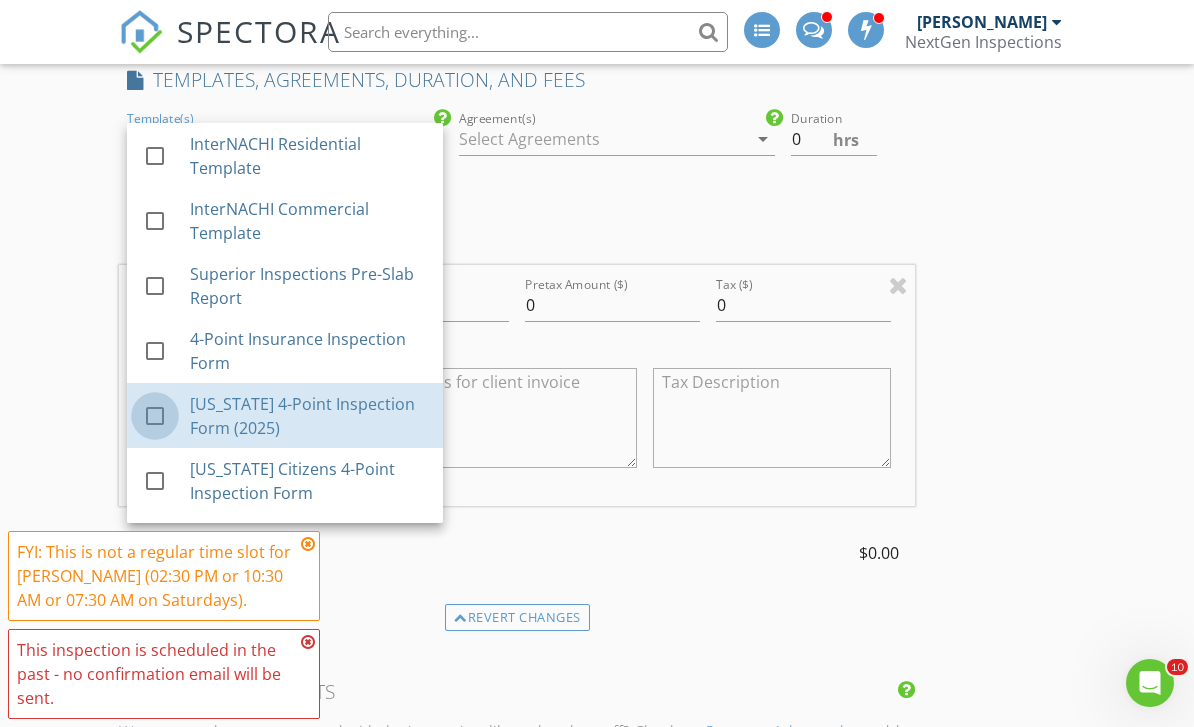 click at bounding box center [155, 416] 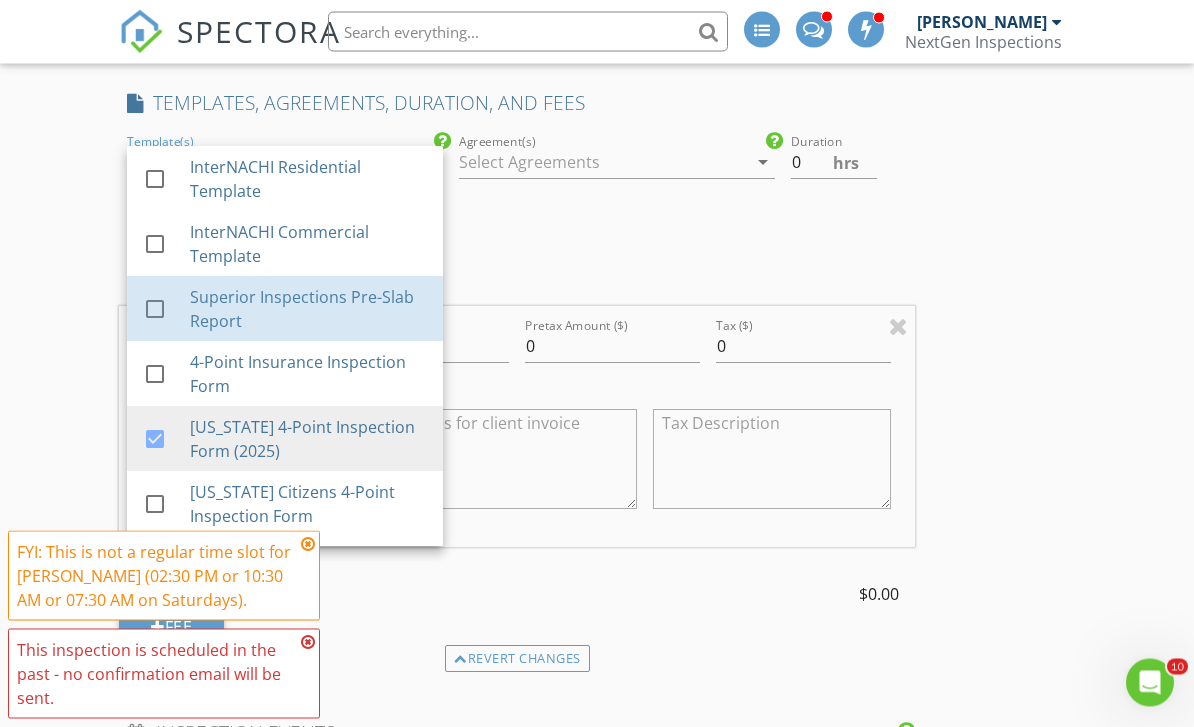 scroll, scrollTop: 1587, scrollLeft: 0, axis: vertical 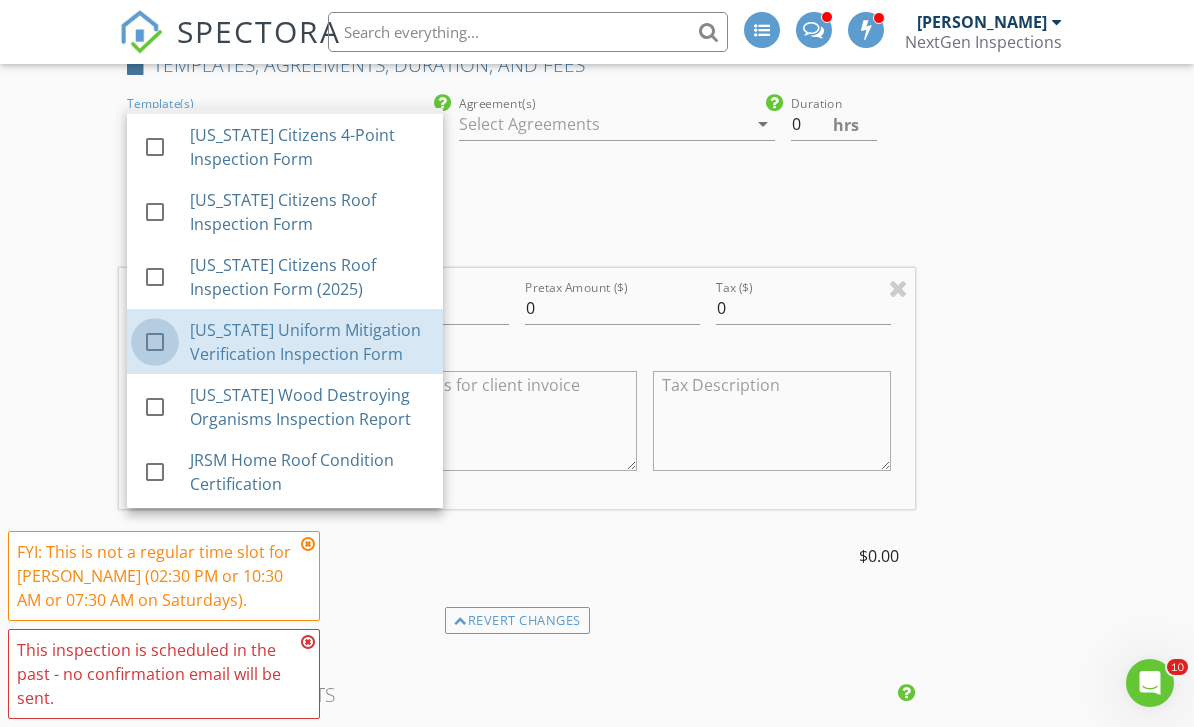 click at bounding box center [155, 342] 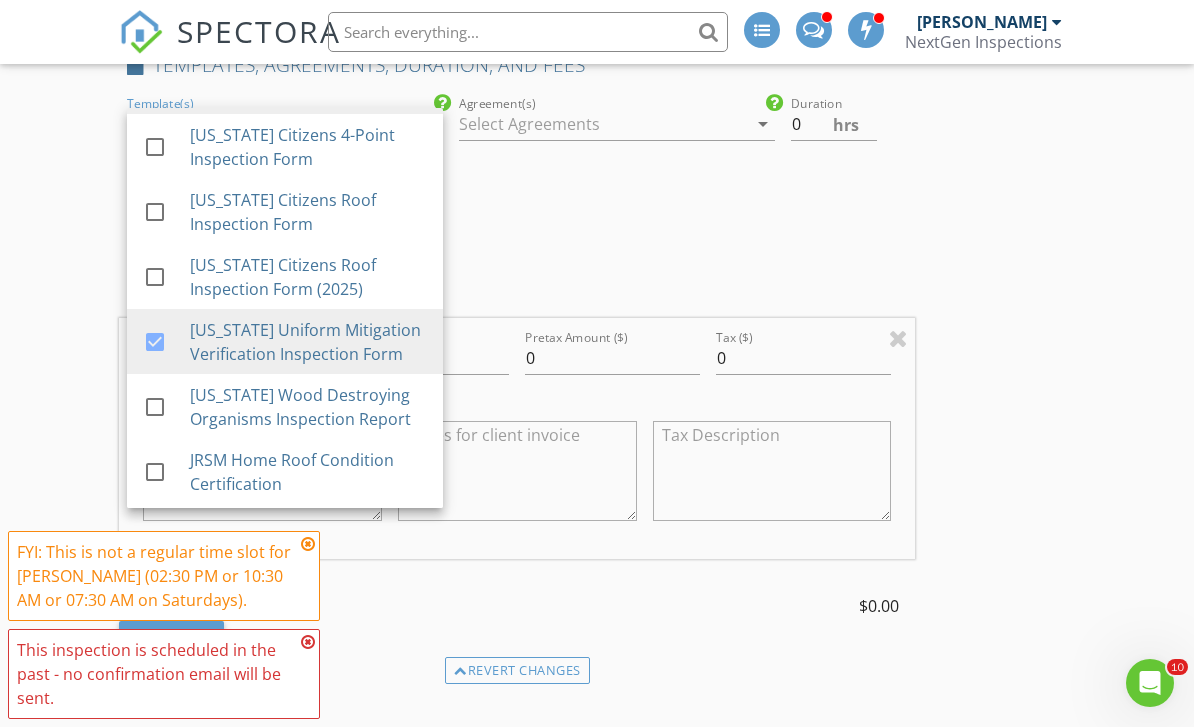 click on "New Inspection
INSPECTOR(S)
check_box_outline_blank   Curtis Antoine     check_box_outline_blank   Brennen Schmick     check_box_outline_blank   Wismy Cadet     check_box_outline_blank   Nicholas Bowers     check_box   David Stanier   PRIMARY   check_box_outline_blank   Wayne Johnson     David Stanier arrow_drop_down   check_box_outline_blank David Stanier specifically requested
Date/Time
06/28/2025 1:30 PM
Location
Address Search       Address 12142 Magnolia St   Unit   City San Antonio   State FL   Zip 33576   County     Square Feet   Year Built   Foundation arrow_drop_down     David Stanier     27.5 miles     (an hour)
client
check_box Enable Client CC email for this inspection   Client Search     check_box Client is a Company/Organization   Company/Organization 3Dev Real Estate LLC       Email 3devrealestatellc@gmail.com   CC Email   Phone" at bounding box center (597, 592) 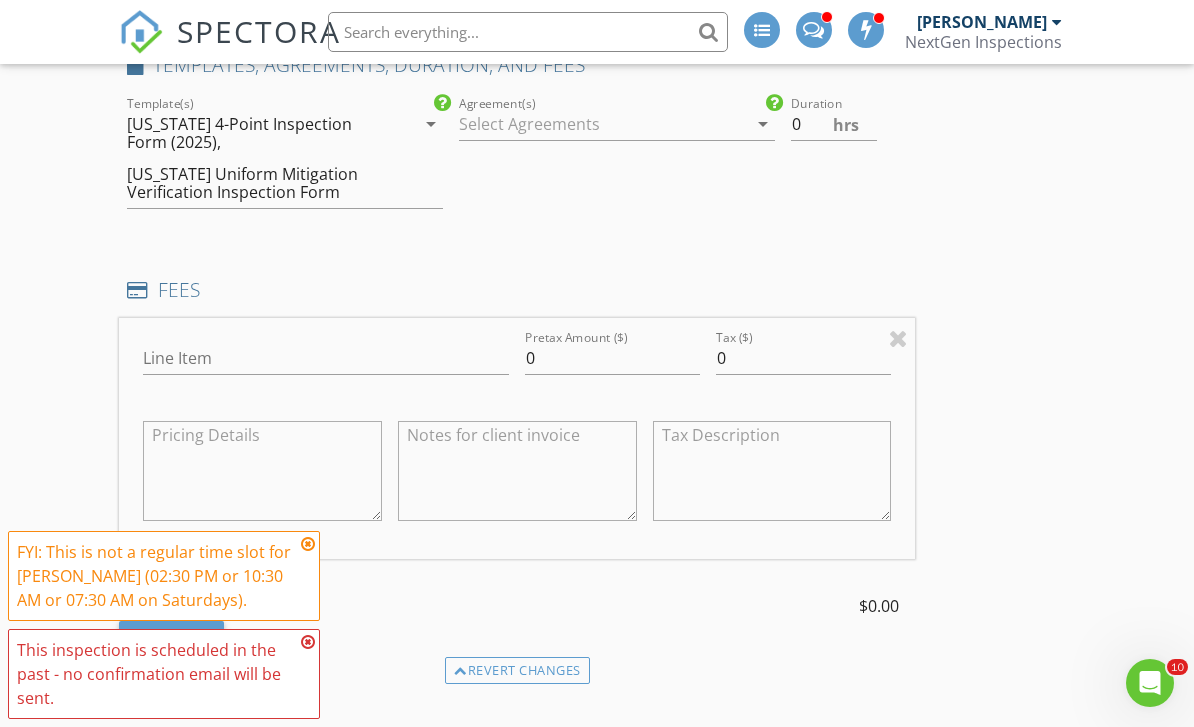 click at bounding box center [308, 544] 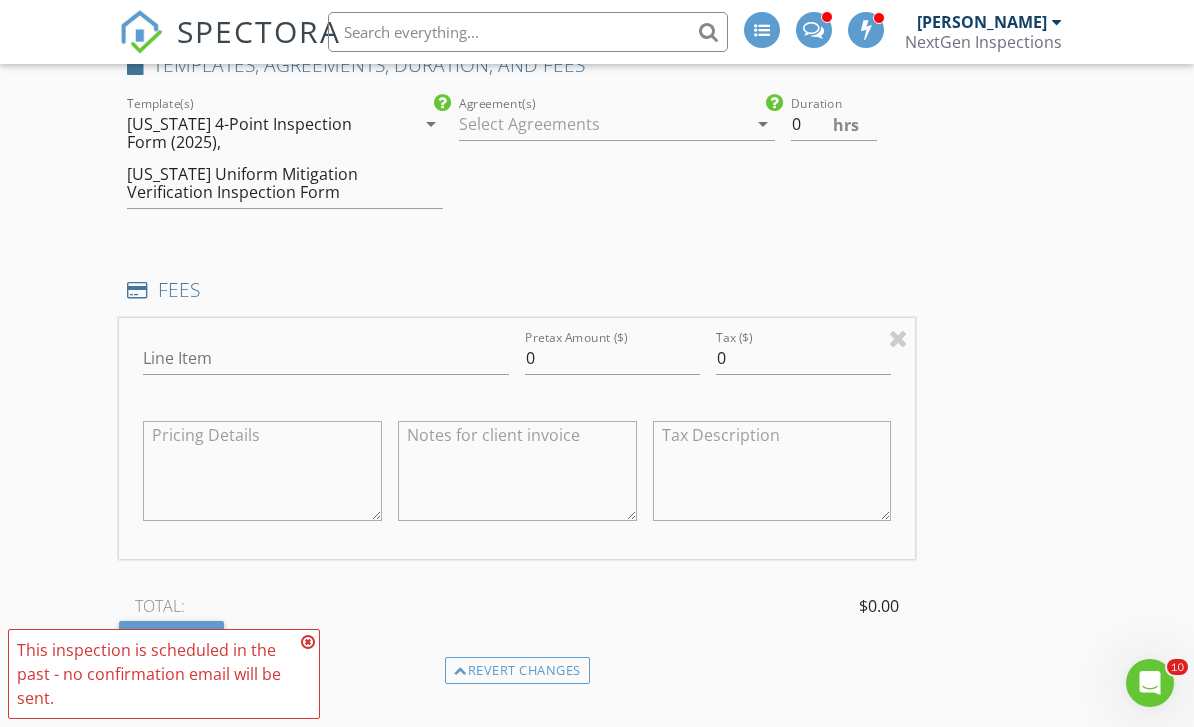 click at bounding box center [308, 642] 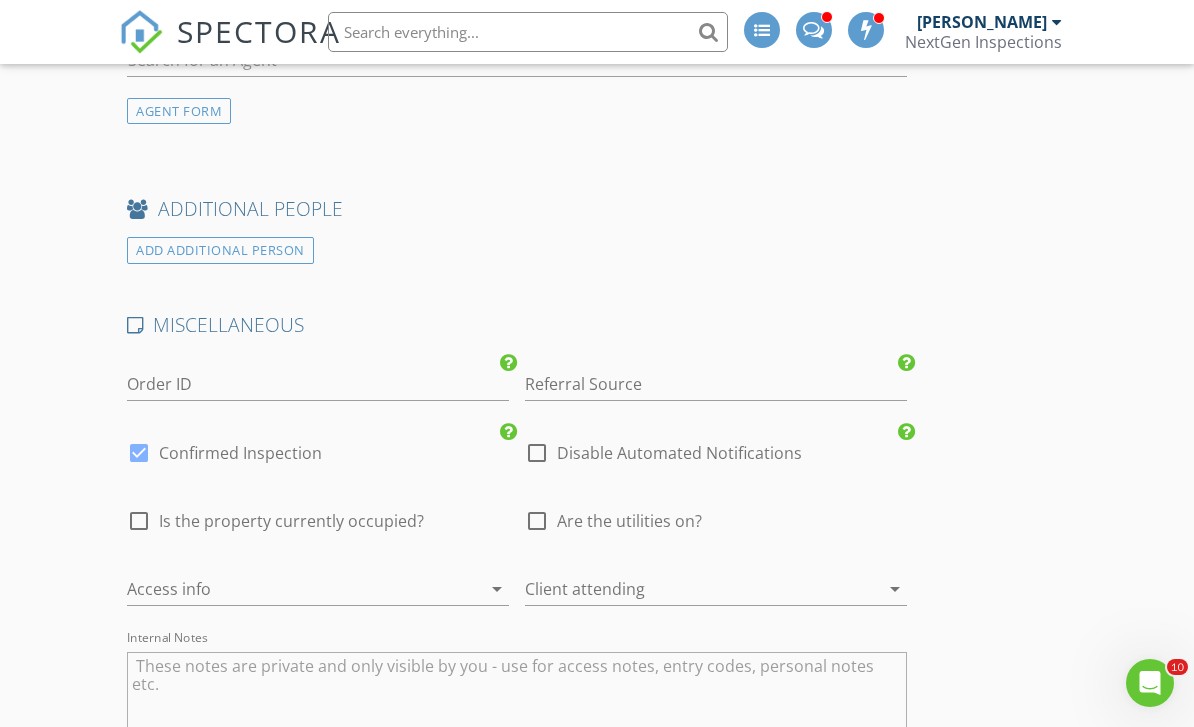 scroll, scrollTop: 3023, scrollLeft: 0, axis: vertical 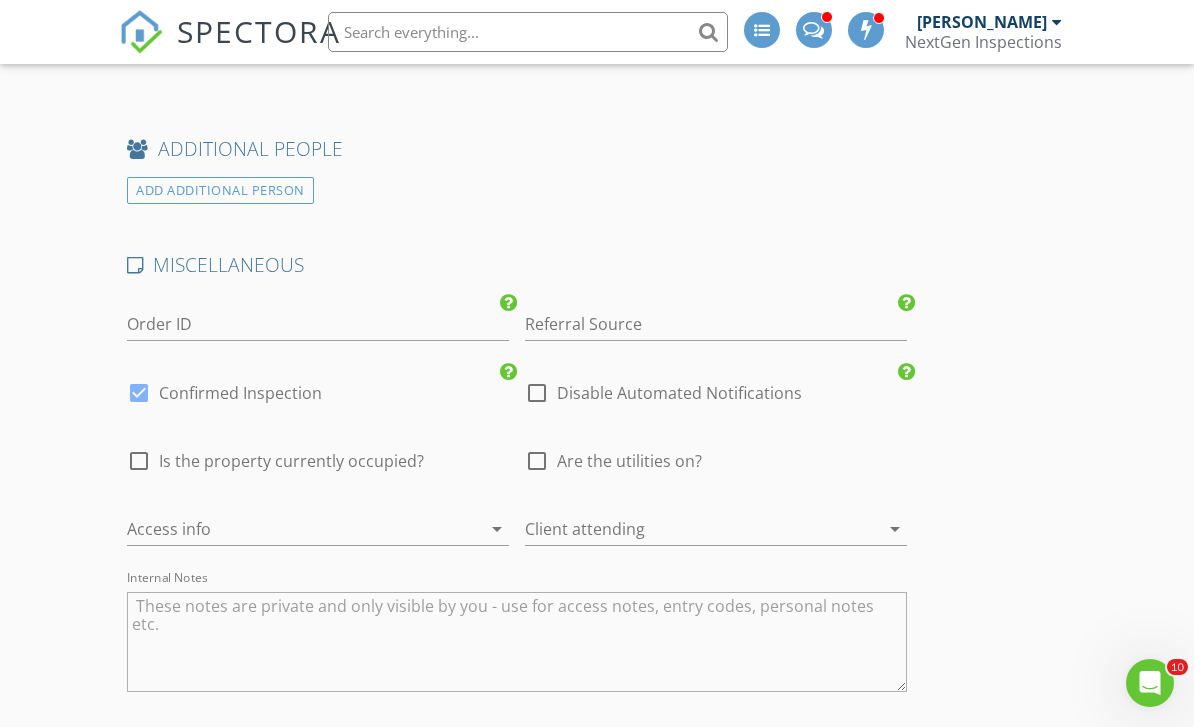 click at bounding box center (537, 393) 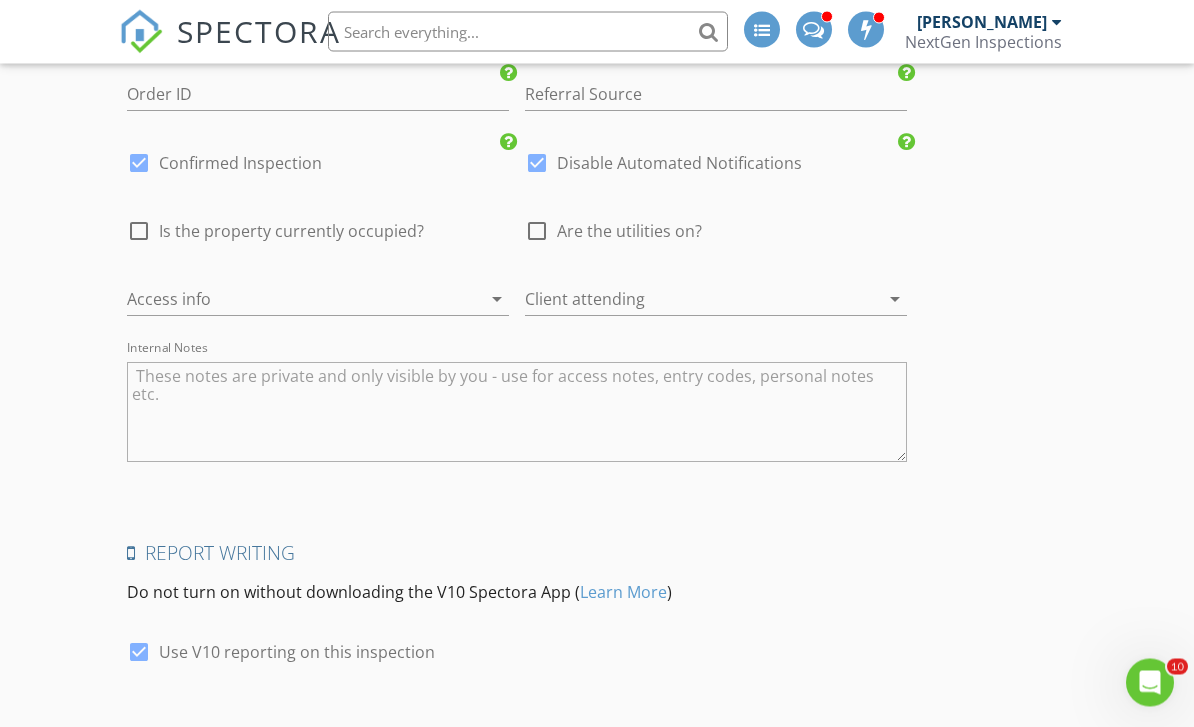 scroll, scrollTop: 3419, scrollLeft: 0, axis: vertical 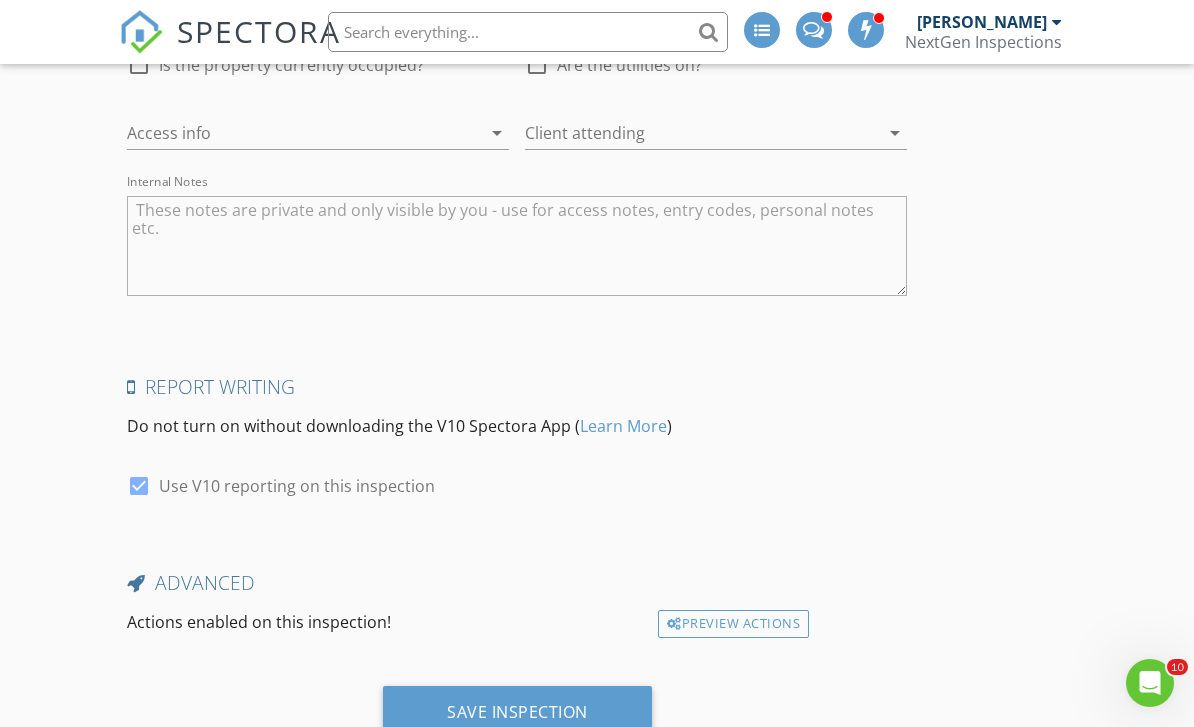 click on "Save Inspection" at bounding box center [517, 713] 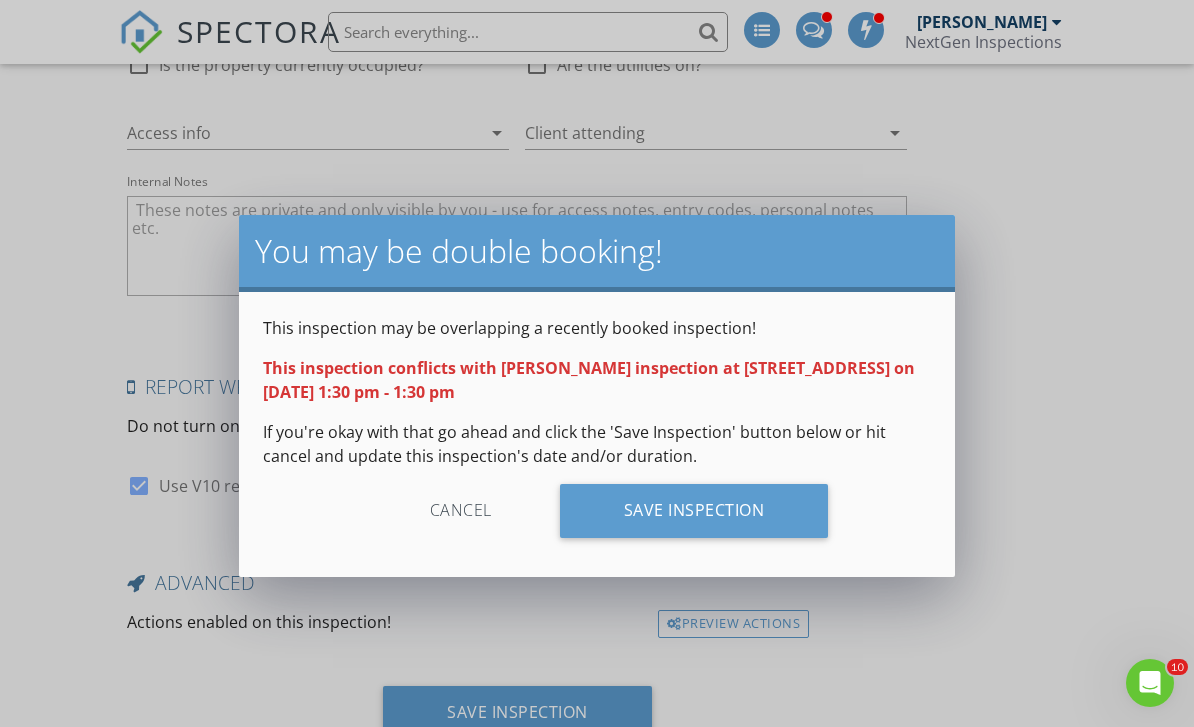 click on "Save Inspection" at bounding box center [694, 511] 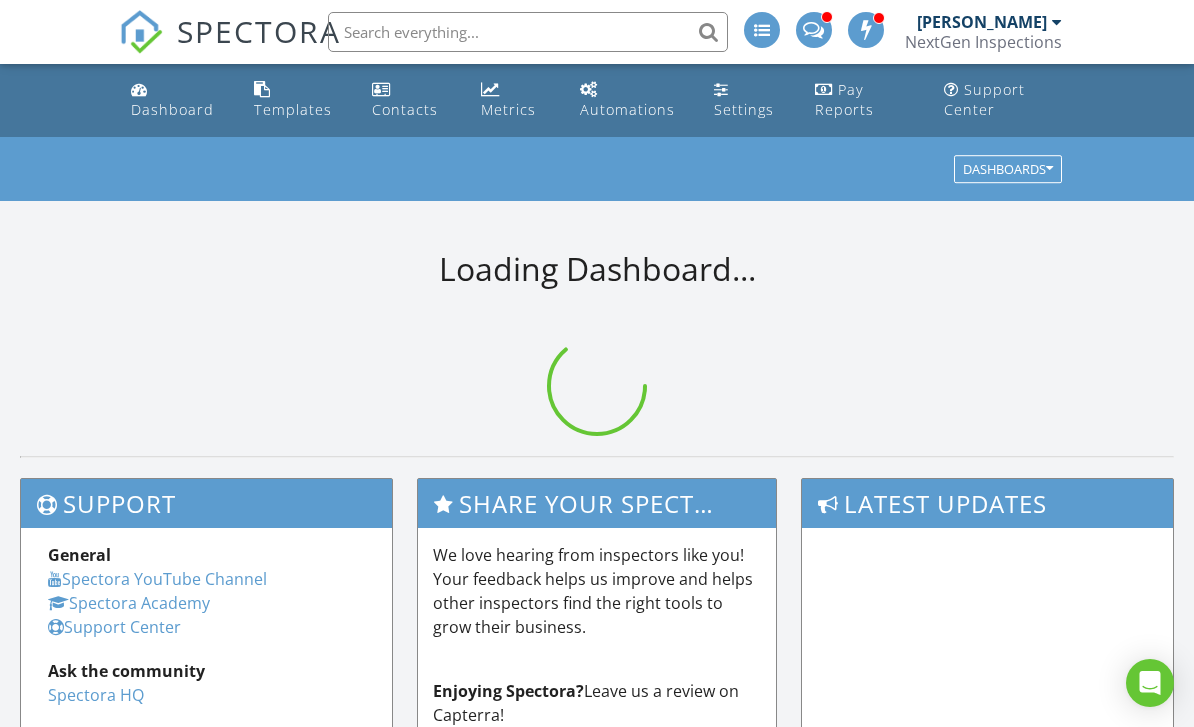scroll, scrollTop: 0, scrollLeft: 0, axis: both 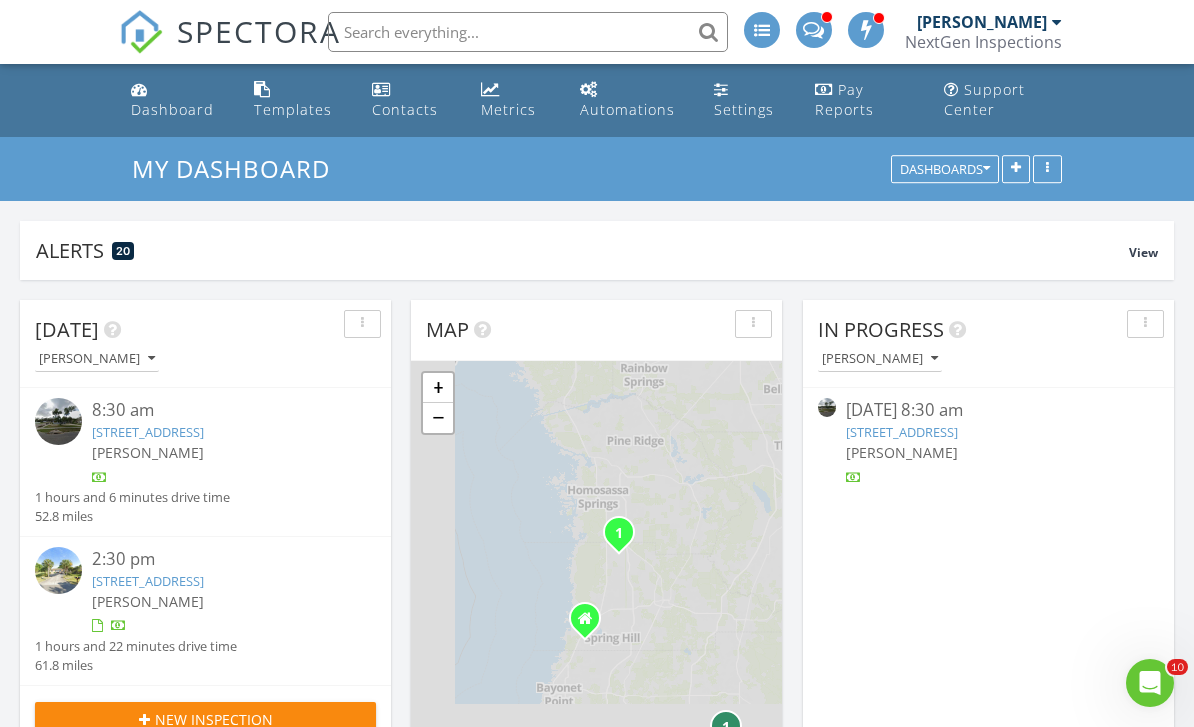 click on "[PERSON_NAME]" at bounding box center (982, 22) 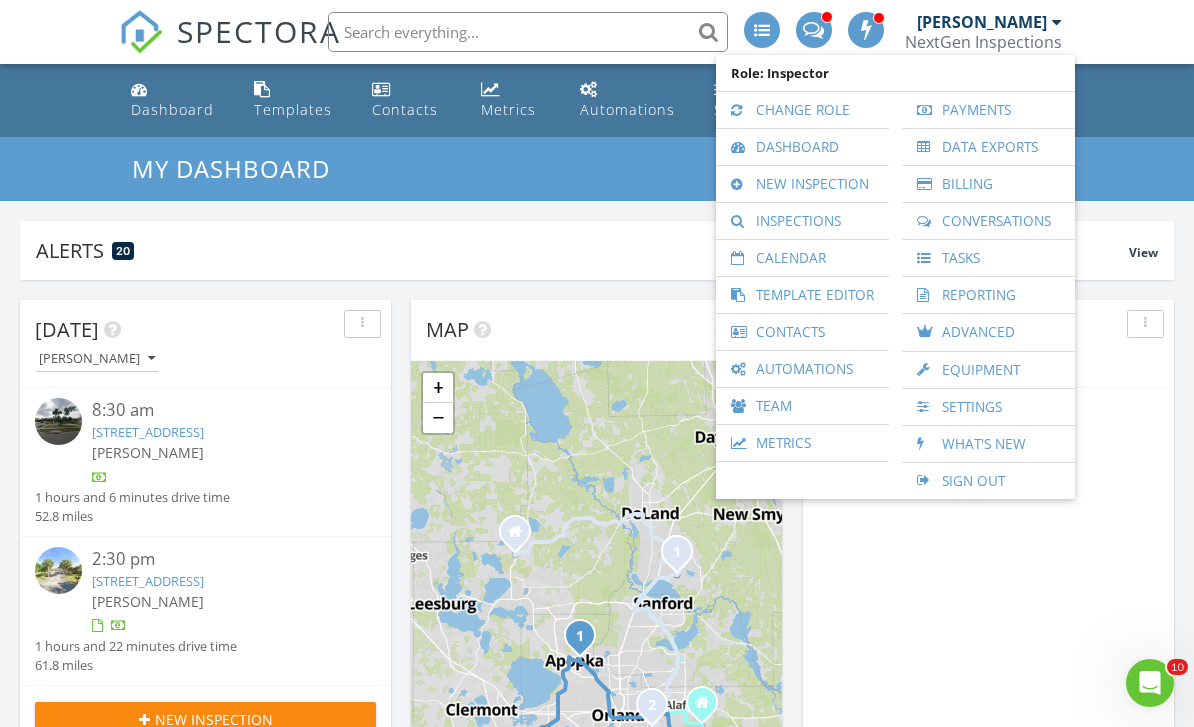 click on "Inspections" at bounding box center (802, 221) 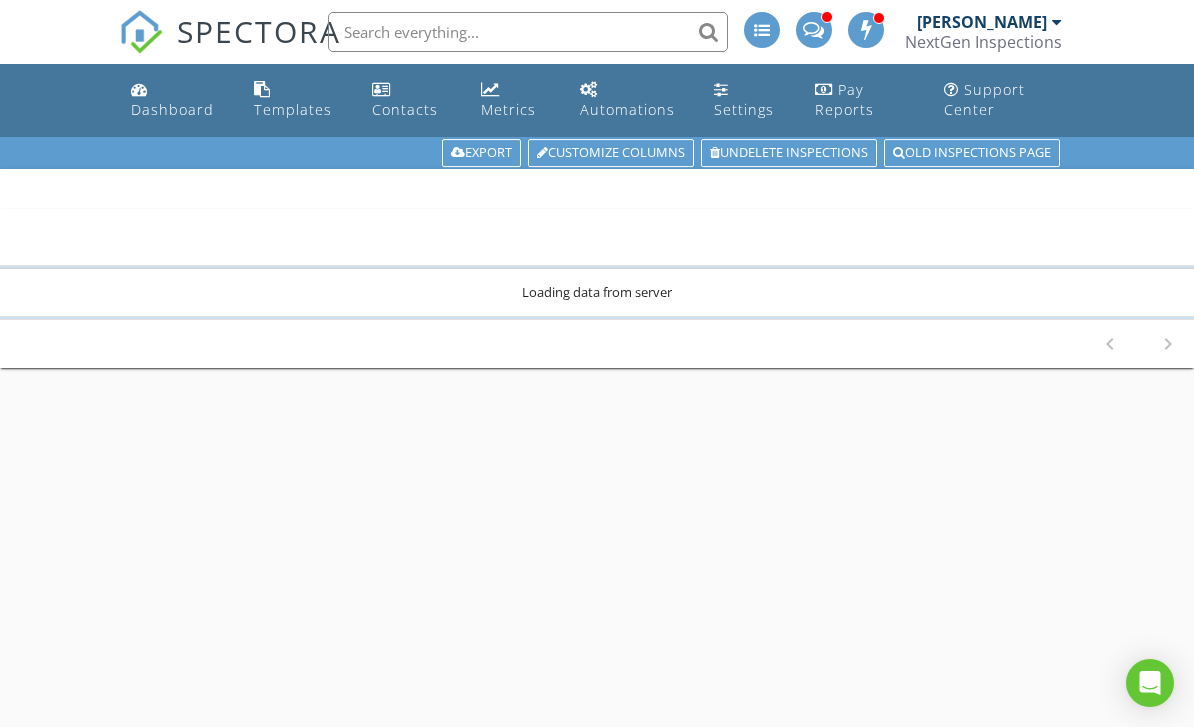 scroll, scrollTop: 0, scrollLeft: 0, axis: both 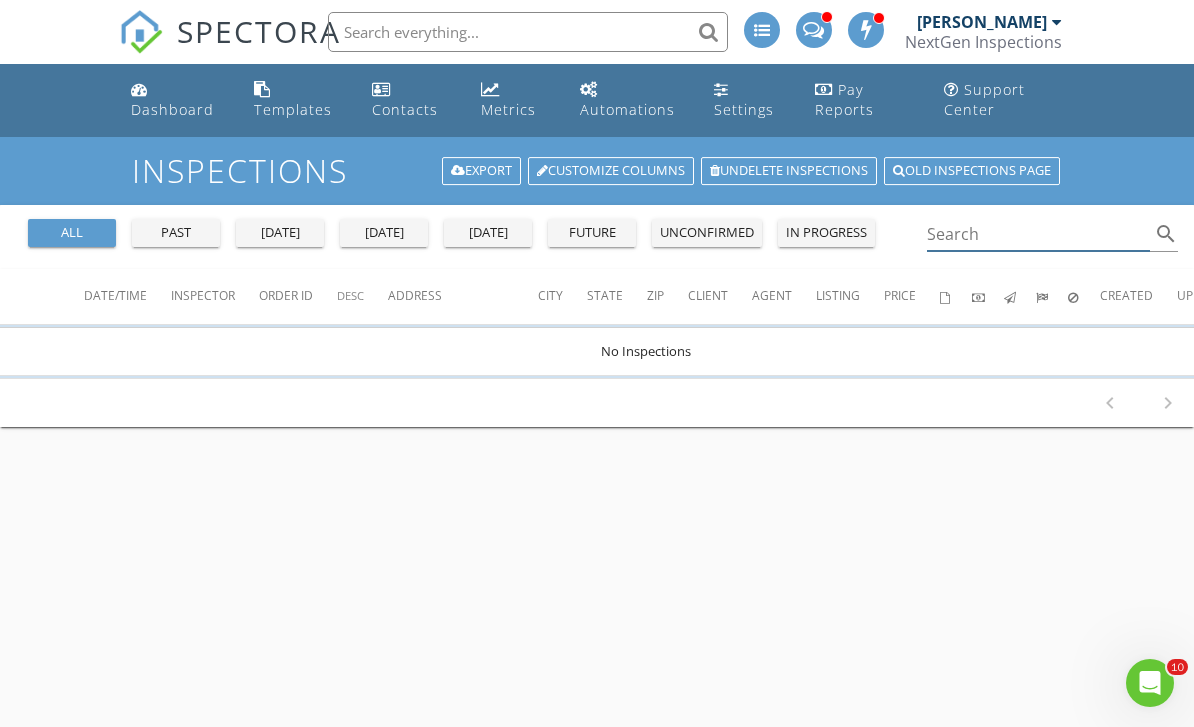 click at bounding box center [1038, 234] 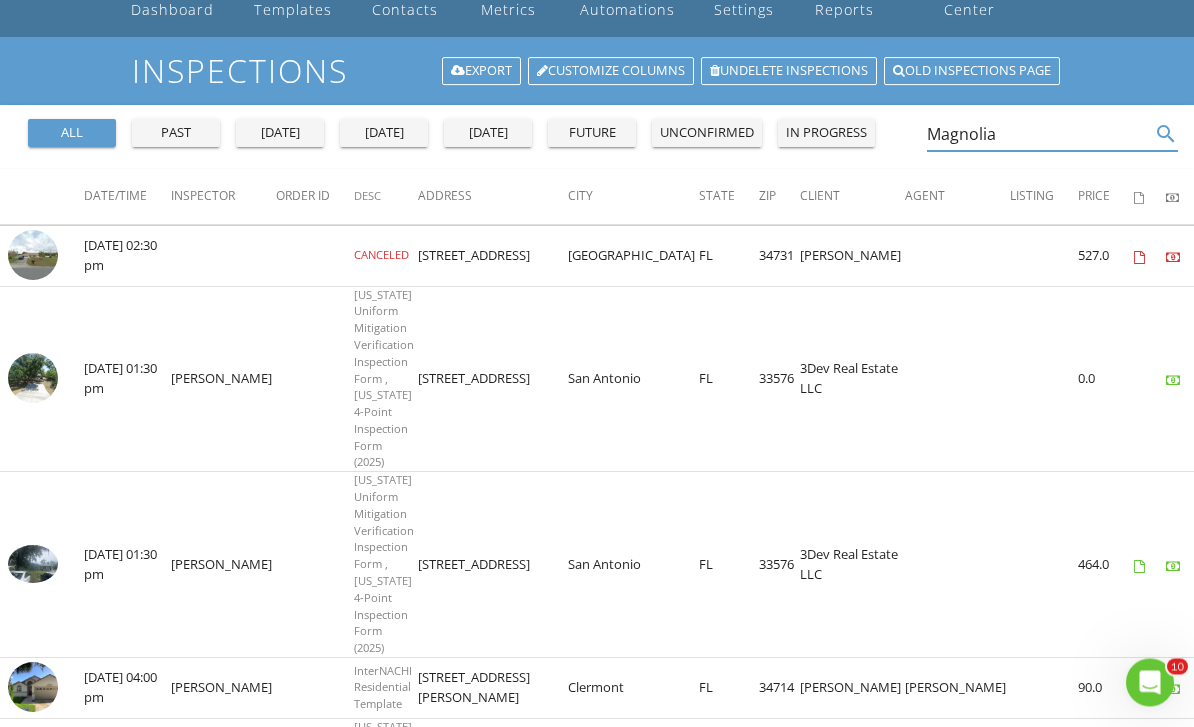 scroll, scrollTop: 100, scrollLeft: 0, axis: vertical 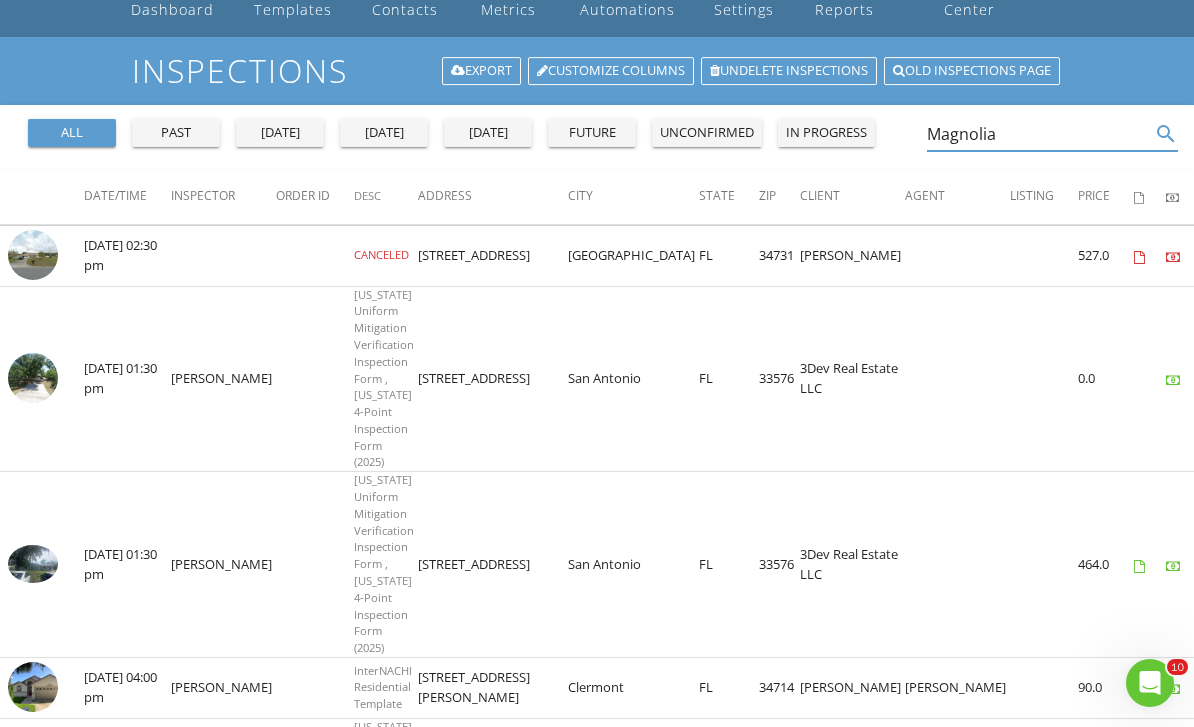 type on "Magnolia" 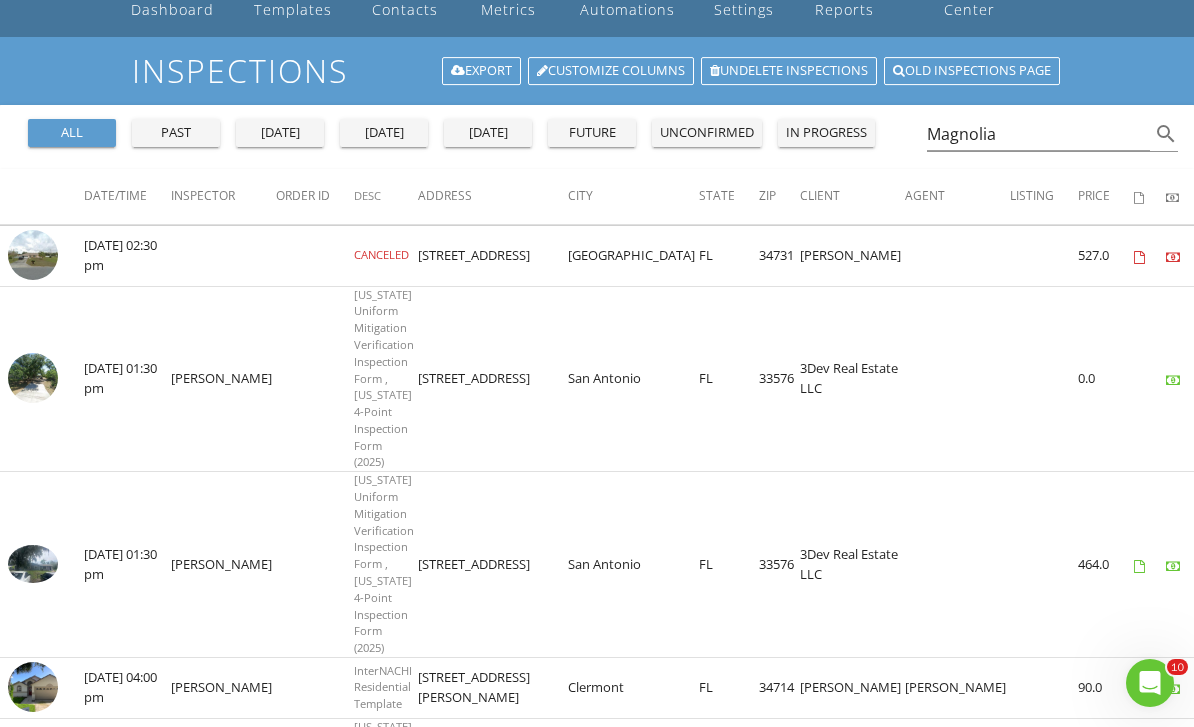 scroll, scrollTop: 132, scrollLeft: 0, axis: vertical 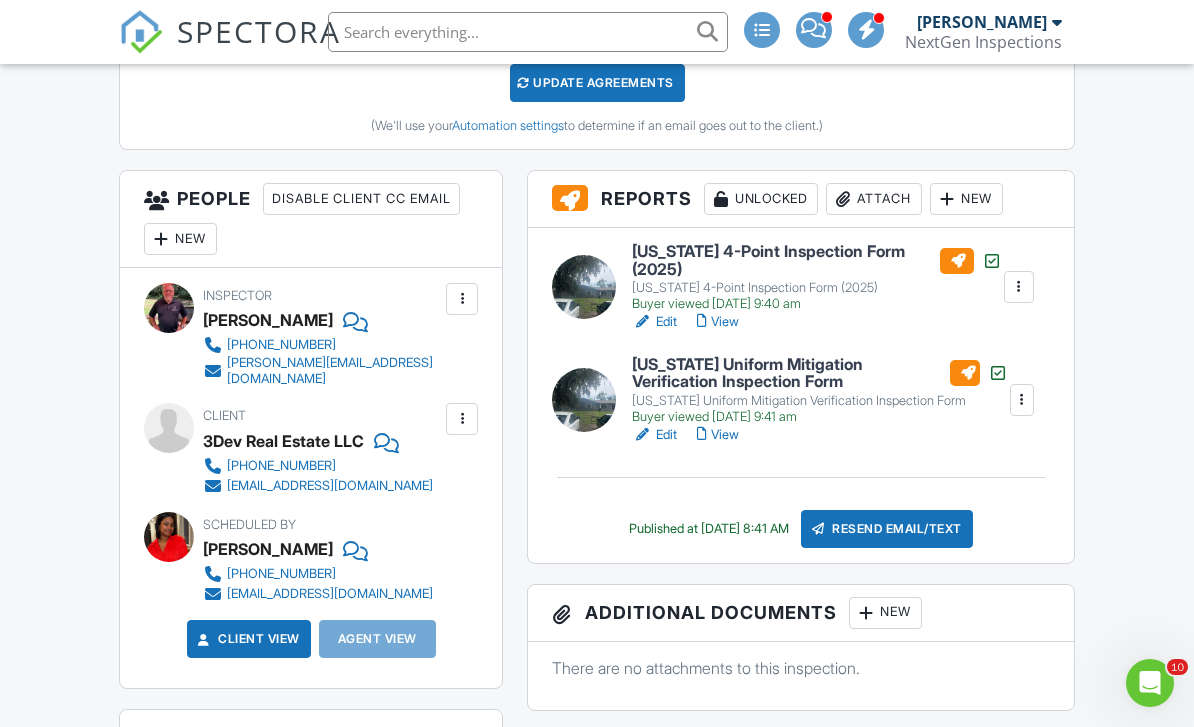 click on "View" at bounding box center (718, 435) 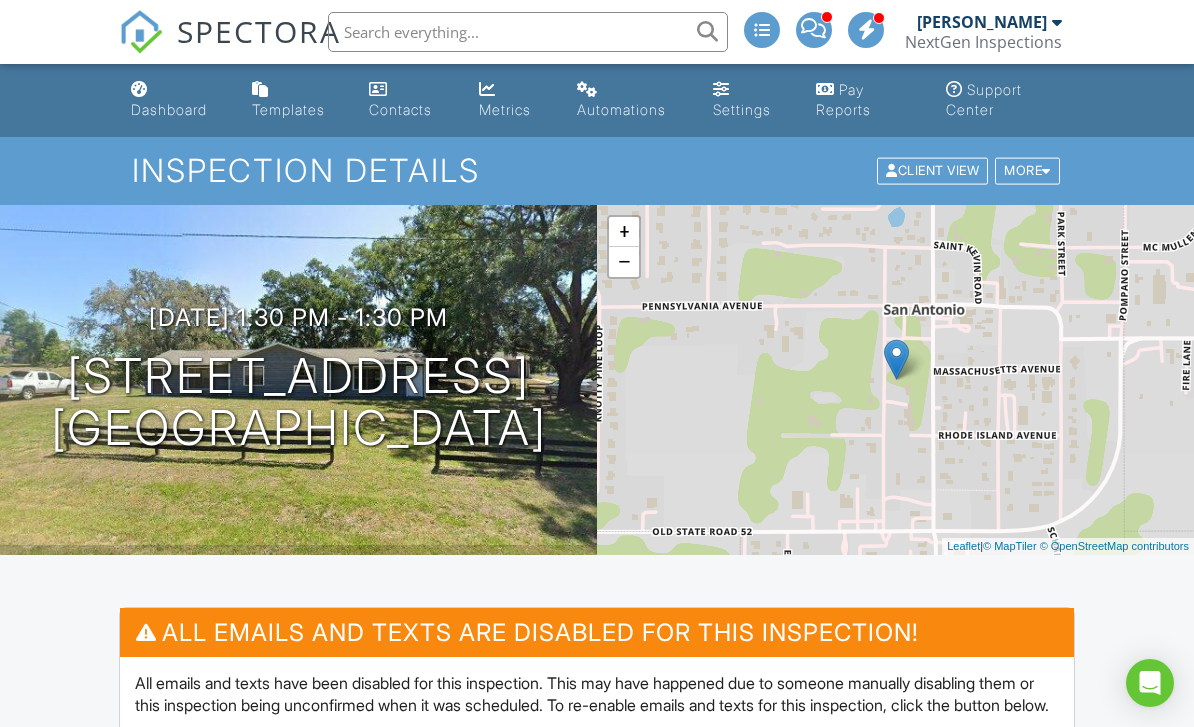 scroll, scrollTop: 0, scrollLeft: 0, axis: both 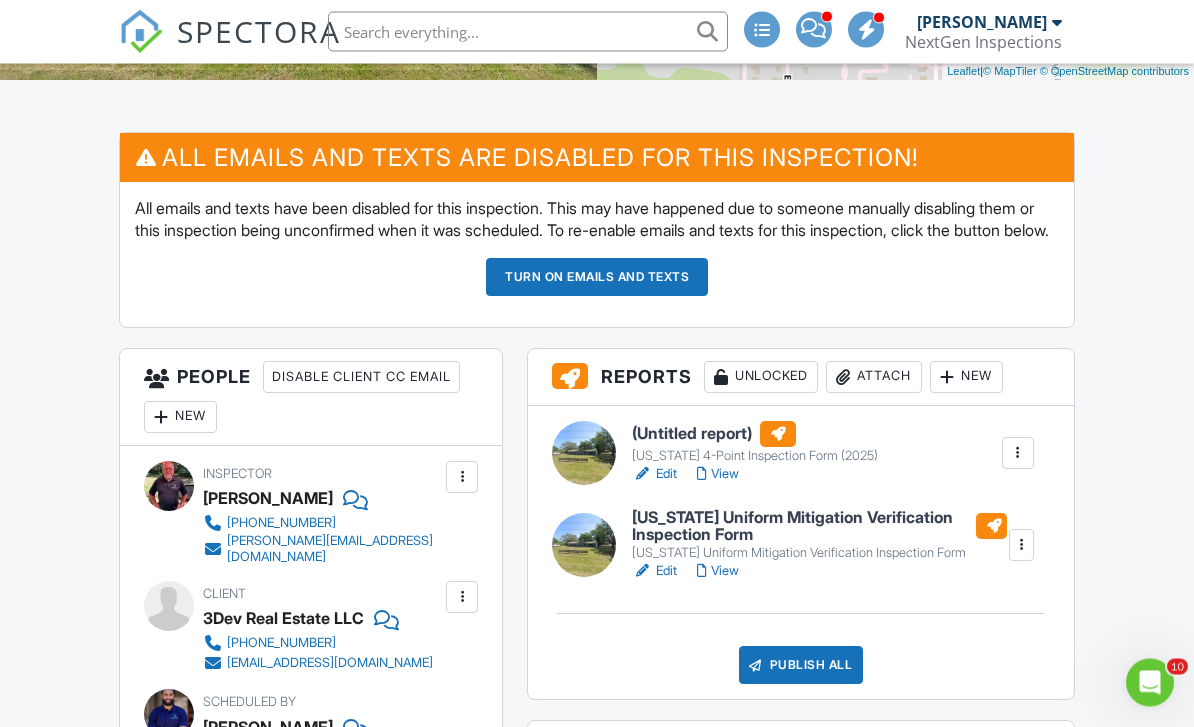 click on "Edit" at bounding box center [654, 475] 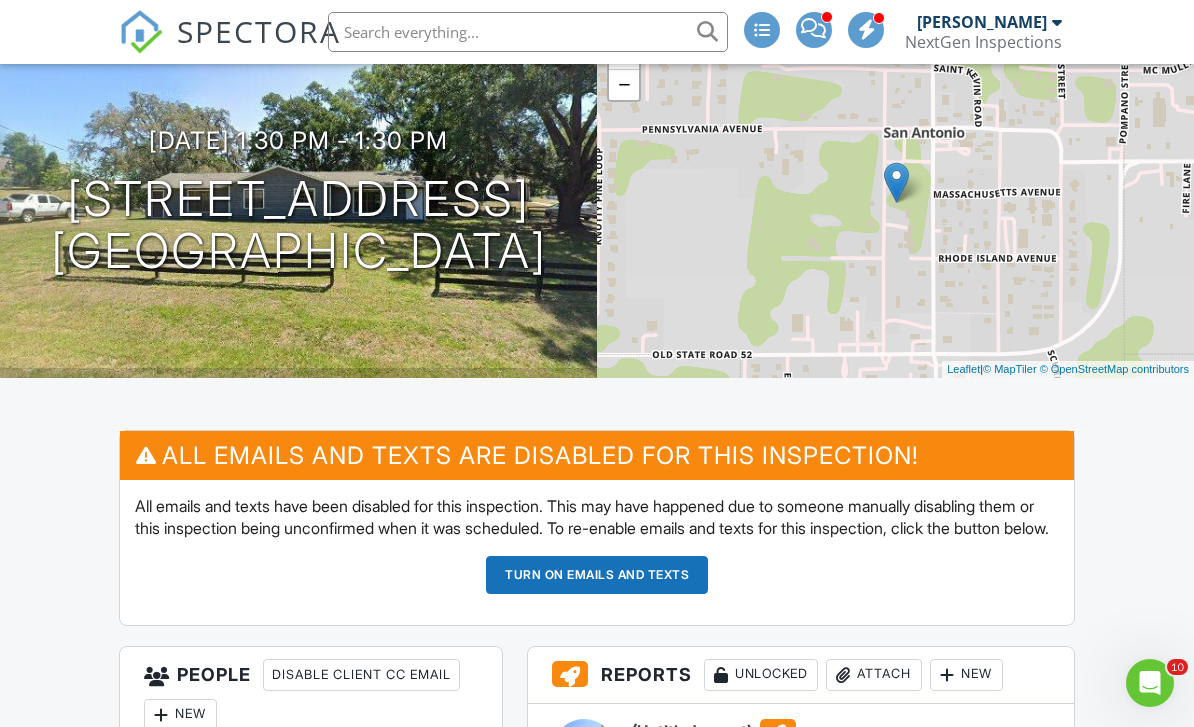 scroll, scrollTop: 457, scrollLeft: 0, axis: vertical 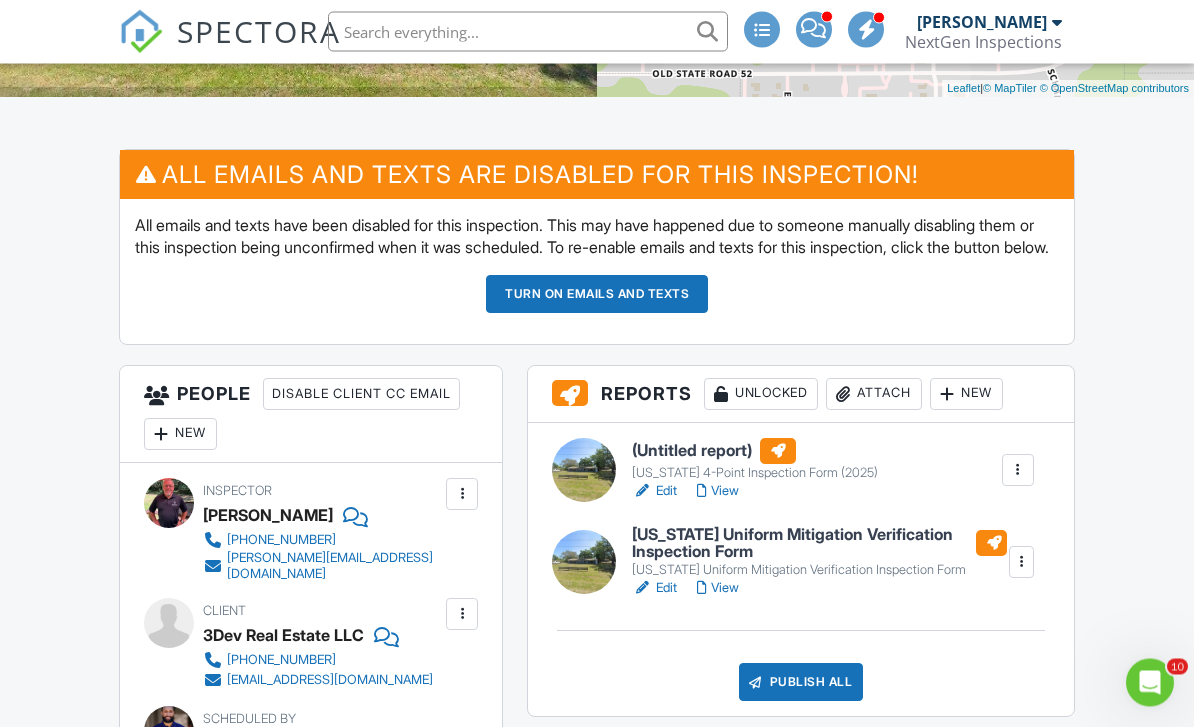 click on "Edit" at bounding box center (654, 492) 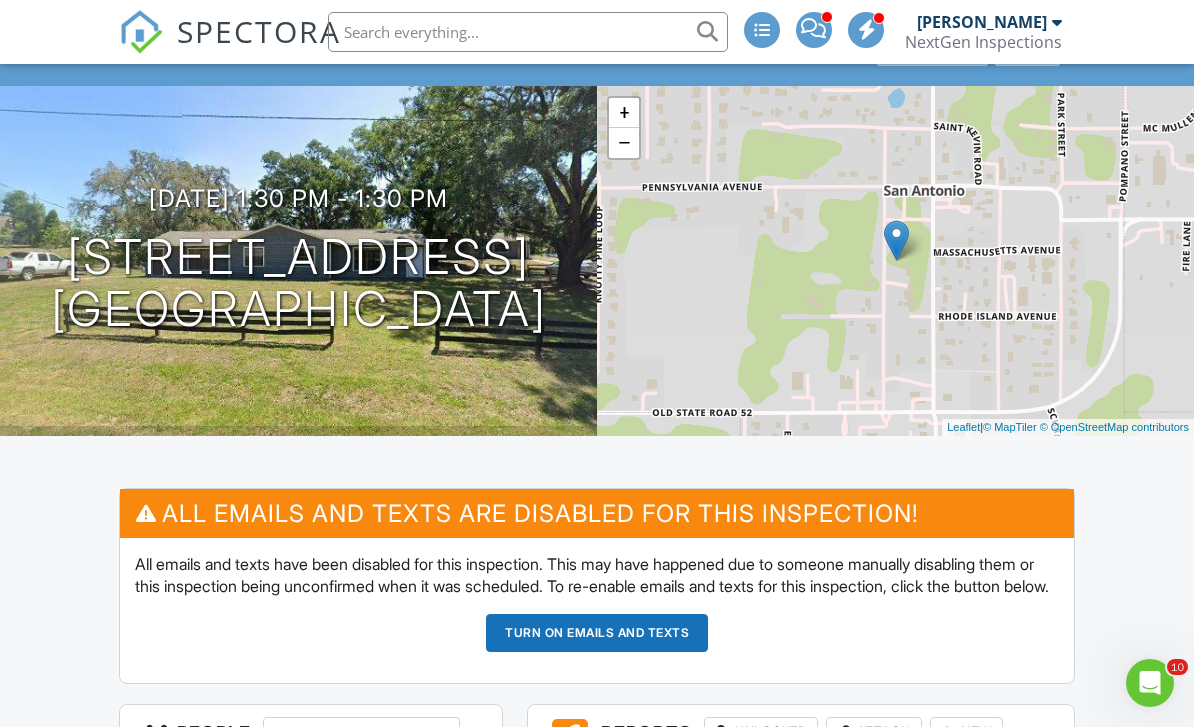 scroll, scrollTop: 0, scrollLeft: 0, axis: both 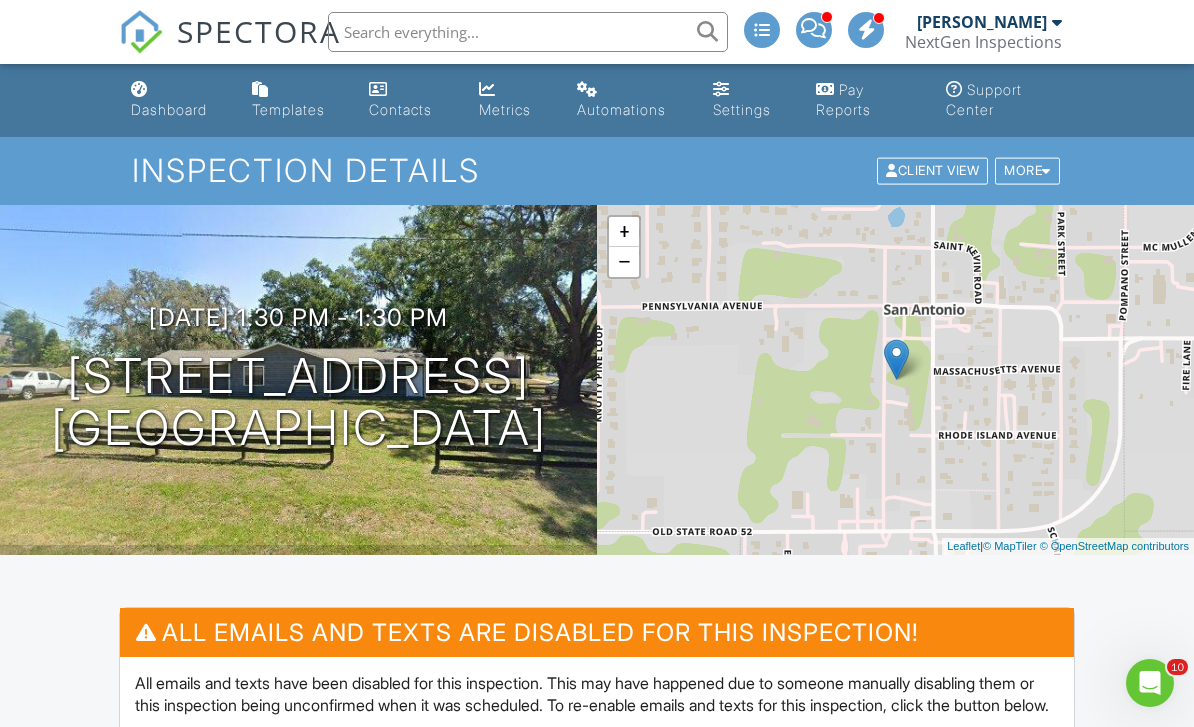 click on "Dashboard" at bounding box center (169, 109) 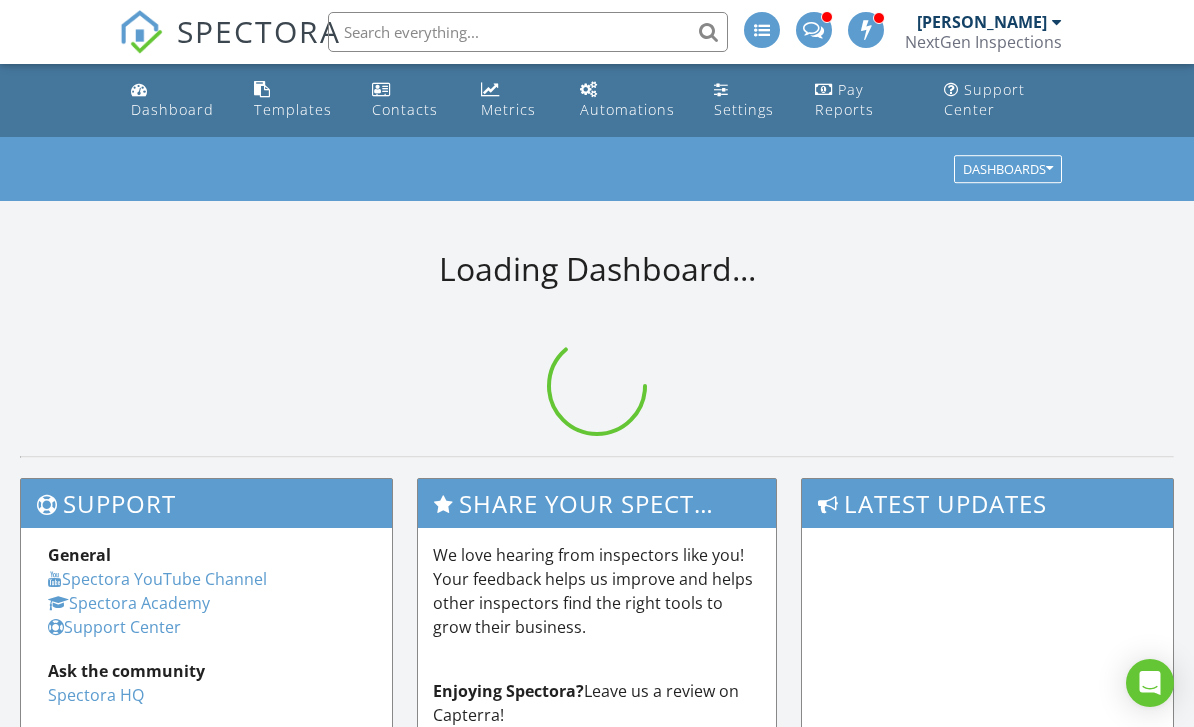 scroll, scrollTop: 0, scrollLeft: 0, axis: both 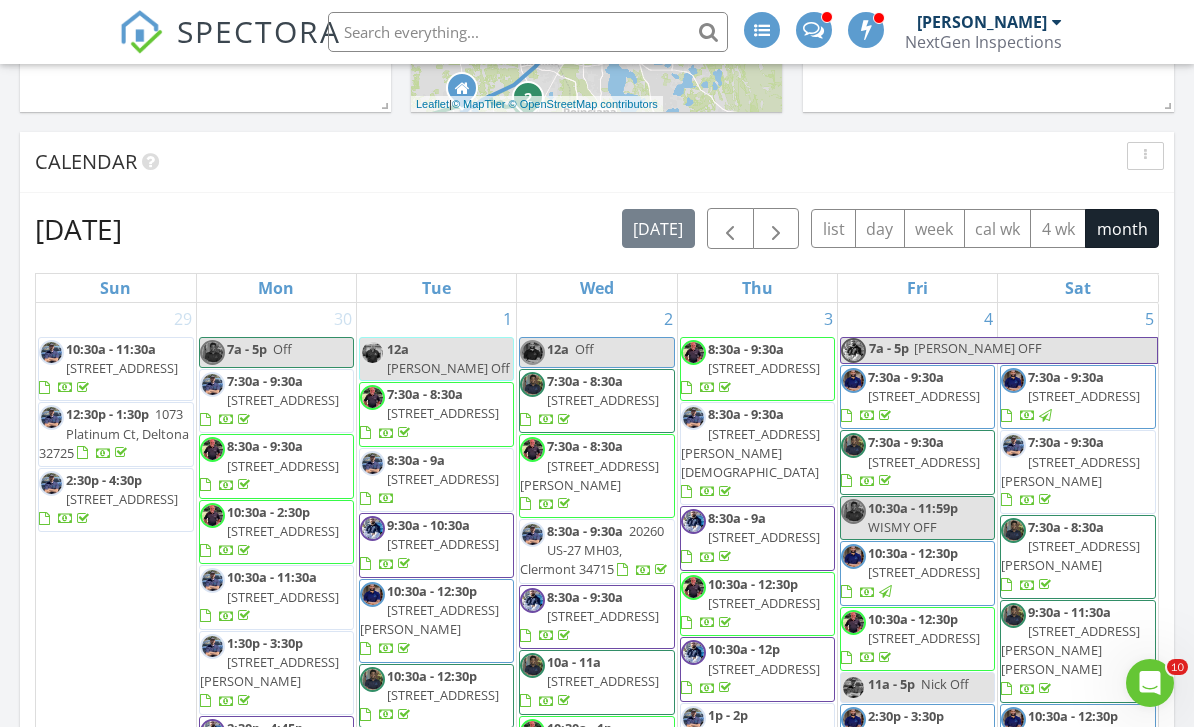 click at bounding box center (730, 229) 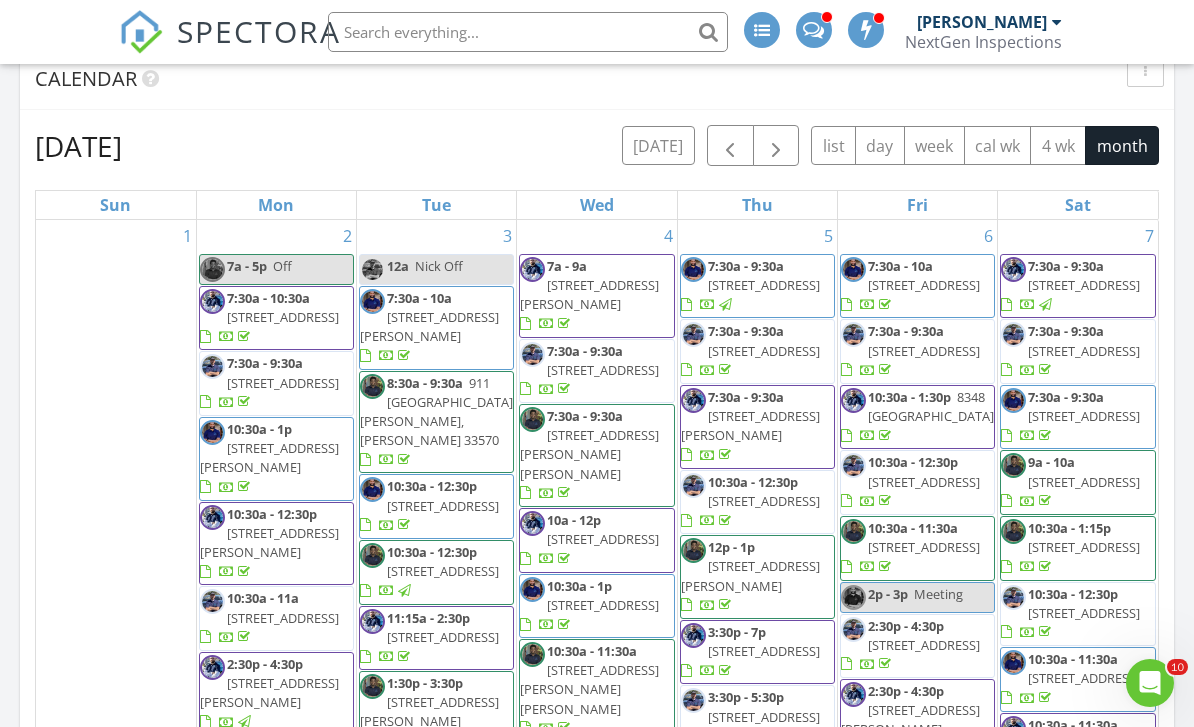scroll, scrollTop: 880, scrollLeft: 0, axis: vertical 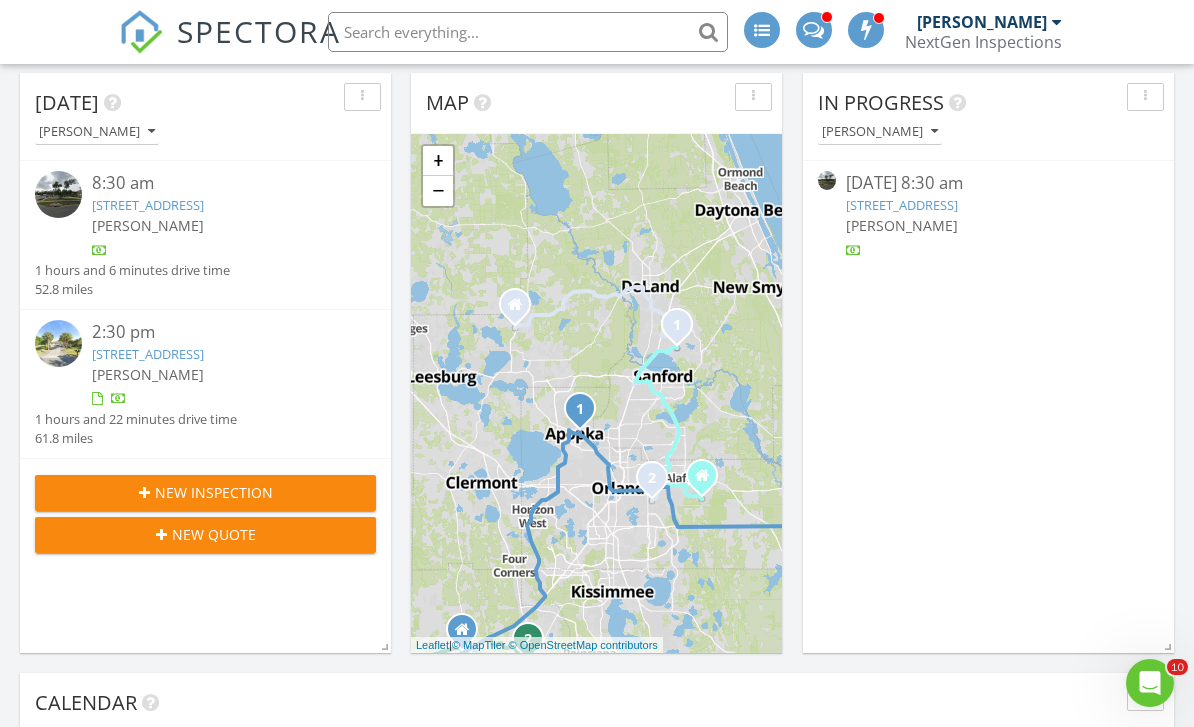 click on "New Inspection" at bounding box center [205, 492] 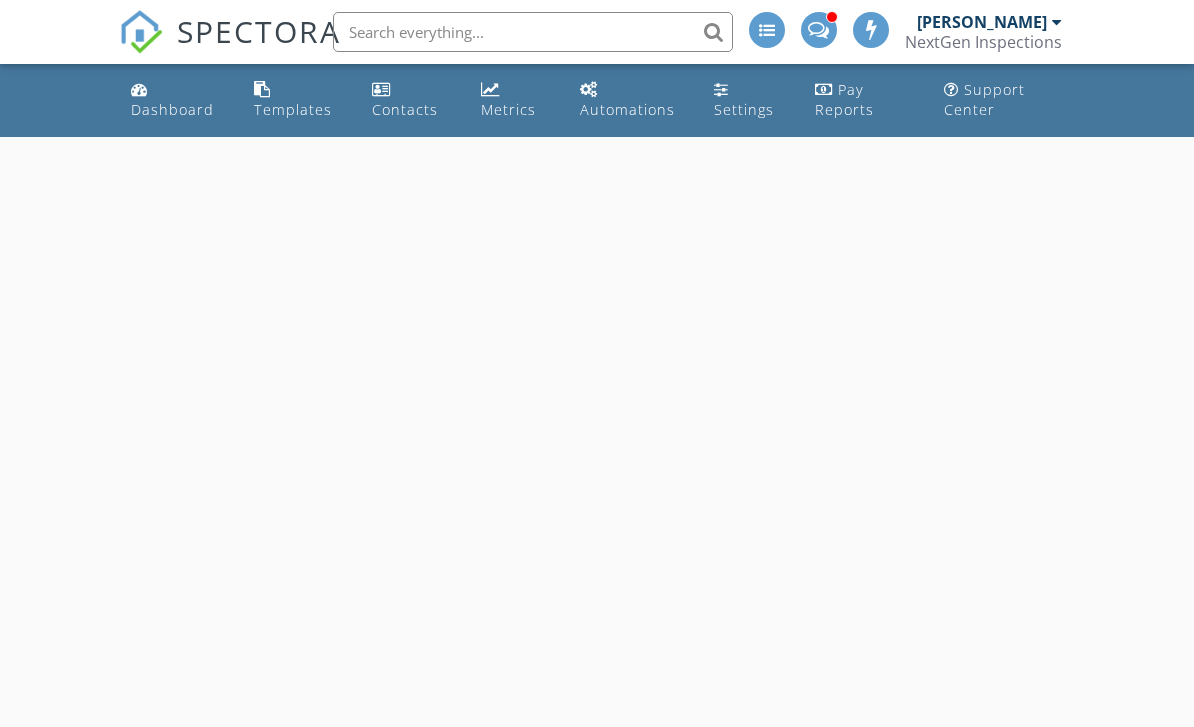 scroll, scrollTop: 0, scrollLeft: 0, axis: both 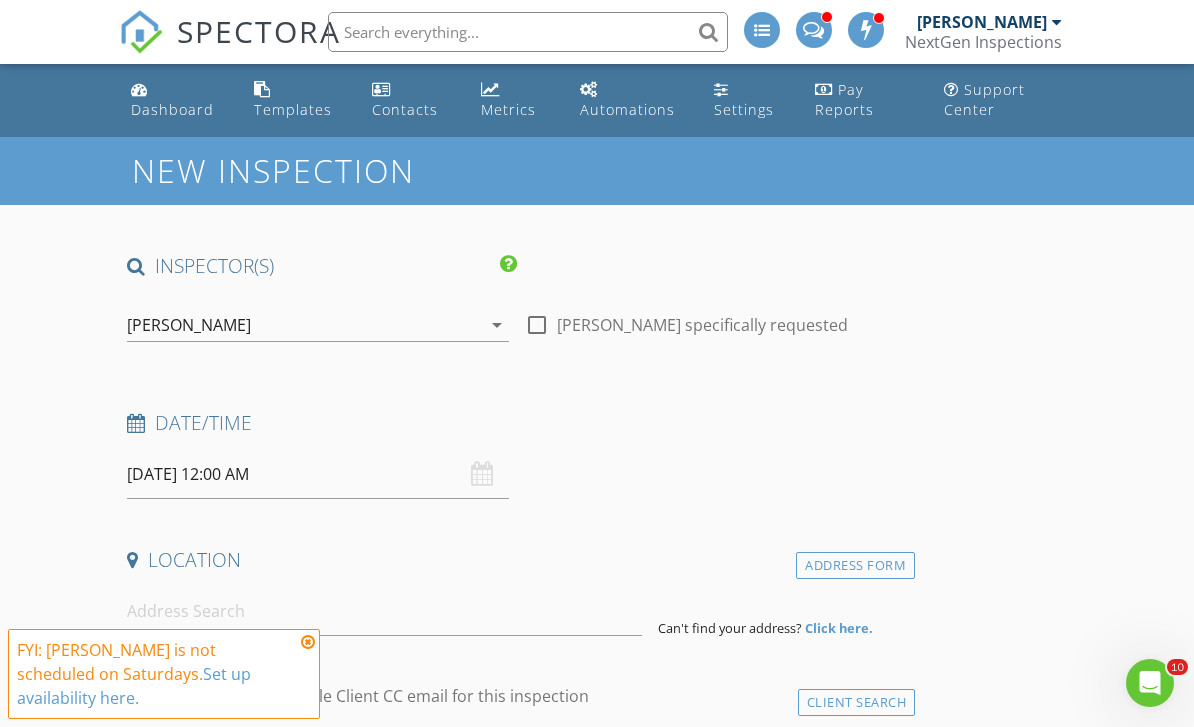 click on "[PERSON_NAME]" at bounding box center [189, 325] 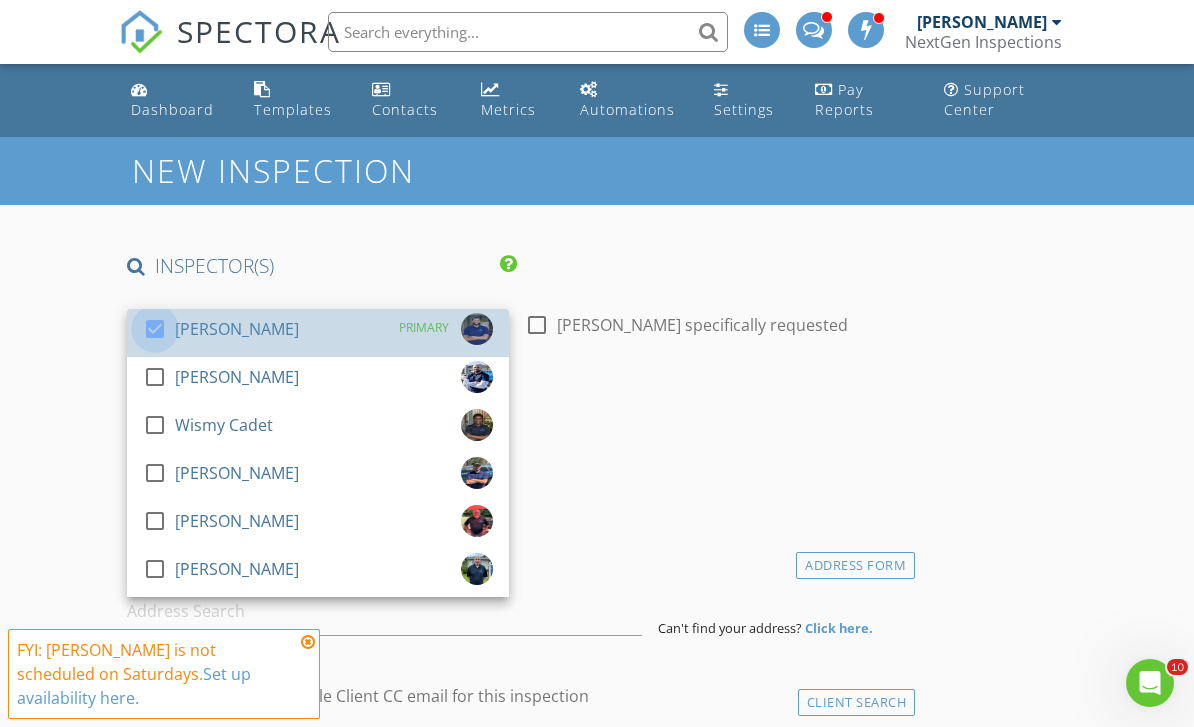 click at bounding box center [155, 329] 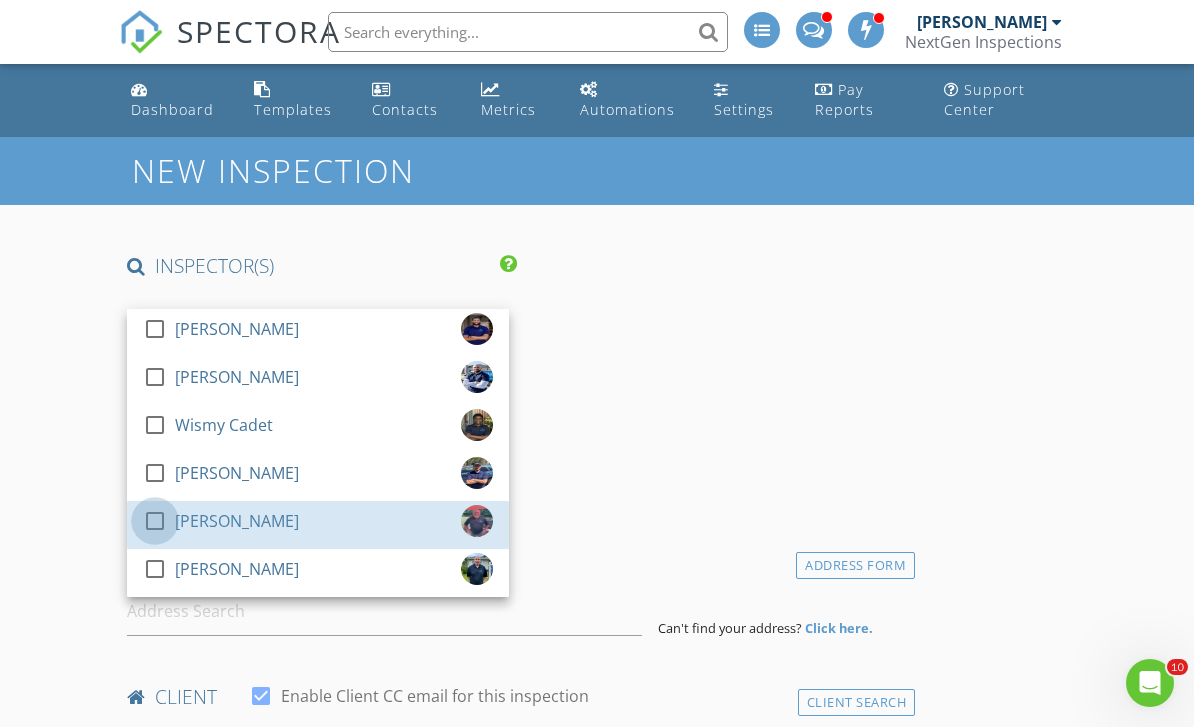 click at bounding box center [155, 521] 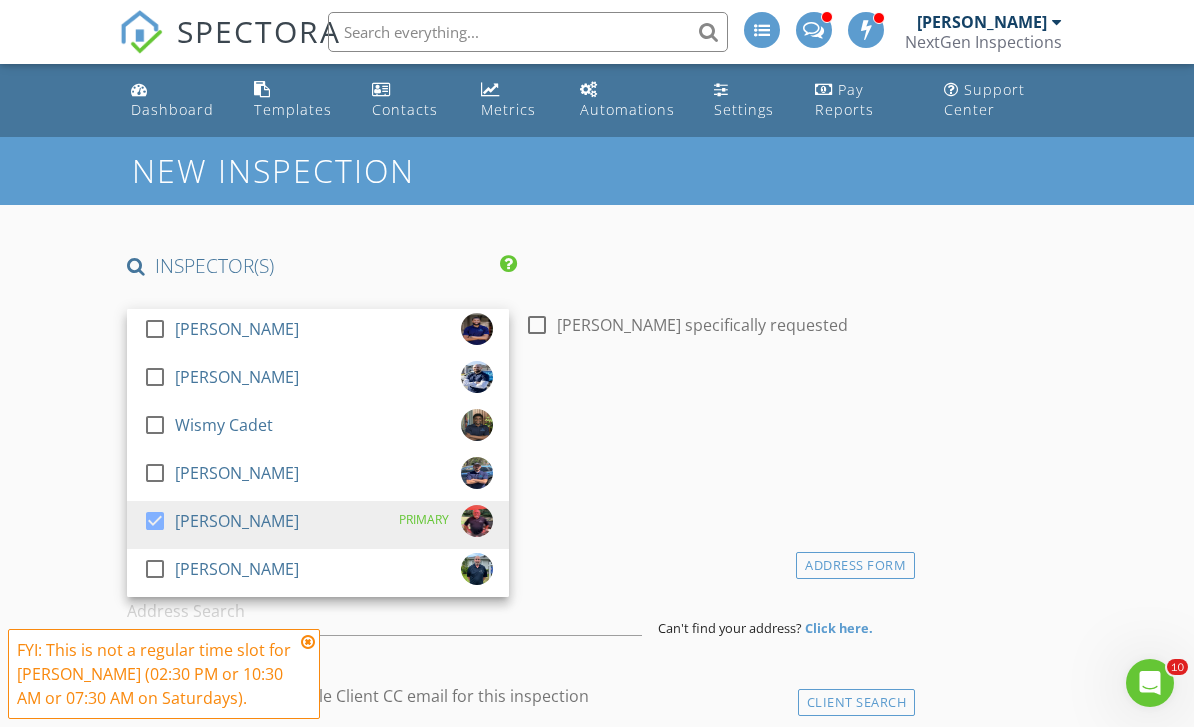 click on "New Inspection
INSPECTOR(S)
check_box_outline_blank   Curtis Antoine     check_box_outline_blank   Brennen Schmick     check_box_outline_blank   Wismy Cadet     check_box_outline_blank   Nicholas Bowers     check_box   David Stanier   PRIMARY   check_box_outline_blank   Wayne Johnson     David Stanier arrow_drop_down   check_box_outline_blank David Stanier specifically requested
Date/Time
07/12/2025 12:00 AM
Location
Address Form       Can't find your address?   Click here.
client
check_box Enable Client CC email for this inspection   Client Search     check_box_outline_blank Client is a Company/Organization     First Name   Last Name   Email   CC Email   Phone         Tags         Notes   Private Notes
ADD ADDITIONAL client
SERVICES
check_box_outline_blank" at bounding box center [597, 1831] 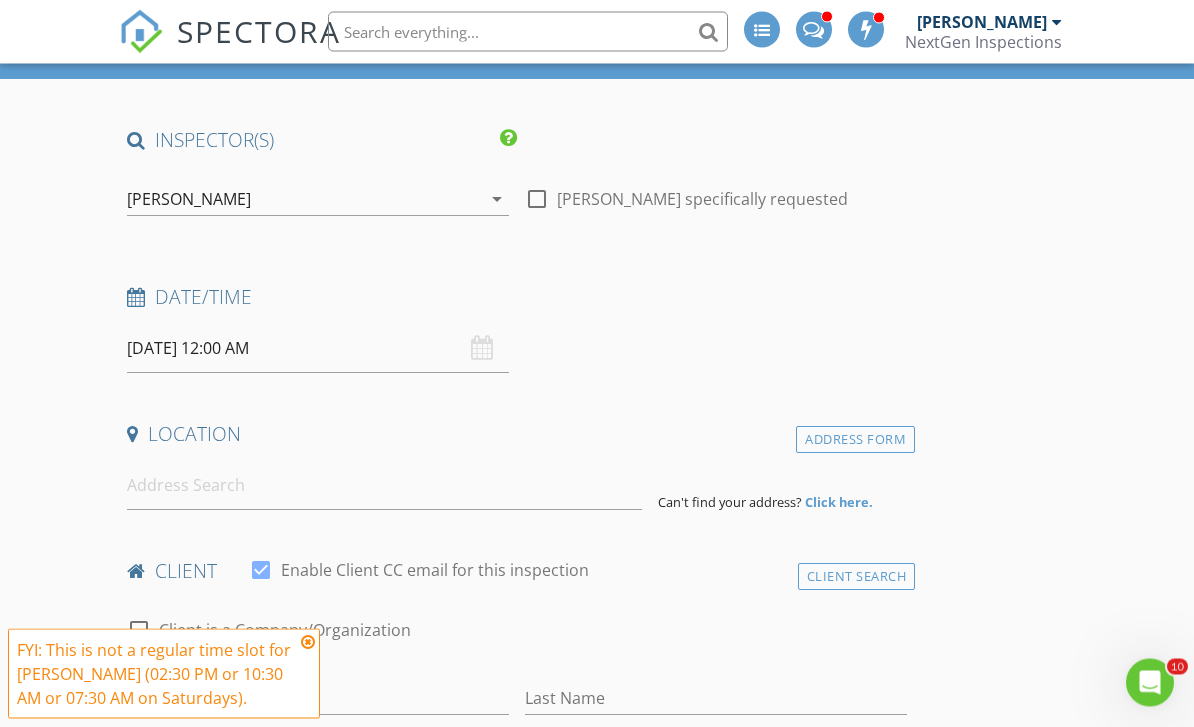 scroll, scrollTop: 123, scrollLeft: 0, axis: vertical 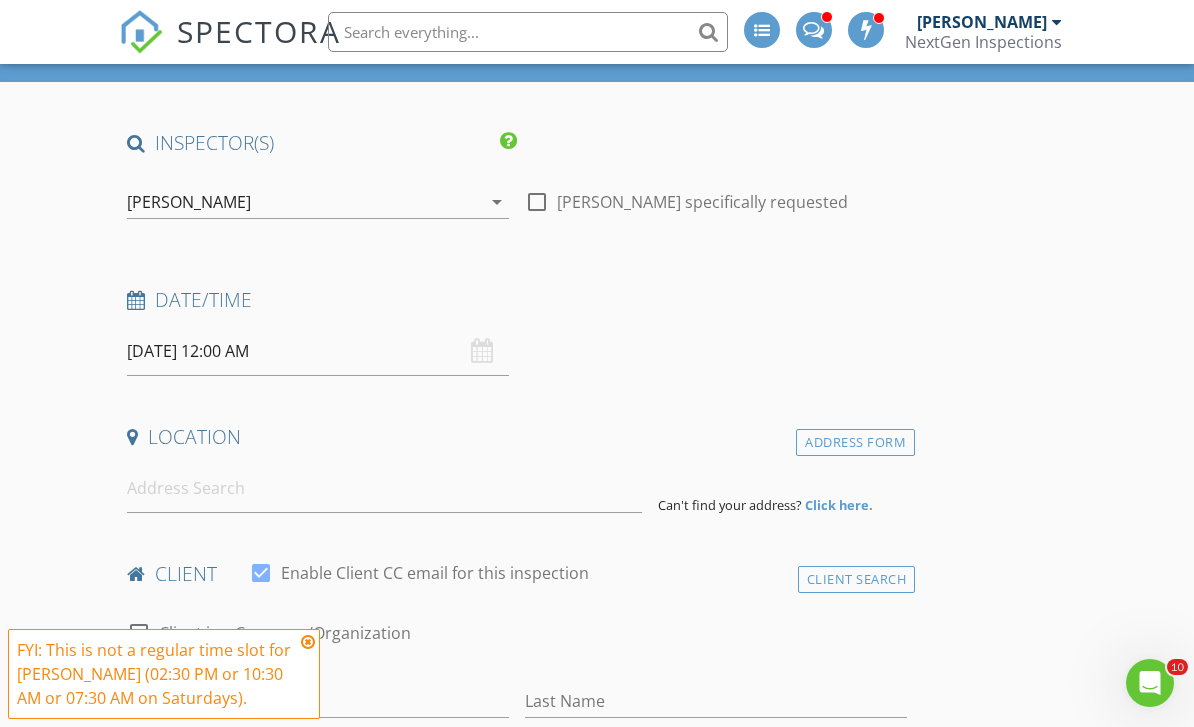 click on "SPECTORA
Curtis Antoine
NextGen Inspections
Role:
Inspector
Change Role
Dashboard
New Inspection
Inspections
Calendar
Template Editor
Contacts
Automations
Team
Metrics
Payments
Data Exports
Billing
Conversations
Tasks
Reporting
Advanced
Equipment
Settings
What's New
Sign Out
Change Active Role
Your account has more than one possible role. Please choose how you'd like to view the site:
Company/Agency
City
Role
Dashboard
Templates
Contacts
Metrics
Automations
Settings
Pay Reports
Support Center
Yes  No  Unsure BA  LA  Seller  Owner  Lockbox  Other" at bounding box center (597, 1640) 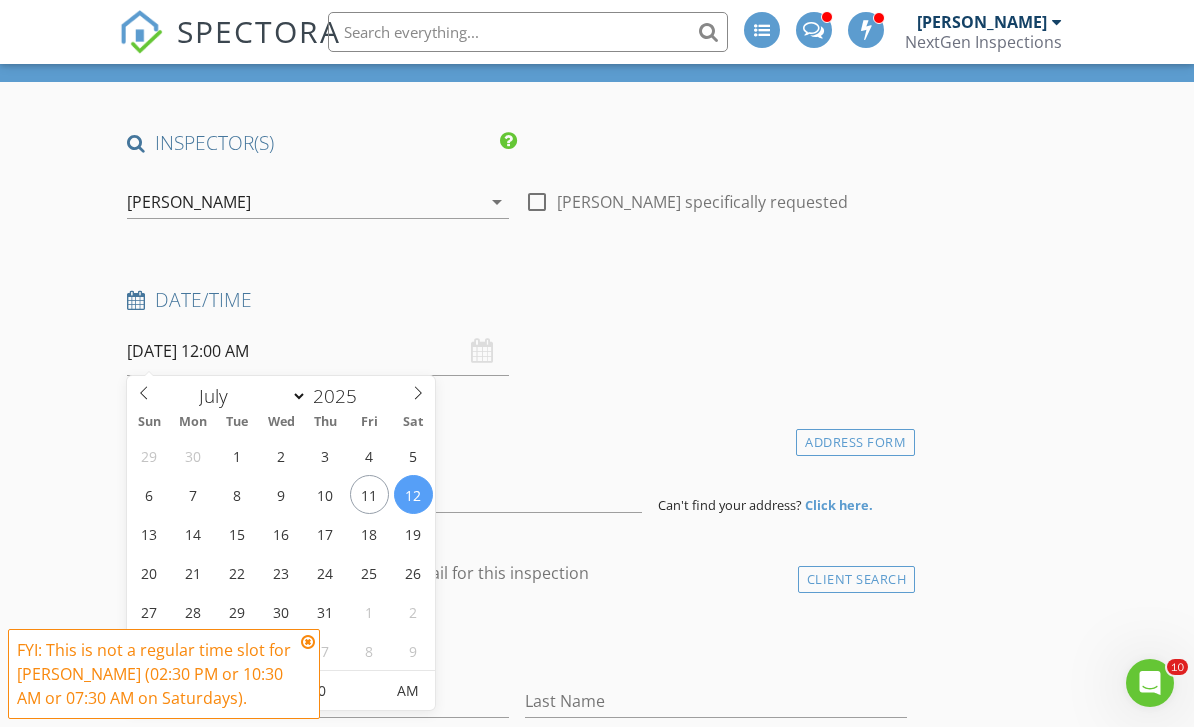 click 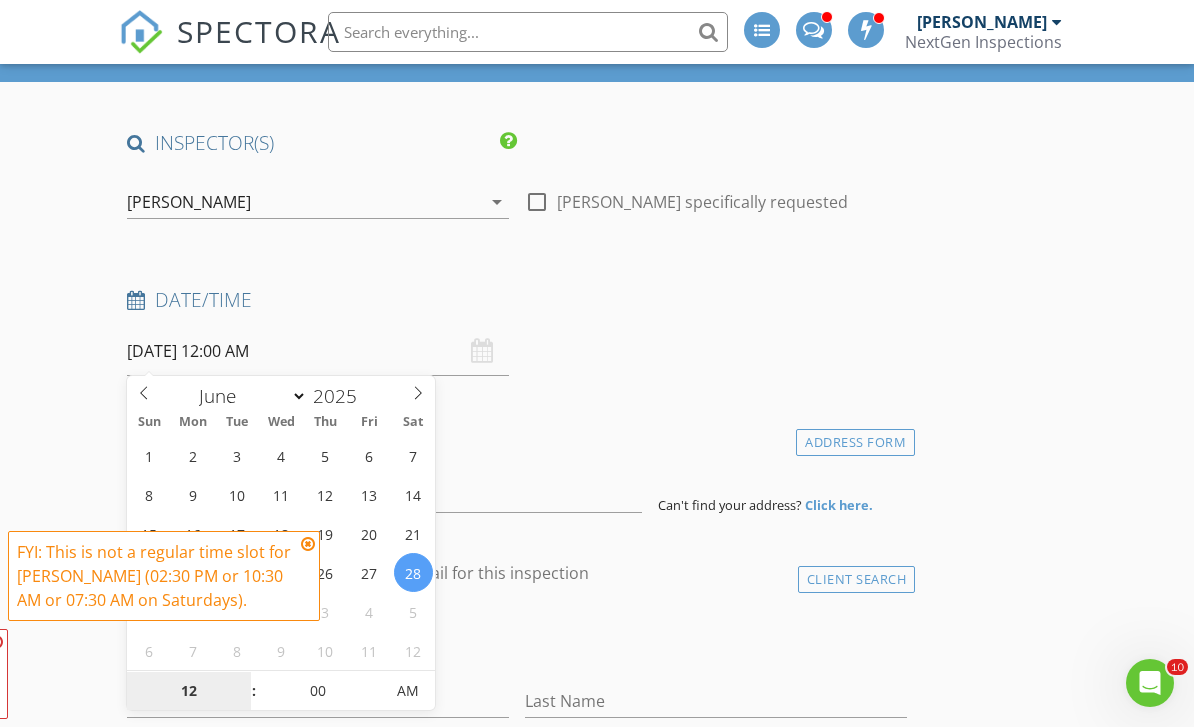 type on "06/28/2025 12:00 AM" 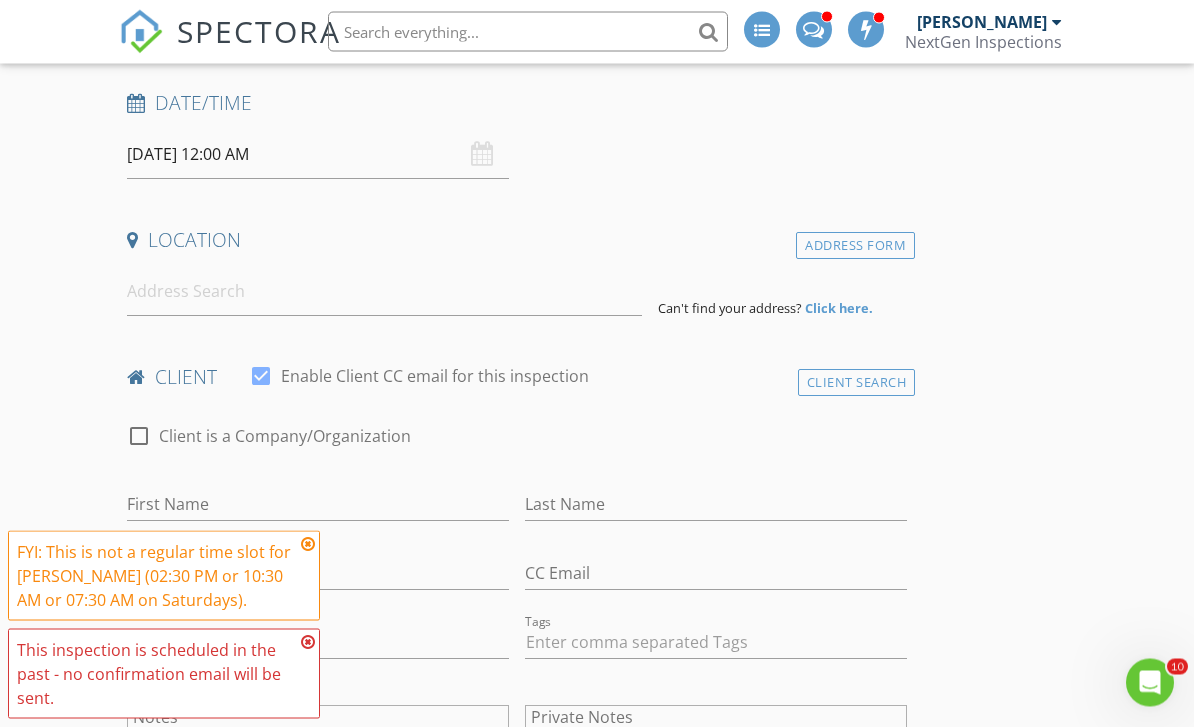 scroll, scrollTop: 320, scrollLeft: 0, axis: vertical 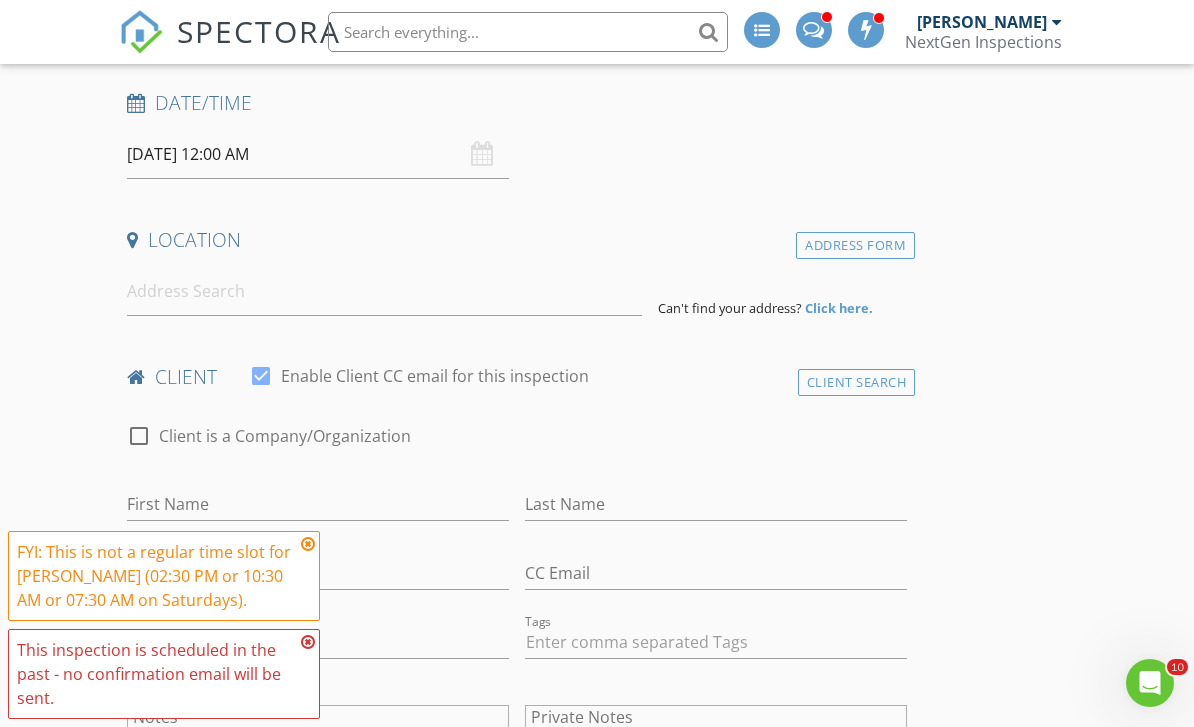 click on "SPECTORA
Curtis Antoine
NextGen Inspections
Role:
Inspector
Change Role
Dashboard
New Inspection
Inspections
Calendar
Template Editor
Contacts
Automations
Team
Metrics
Payments
Data Exports
Billing
Conversations
Tasks
Reporting
Advanced
Equipment
Settings
What's New
Sign Out
Change Active Role
Your account has more than one possible role. Please choose how you'd like to view the site:
Company/Agency
City
Role
Dashboard
Templates
Contacts
Metrics
Automations
Settings
Pay Reports
Support Center
Yes  No  Unsure BA  LA  Seller  Owner  Lockbox  Other" at bounding box center [597, 1443] 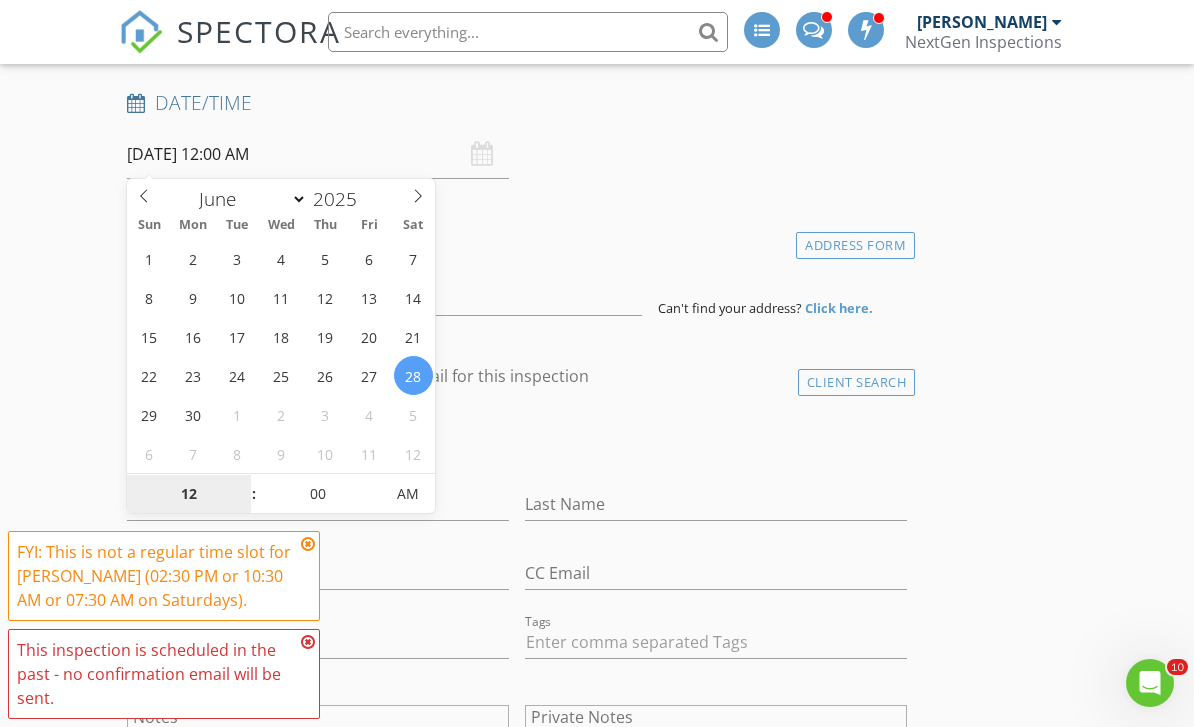 click on "12" at bounding box center [188, 495] 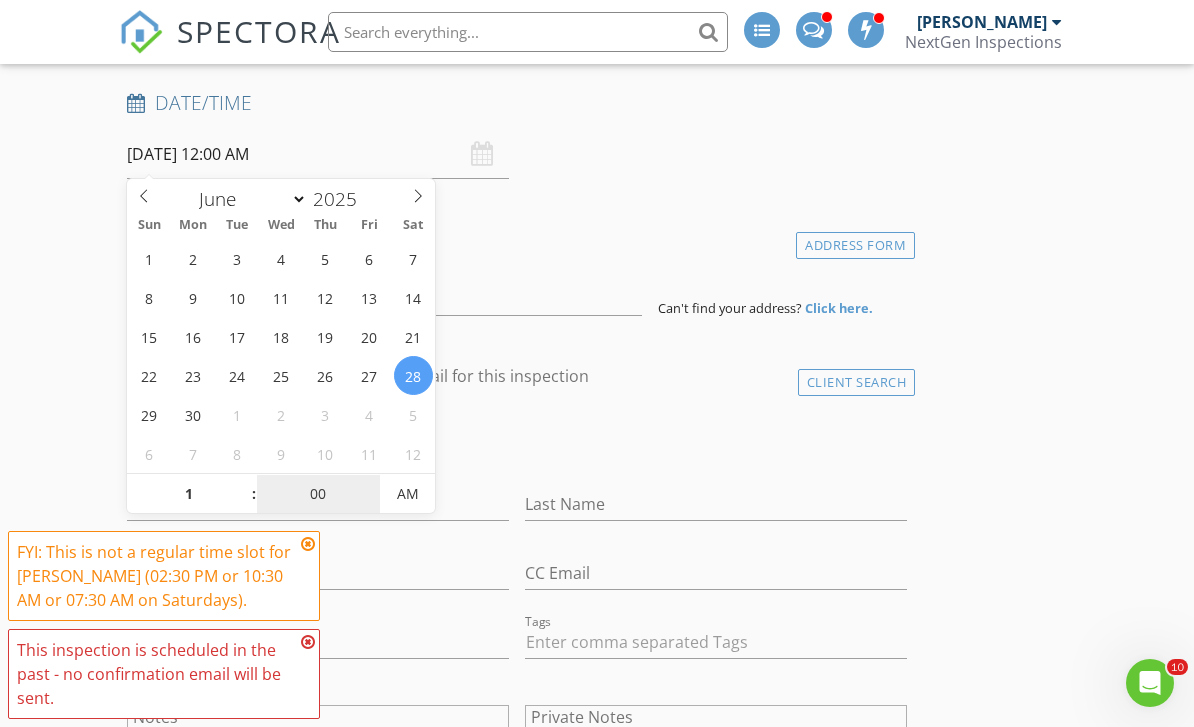 click on "00" at bounding box center (318, 495) 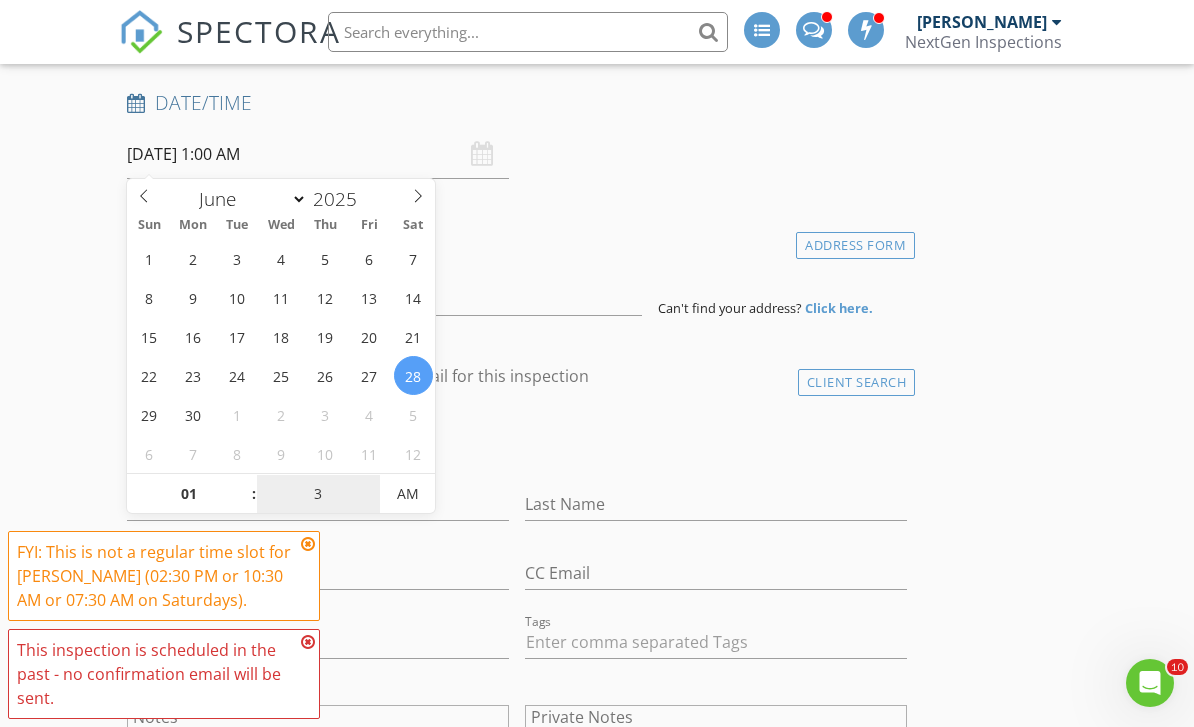 type on "30" 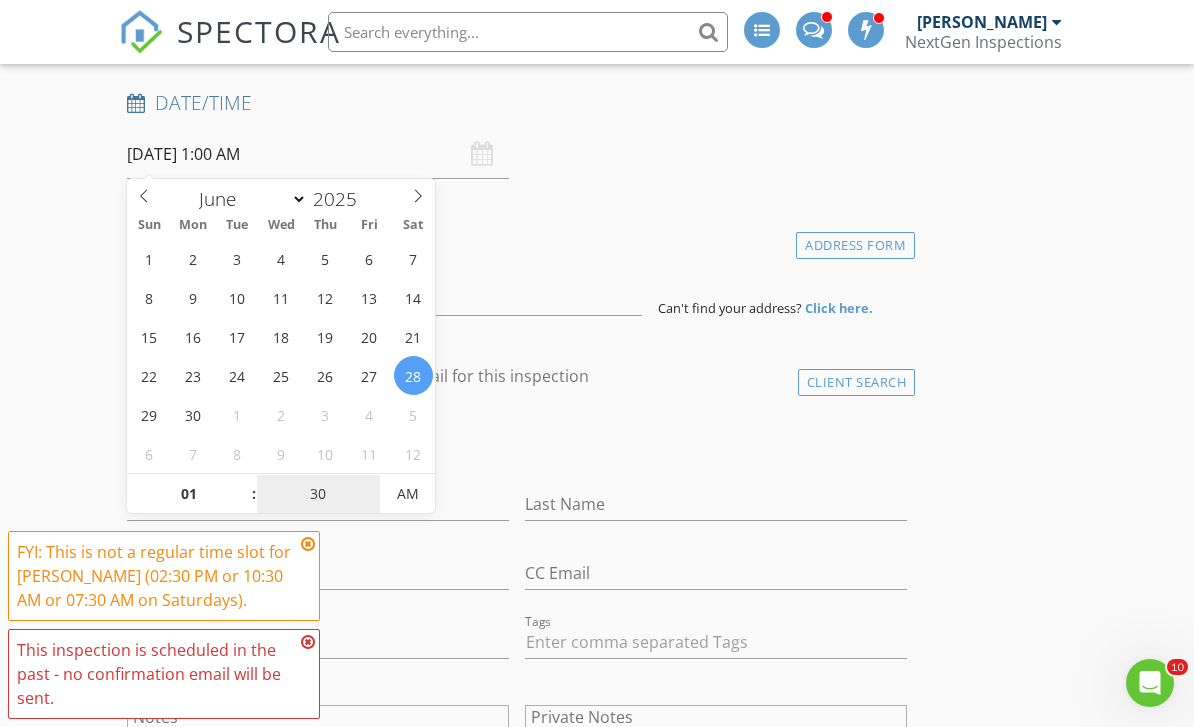 type on "06/28/2025 1:30 PM" 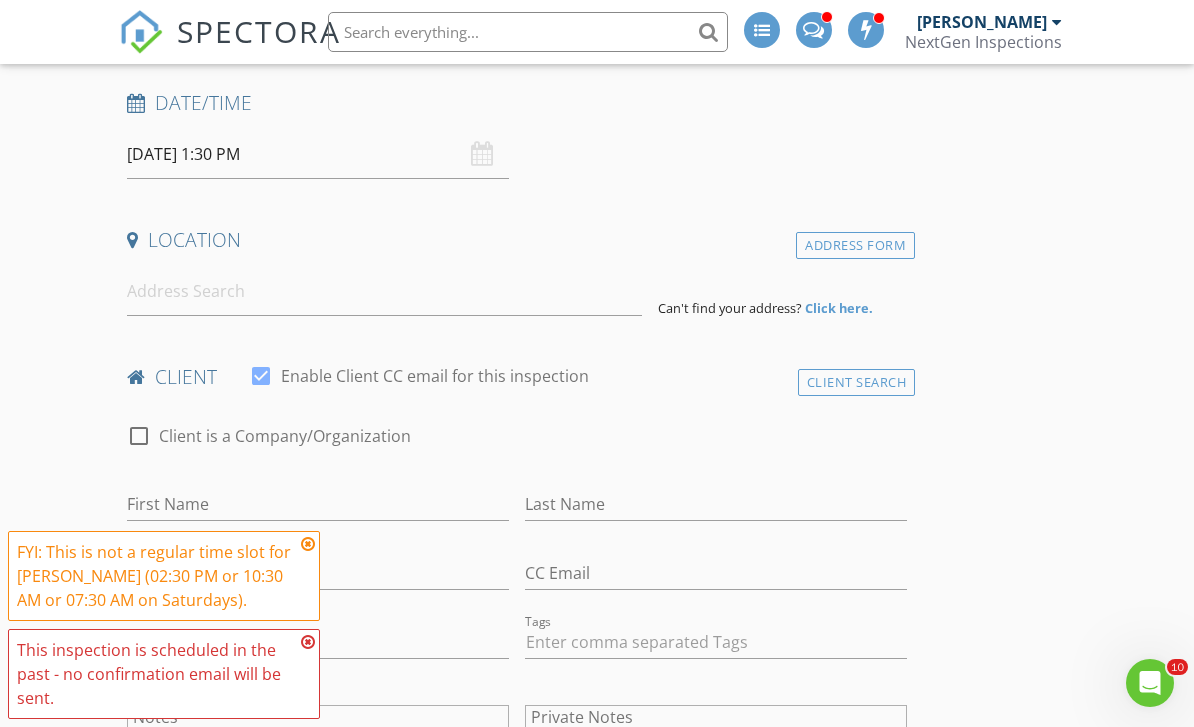 click on "New Inspection
INSPECTOR(S)
check_box_outline_blank   Curtis Antoine     check_box_outline_blank   Brennen Schmick     check_box_outline_blank   Wismy Cadet     check_box_outline_blank   Nicholas Bowers     check_box   David Stanier   PRIMARY   check_box_outline_blank   Wayne Johnson     David Stanier arrow_drop_down   check_box_outline_blank David Stanier specifically requested
Date/Time
06/28/2025 1:30 PM
Location
Address Form       Can't find your address?   Click here.
client
check_box Enable Client CC email for this inspection   Client Search     check_box_outline_blank Client is a Company/Organization     First Name   Last Name   Email   CC Email   Phone         Tags         Notes   Private Notes
ADD ADDITIONAL client
SERVICES
check_box_outline_blank" at bounding box center (597, 1511) 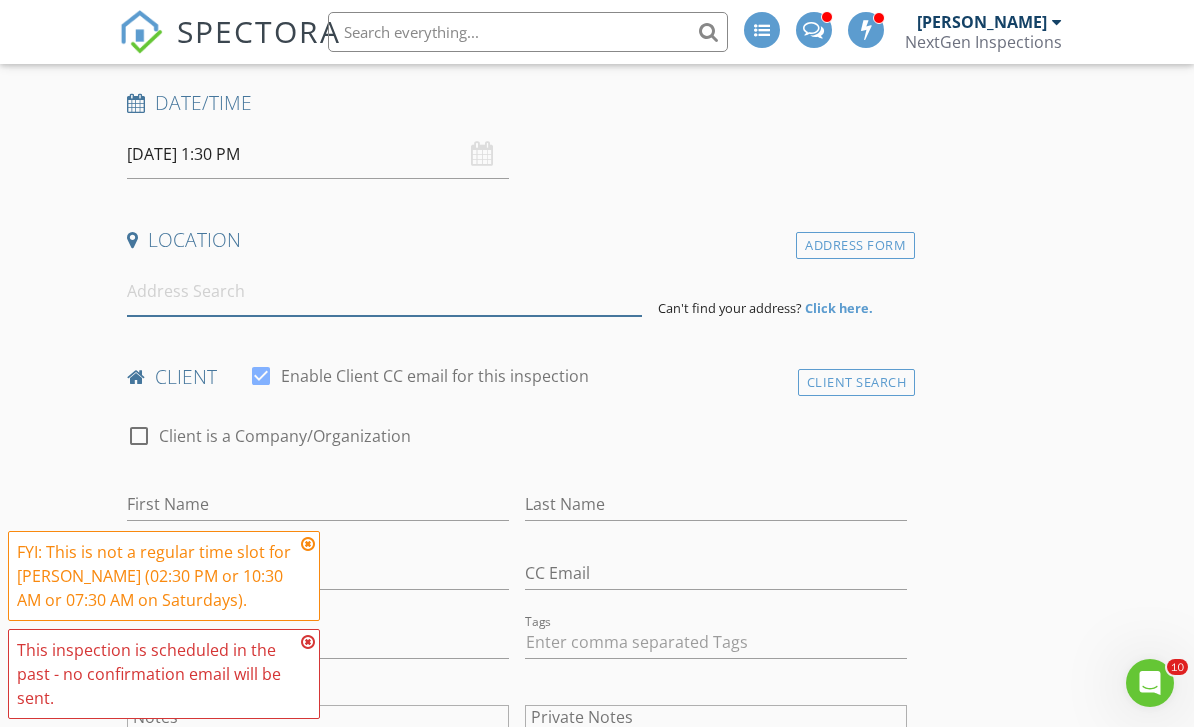 click at bounding box center [384, 291] 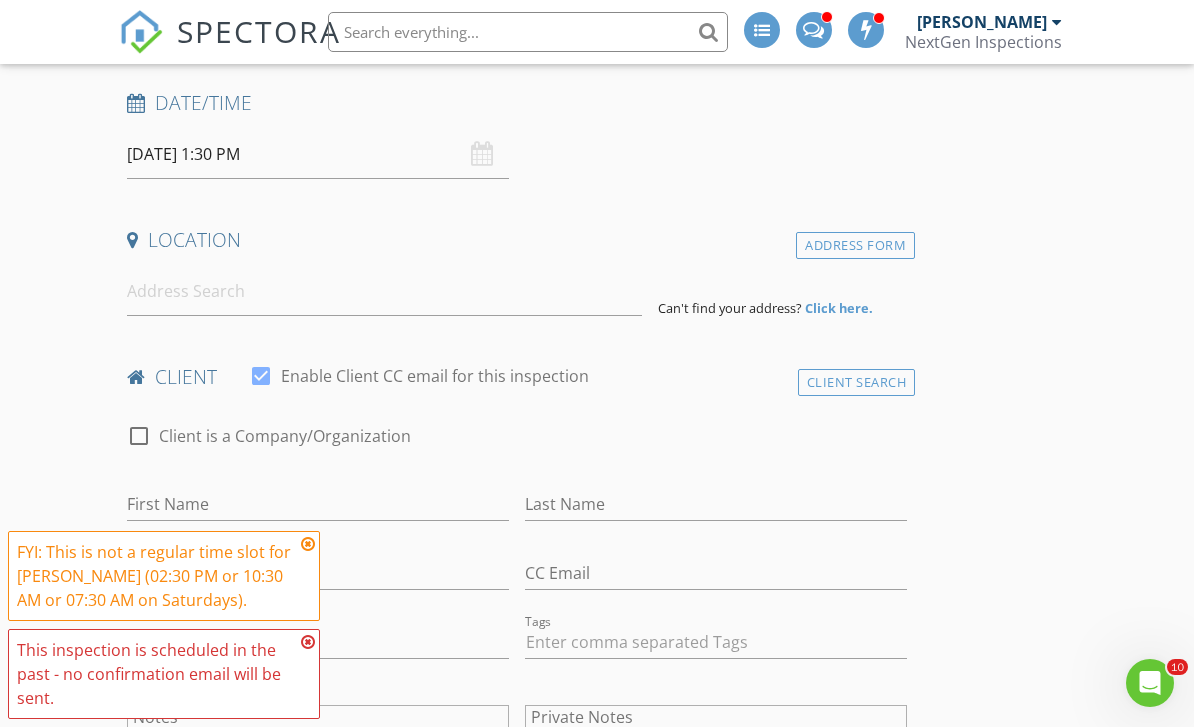 click on "Address Form" at bounding box center [855, 245] 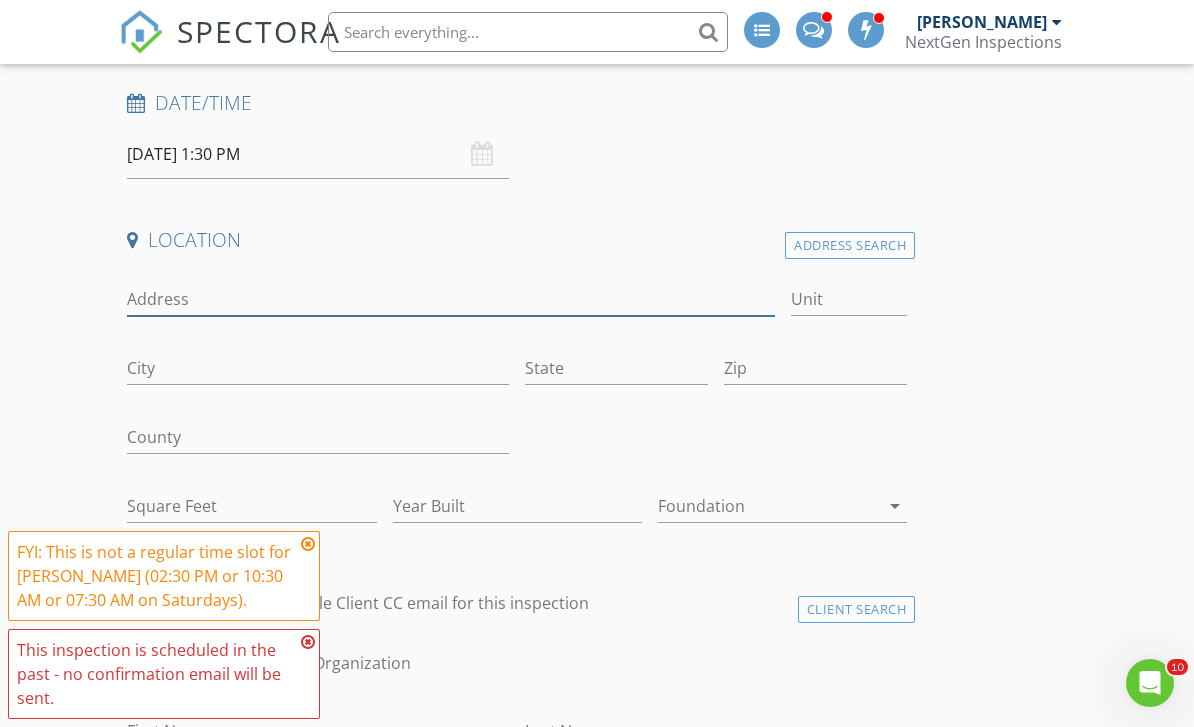 click on "Address" at bounding box center [450, 299] 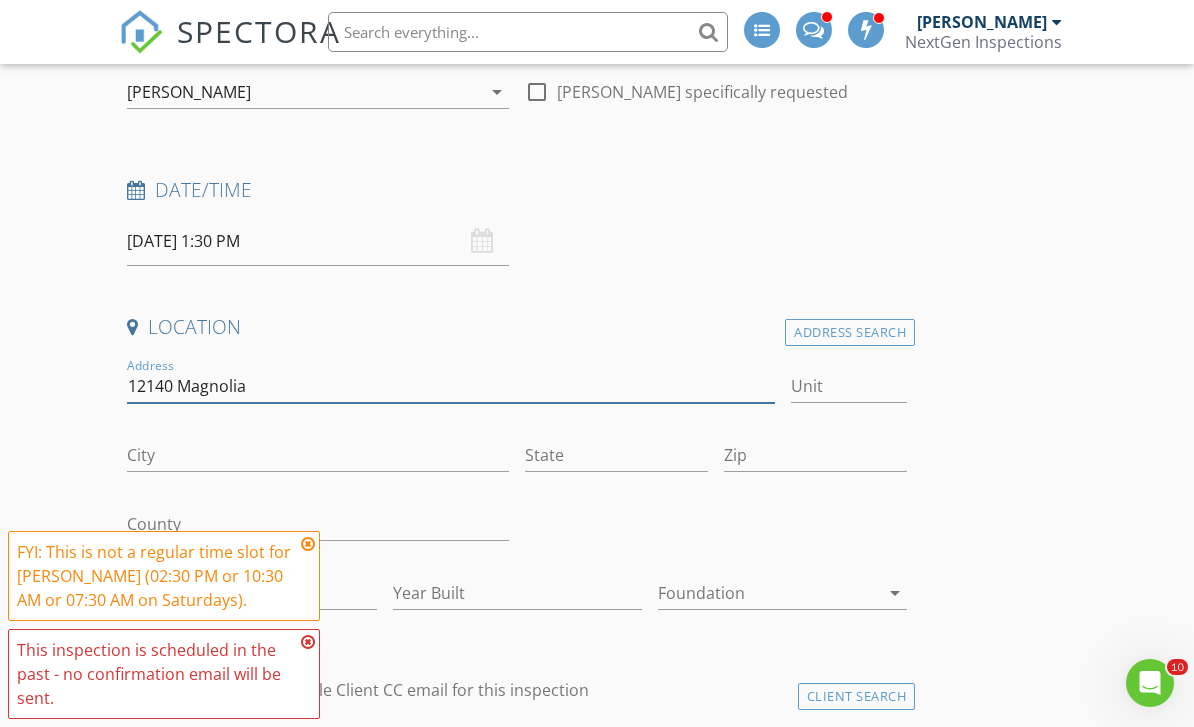 scroll, scrollTop: 237, scrollLeft: 0, axis: vertical 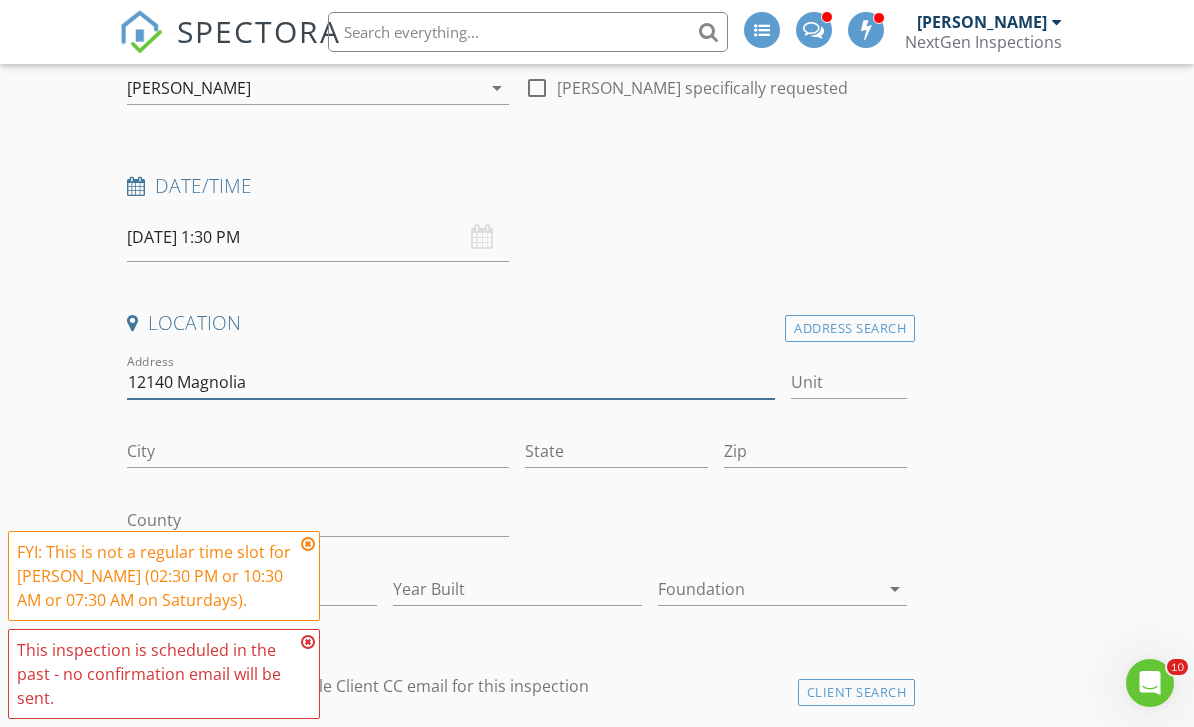 click on "12140 Magnolia" at bounding box center [450, 382] 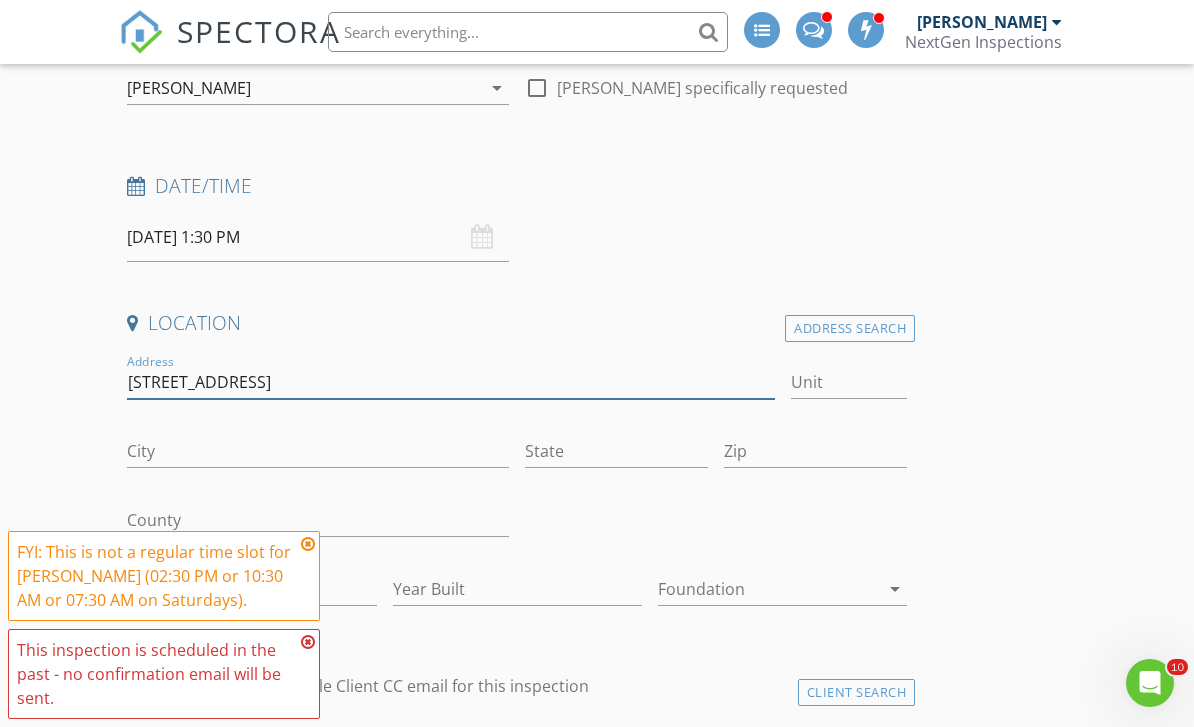 type on "12140 Magnolia St" 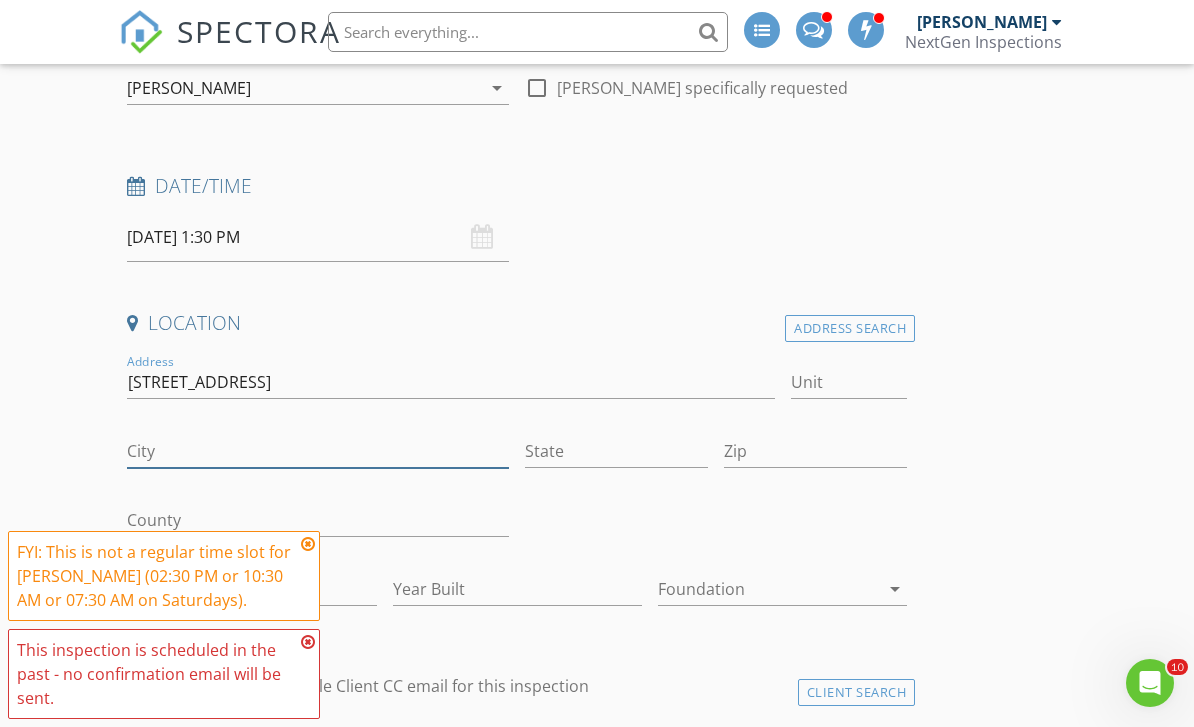 click on "City" at bounding box center [318, 451] 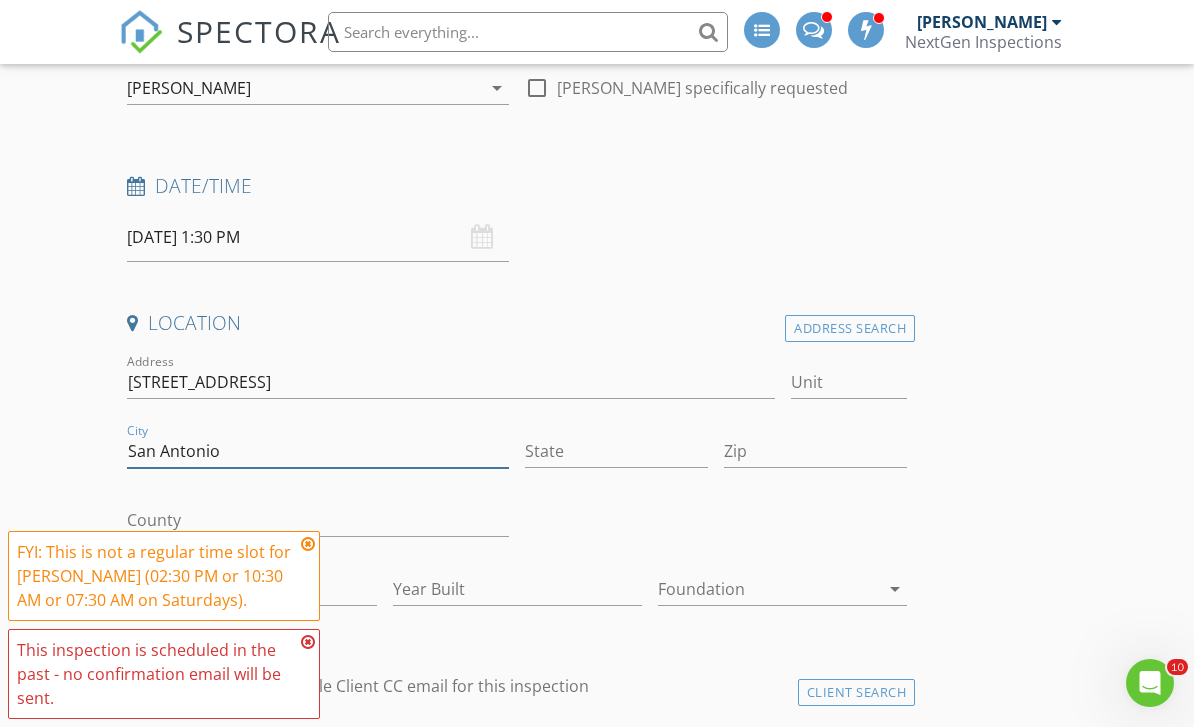 type on "San Antonio" 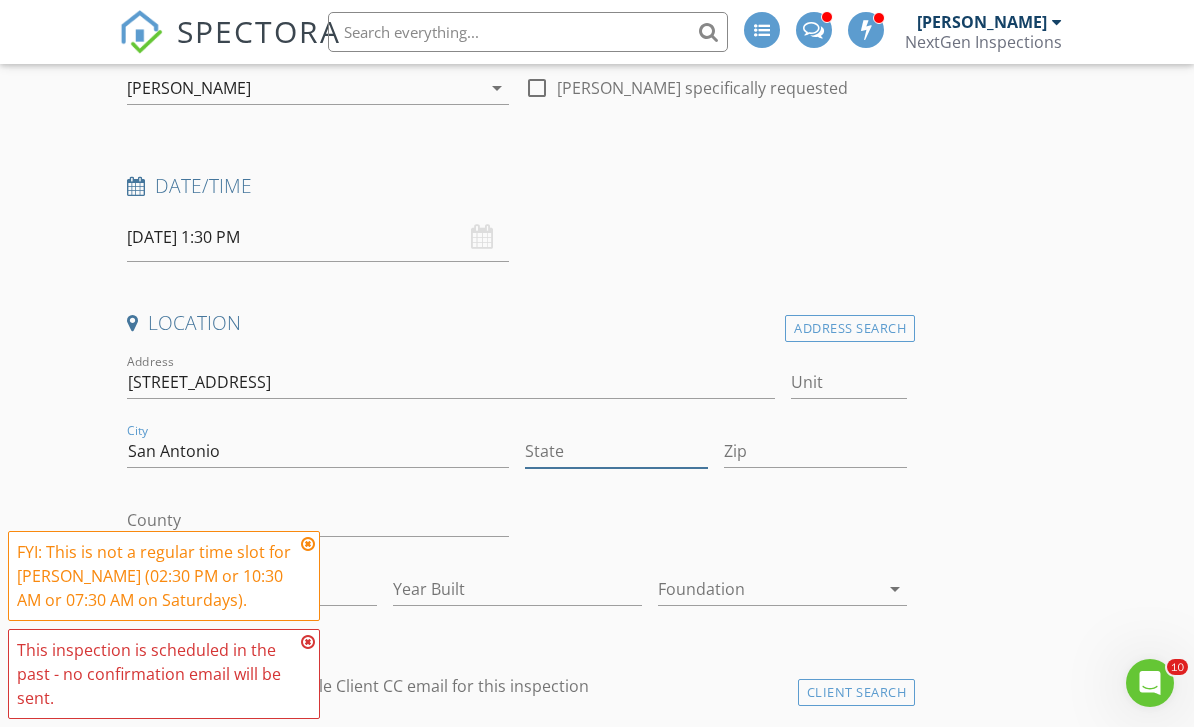 click on "State" at bounding box center (616, 451) 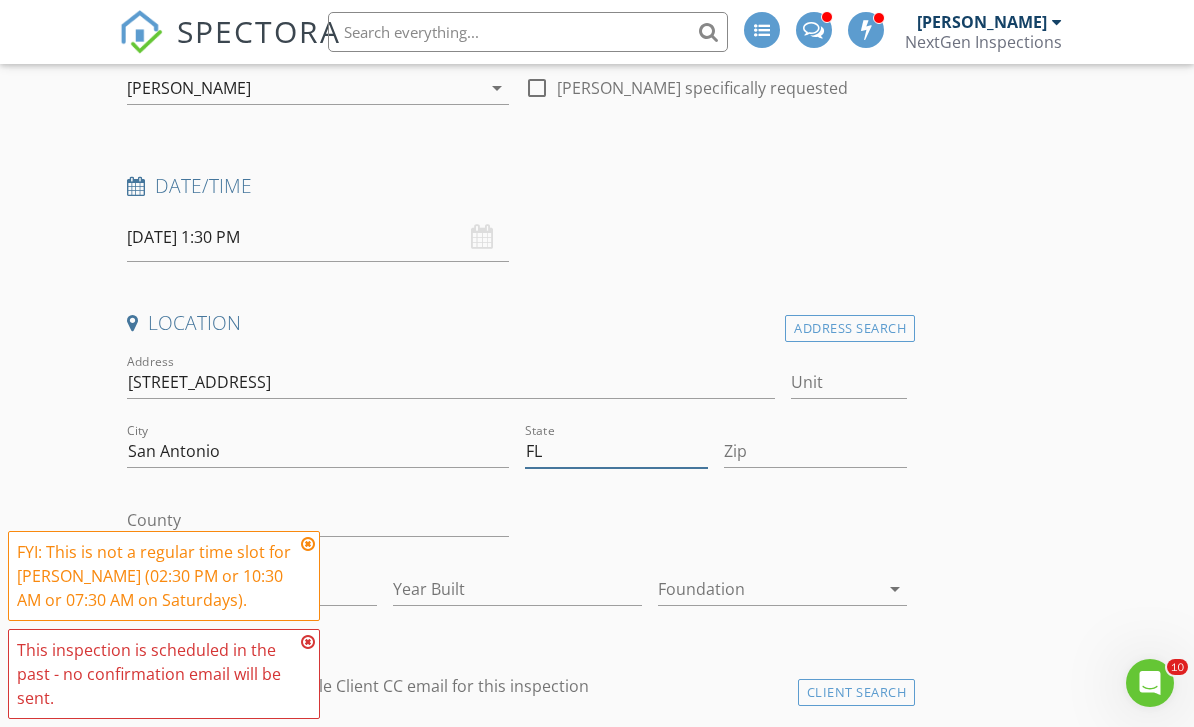 type on "FL" 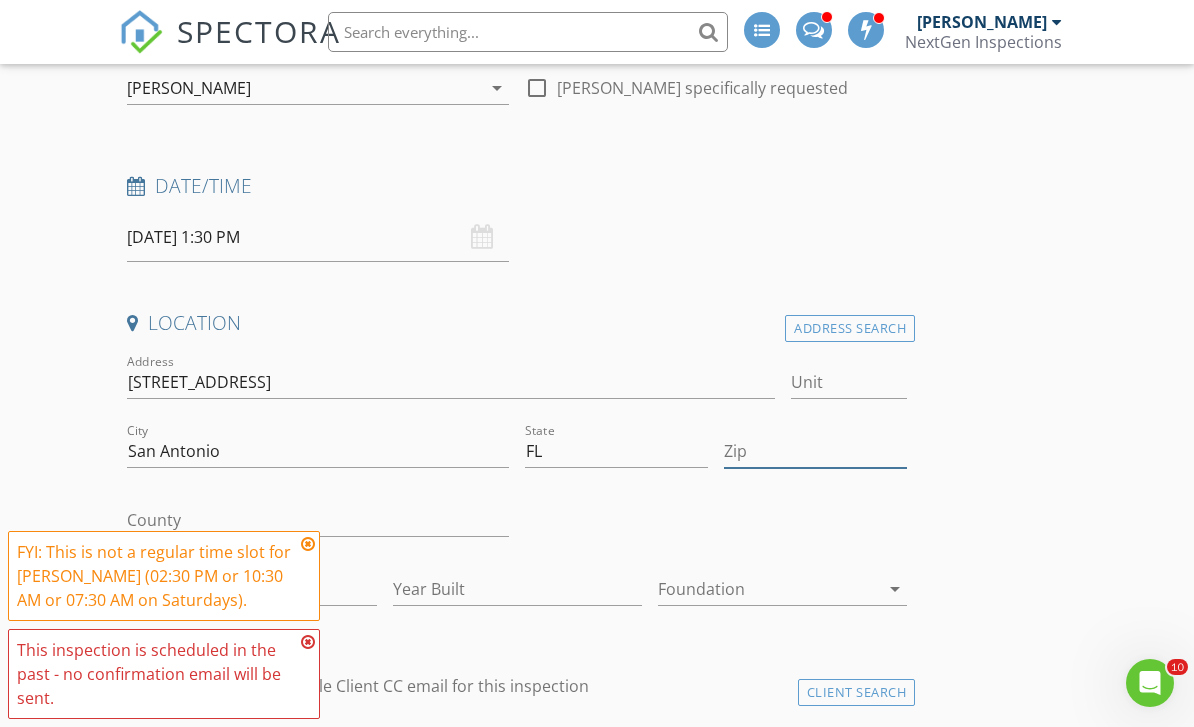 click on "Zip" at bounding box center (815, 451) 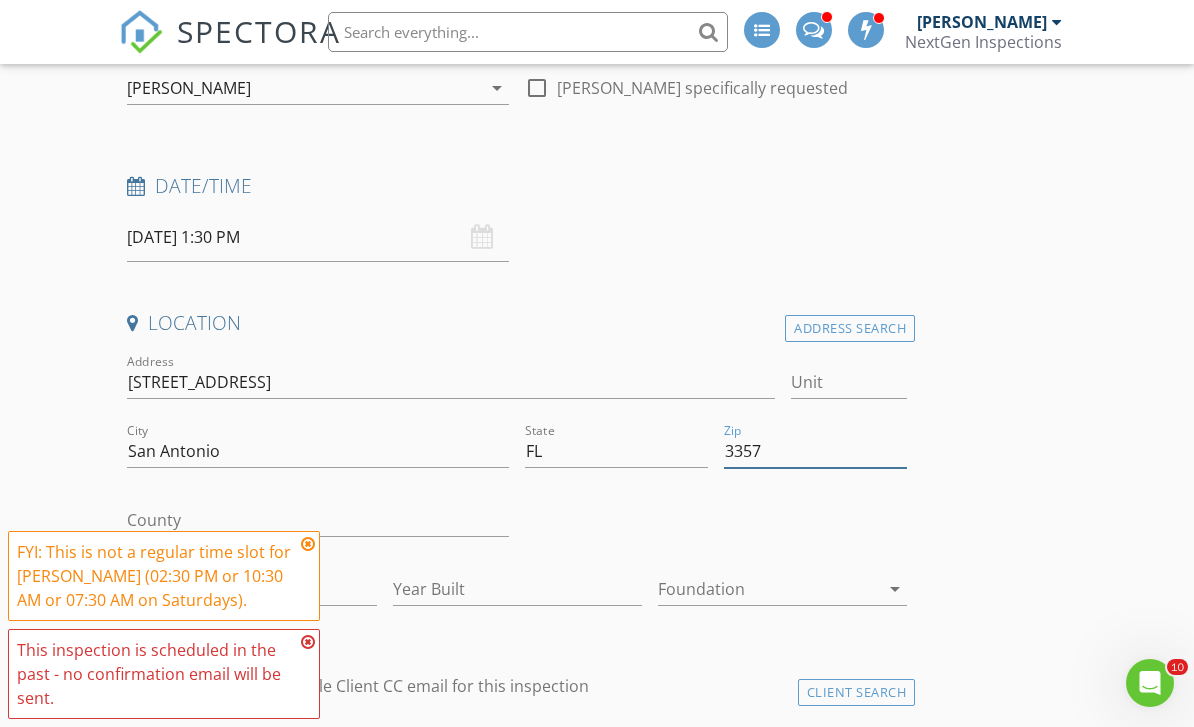 type on "33576" 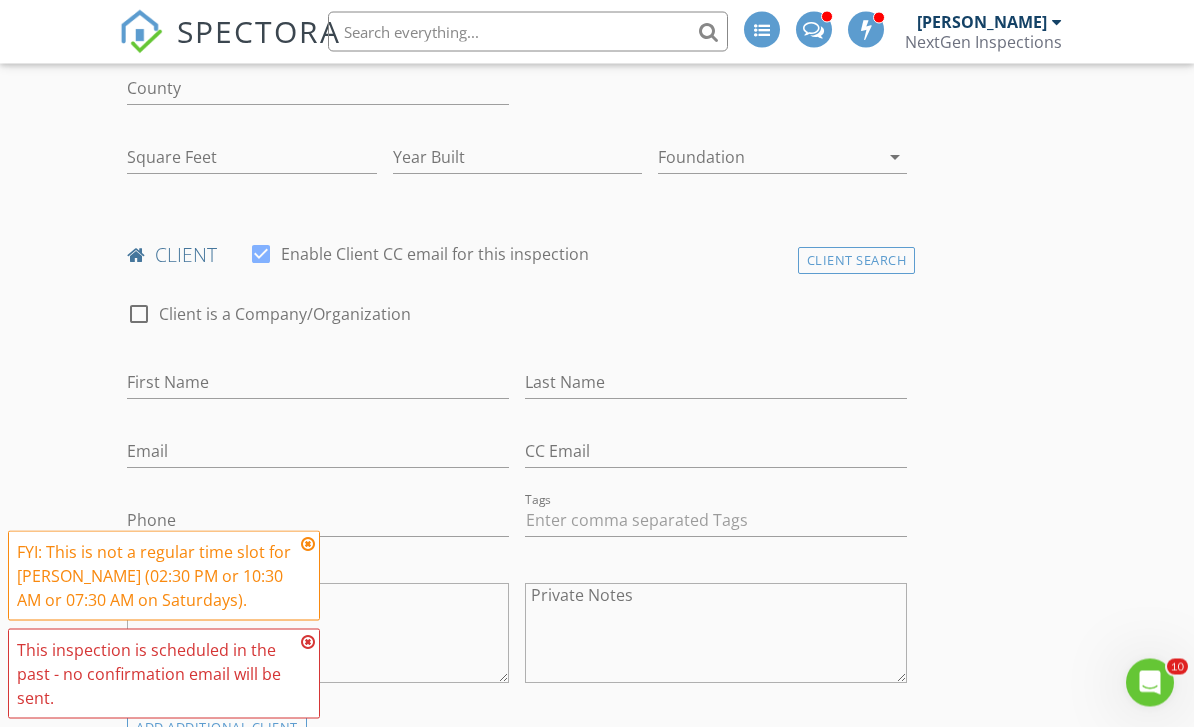 type on "3216" 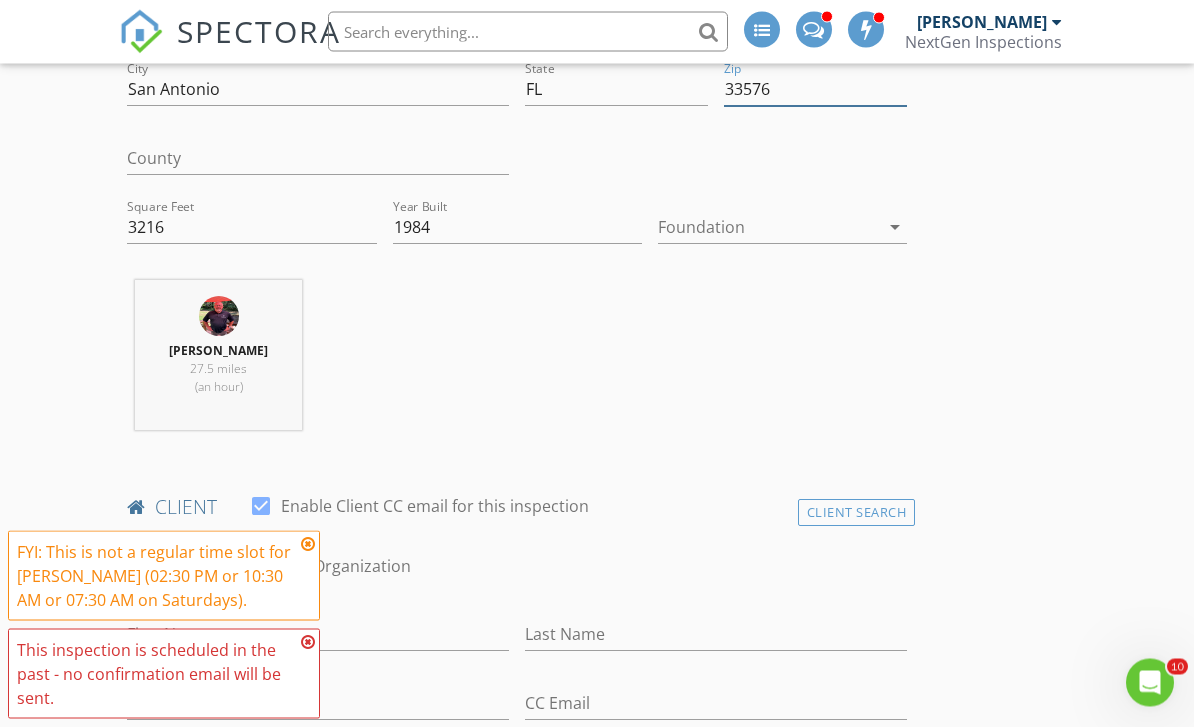 scroll, scrollTop: 599, scrollLeft: 0, axis: vertical 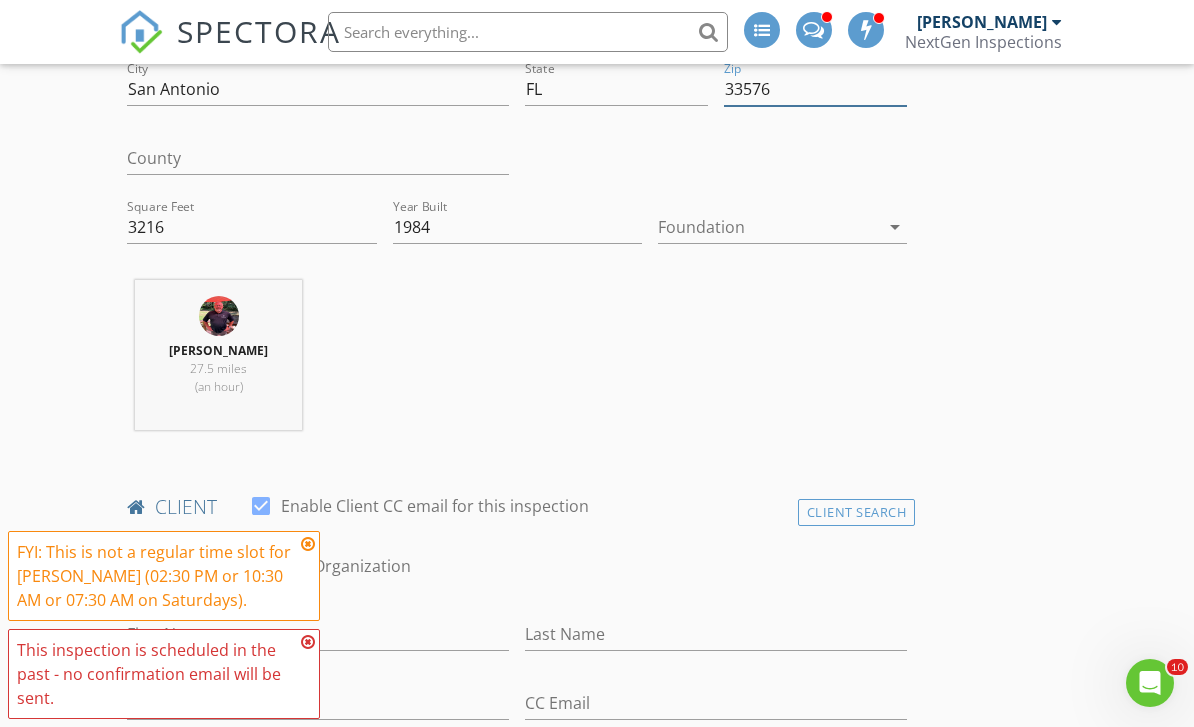type on "33576" 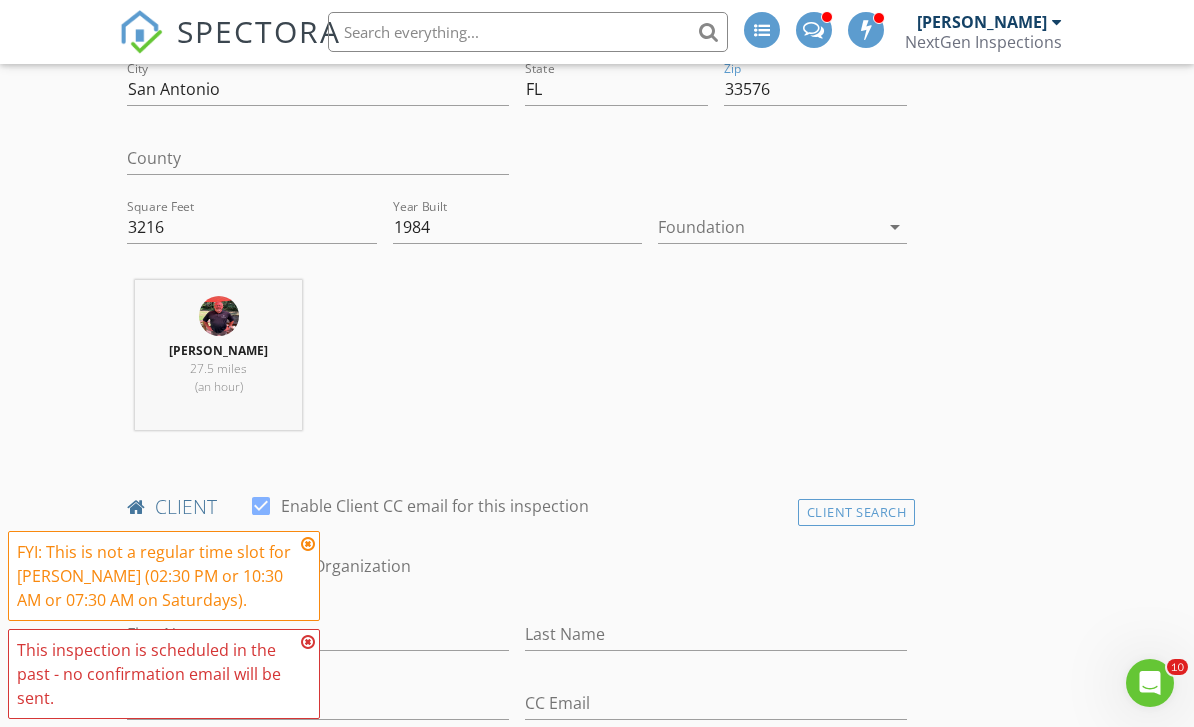 click on "Client Search" at bounding box center [857, 512] 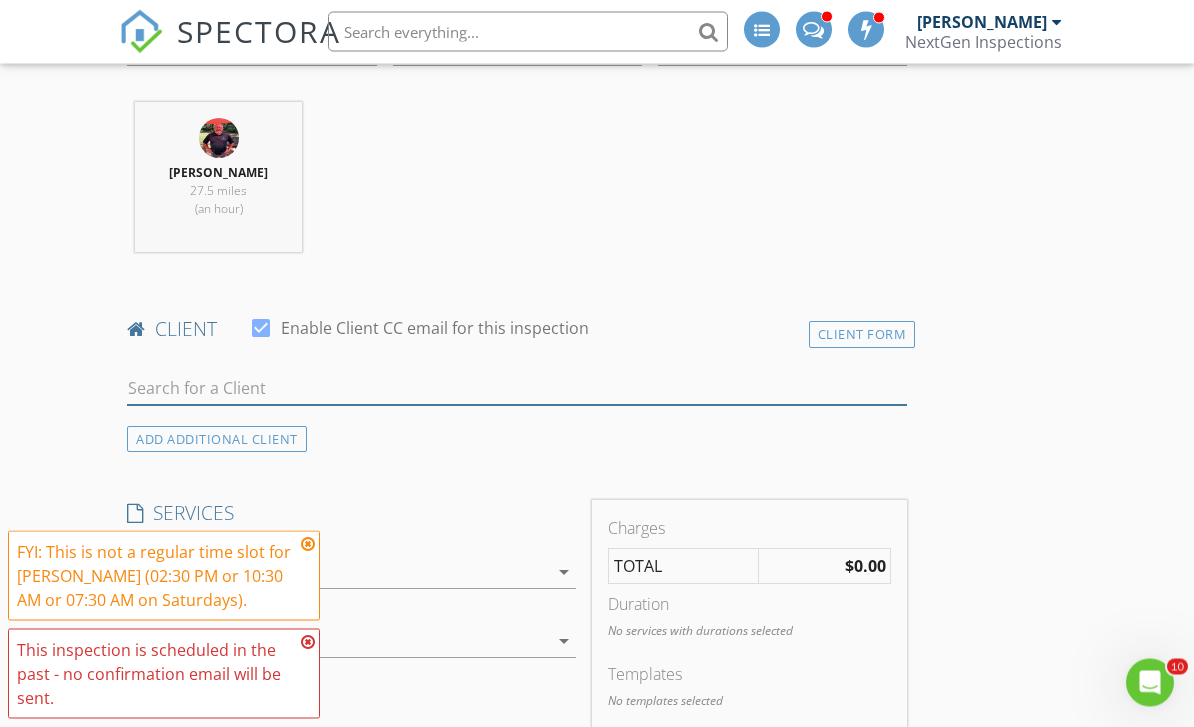 click at bounding box center [517, 389] 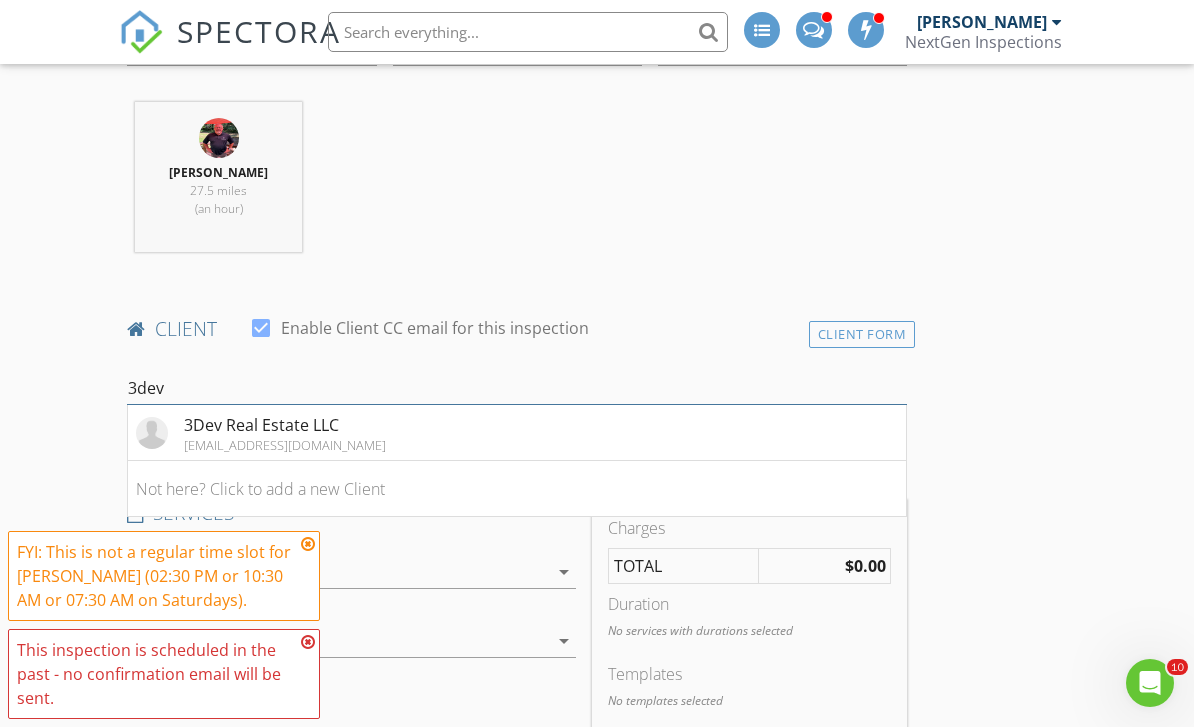 type on "3dev" 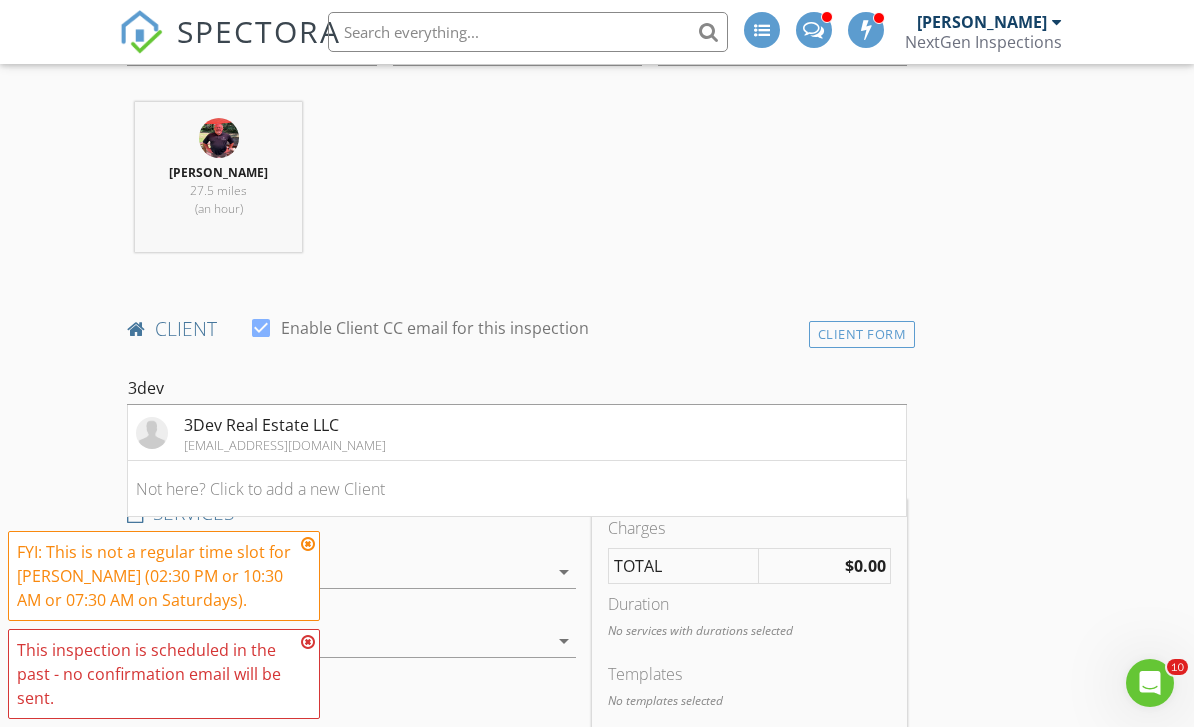click at bounding box center [152, 433] 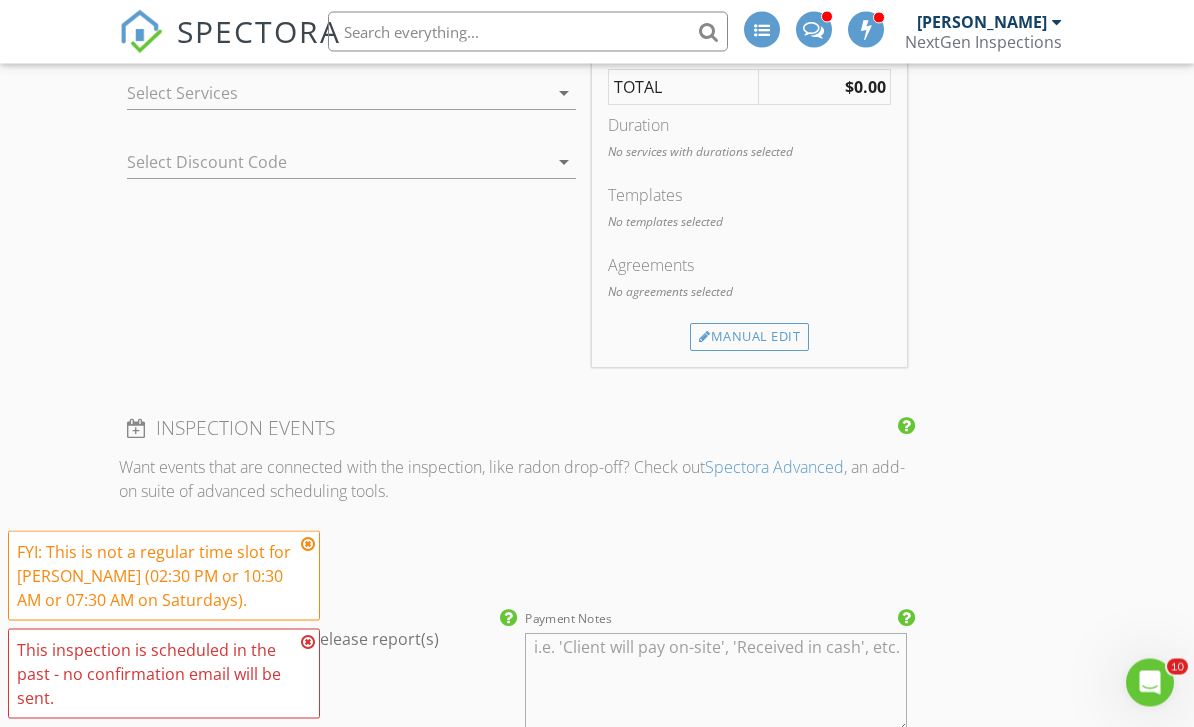 scroll, scrollTop: 1555, scrollLeft: 0, axis: vertical 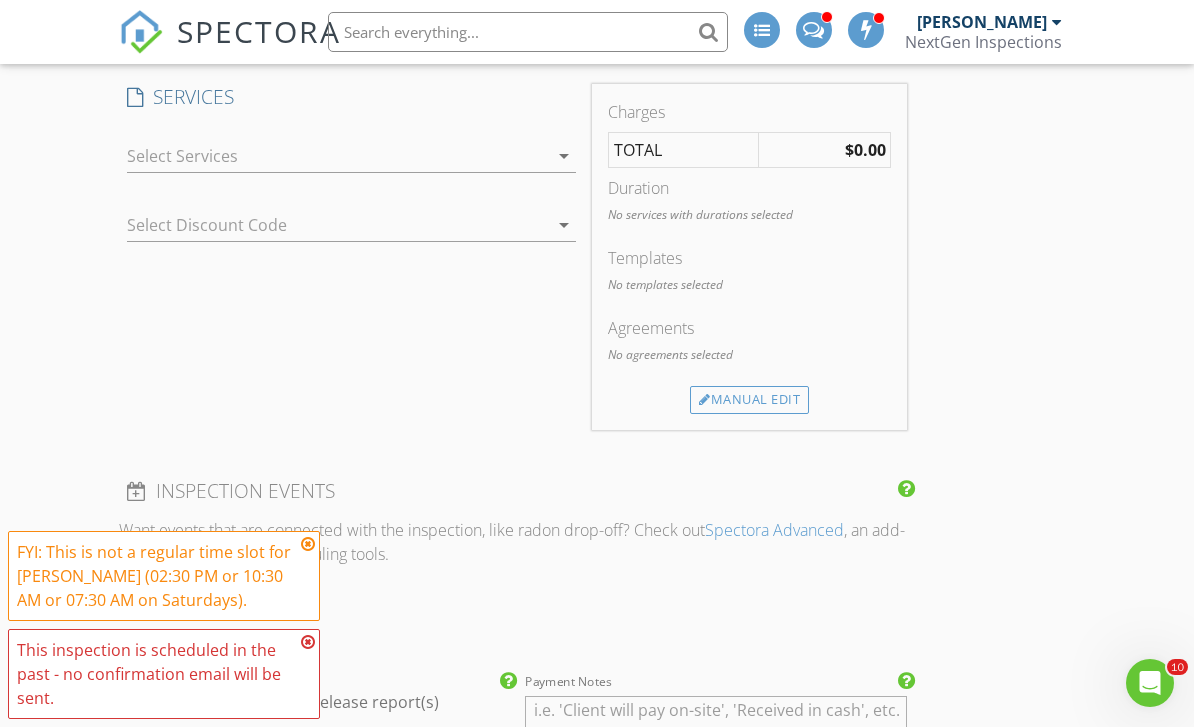 click on "Manual Edit" at bounding box center (749, 400) 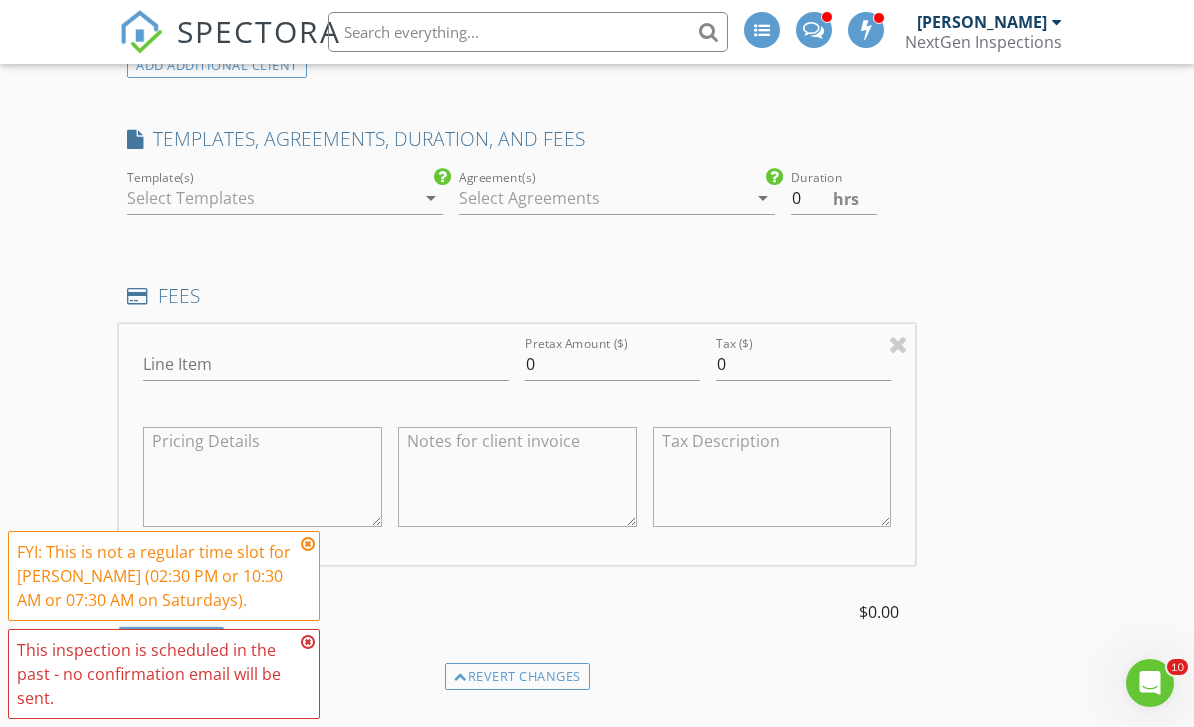 scroll, scrollTop: 1502, scrollLeft: 0, axis: vertical 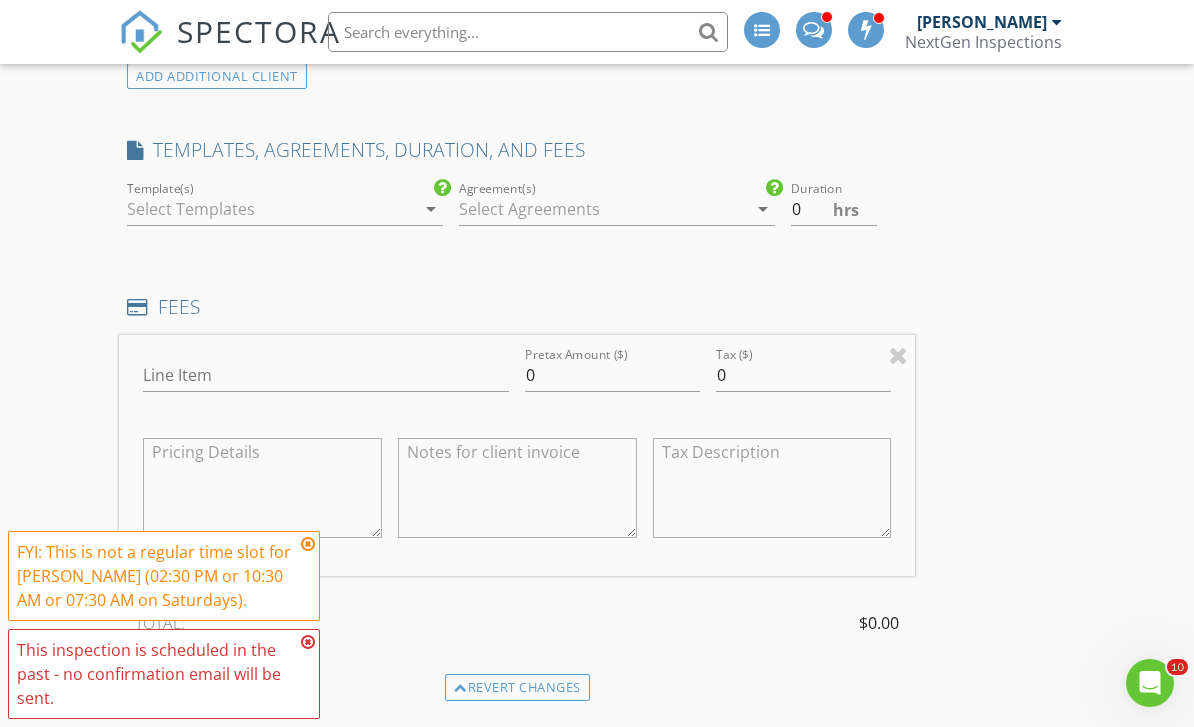click at bounding box center (271, 209) 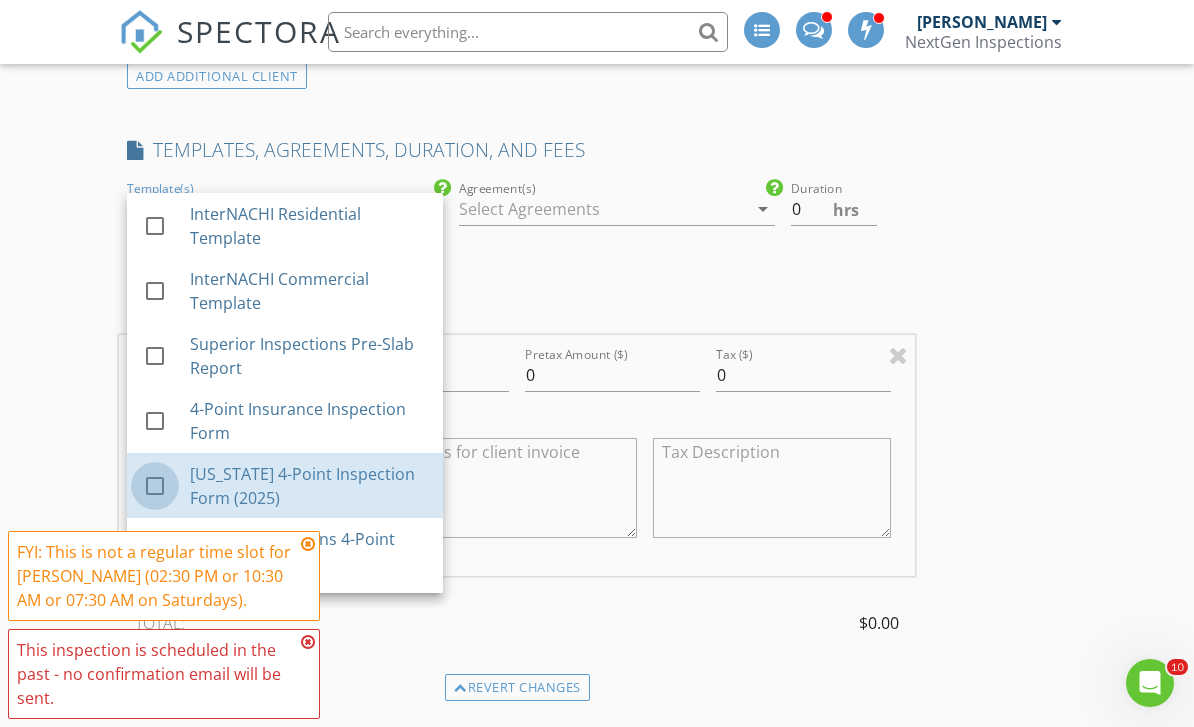 click at bounding box center [155, 486] 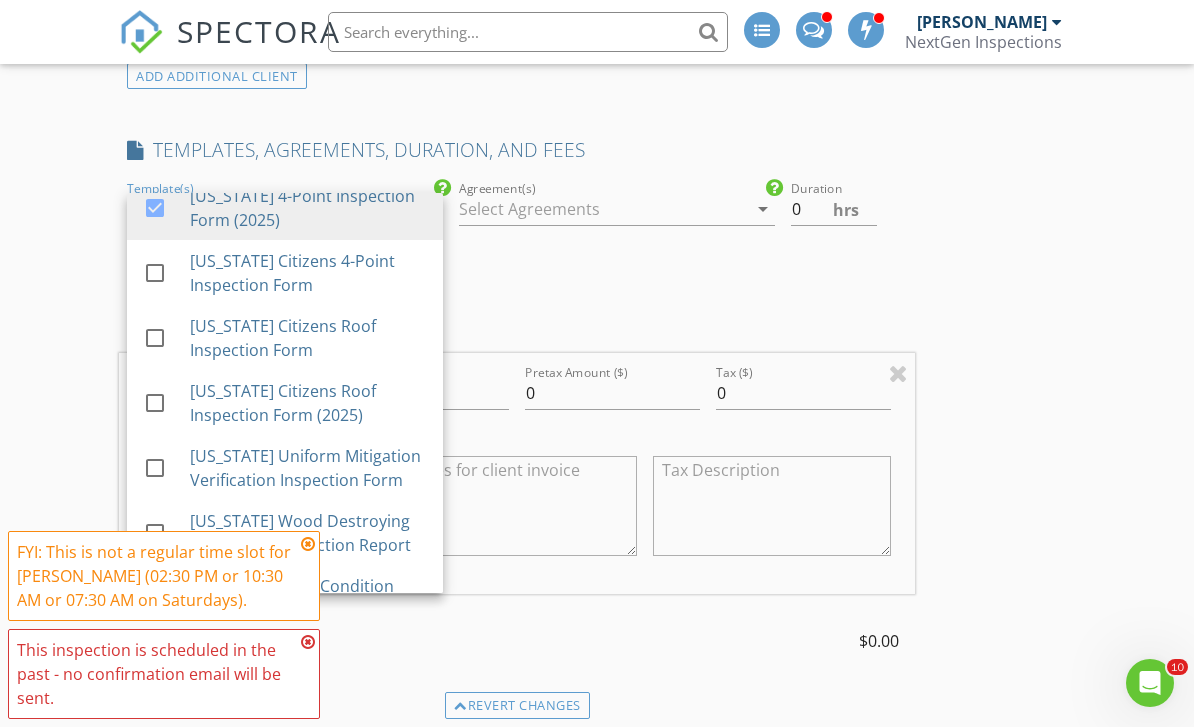 scroll, scrollTop: 281, scrollLeft: 0, axis: vertical 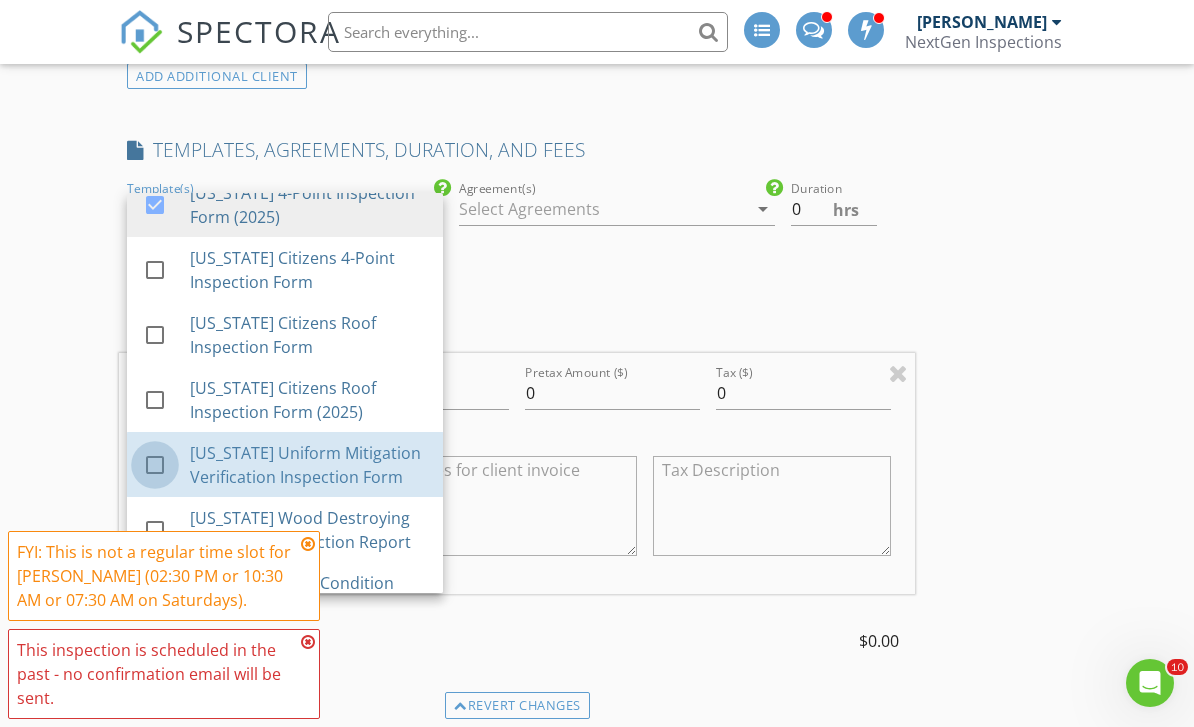 click at bounding box center (155, 465) 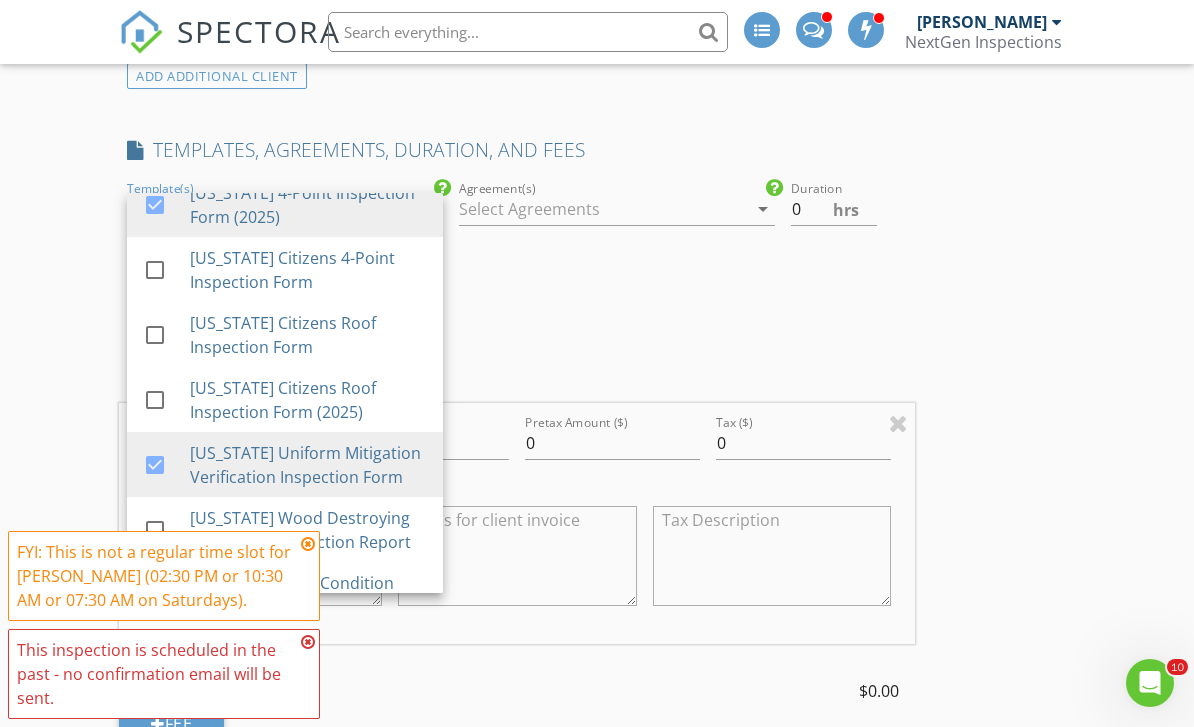 click on "New Inspection
INSPECTOR(S)
check_box_outline_blank   Curtis Antoine     check_box_outline_blank   Brennen Schmick     check_box_outline_blank   Wismy Cadet     check_box_outline_blank   Nicholas Bowers     check_box   David Stanier   PRIMARY   check_box_outline_blank   Wayne Johnson     David Stanier arrow_drop_down   check_box_outline_blank David Stanier specifically requested
Date/Time
06/28/2025 1:30 PM
Location
Address Search       Address 12140 Magnolia St   Unit   City San Antonio   State FL   Zip 33576   County     Square Feet 3216   Year Built 1984   Foundation arrow_drop_down     David Stanier     27.5 miles     (an hour)
client
check_box Enable Client CC email for this inspection   Client Search     check_box Client is a Company/Organization   Company/Organization 3Dev Real Estate LLC       Email 3devrealestatellc@gmail.com   CC Email" at bounding box center [597, 677] 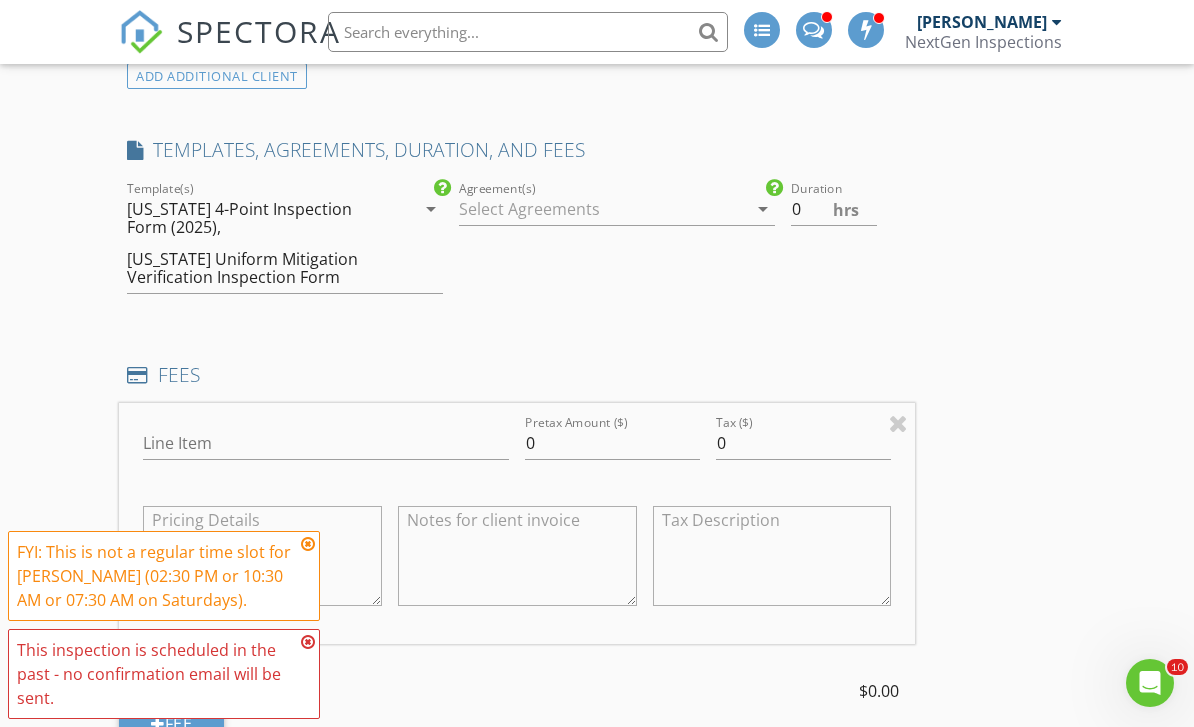 click at bounding box center (308, 544) 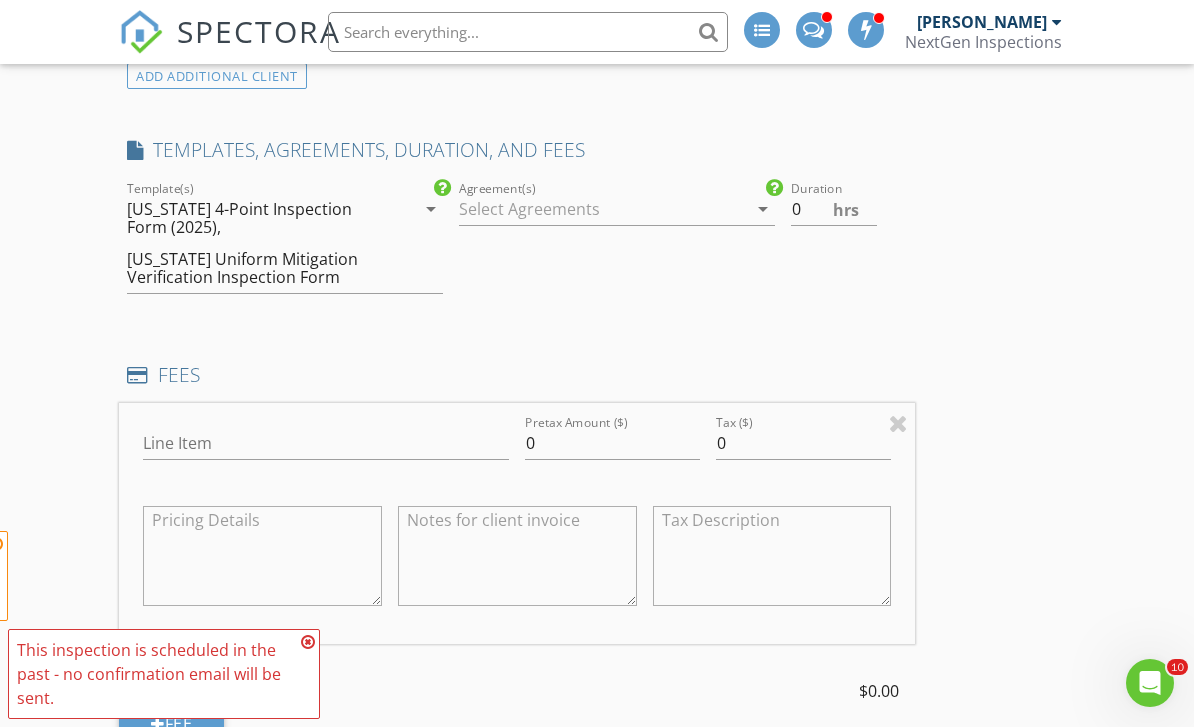 click at bounding box center (308, 642) 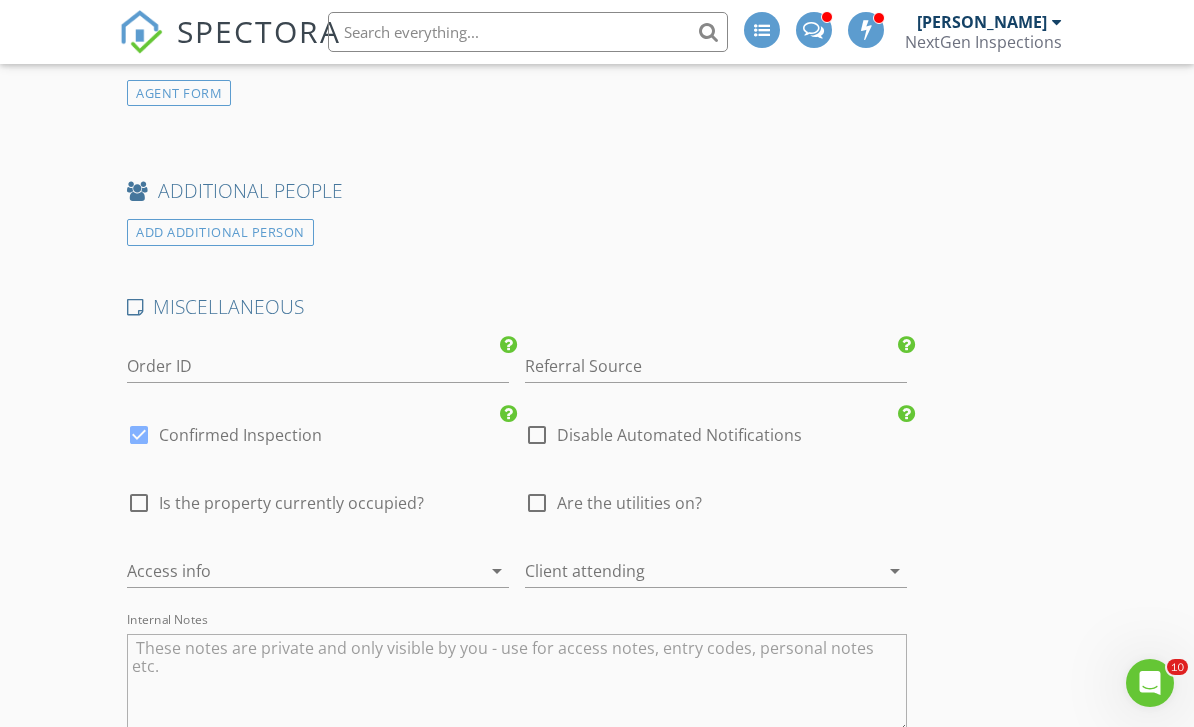 scroll, scrollTop: 2993, scrollLeft: 0, axis: vertical 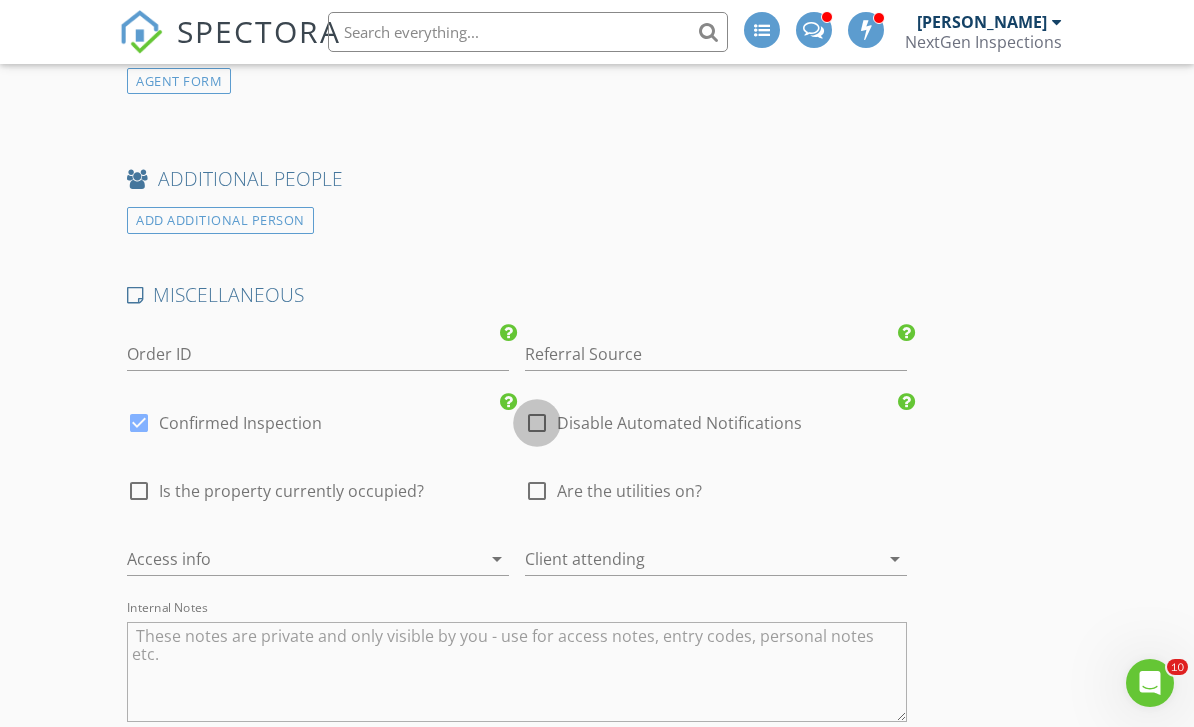 click at bounding box center (537, 423) 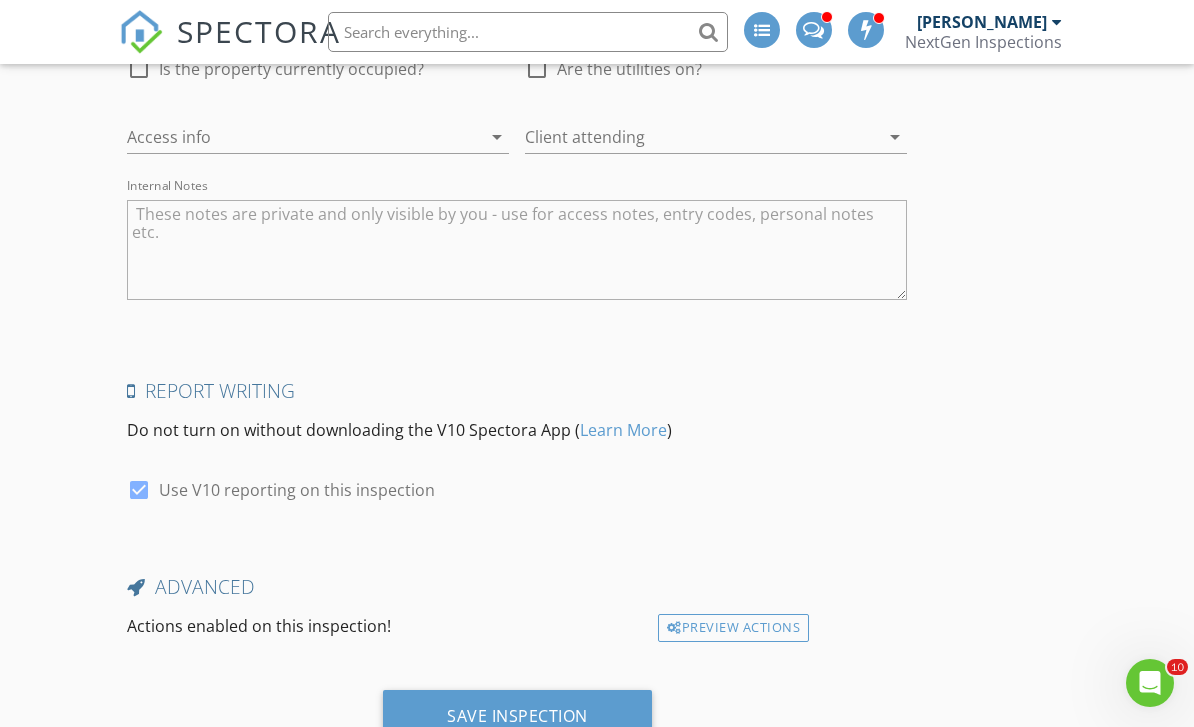 scroll, scrollTop: 3419, scrollLeft: 0, axis: vertical 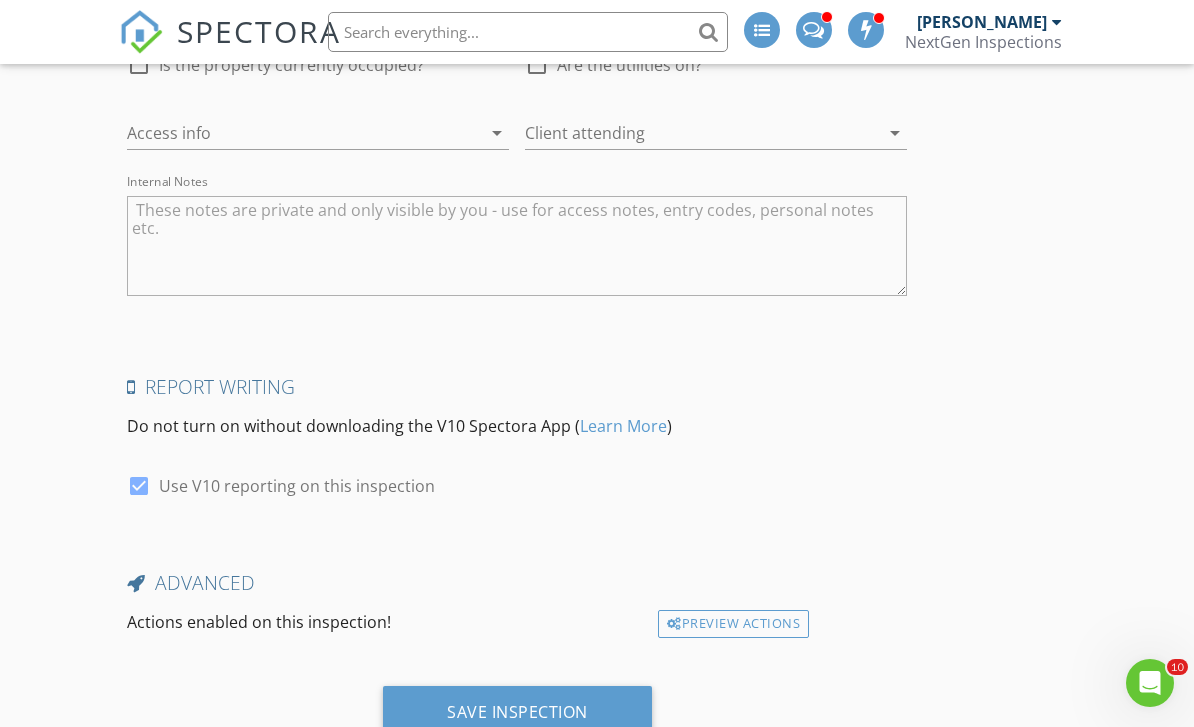 click on "Save Inspection" at bounding box center (517, 713) 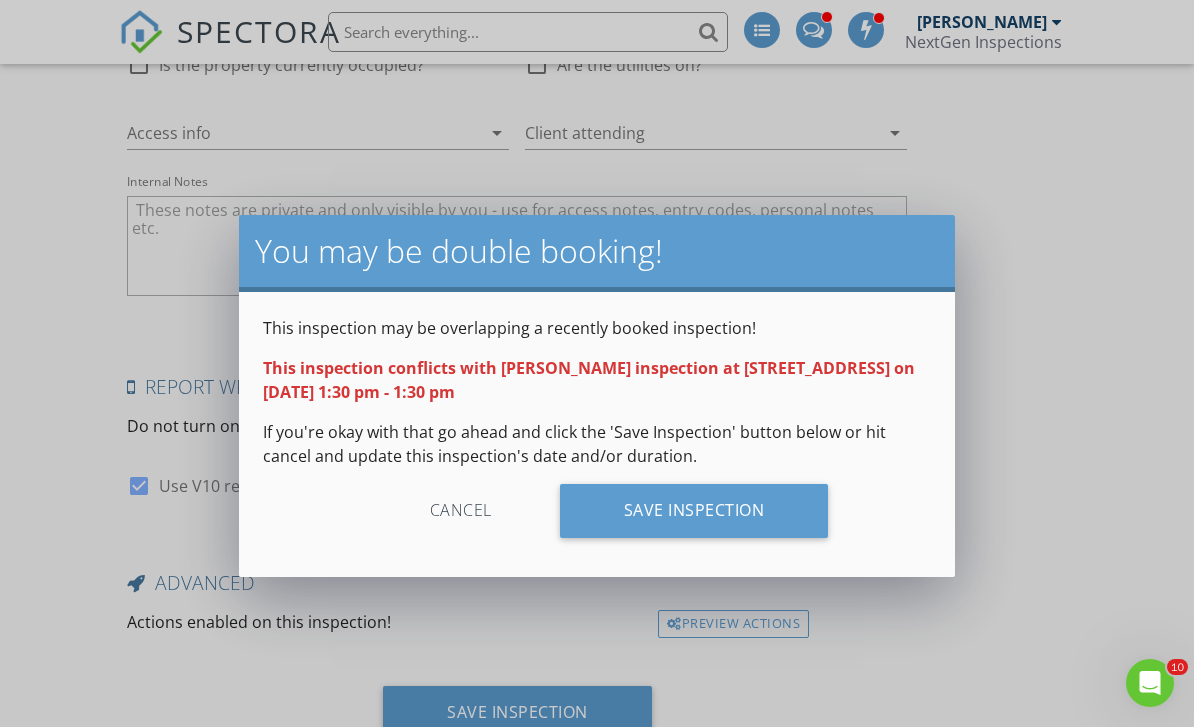 click on "Save Inspection" at bounding box center [694, 511] 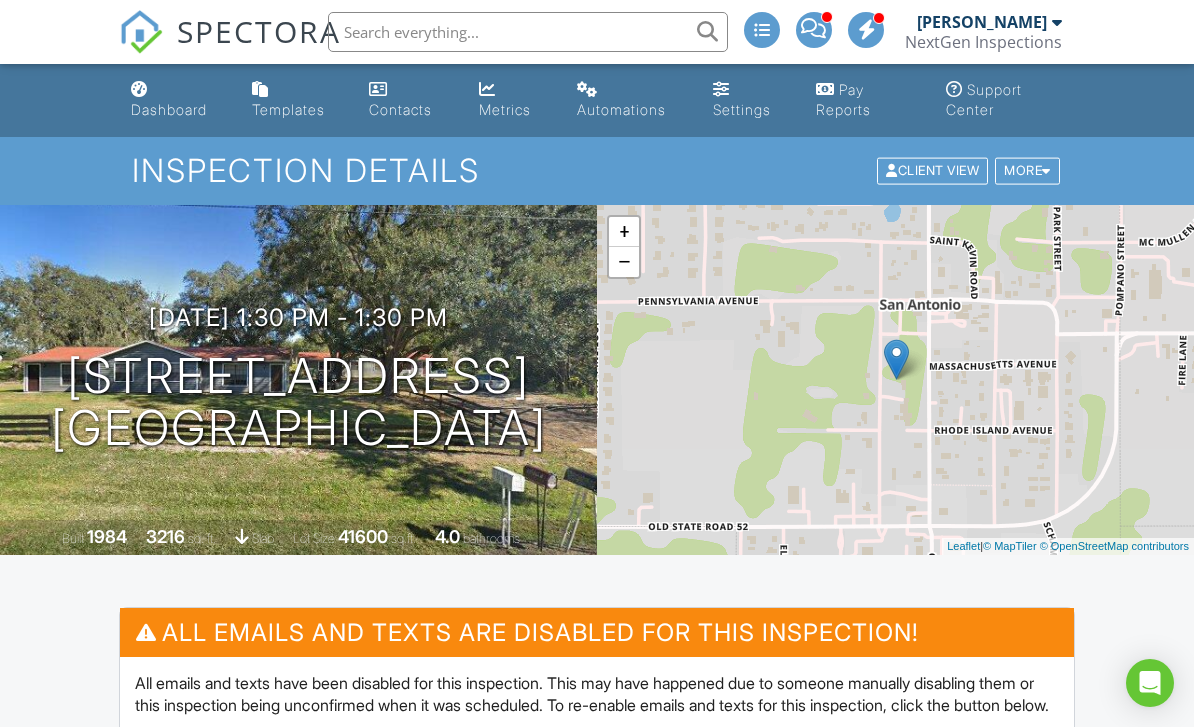 scroll, scrollTop: 0, scrollLeft: 0, axis: both 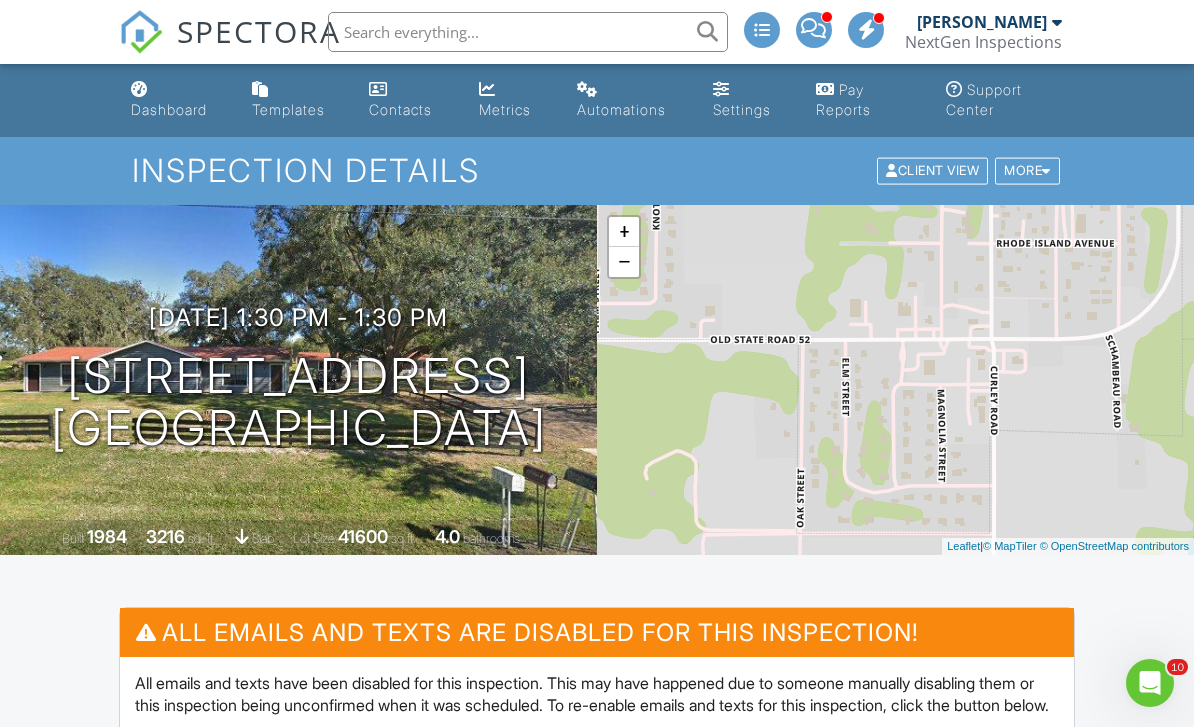 click on "NextGen Inspections" at bounding box center (983, 42) 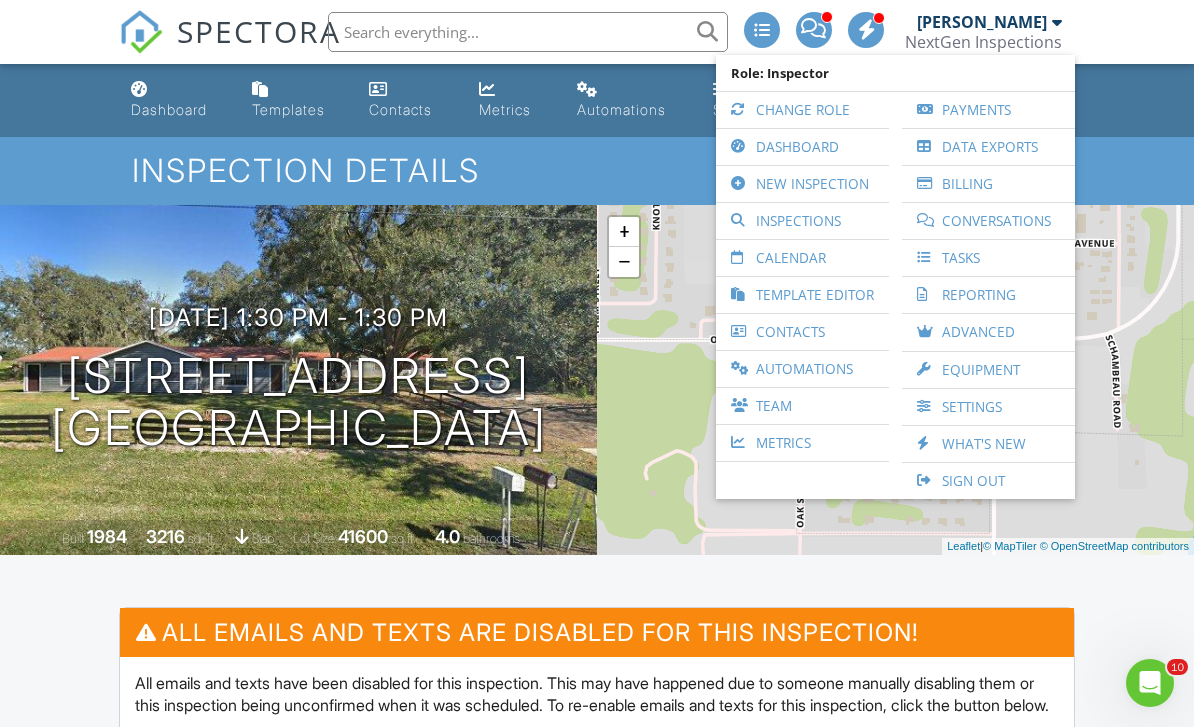 click on "Team" at bounding box center [802, 406] 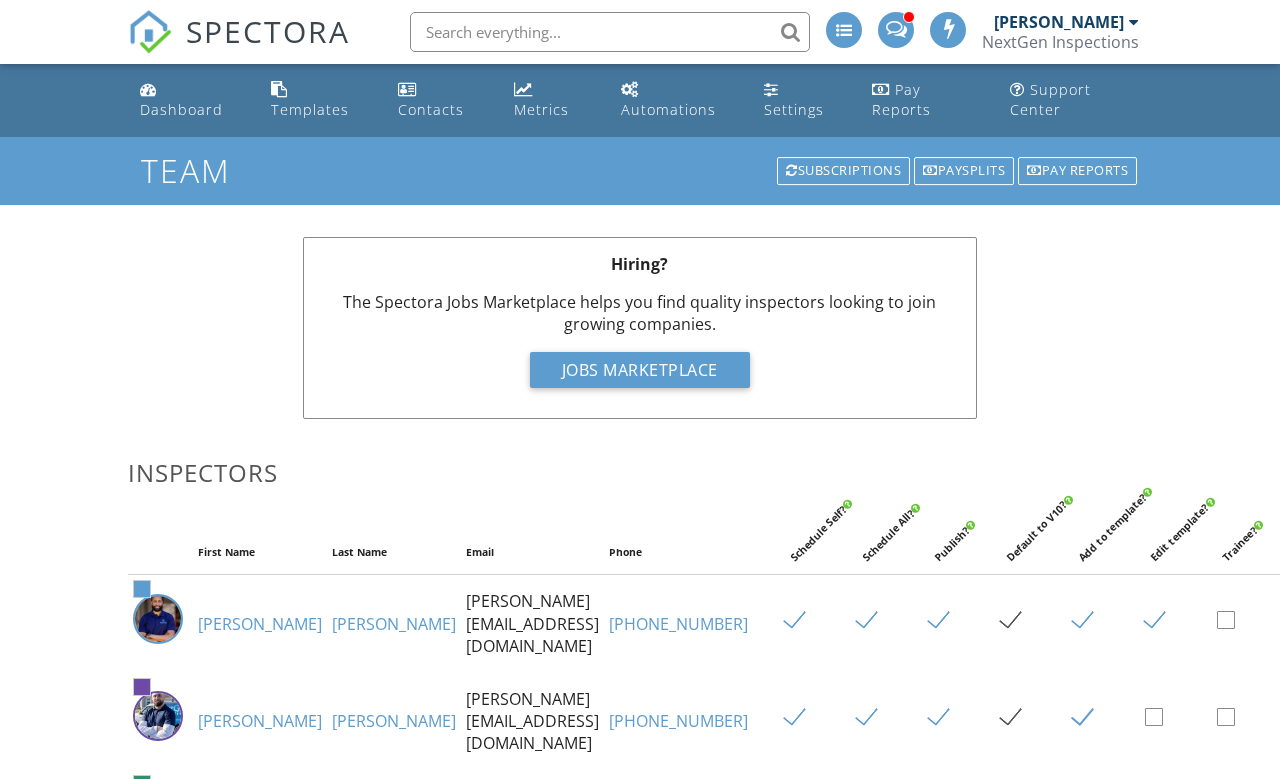 scroll, scrollTop: 8, scrollLeft: 0, axis: vertical 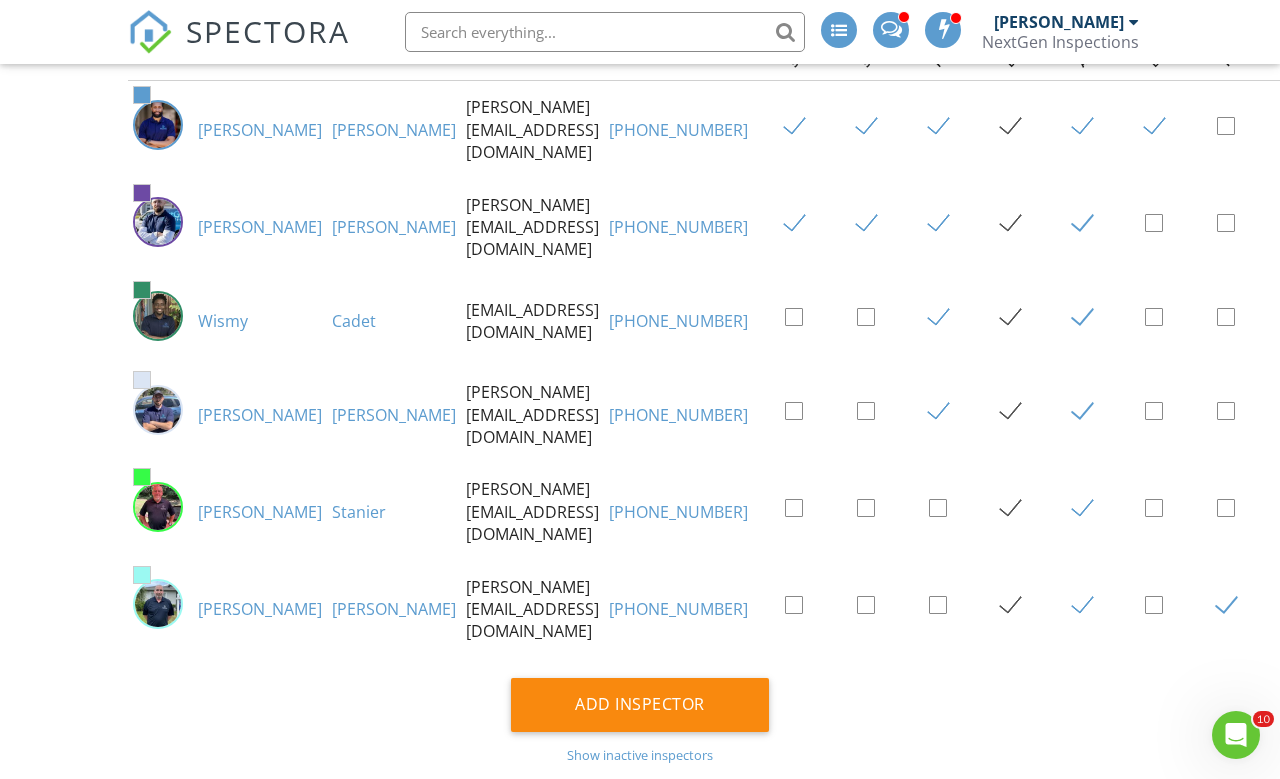 click on "Stanier" at bounding box center [359, 512] 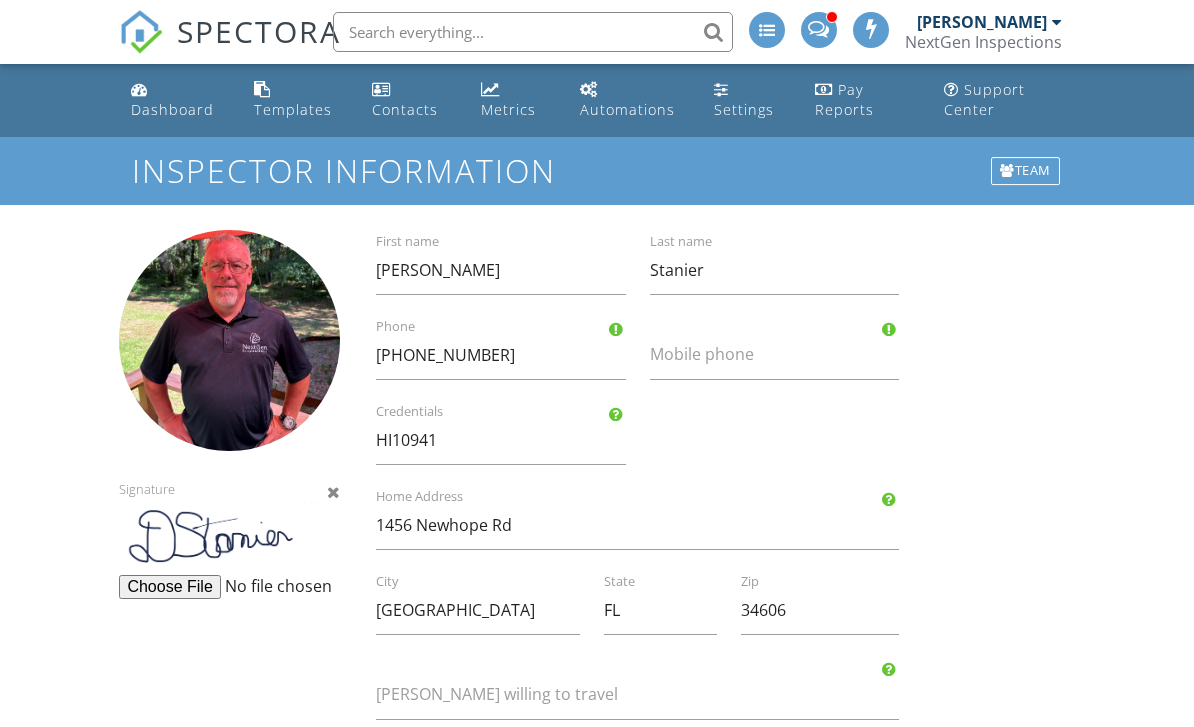 scroll, scrollTop: 0, scrollLeft: 0, axis: both 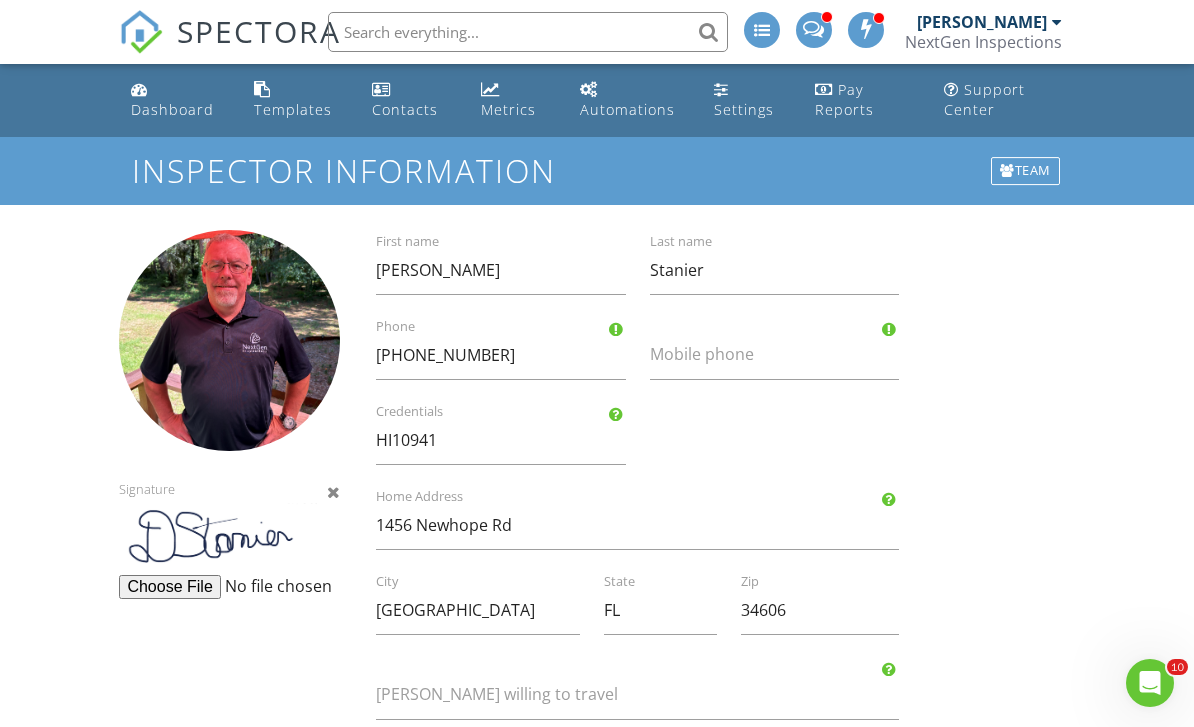 click on "Dashboard" at bounding box center [176, 100] 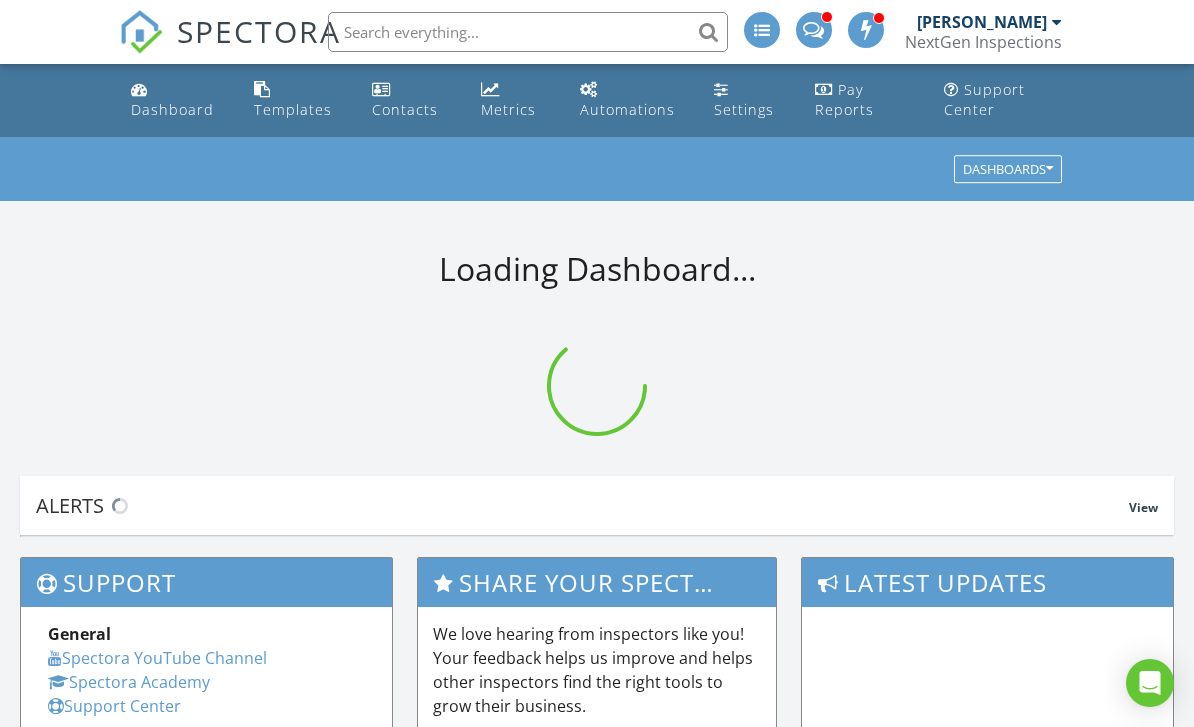 scroll, scrollTop: 0, scrollLeft: 0, axis: both 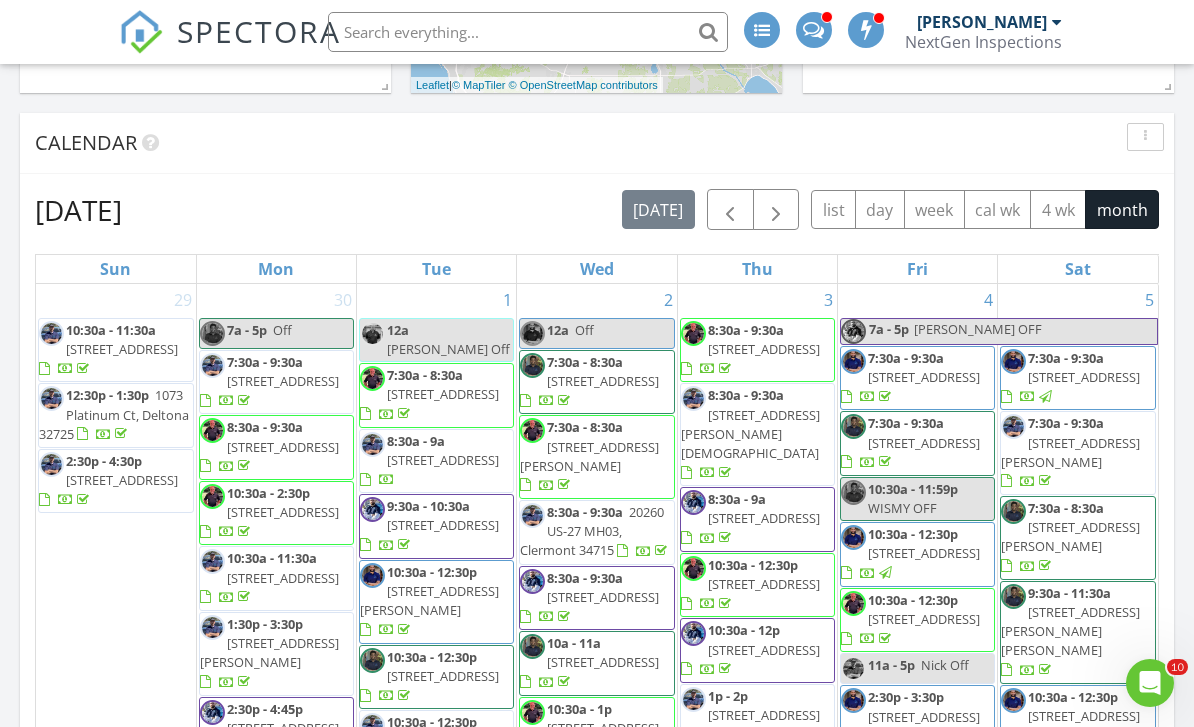 click on "July 2025 today list day week cal wk 4 wk month Sun Mon Tue Wed Thu Fri Sat 29
10:30a - 11:30a
1225 Champions Dr, Daytona Beach 32124
12:30p - 1:30p
1073 Platinum Ct, Deltona 32725
2:30p - 4:30p
440 E Crystal Lake St, Orlando 32806
30
7a - 5p
Off
7:30a - 9:30a
1208 Bonaire Dr, Leesburg 34748" at bounding box center (597, 628) 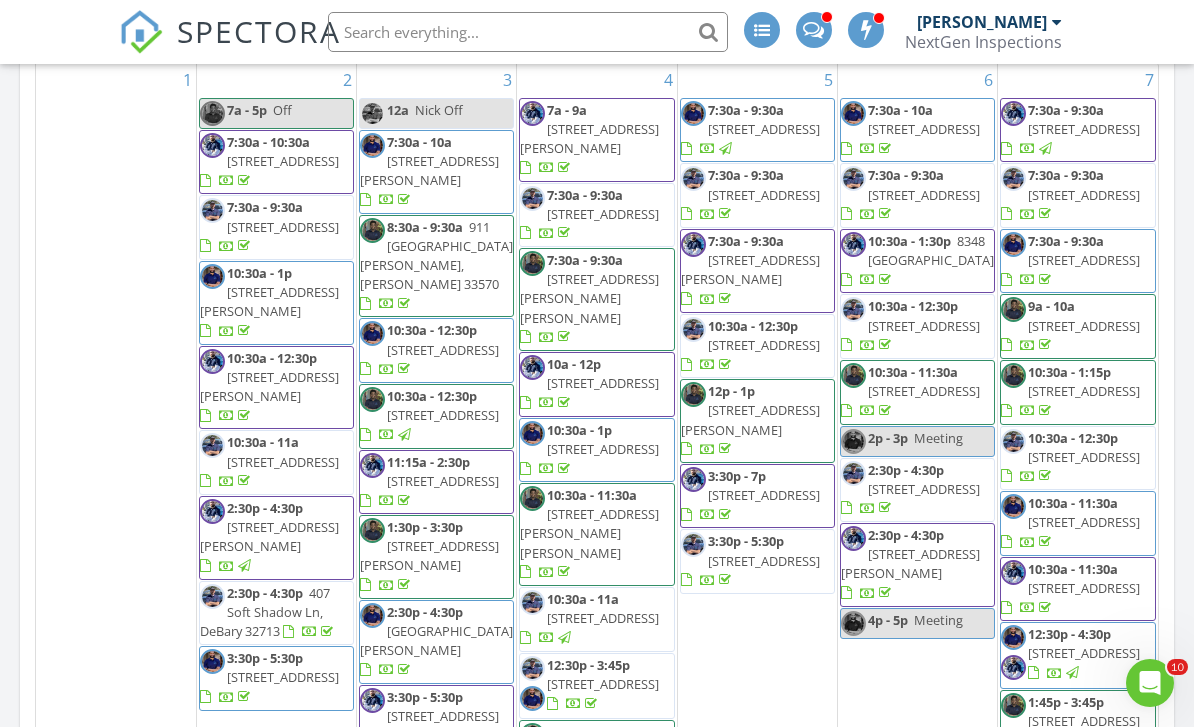 scroll, scrollTop: 947, scrollLeft: 0, axis: vertical 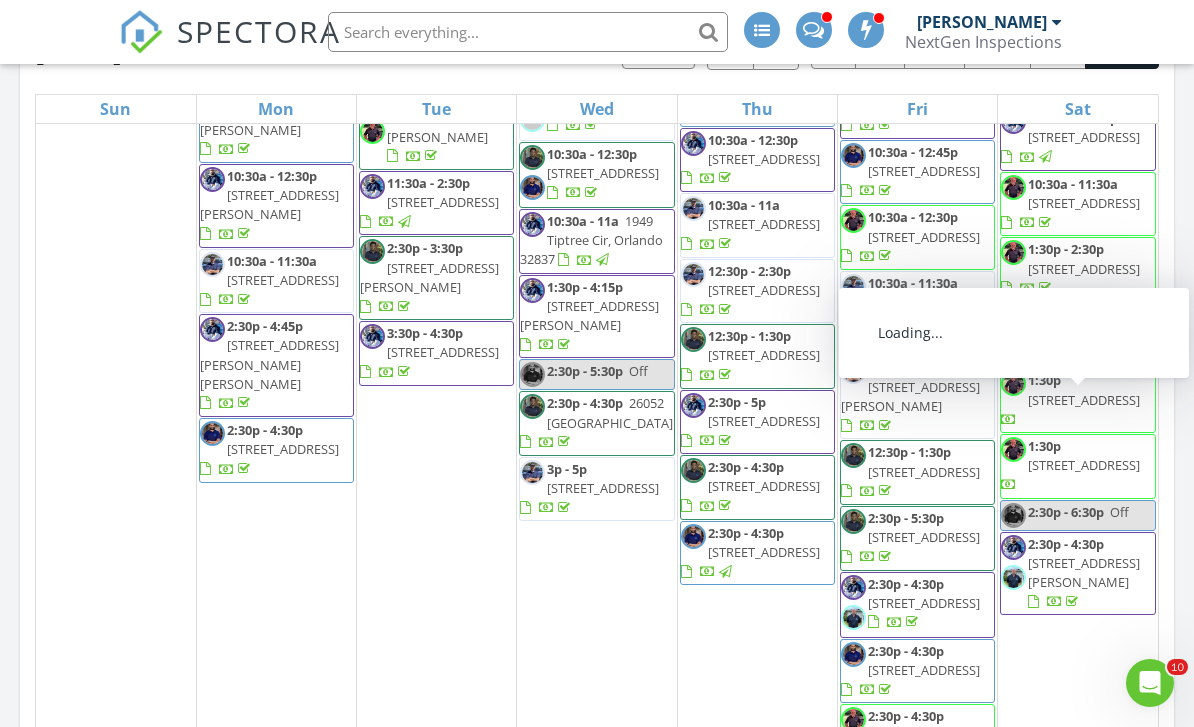 click on "12126 Magnolia St , San Antonio 33576" at bounding box center (1084, 269) 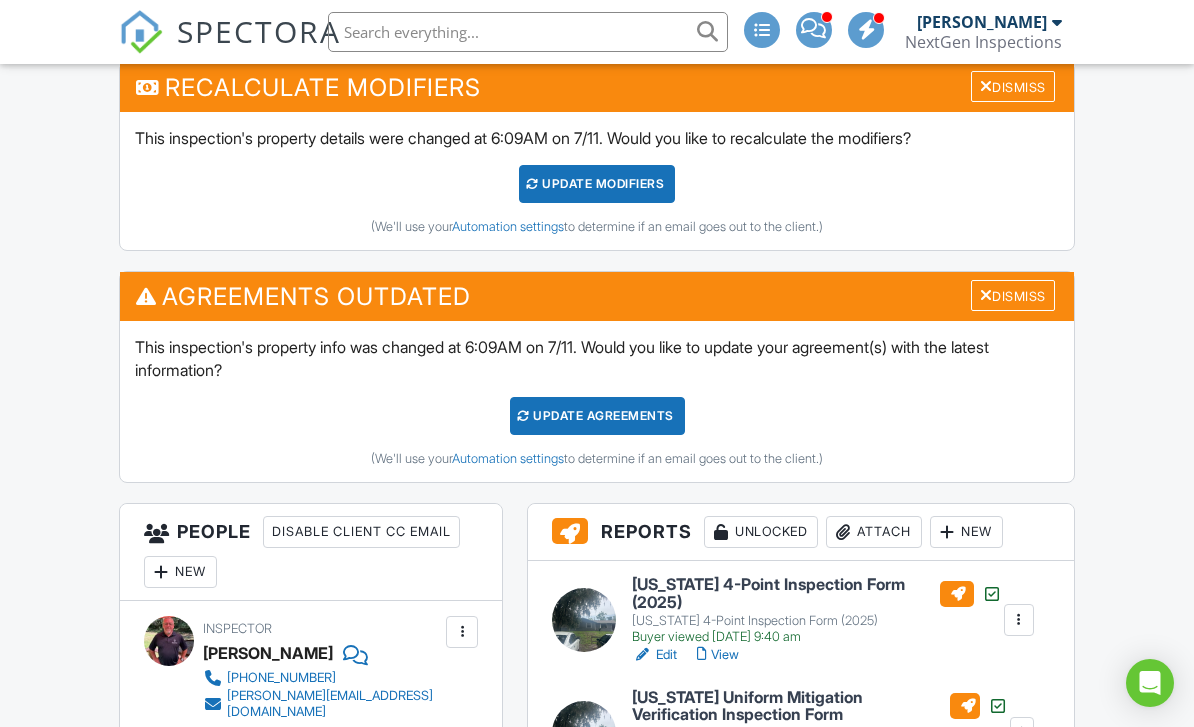 scroll, scrollTop: 552, scrollLeft: 0, axis: vertical 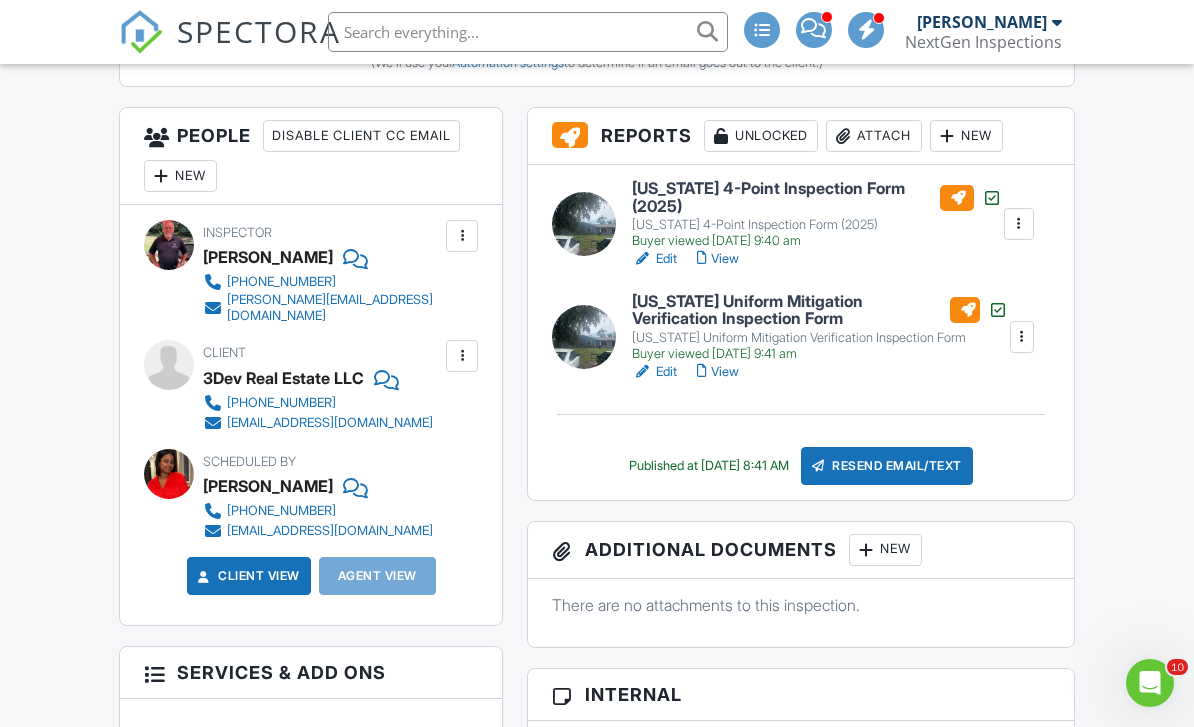 click at bounding box center (818, 466) 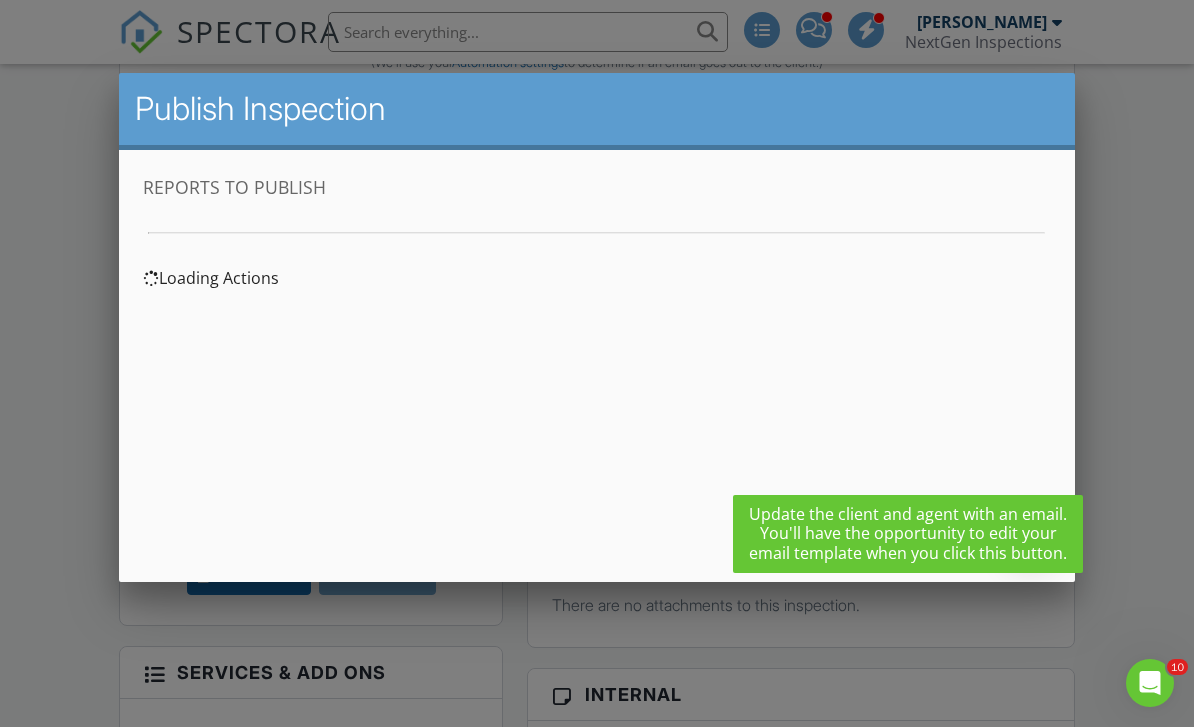 scroll, scrollTop: 0, scrollLeft: 0, axis: both 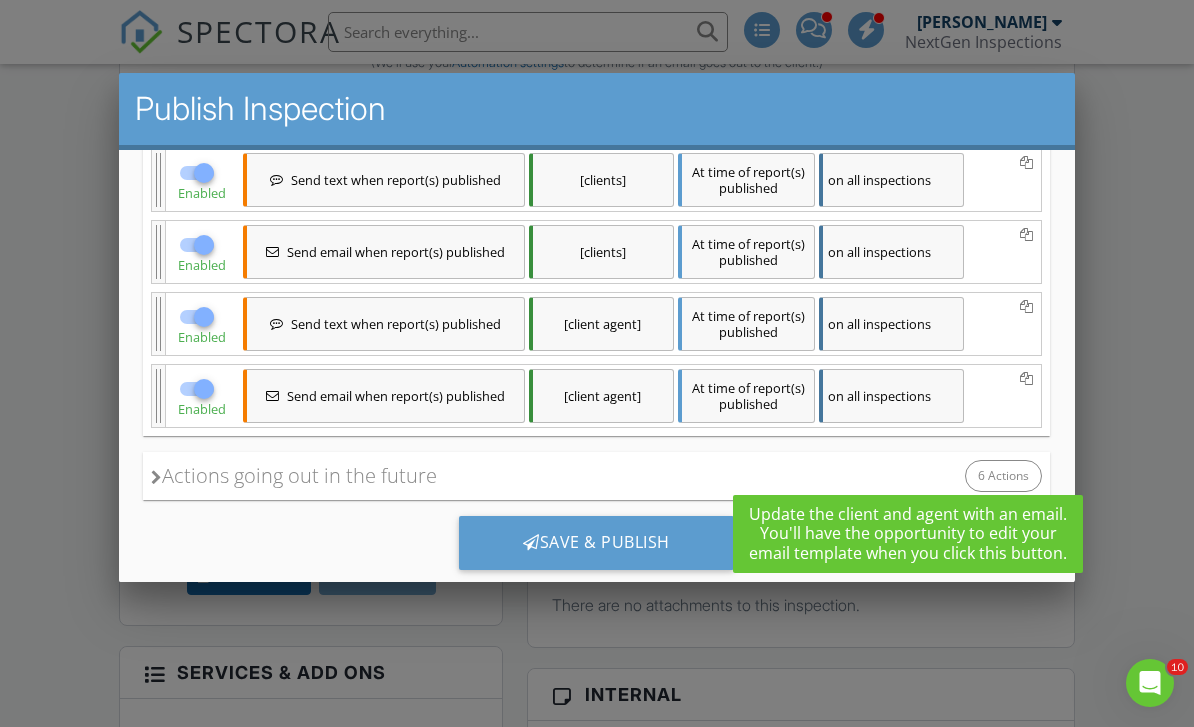 click at bounding box center (156, 476) 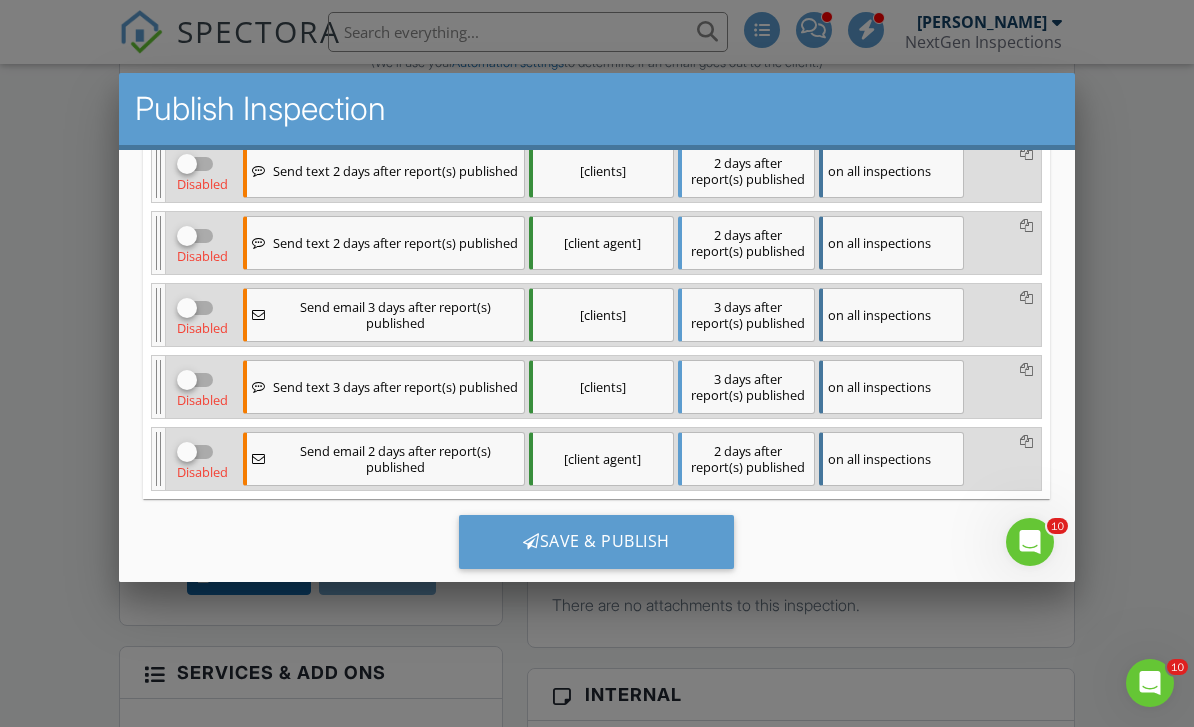 scroll, scrollTop: 814, scrollLeft: 0, axis: vertical 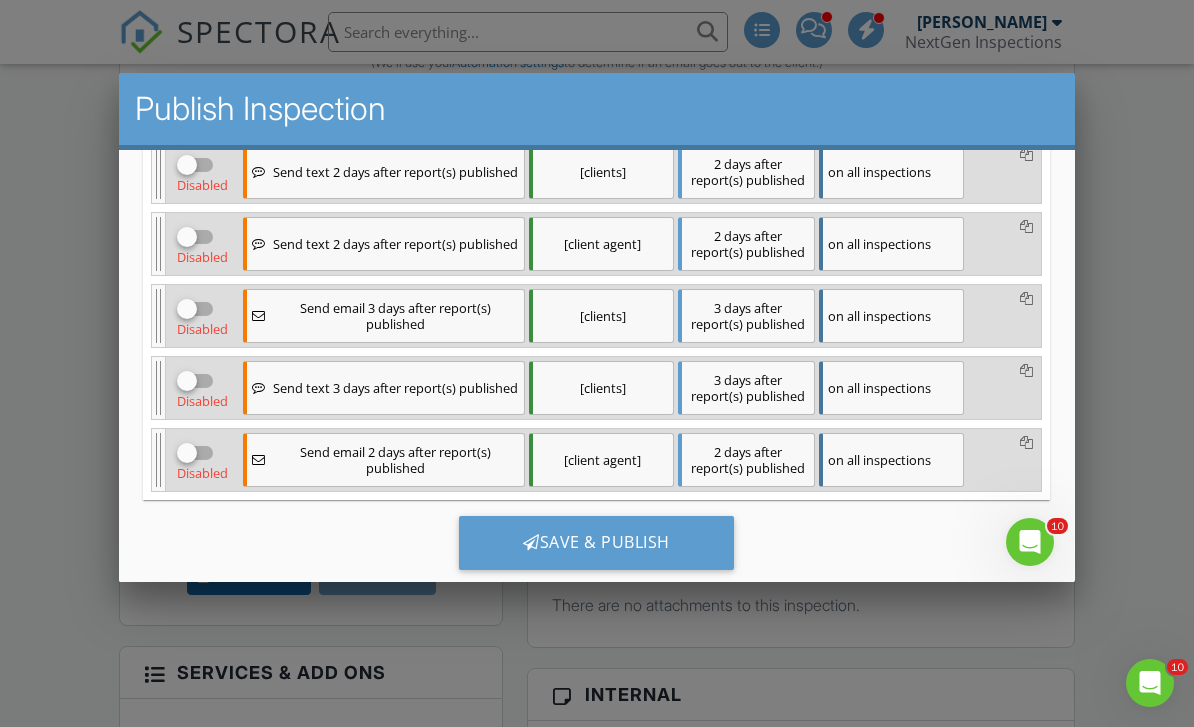click on "Save & Publish" at bounding box center [596, 542] 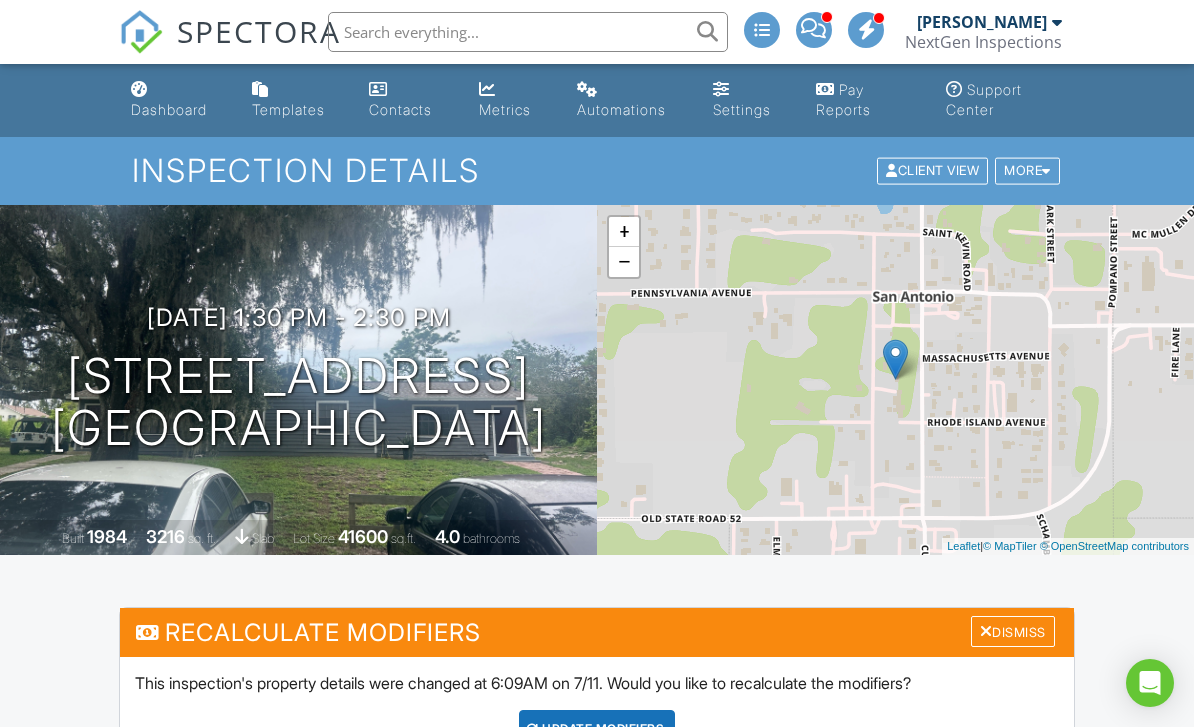 scroll, scrollTop: 0, scrollLeft: 0, axis: both 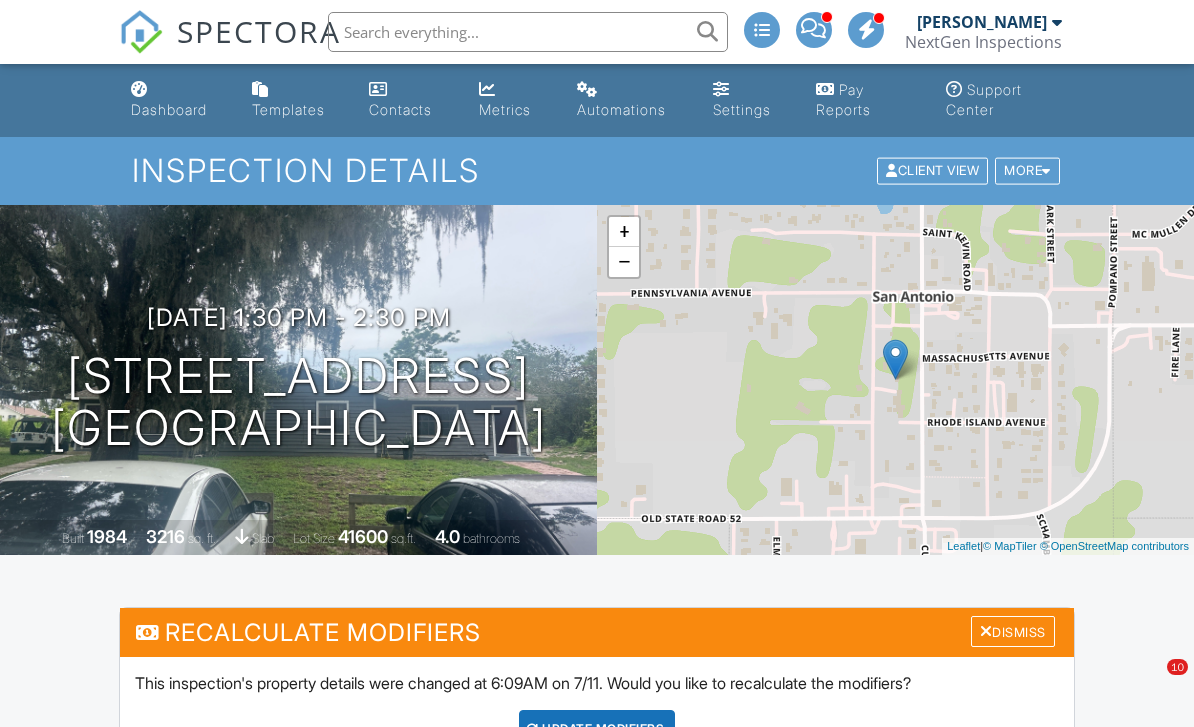 click on "Dashboard" at bounding box center (169, 109) 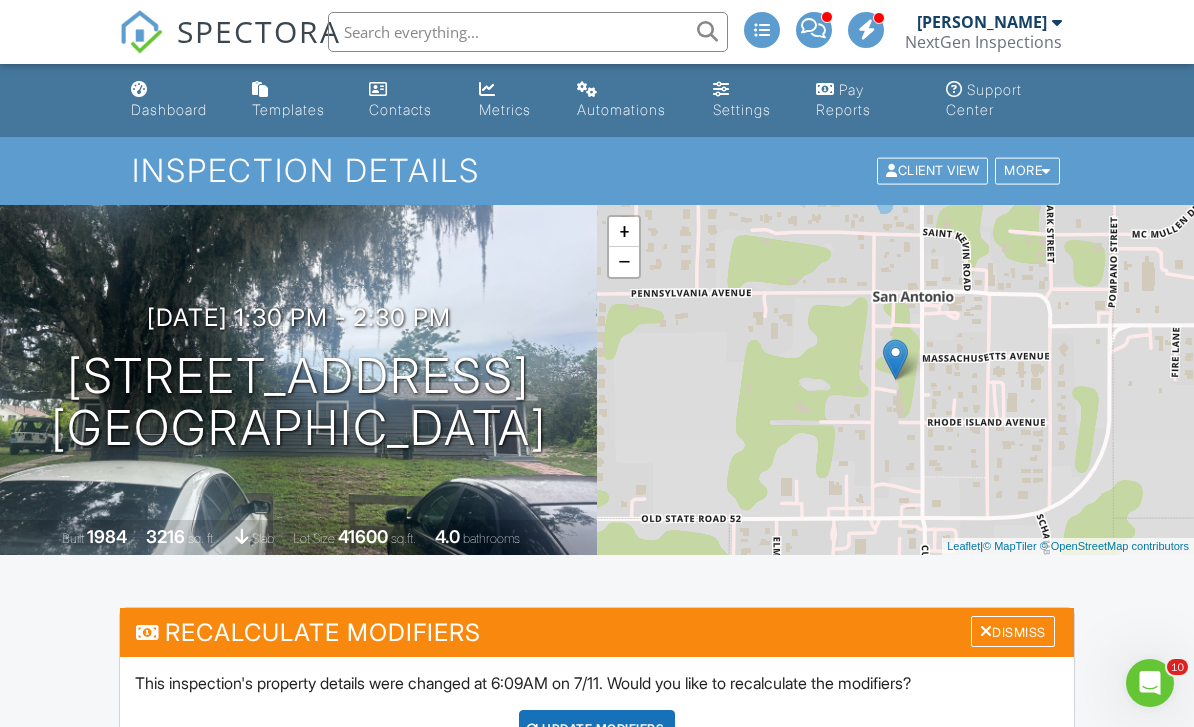 scroll, scrollTop: 0, scrollLeft: 0, axis: both 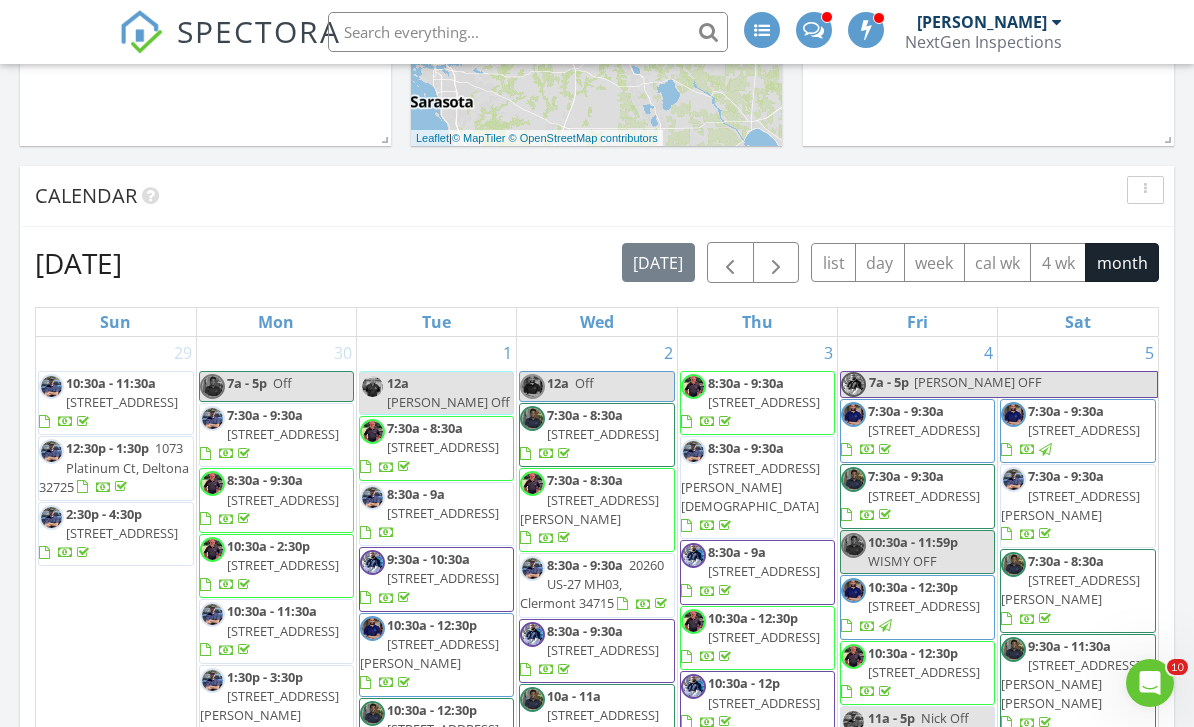 click at bounding box center [730, 263] 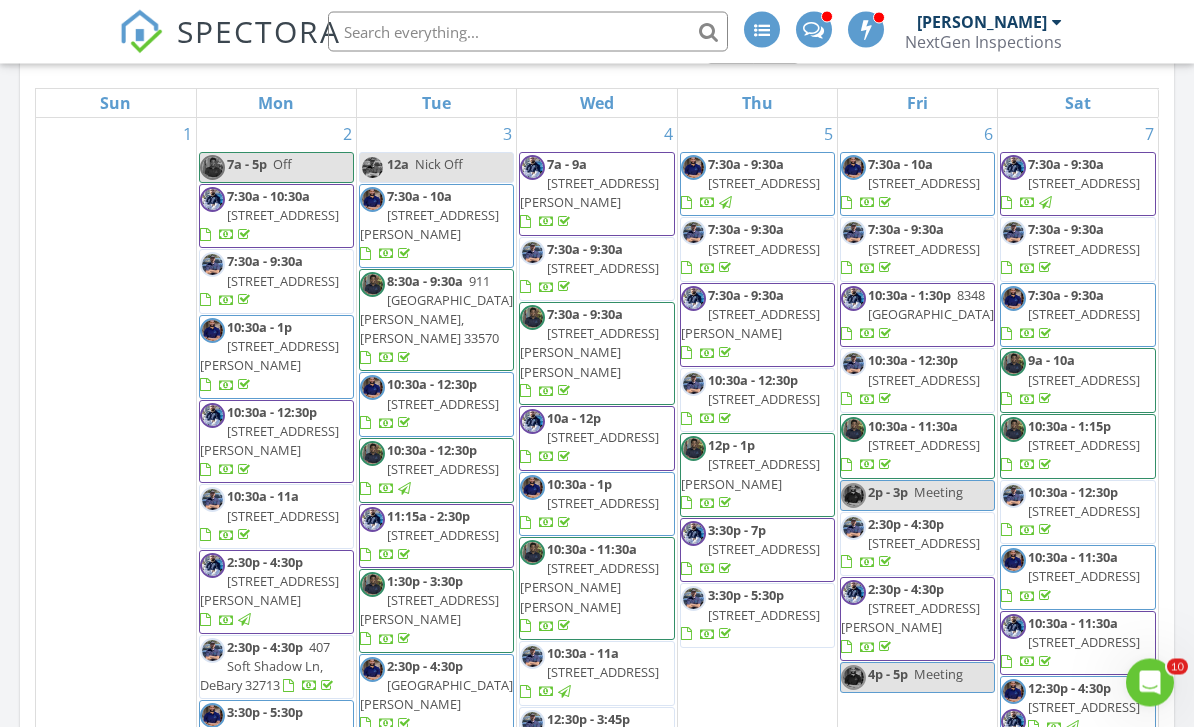 scroll, scrollTop: 953, scrollLeft: 0, axis: vertical 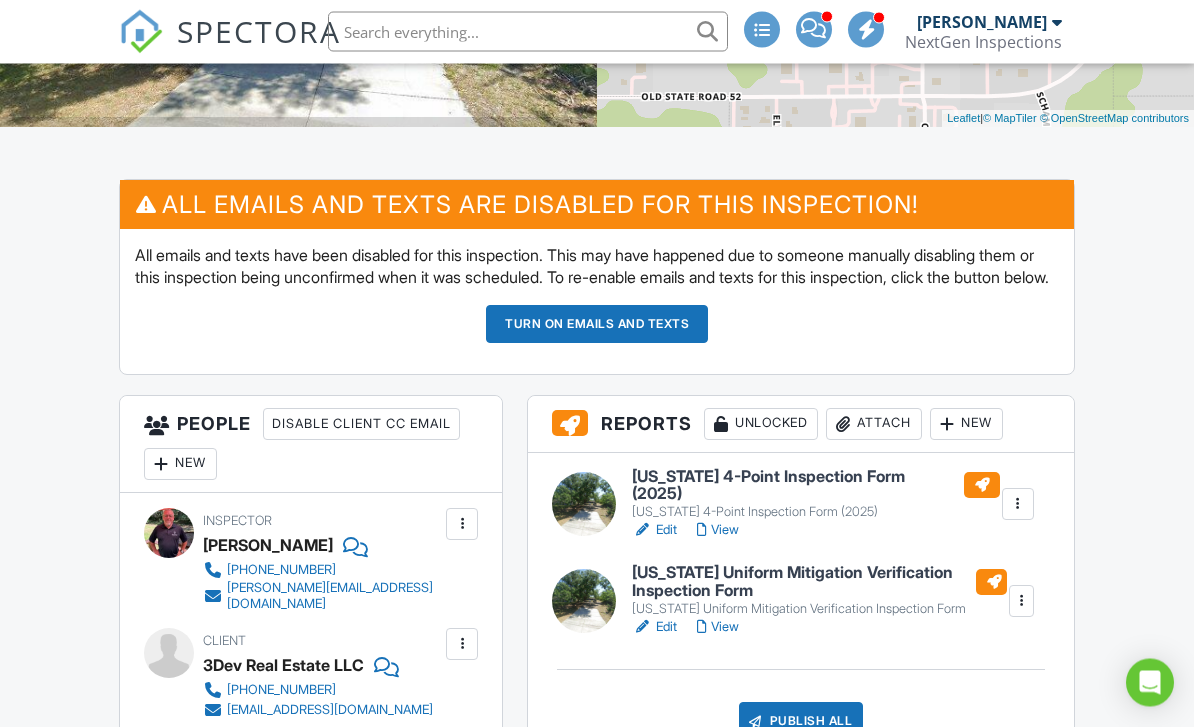 click on "Turn on emails and texts" at bounding box center (597, 325) 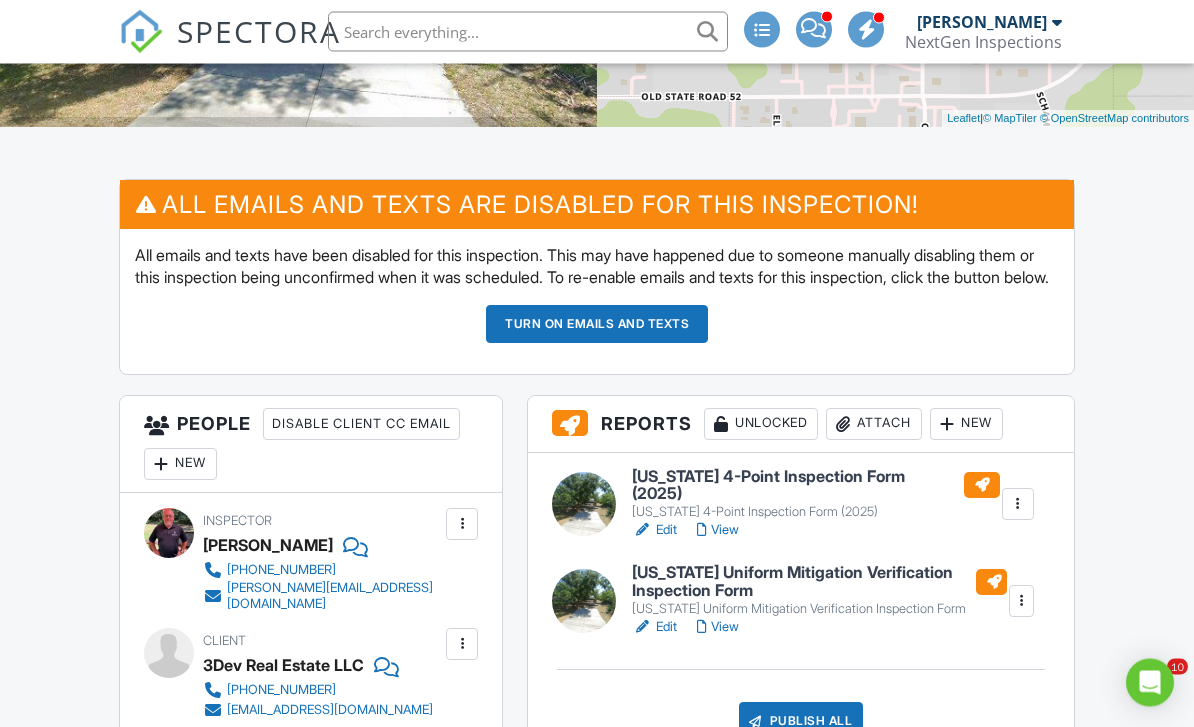 scroll, scrollTop: 427, scrollLeft: 0, axis: vertical 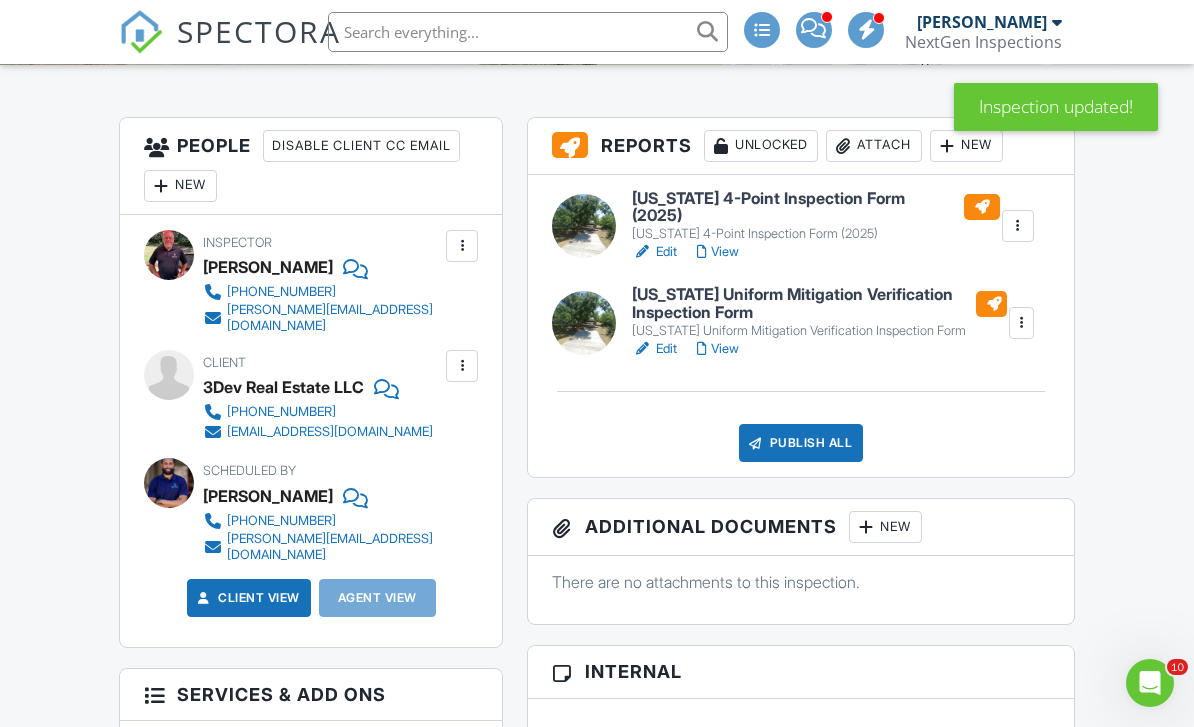 click on "Publish All" at bounding box center [801, 443] 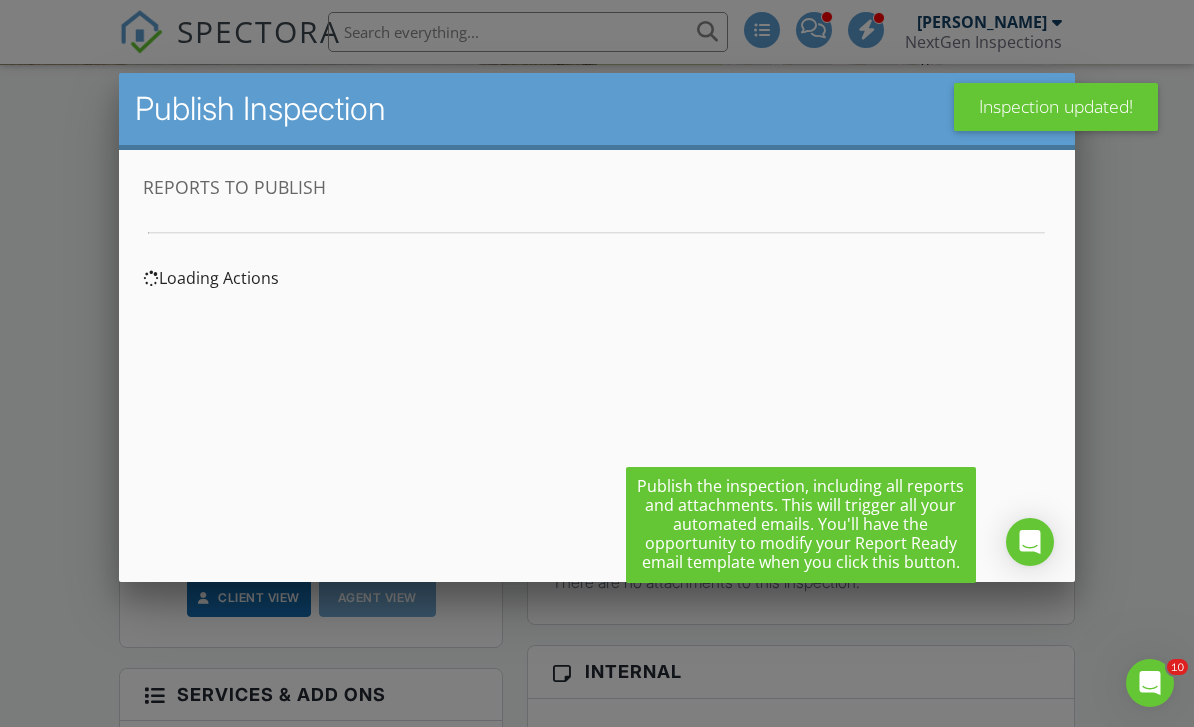 scroll, scrollTop: 0, scrollLeft: 0, axis: both 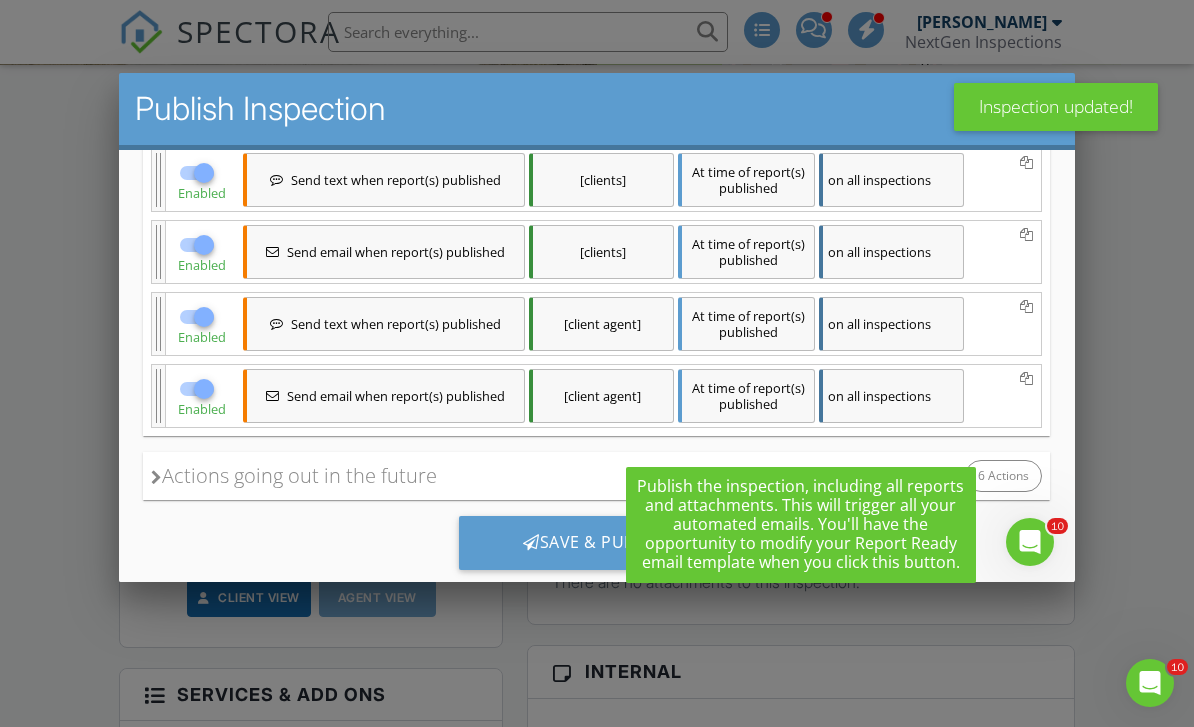 click at bounding box center (156, 476) 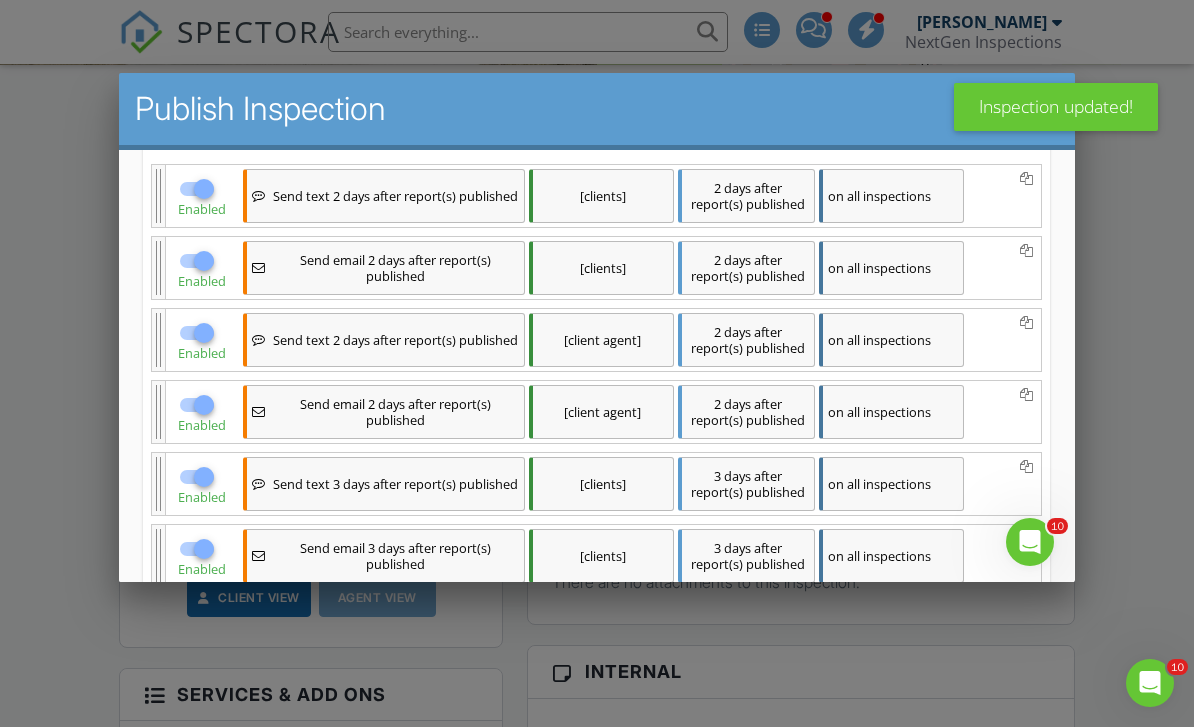 scroll, scrollTop: 667, scrollLeft: 0, axis: vertical 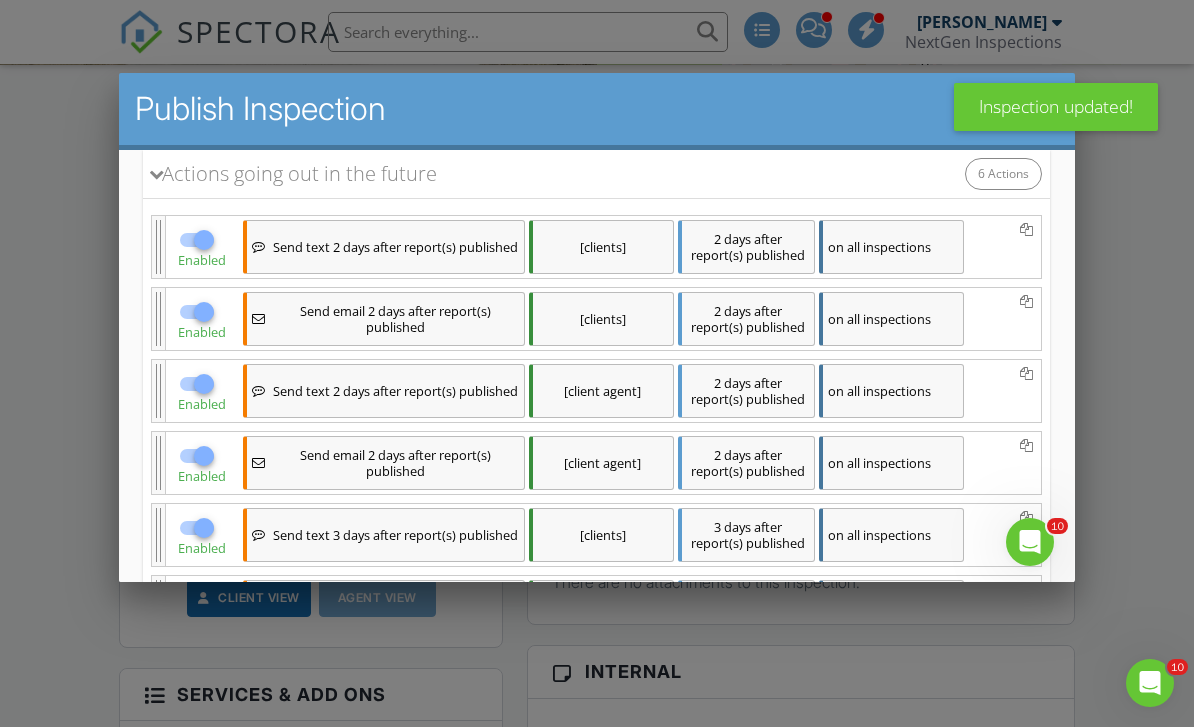 click at bounding box center [204, 239] 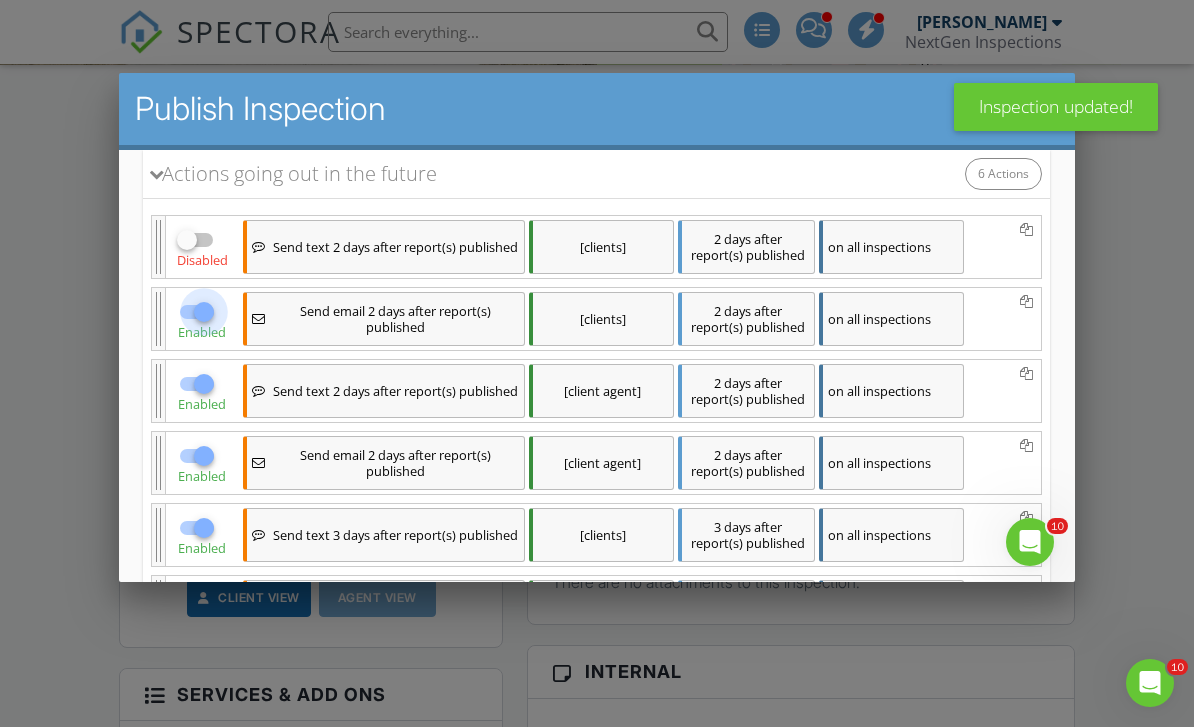 click at bounding box center [204, 311] 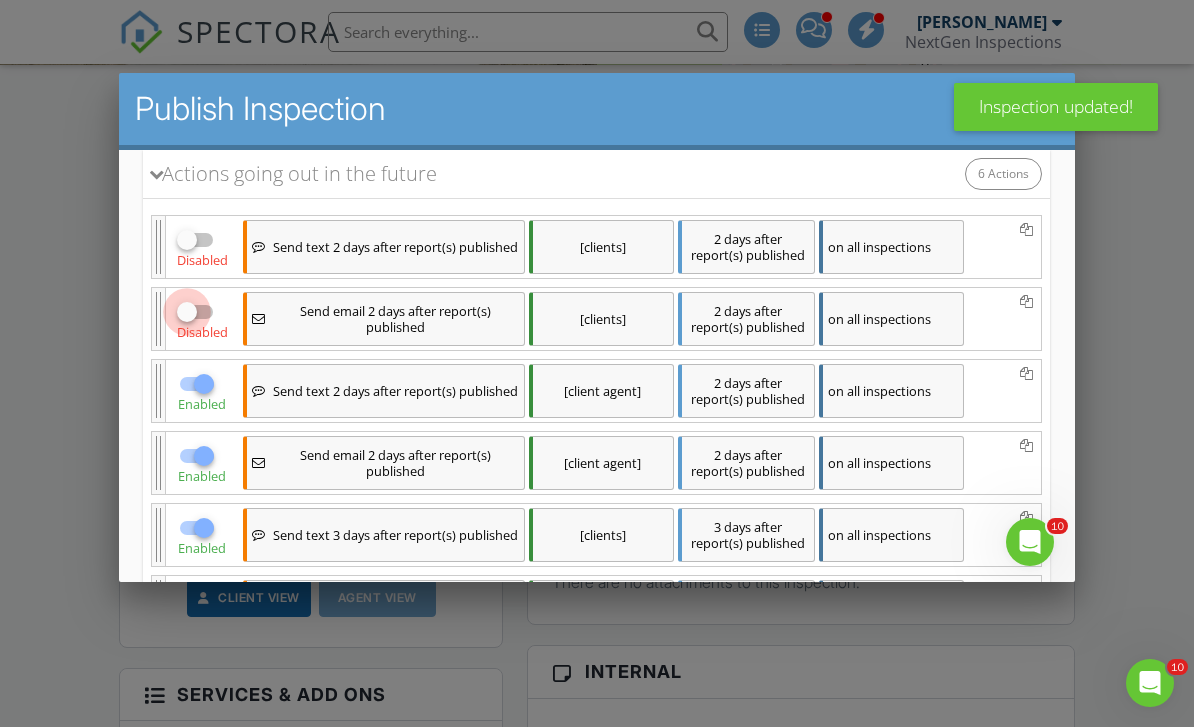 click at bounding box center [204, 383] 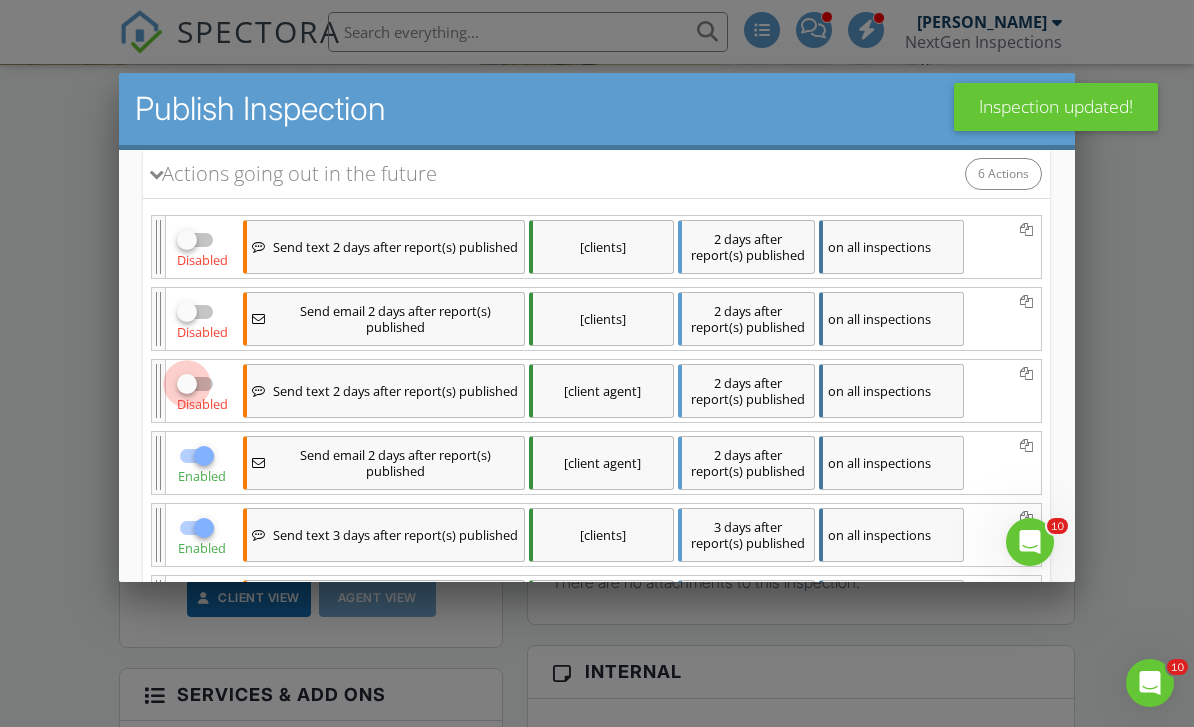 checkbox on "false" 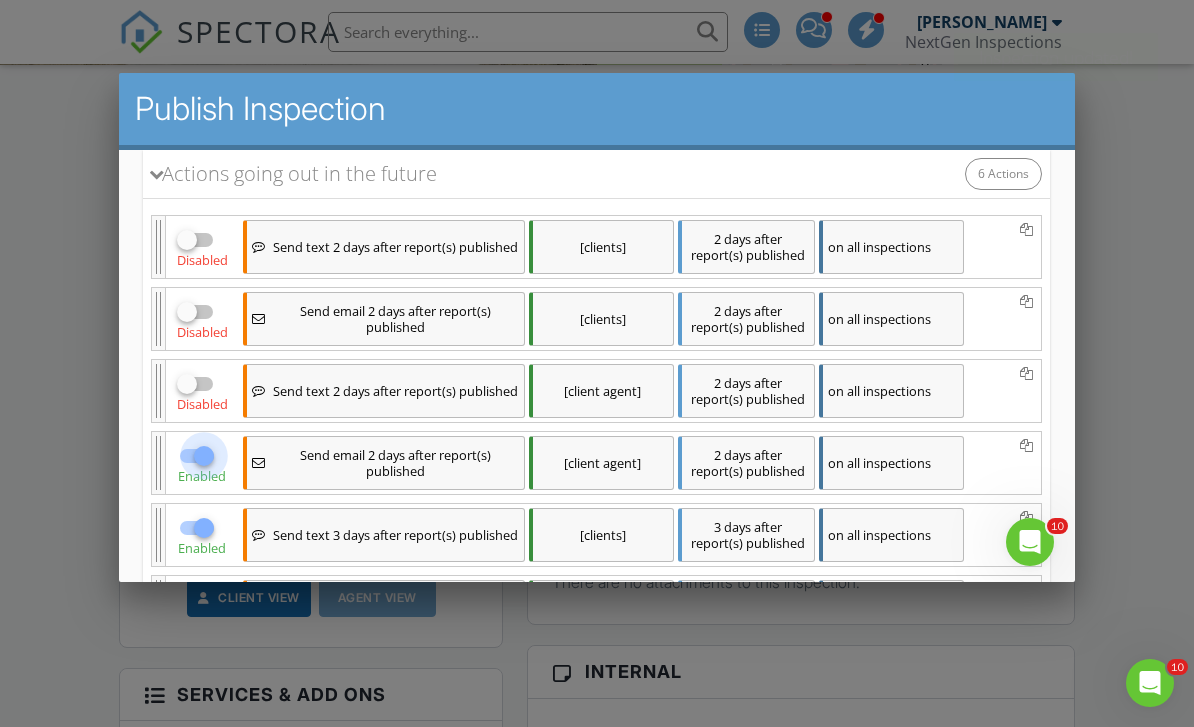 click at bounding box center [204, 455] 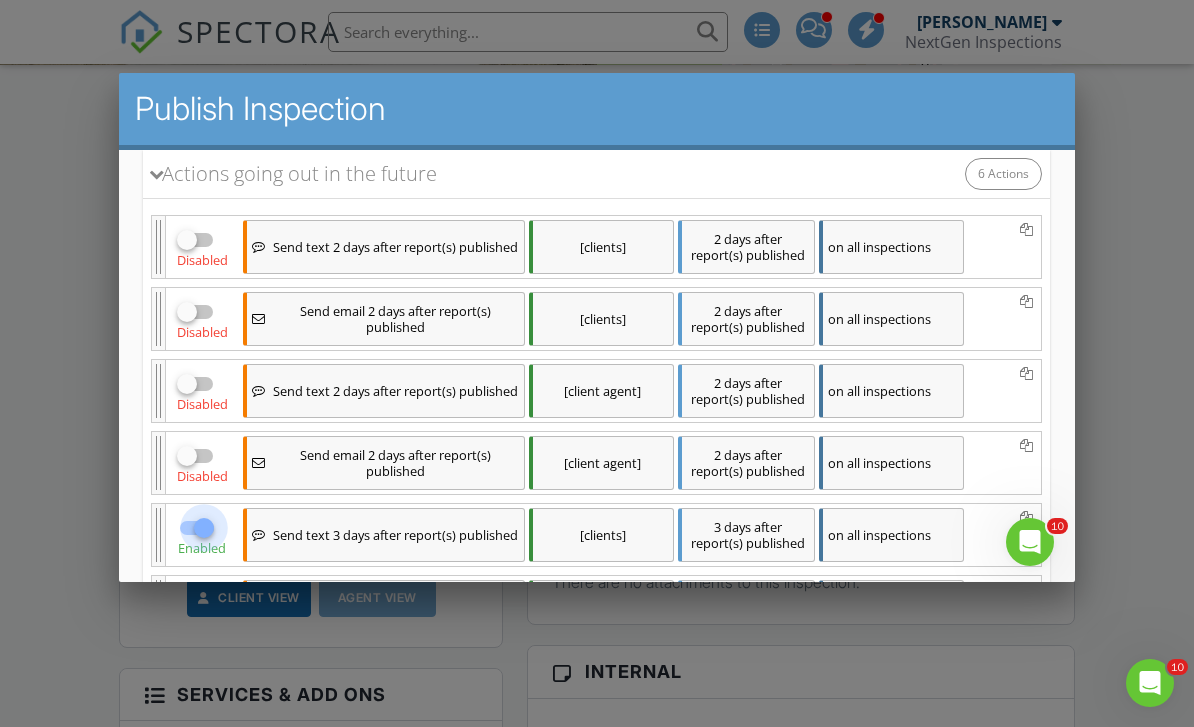 click at bounding box center [204, 527] 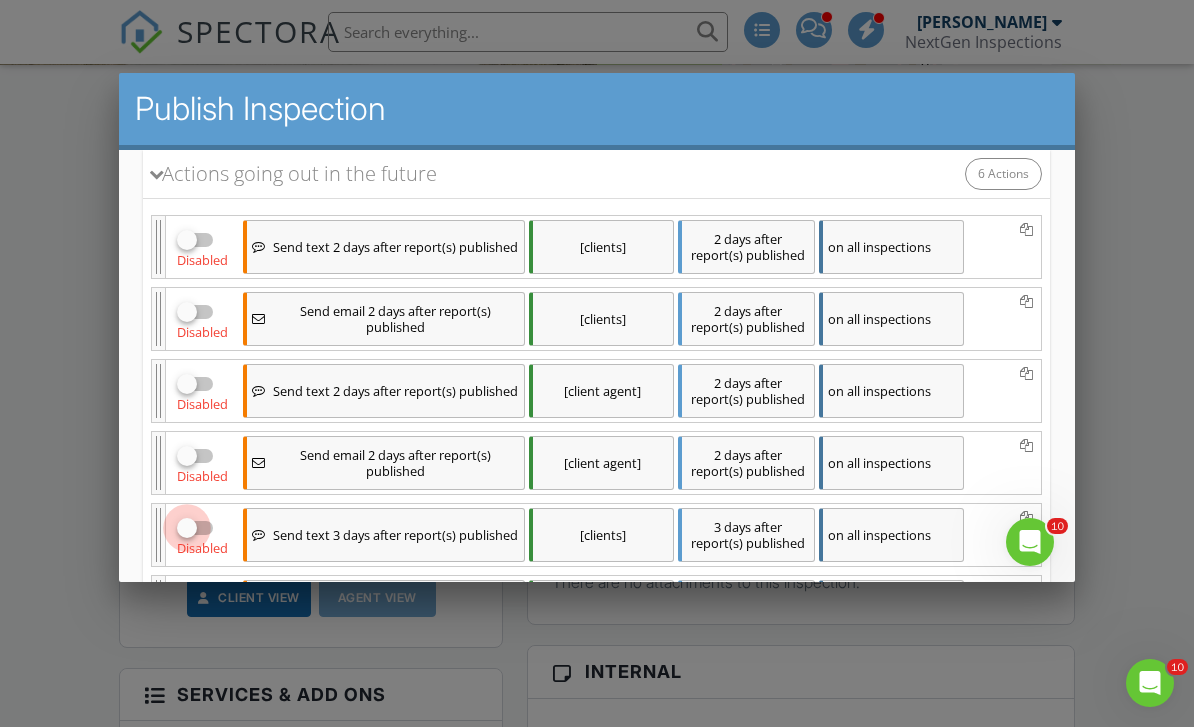 click at bounding box center (204, 599) 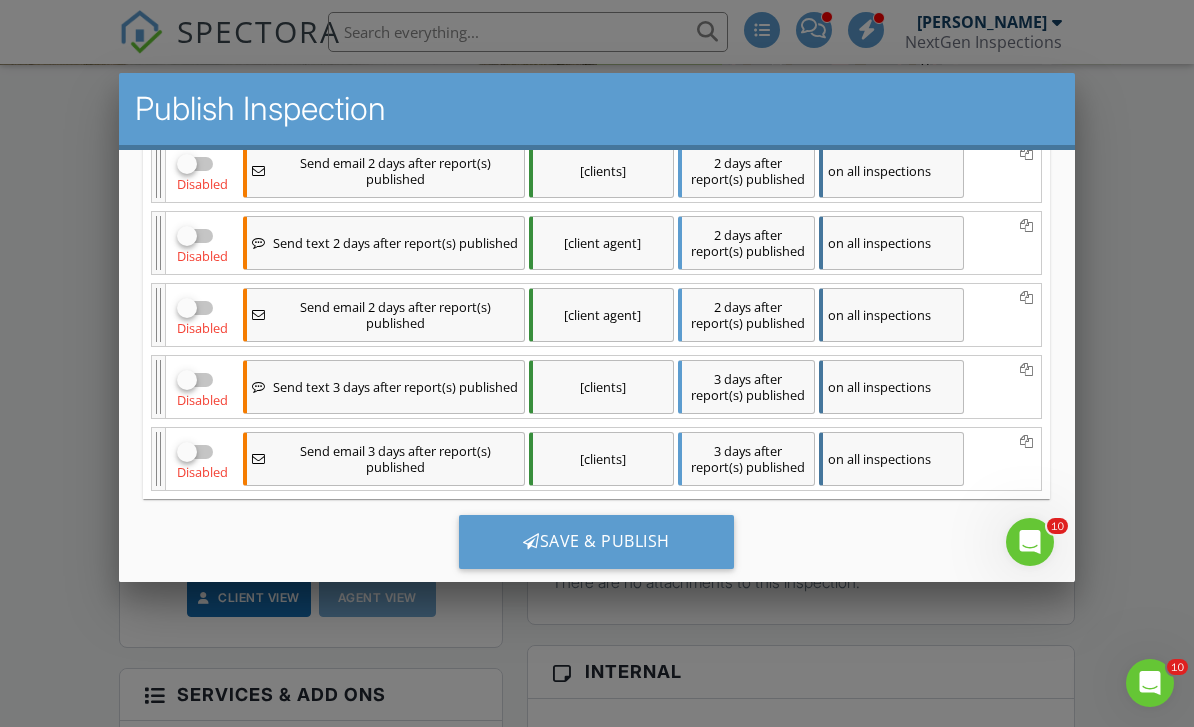 scroll, scrollTop: 814, scrollLeft: 0, axis: vertical 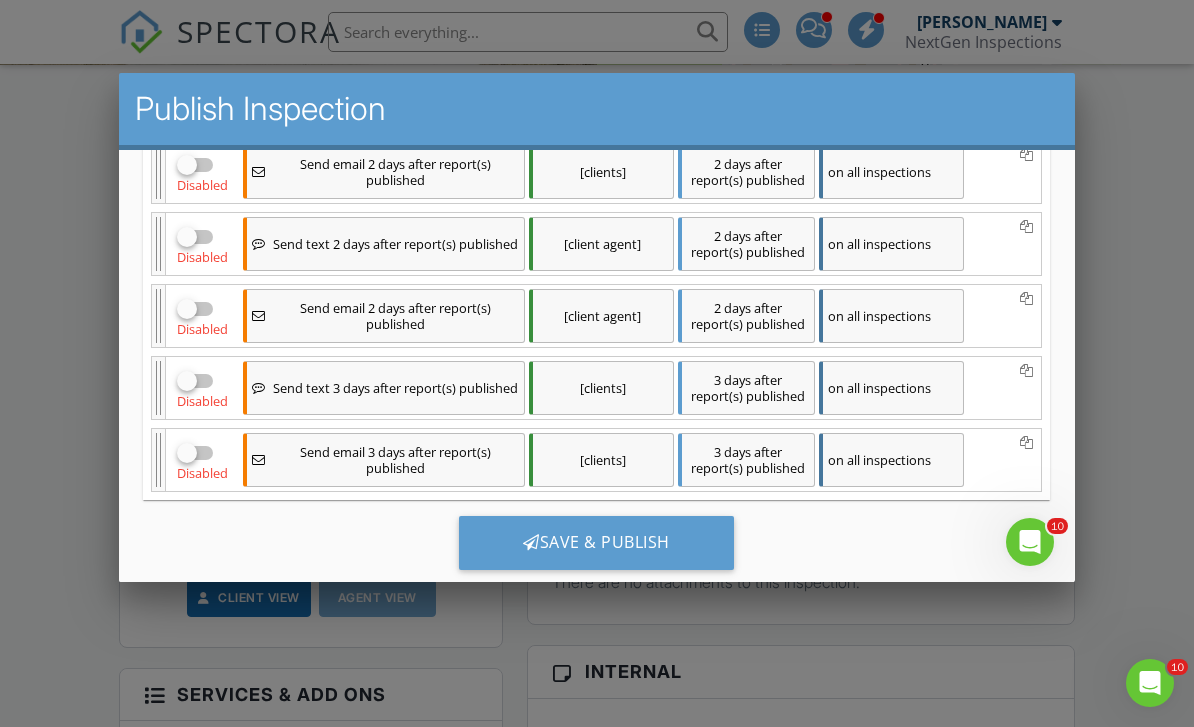 click on "Save & Publish" at bounding box center [596, 542] 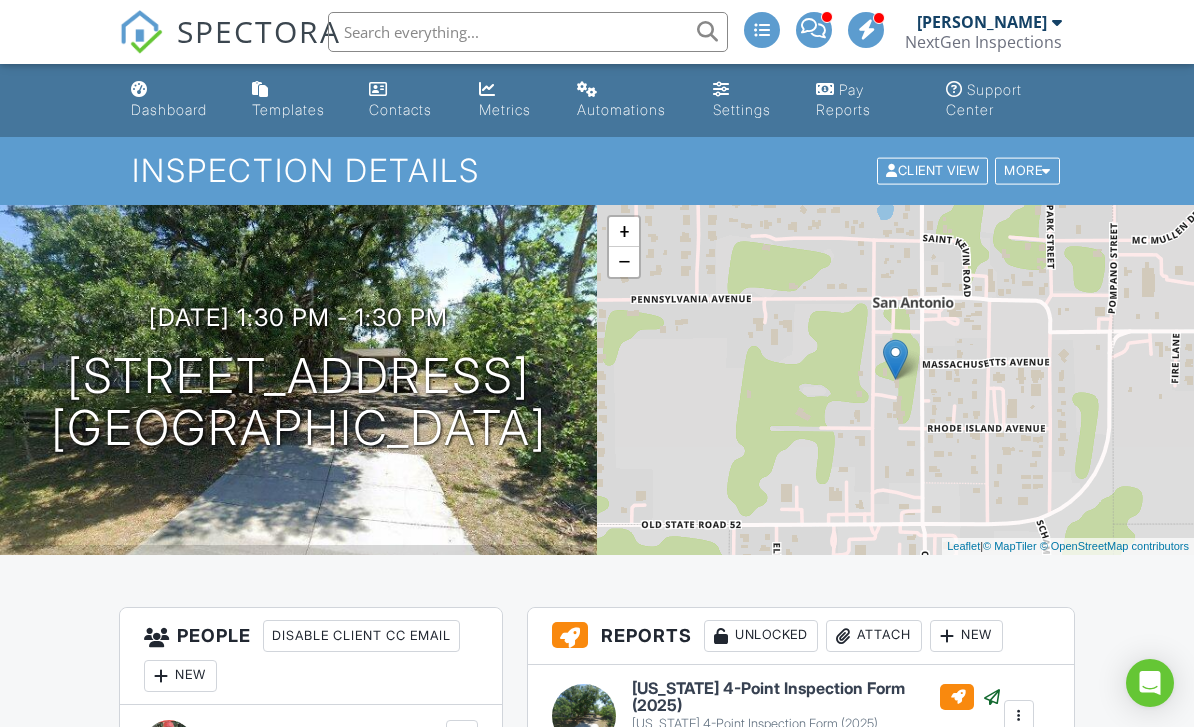 scroll, scrollTop: 0, scrollLeft: 0, axis: both 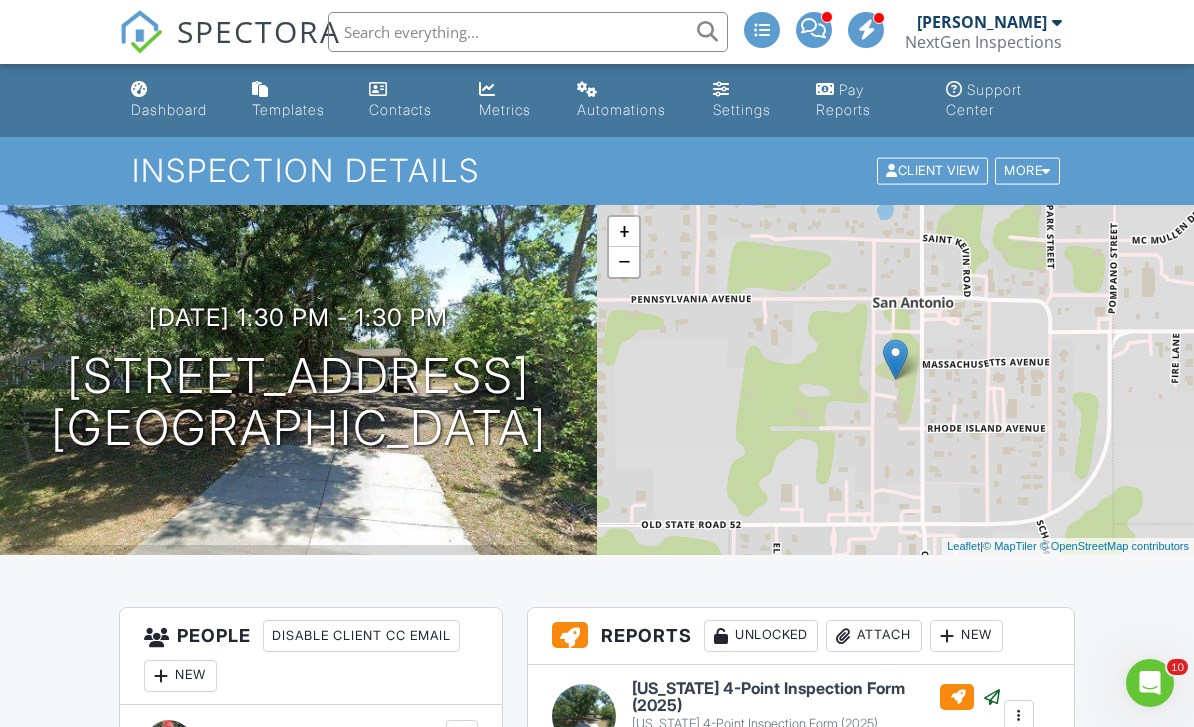 click on "Dashboard" at bounding box center (169, 109) 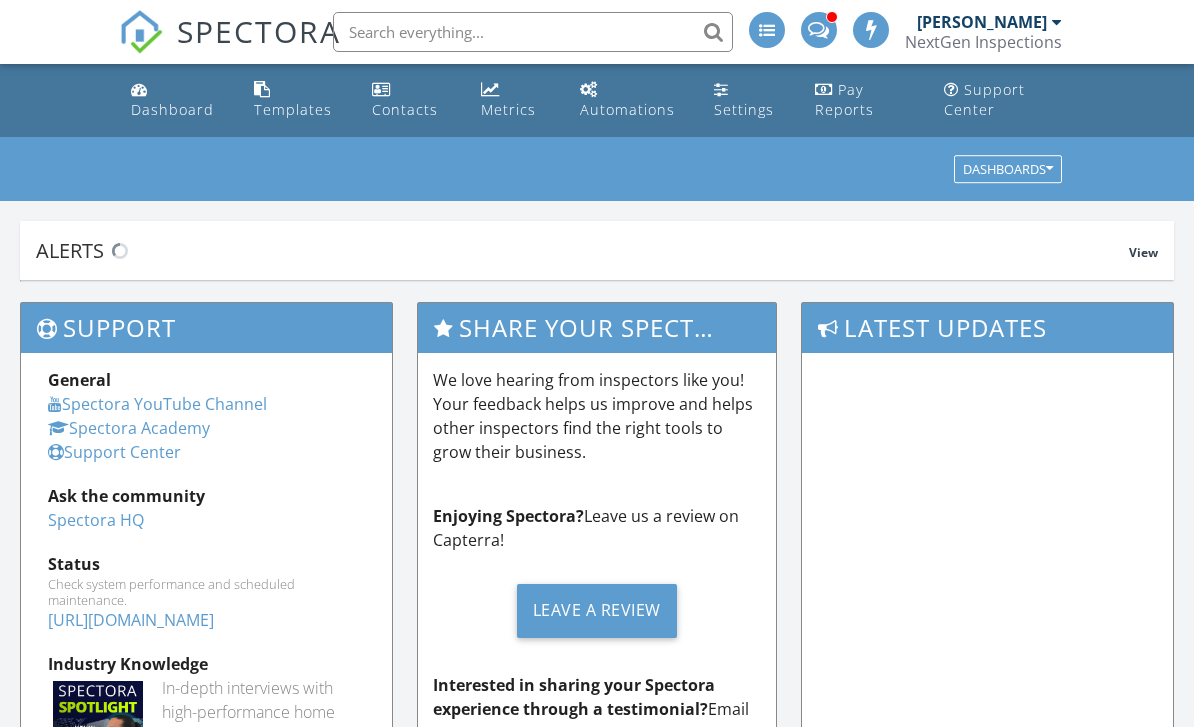 scroll, scrollTop: 0, scrollLeft: 0, axis: both 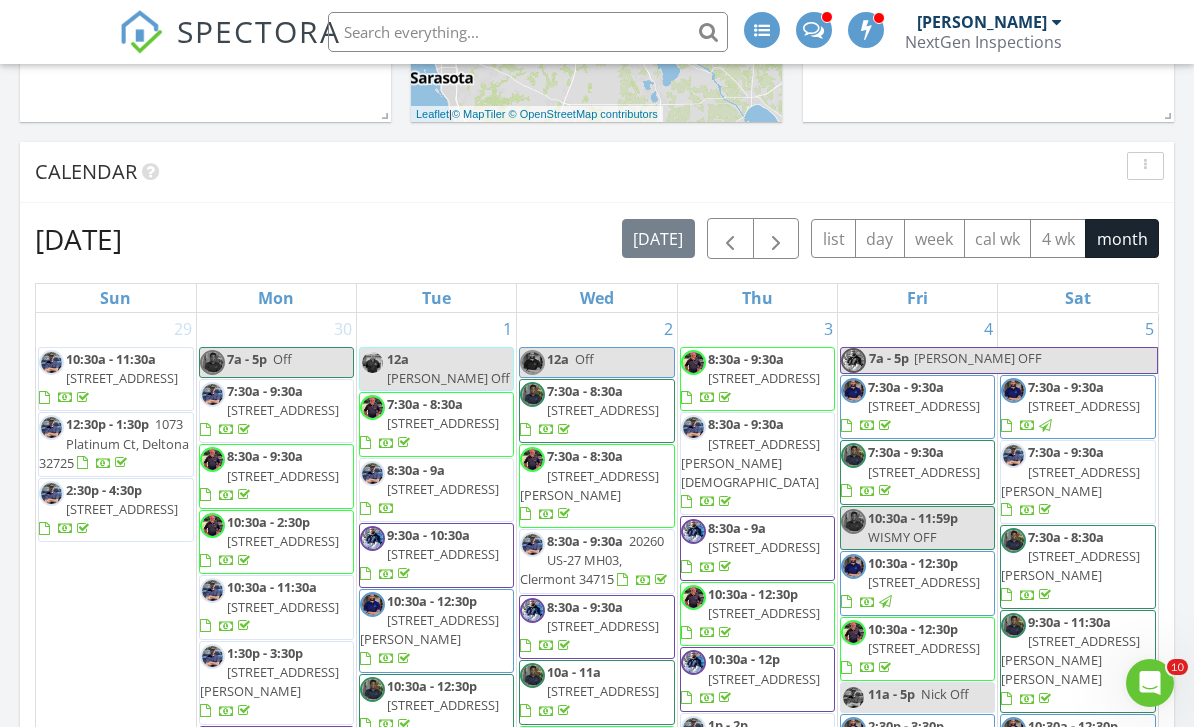 click at bounding box center [730, 239] 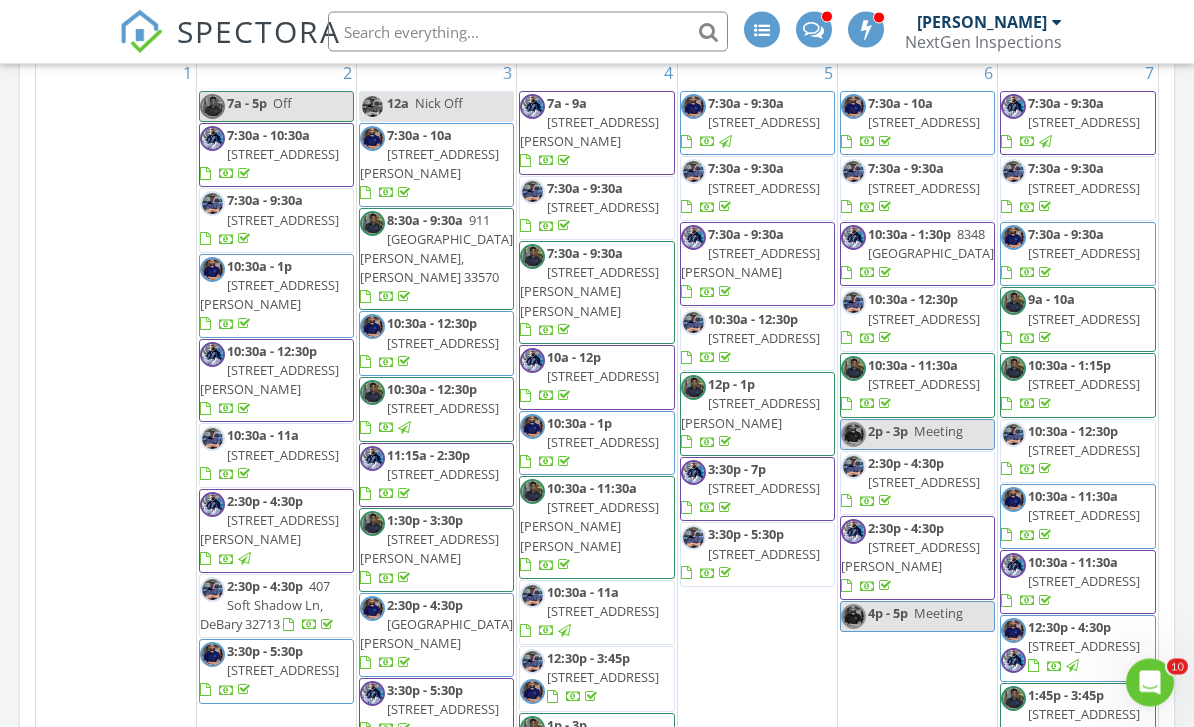 scroll, scrollTop: 1014, scrollLeft: 0, axis: vertical 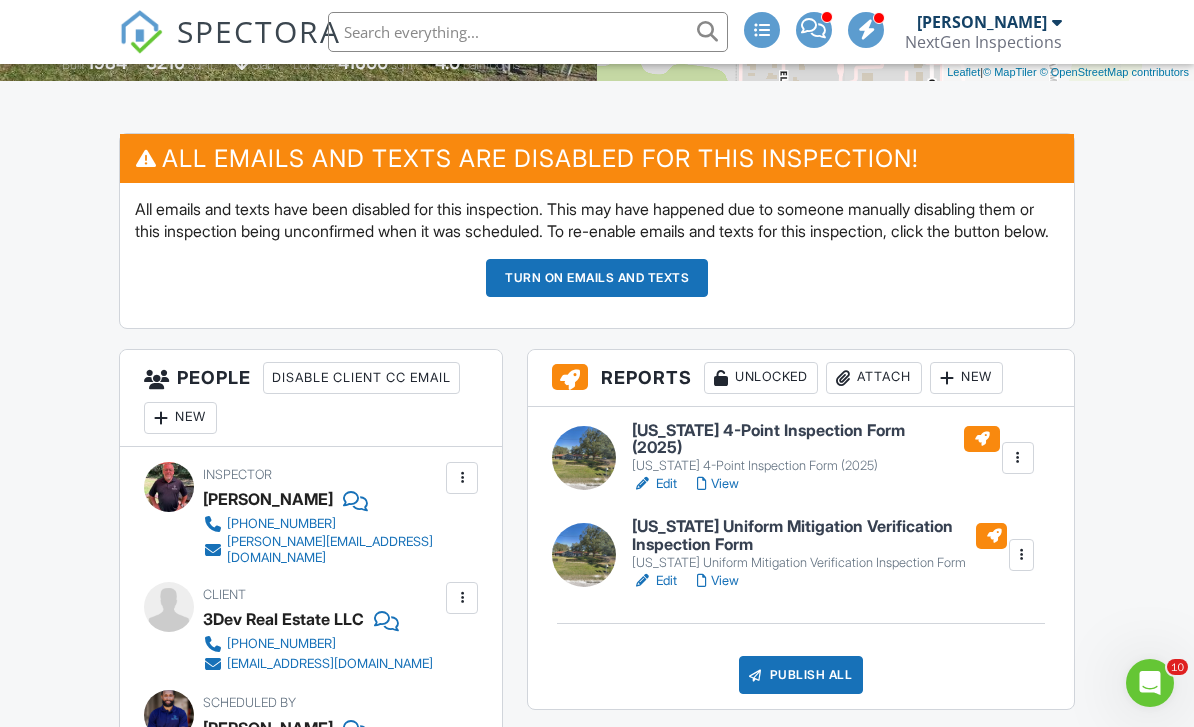 click on "Turn on emails and texts" at bounding box center [597, 278] 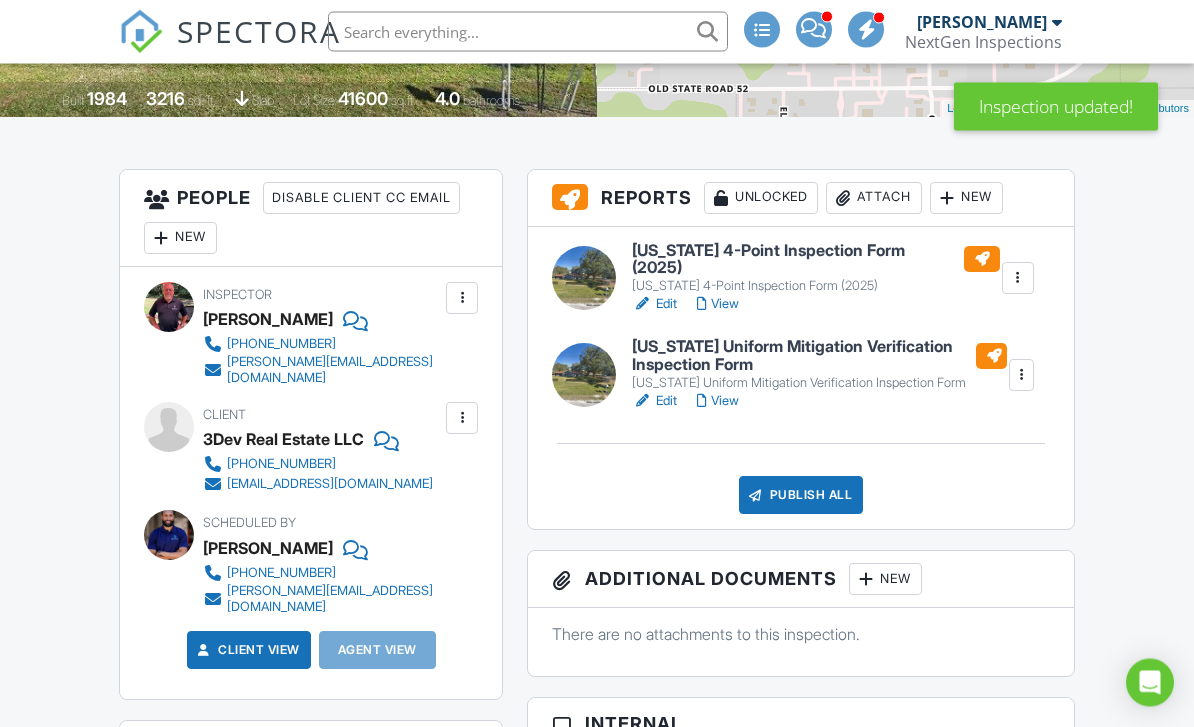 scroll, scrollTop: 439, scrollLeft: 0, axis: vertical 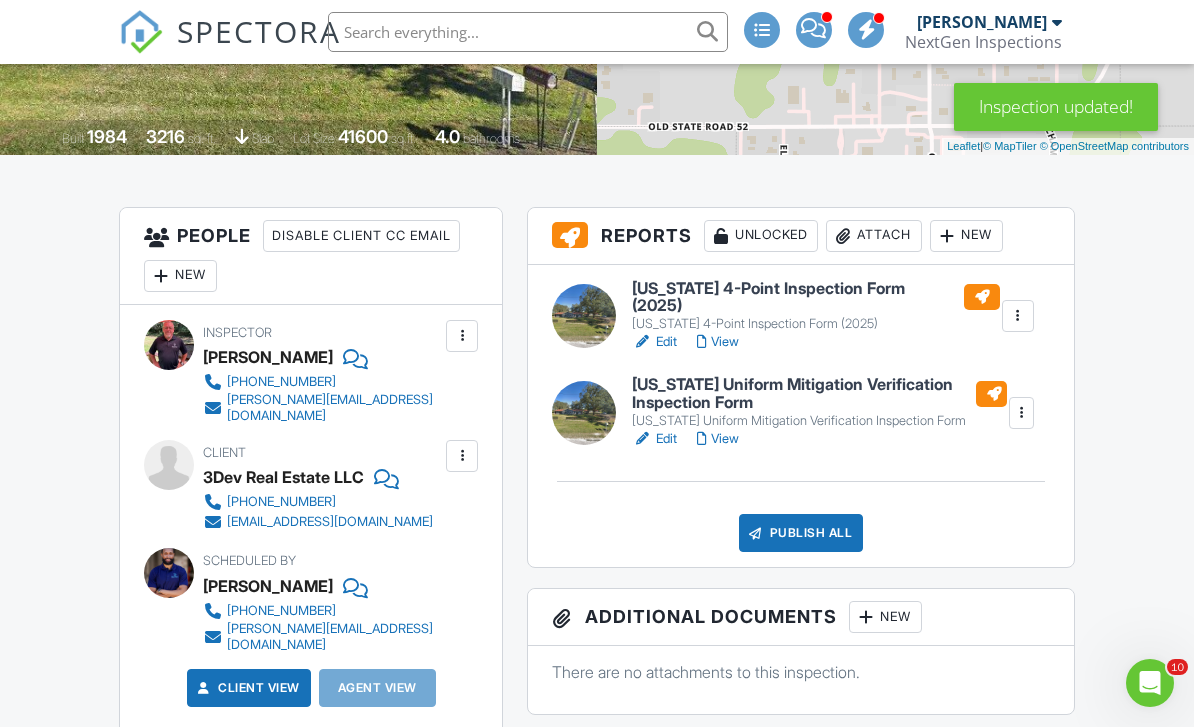 click on "Publish All" at bounding box center (801, 533) 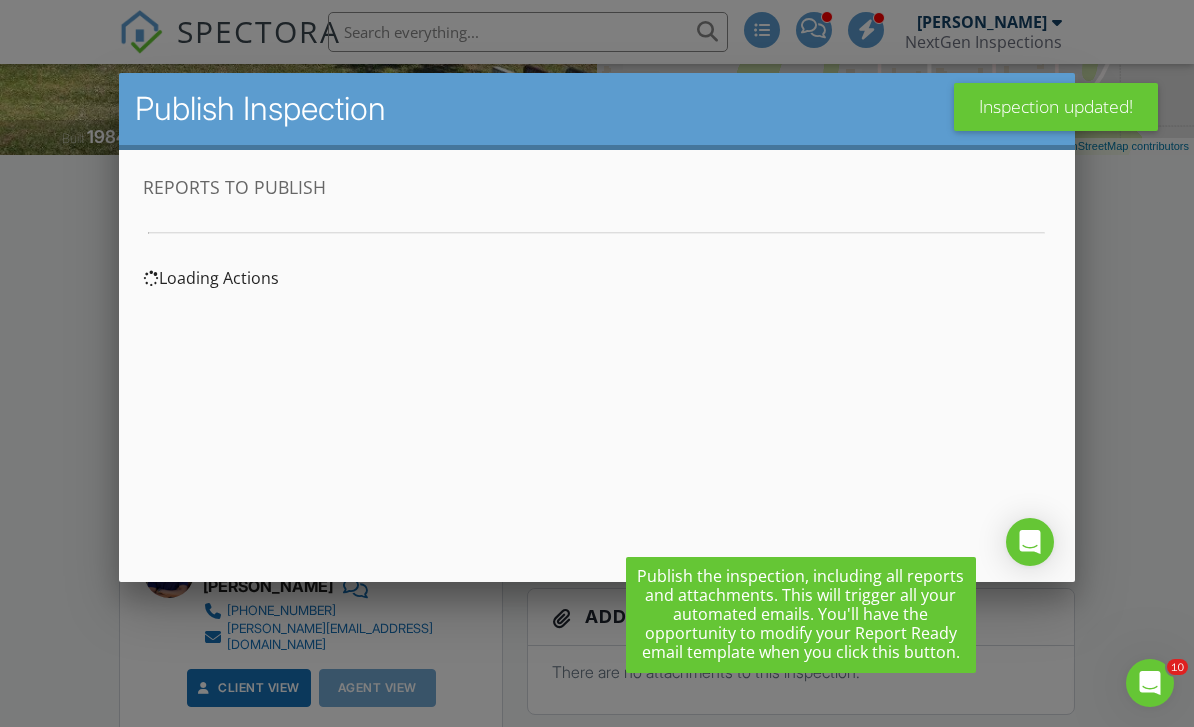 scroll, scrollTop: 0, scrollLeft: 0, axis: both 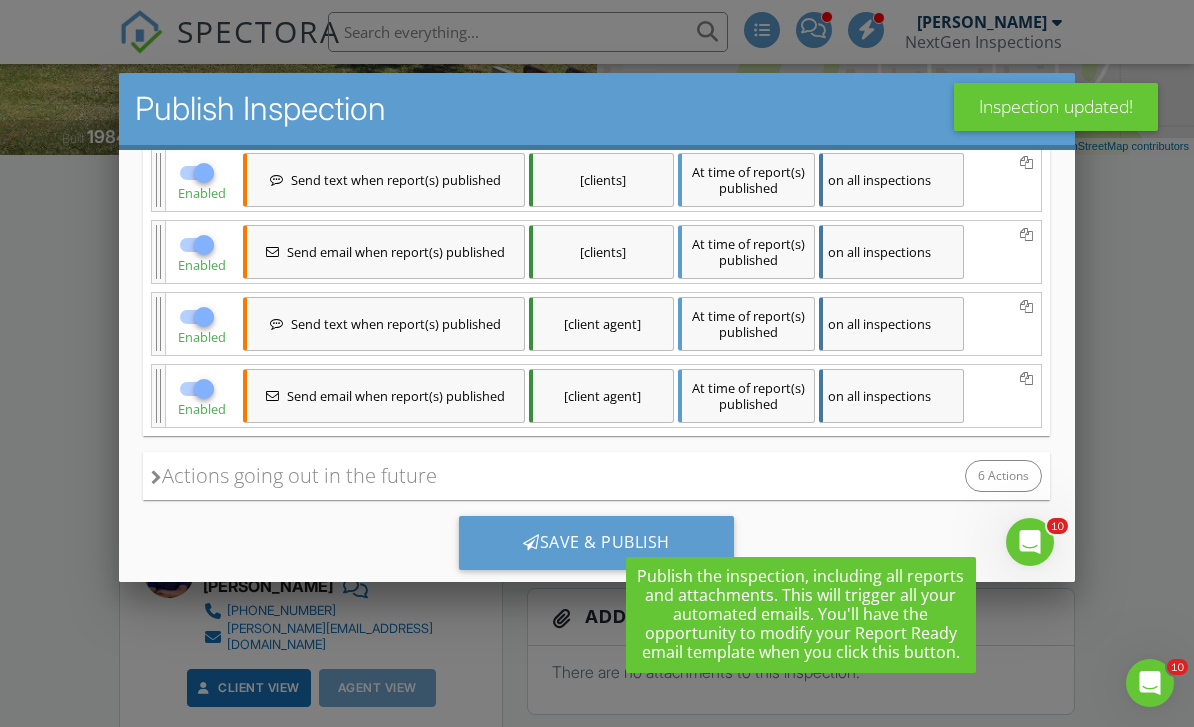 click on "Actions going out in the future
6 Actions" at bounding box center [596, 475] 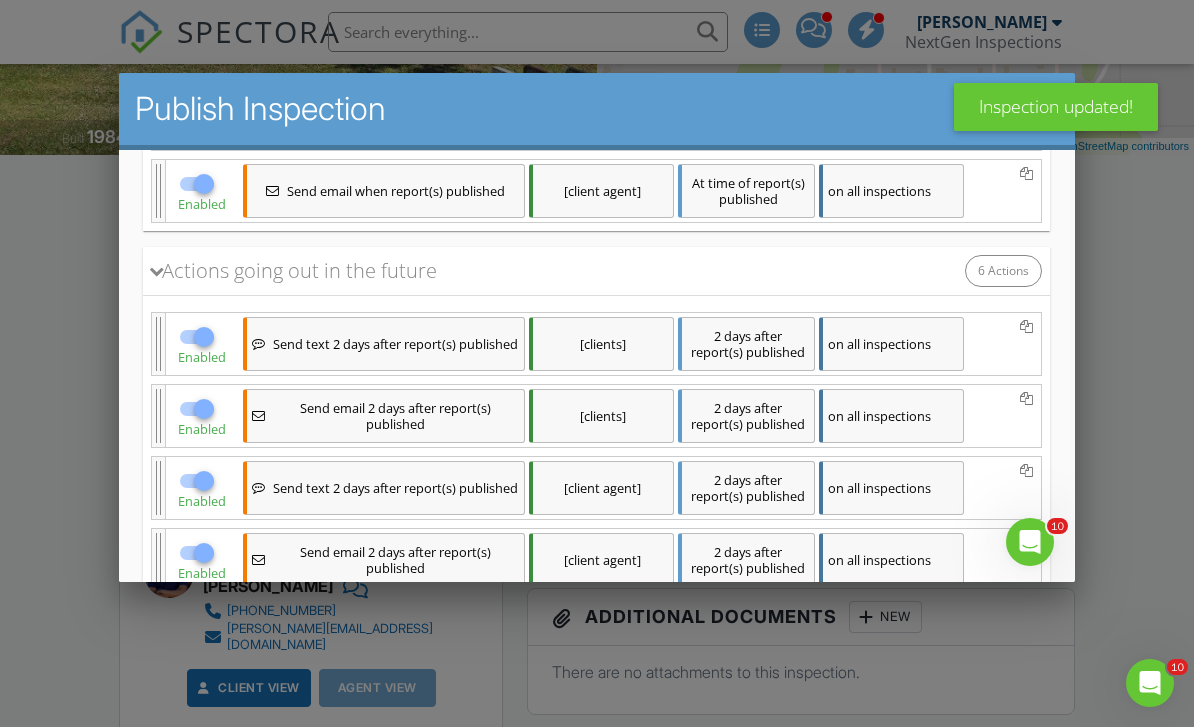 scroll, scrollTop: 572, scrollLeft: 0, axis: vertical 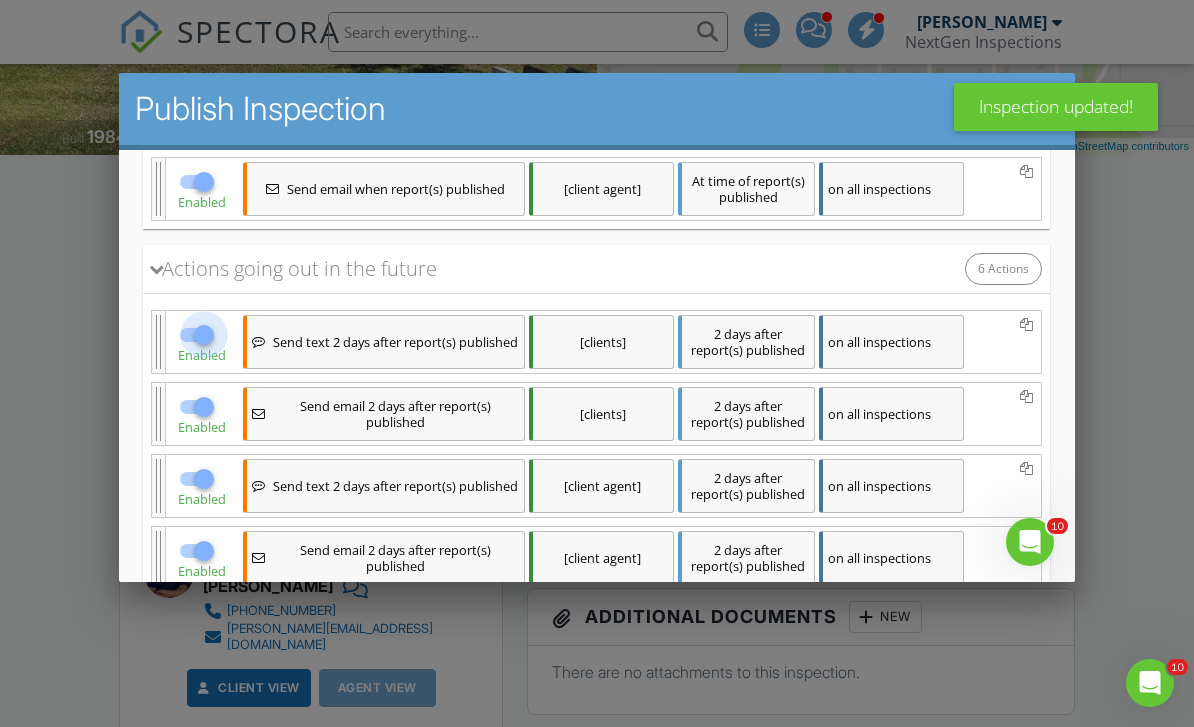 click at bounding box center (204, 334) 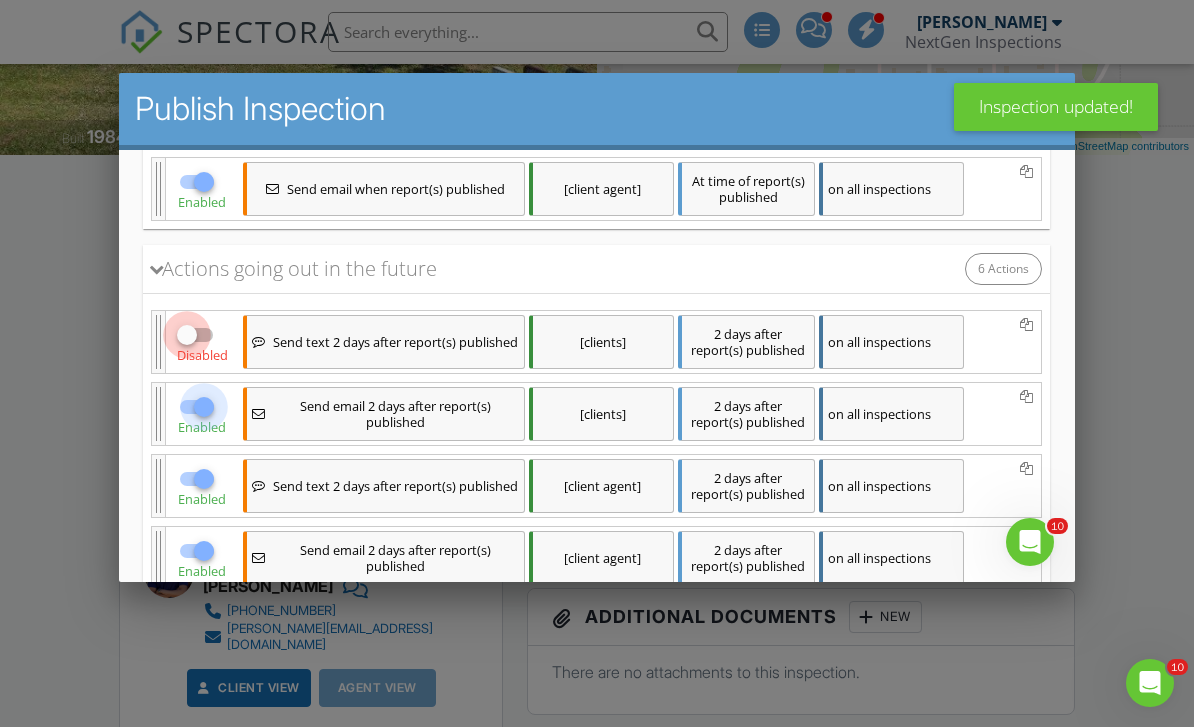 click at bounding box center [204, 406] 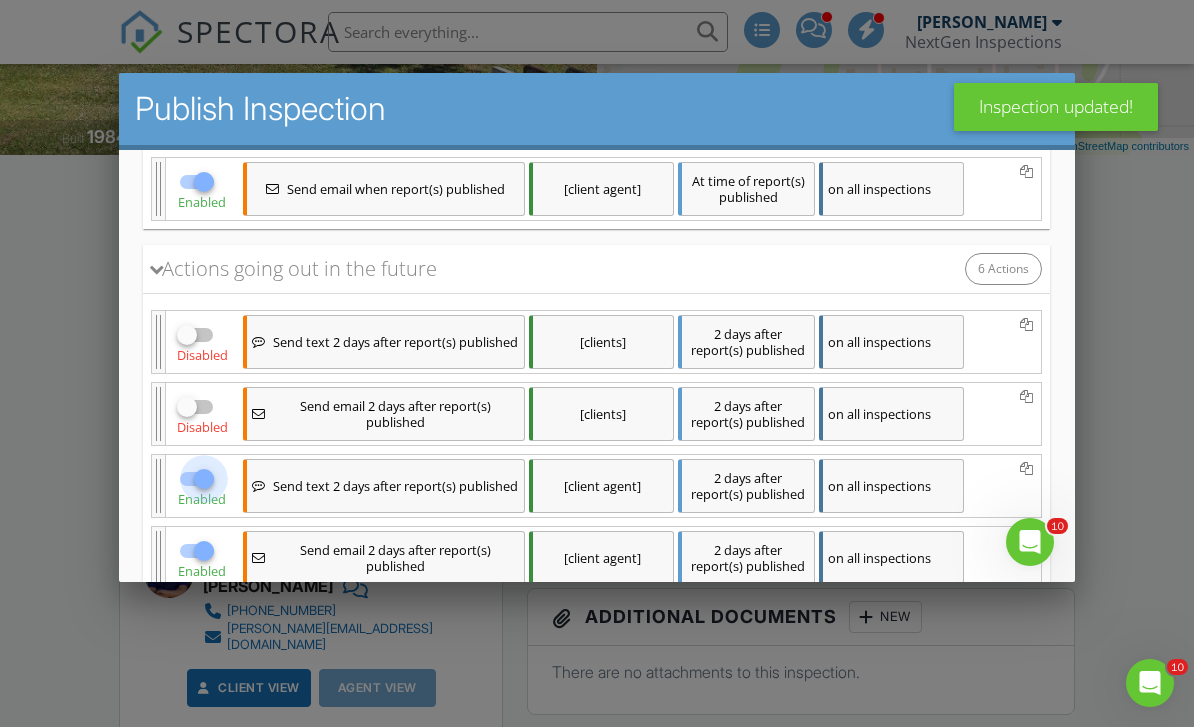 click at bounding box center (204, 478) 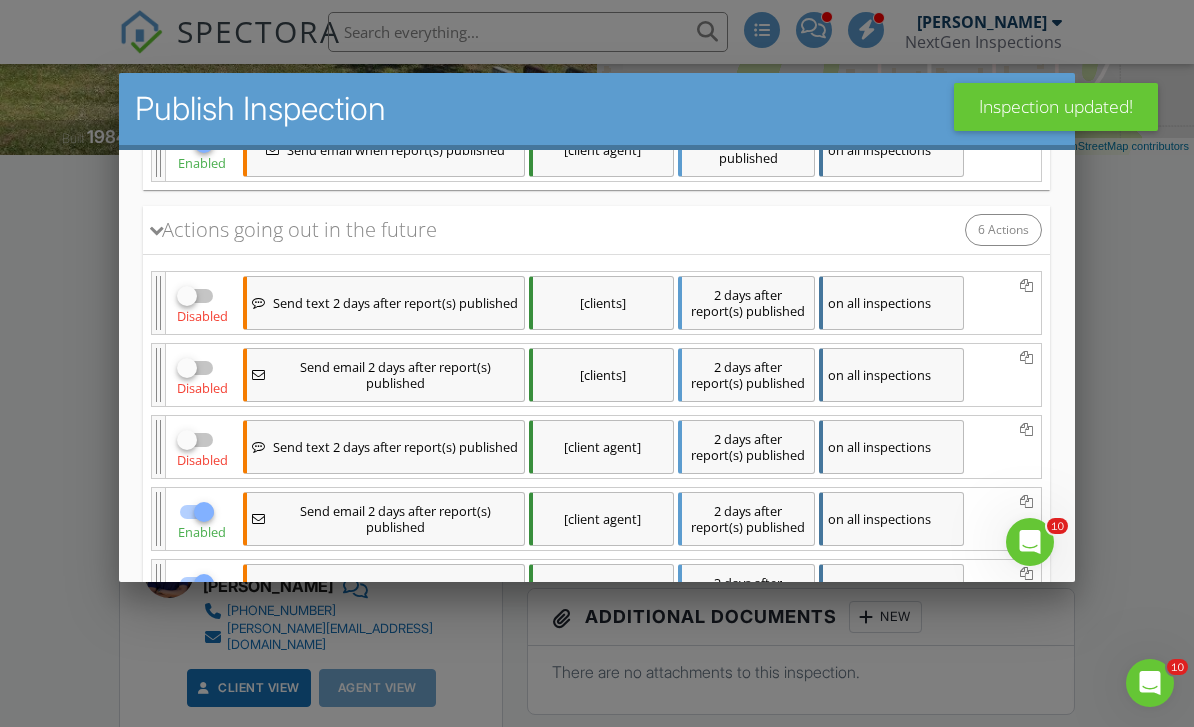 scroll, scrollTop: 669, scrollLeft: 0, axis: vertical 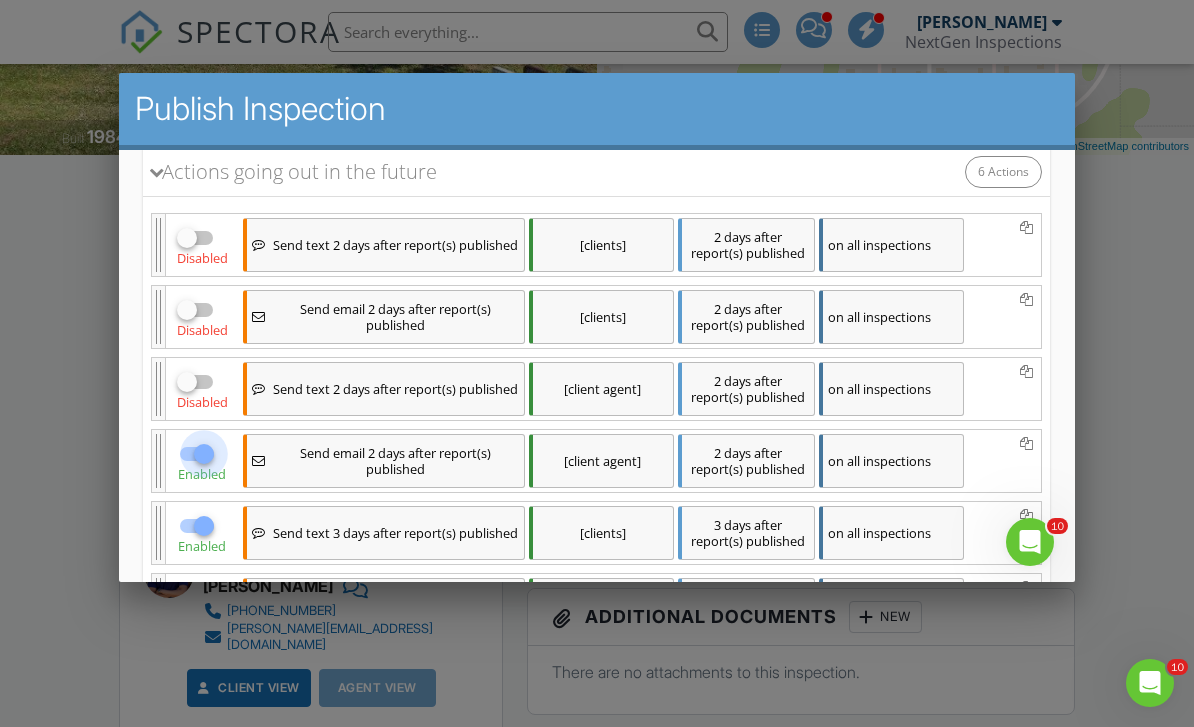 click at bounding box center (204, 453) 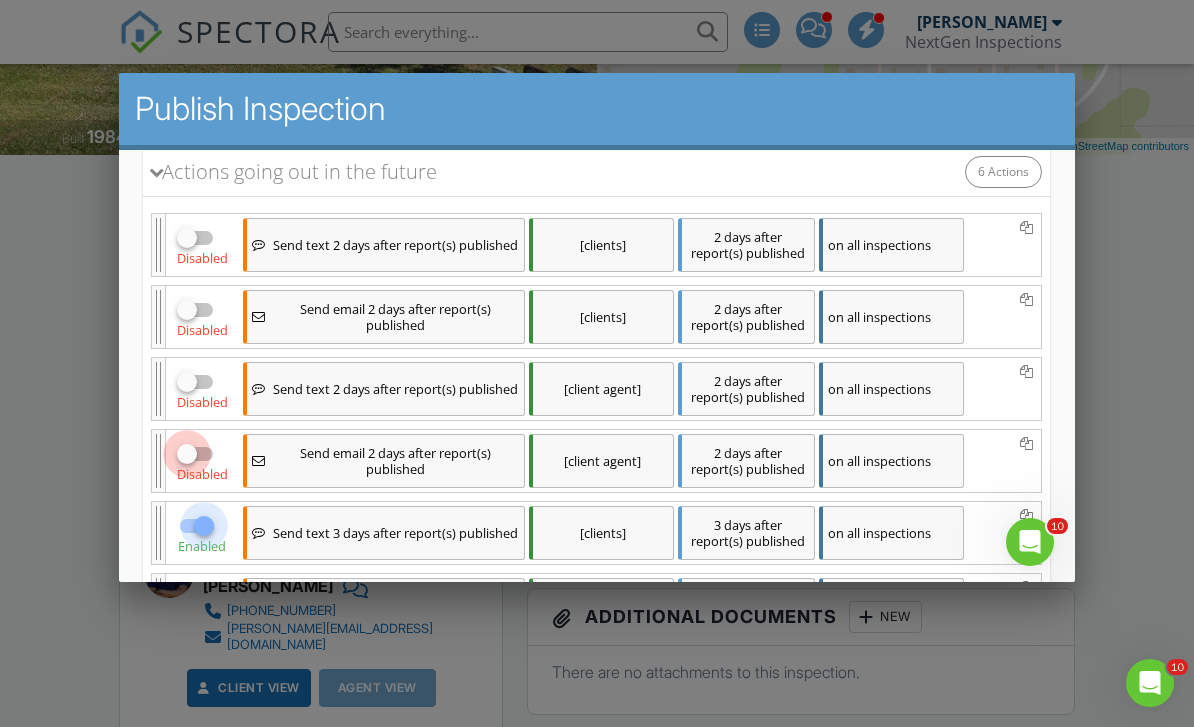 click at bounding box center (204, 525) 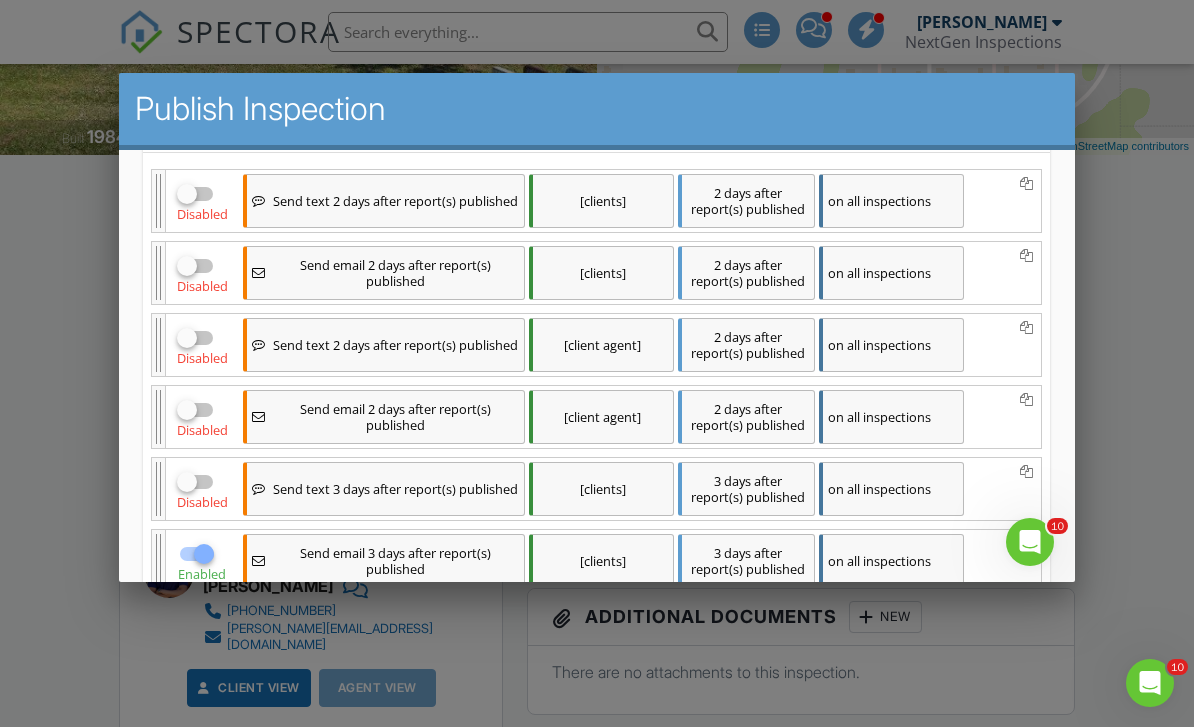 scroll, scrollTop: 760, scrollLeft: 0, axis: vertical 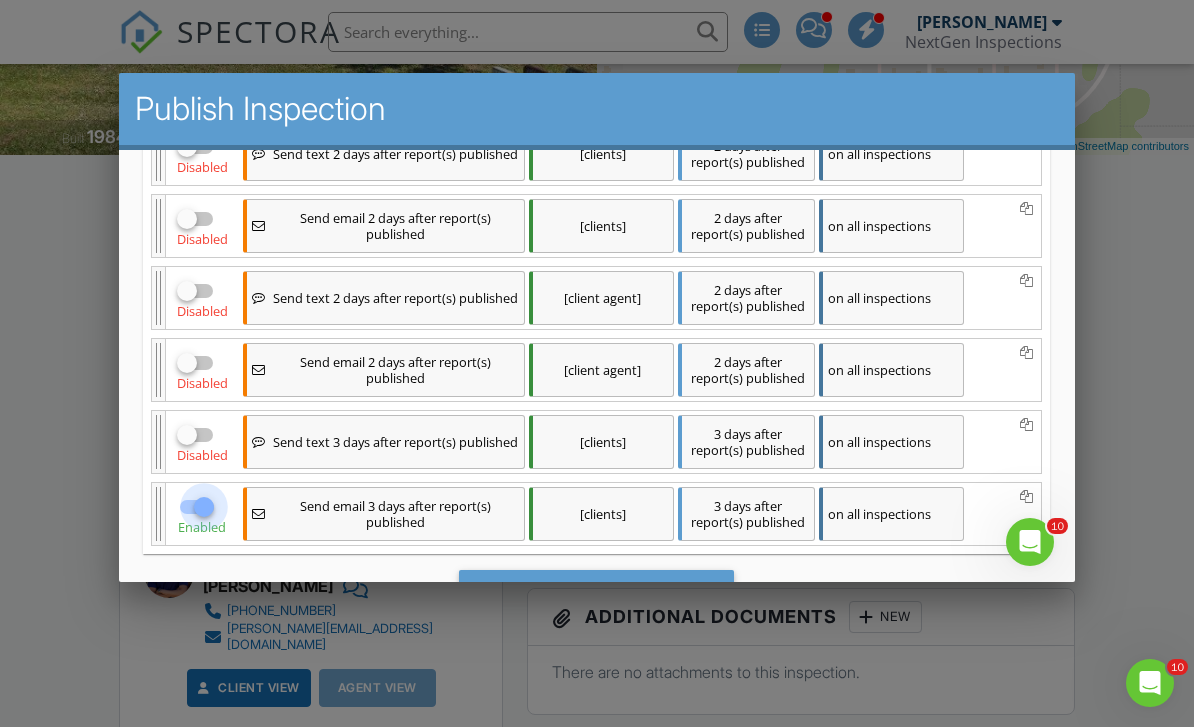 click at bounding box center (204, 506) 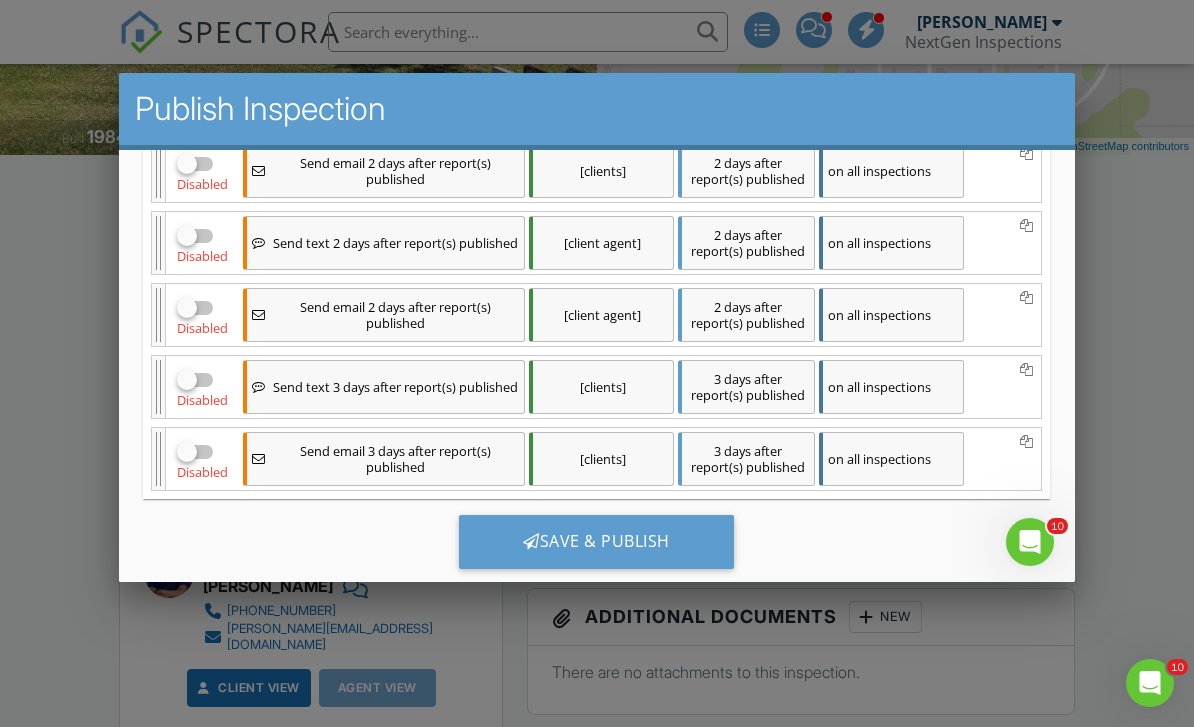 scroll, scrollTop: 814, scrollLeft: 0, axis: vertical 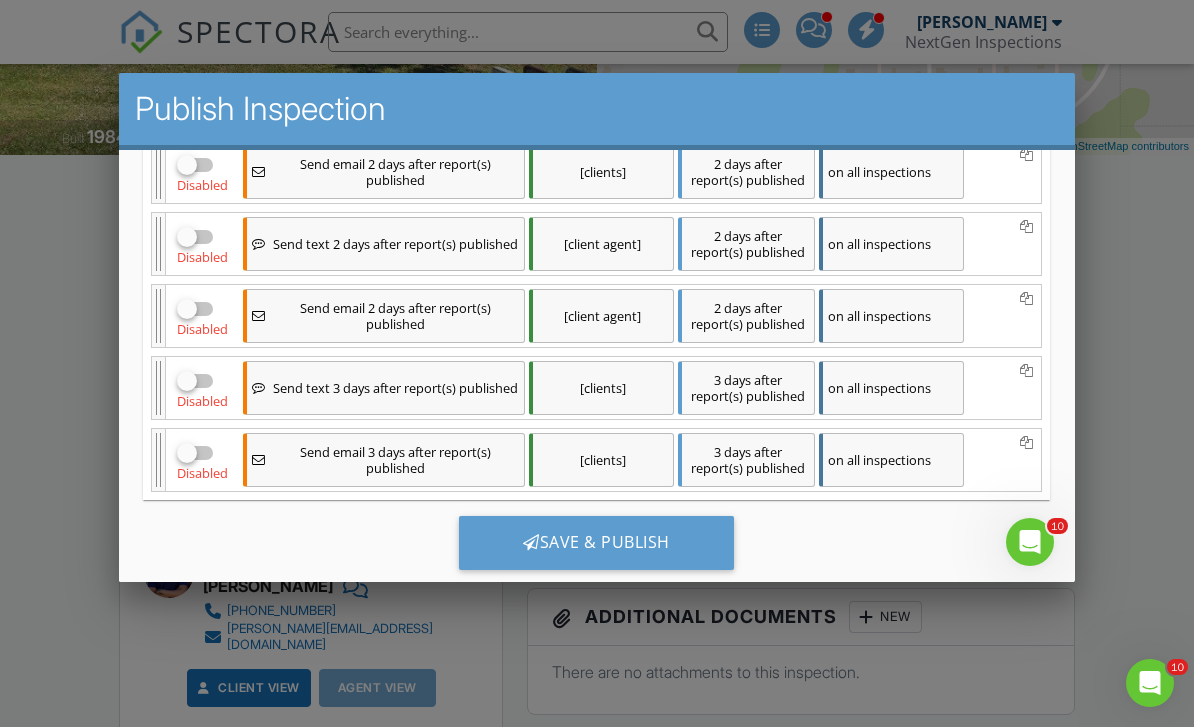 click on "Save & Publish" at bounding box center [596, 542] 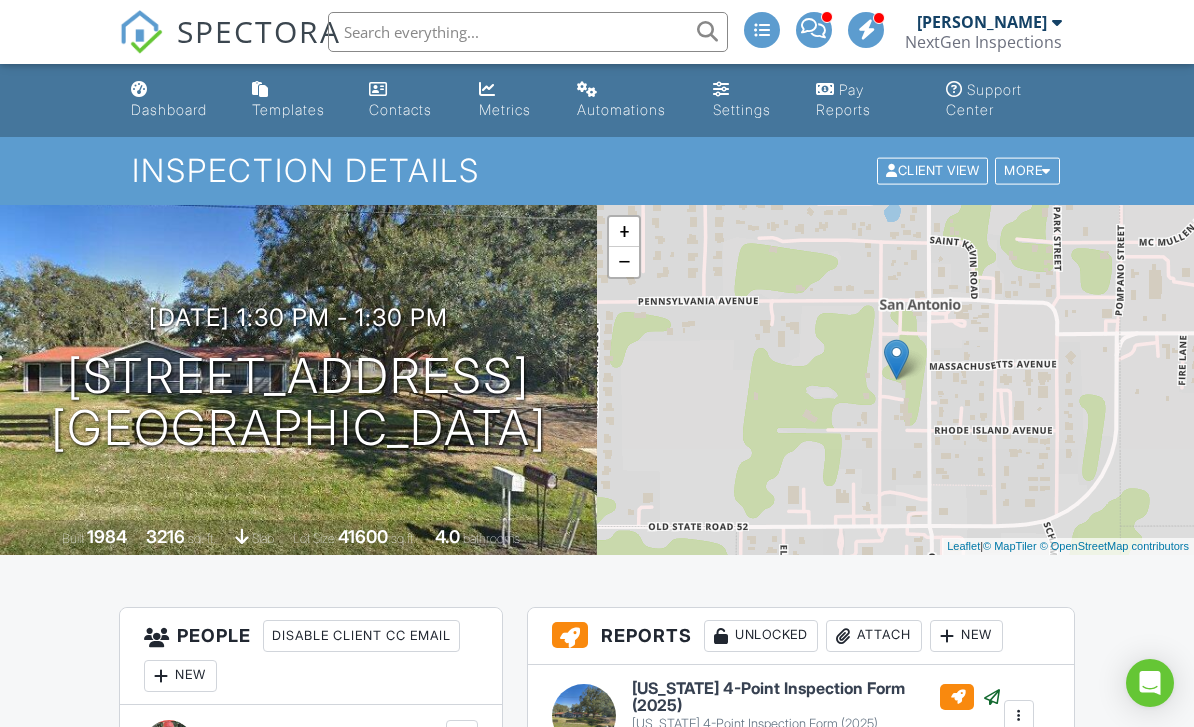 scroll, scrollTop: 0, scrollLeft: 0, axis: both 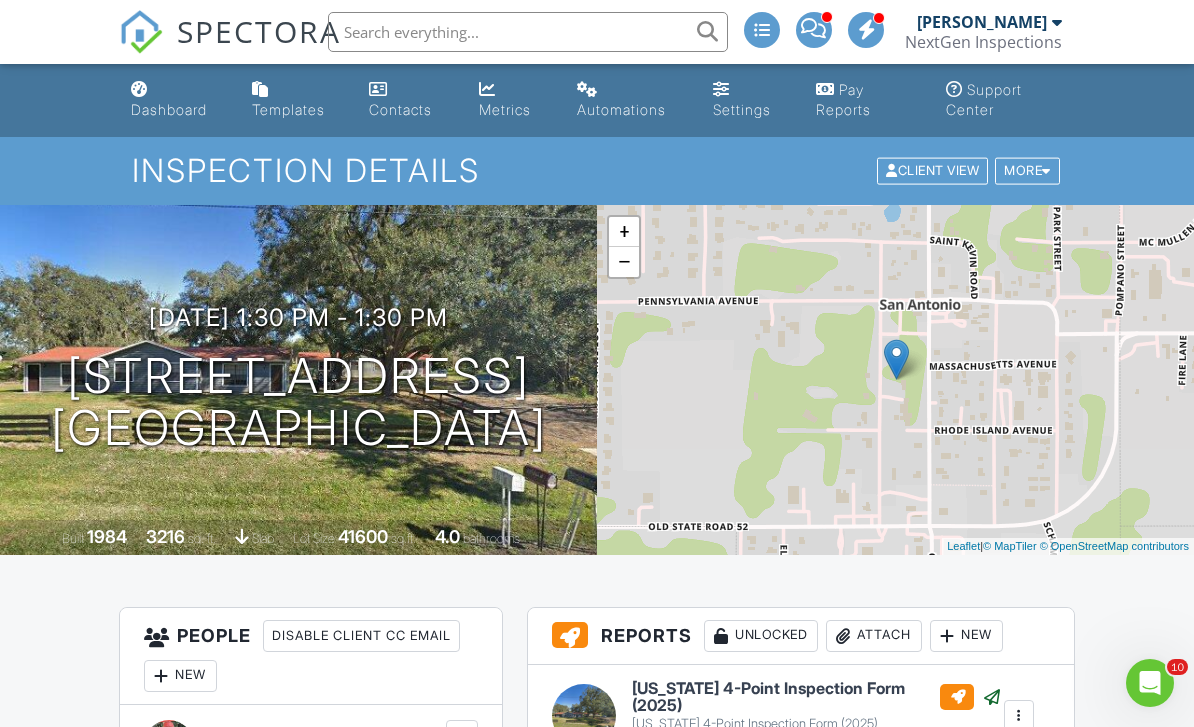 click on "Dashboard" at bounding box center (169, 109) 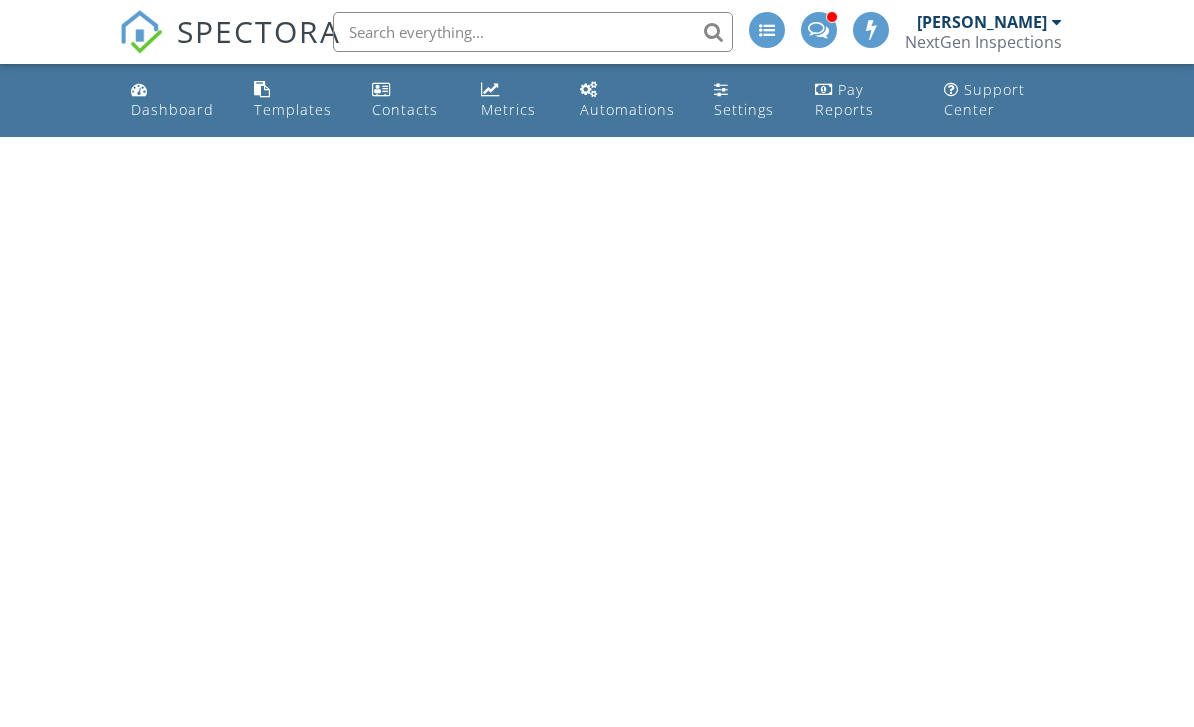scroll, scrollTop: 0, scrollLeft: 0, axis: both 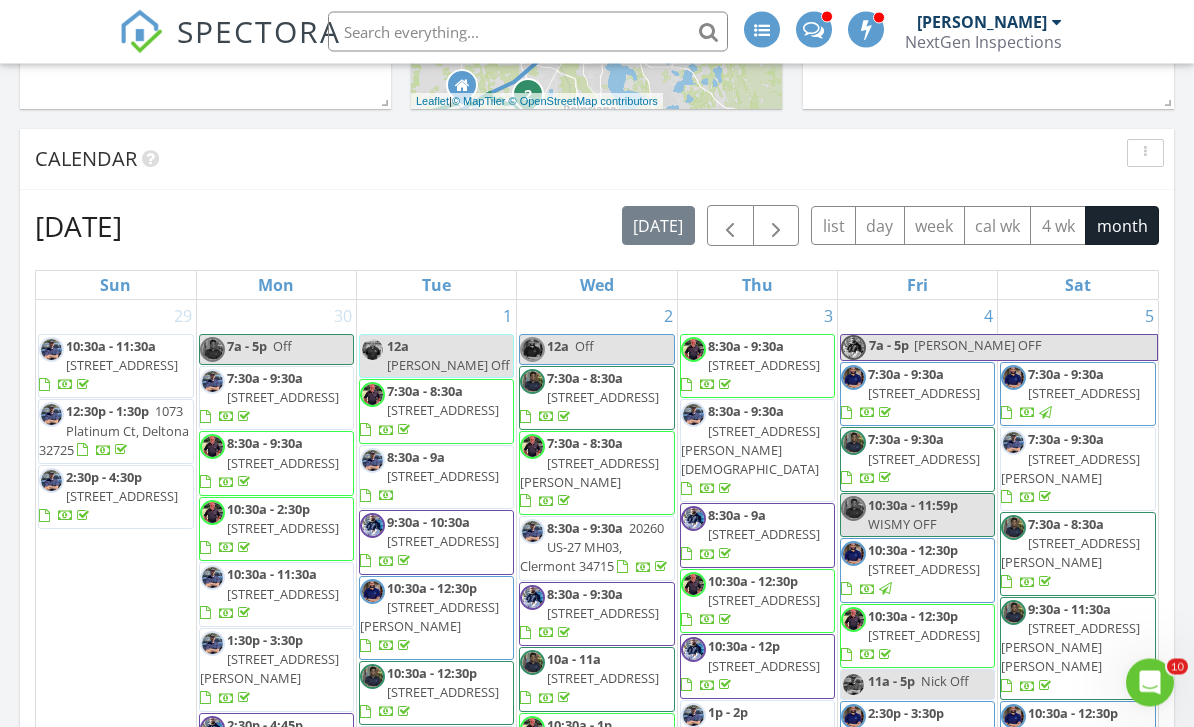 click at bounding box center (730, 227) 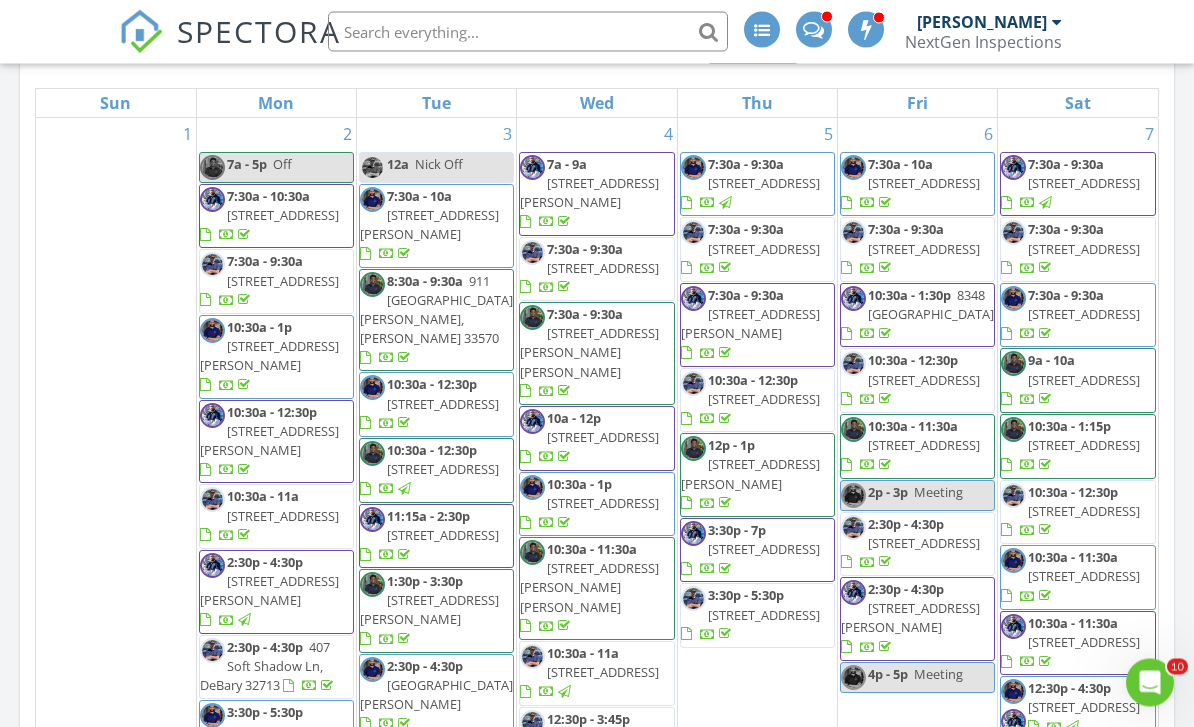 scroll, scrollTop: 953, scrollLeft: 0, axis: vertical 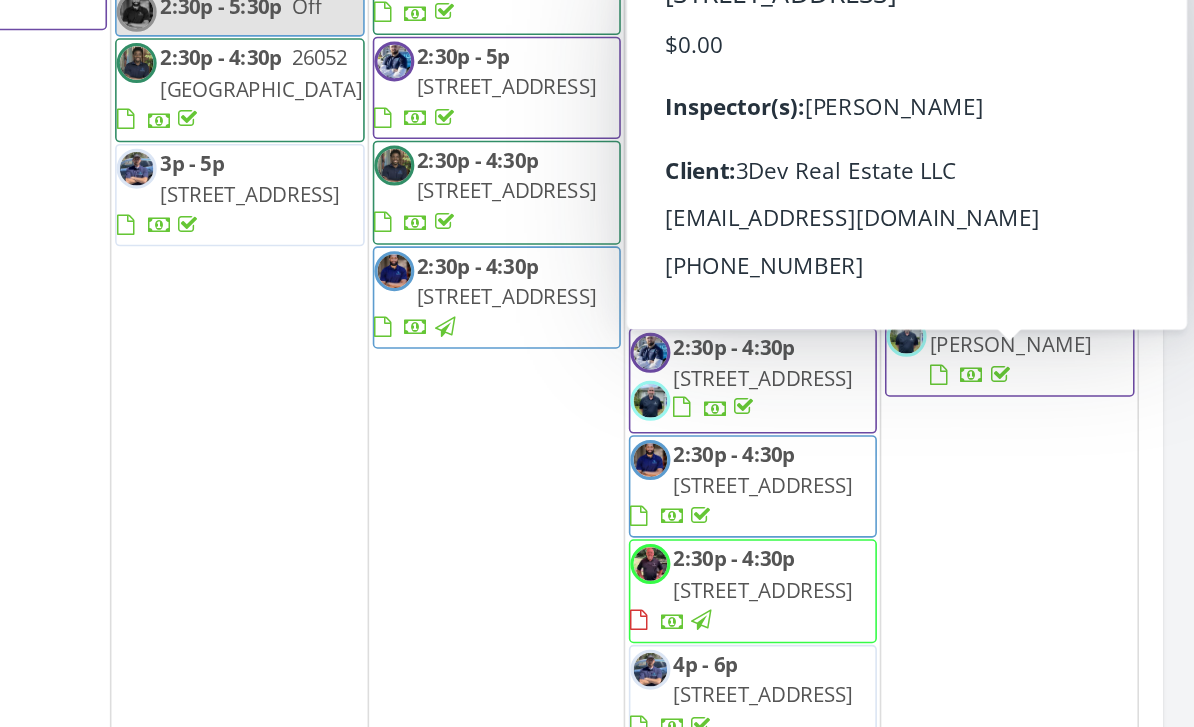 click on "12142 Magnolia St, San Antonio 33576" at bounding box center [1081, 279] 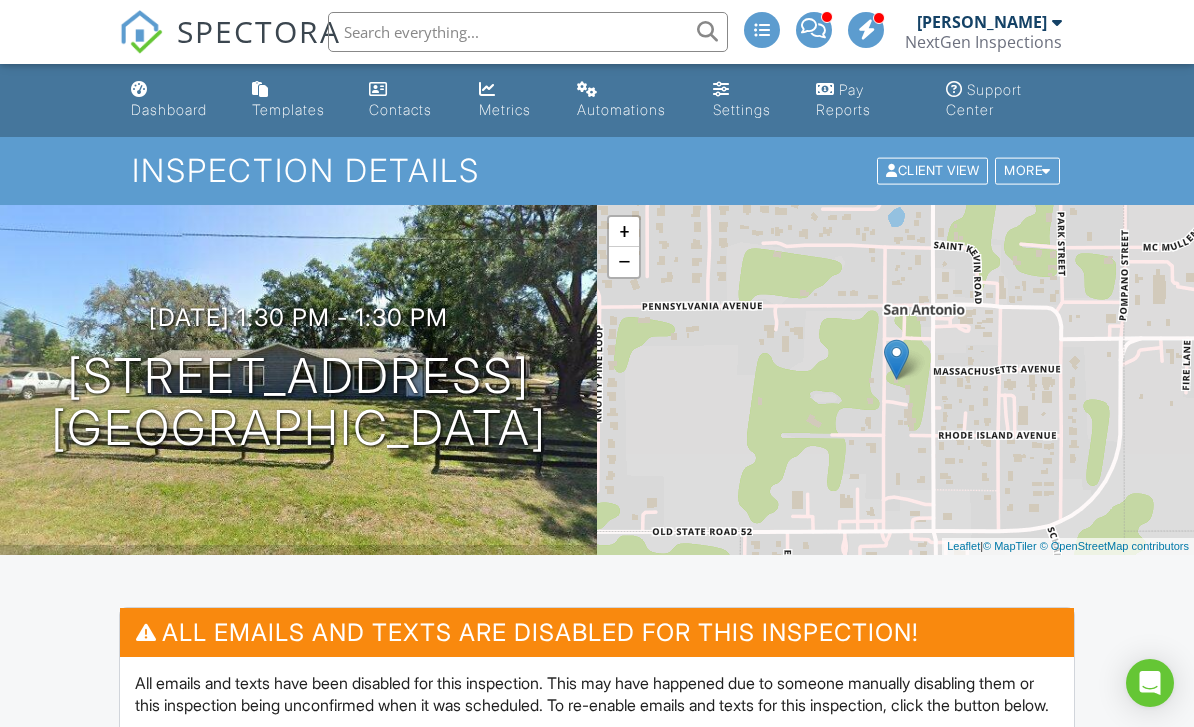 scroll, scrollTop: 0, scrollLeft: 0, axis: both 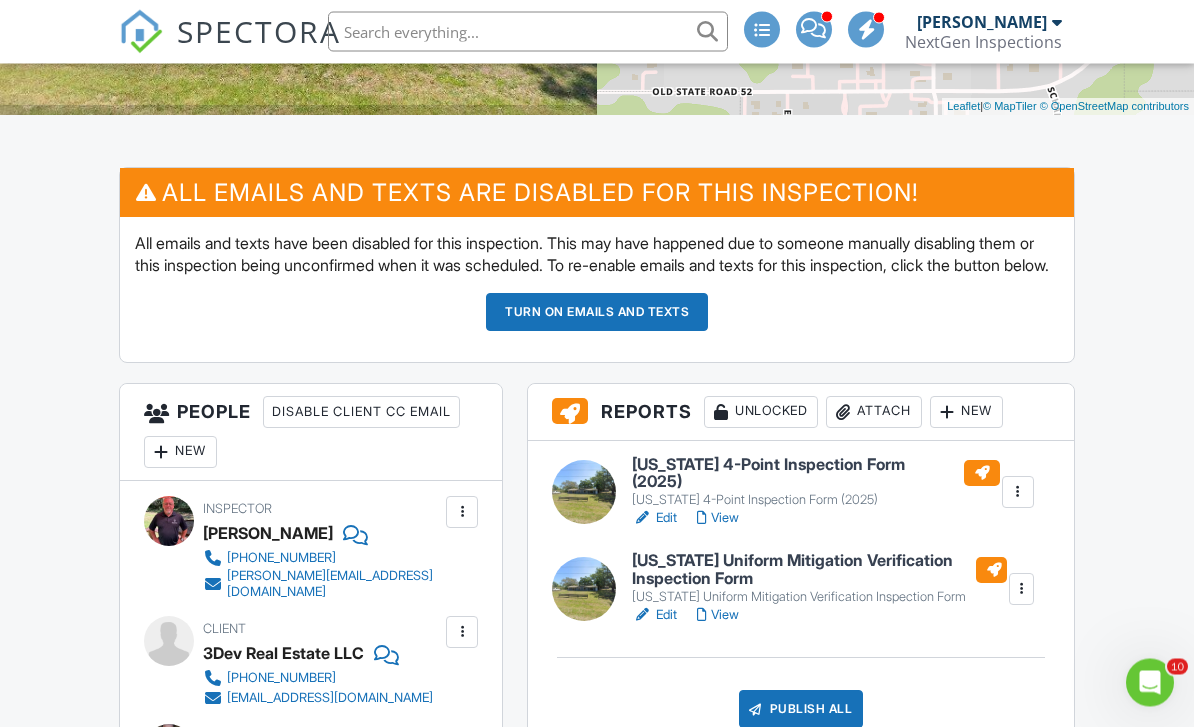 click on "Turn on emails and texts" at bounding box center (597, 313) 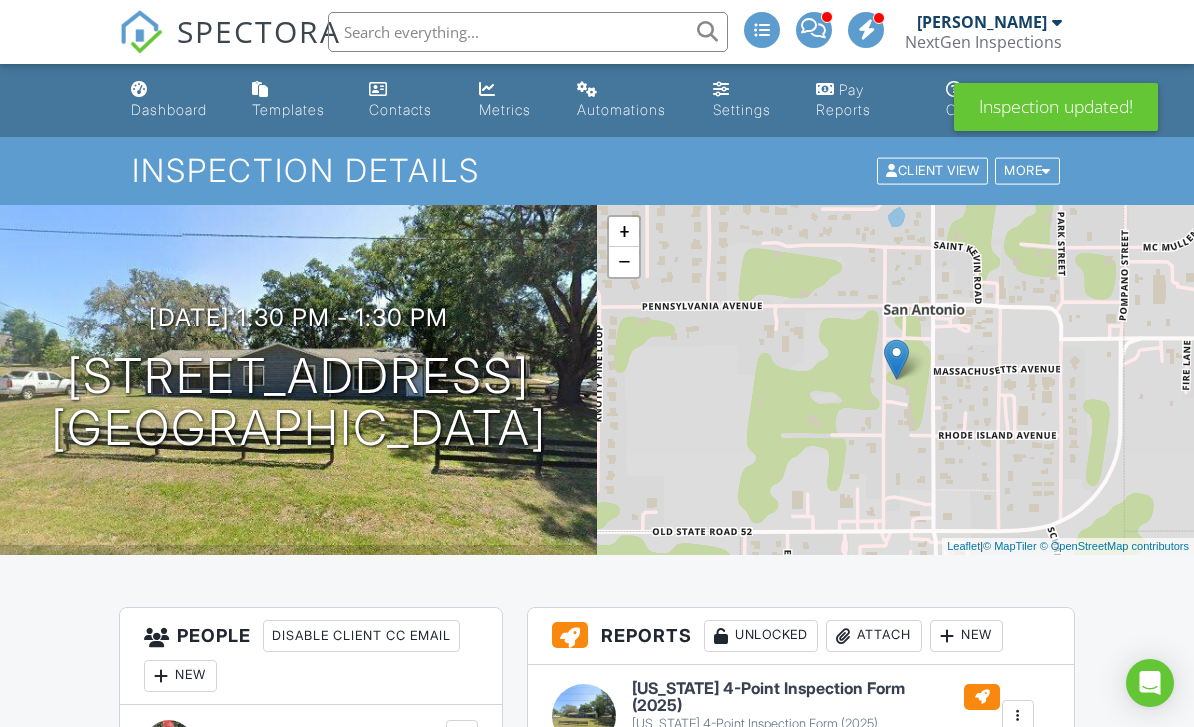 scroll, scrollTop: 302, scrollLeft: 0, axis: vertical 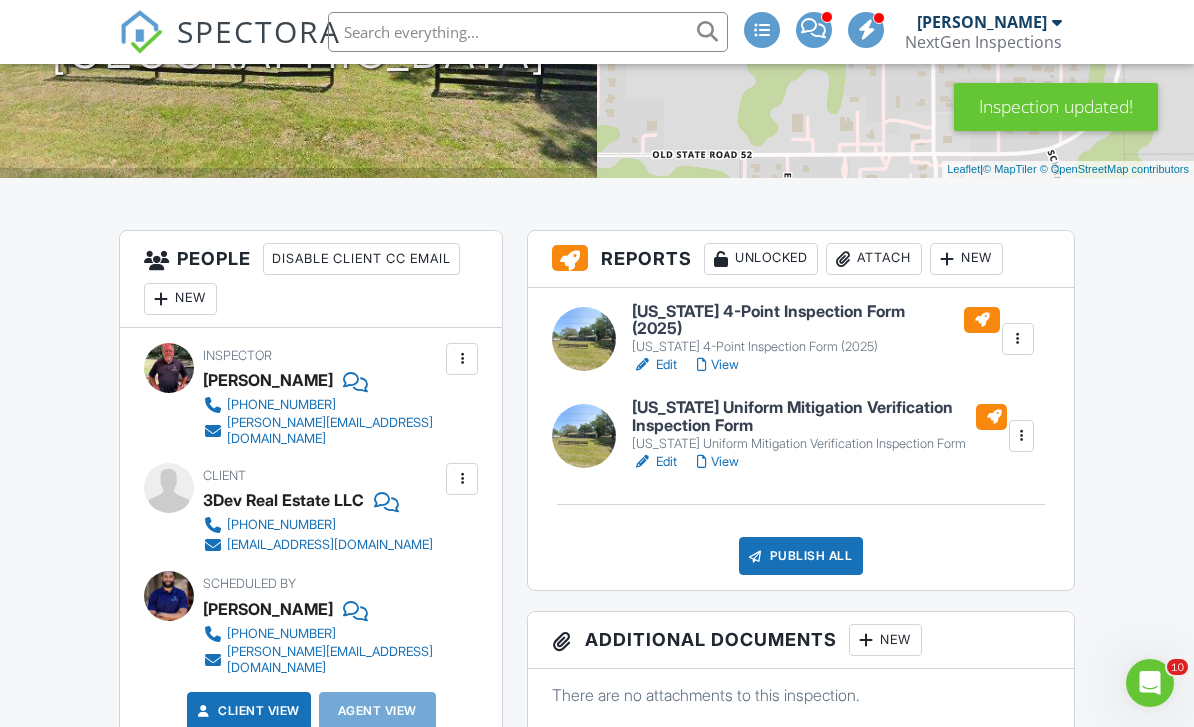 click on "Publish All" at bounding box center [801, 556] 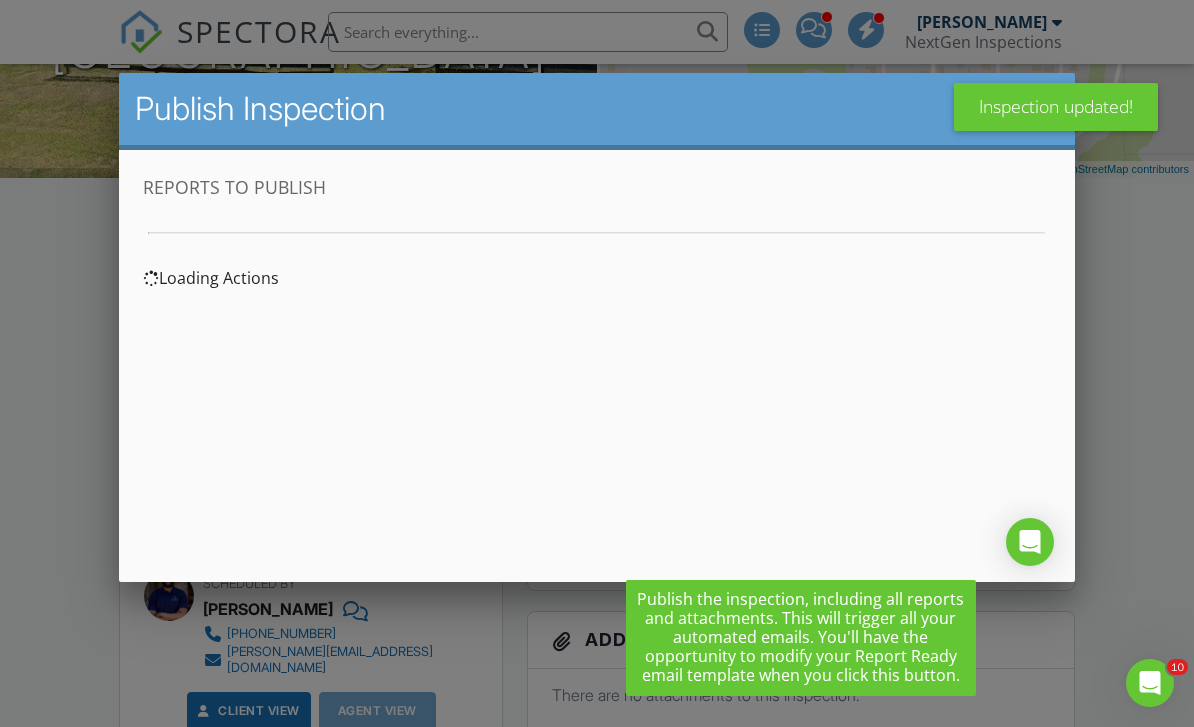 scroll, scrollTop: 0, scrollLeft: 0, axis: both 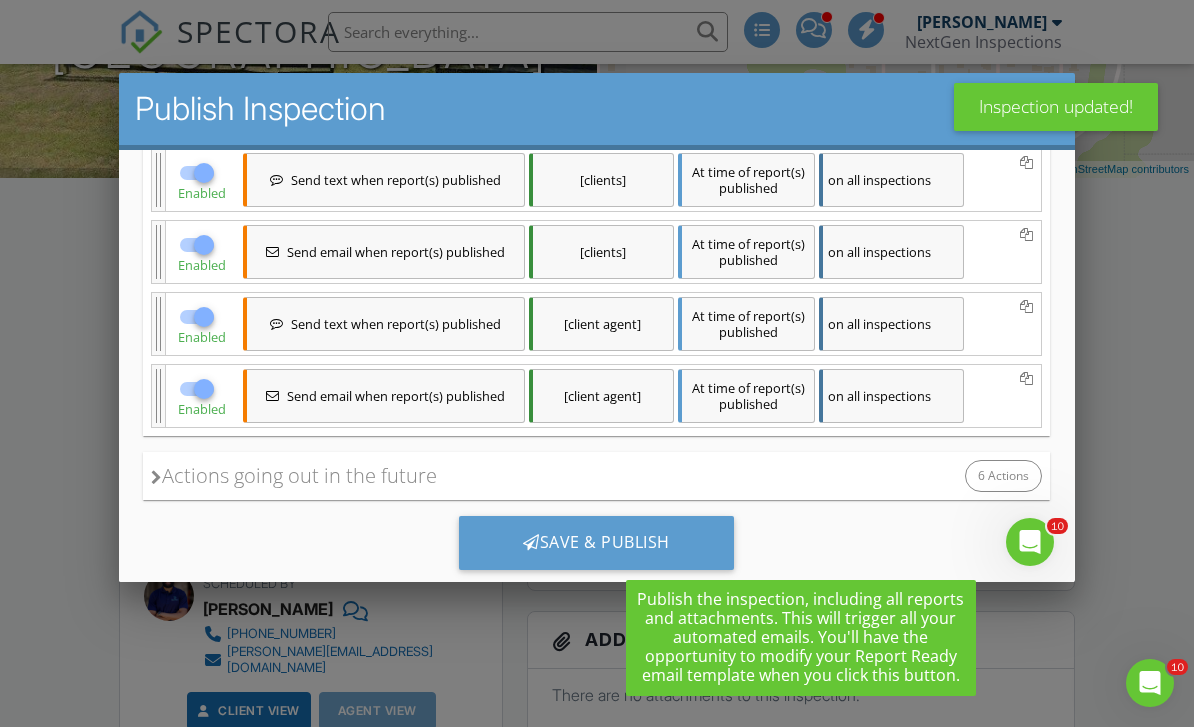 click on "Actions going out in the future" at bounding box center [294, 475] 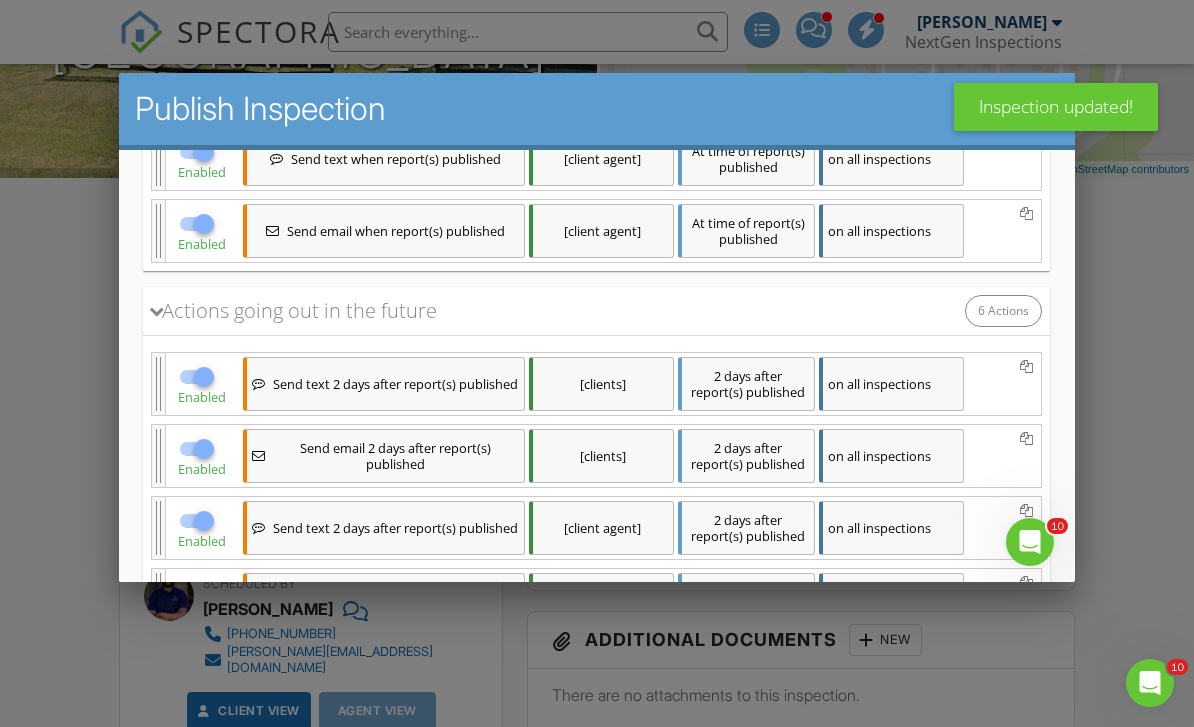 scroll, scrollTop: 531, scrollLeft: 0, axis: vertical 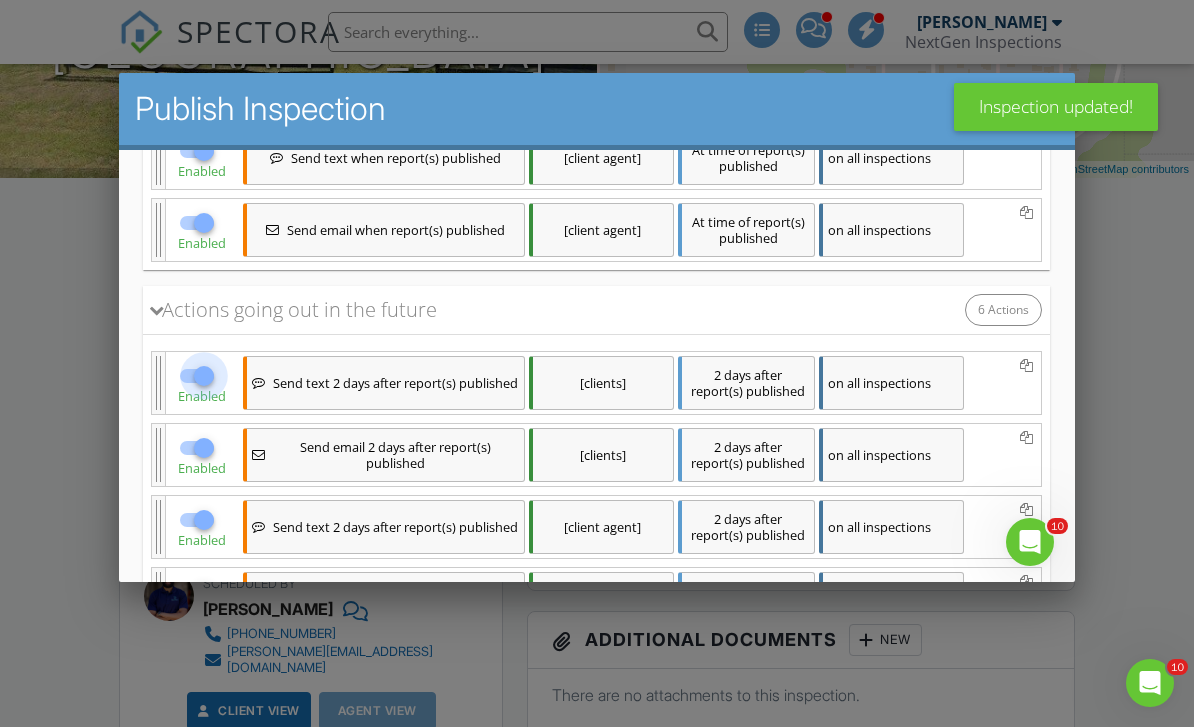 click at bounding box center (204, 375) 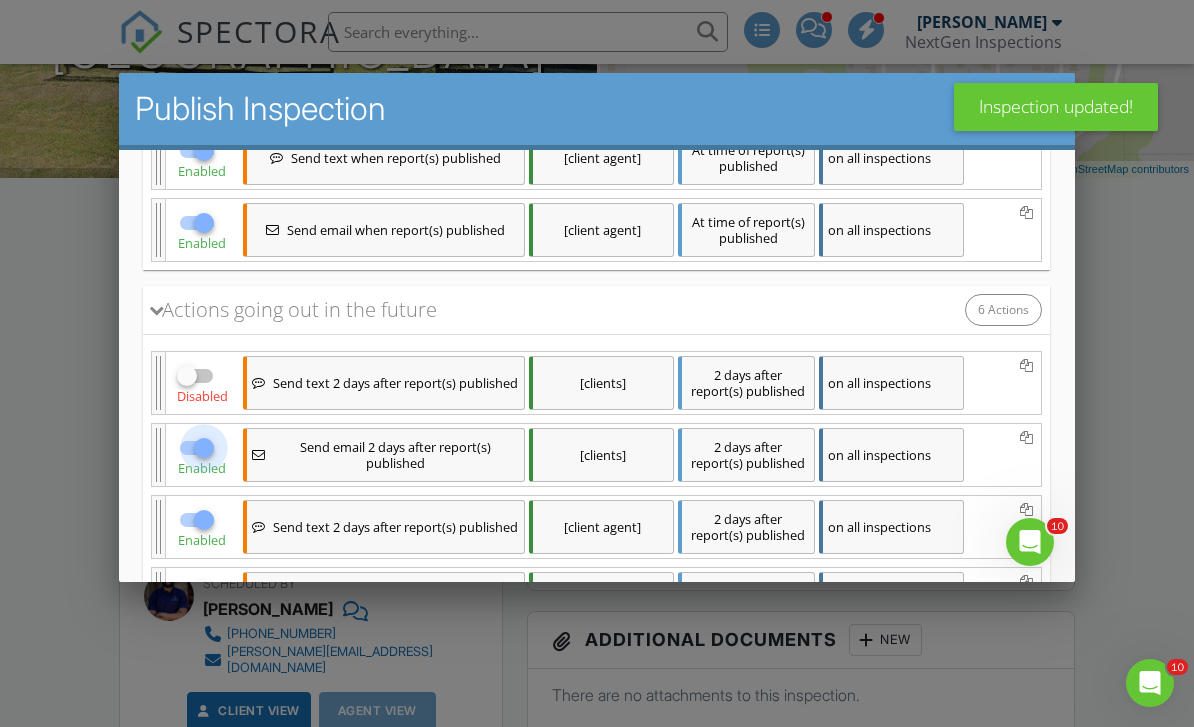 click at bounding box center [204, 447] 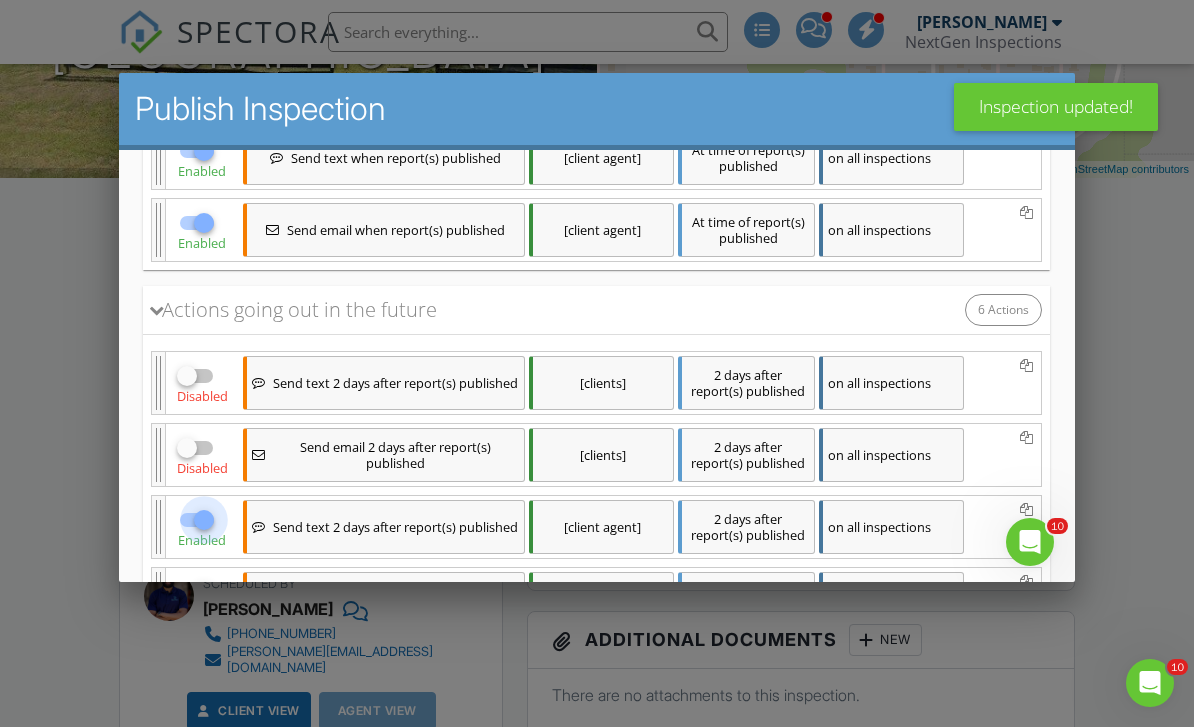 click at bounding box center [204, 519] 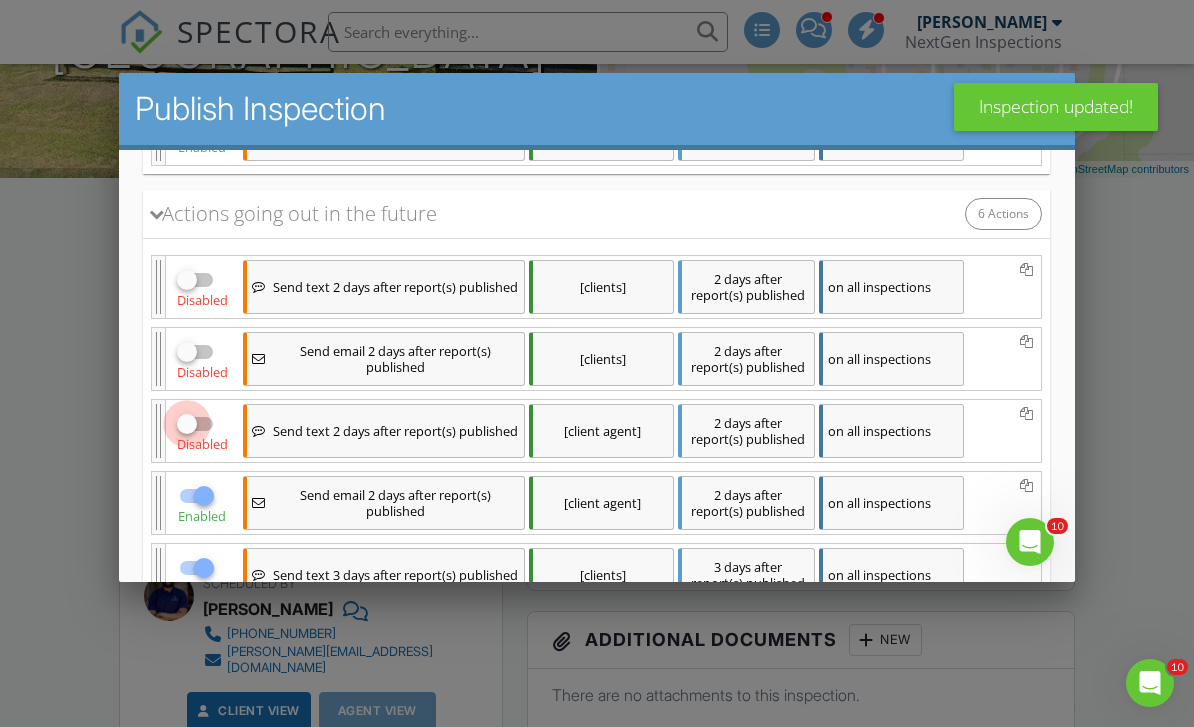 scroll, scrollTop: 631, scrollLeft: 0, axis: vertical 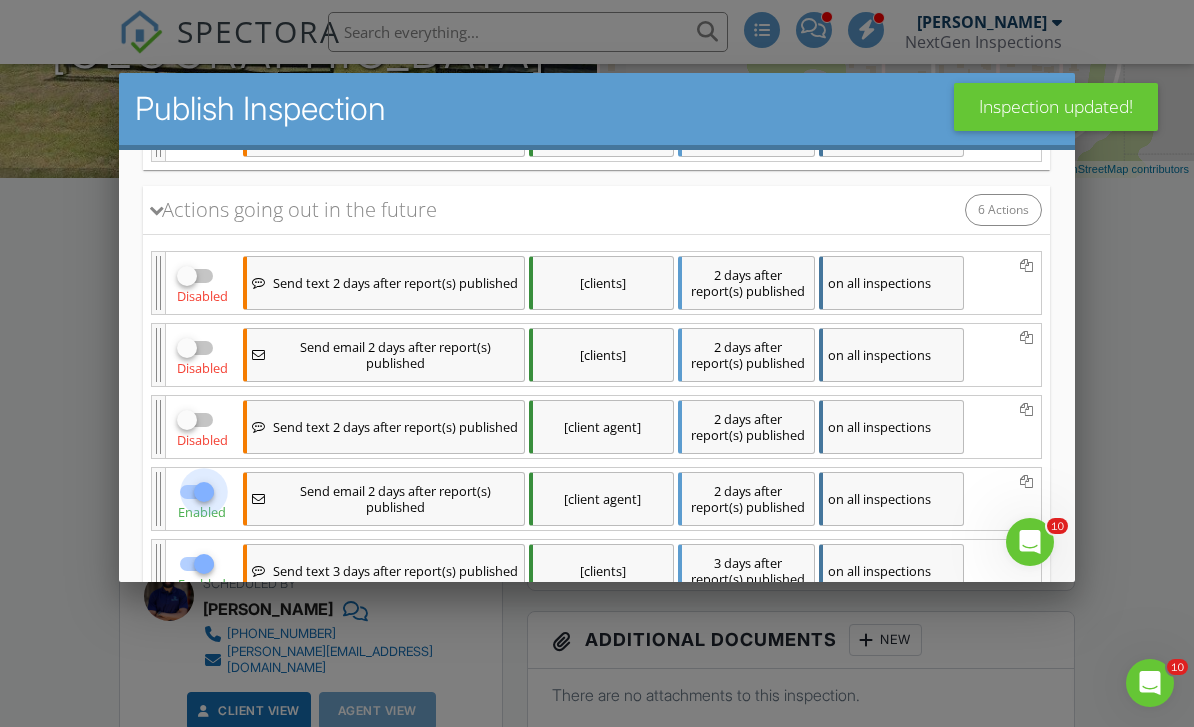 click at bounding box center (204, 491) 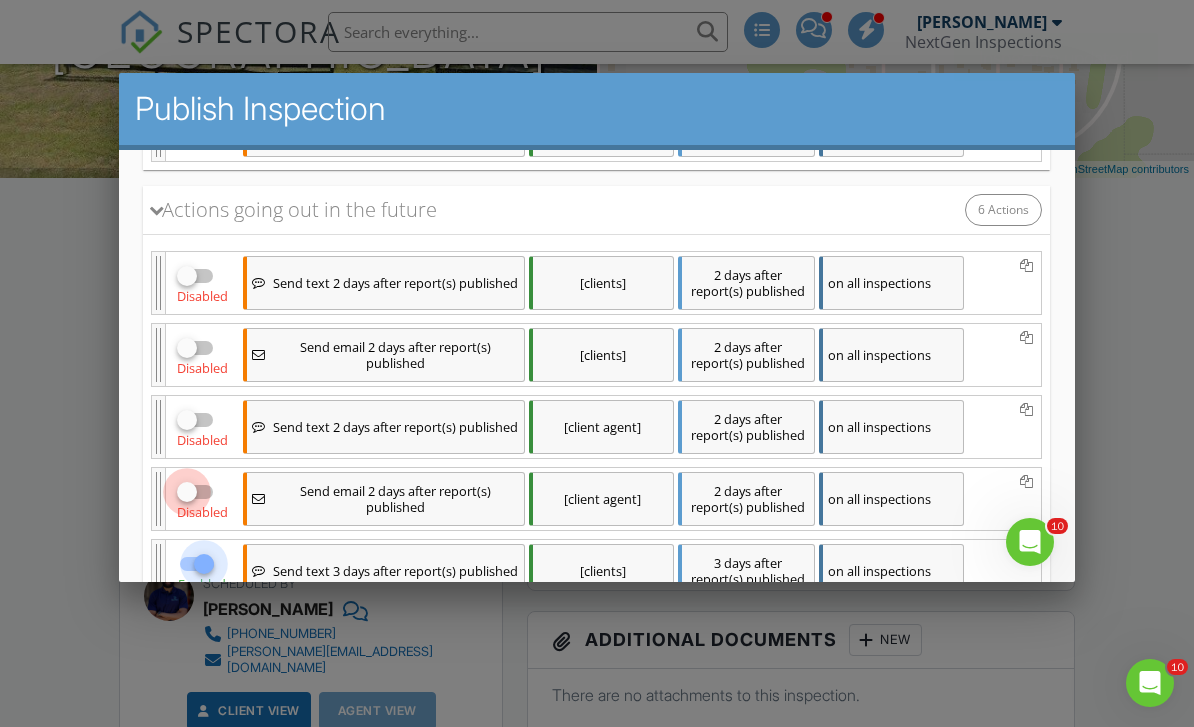 click at bounding box center (204, 563) 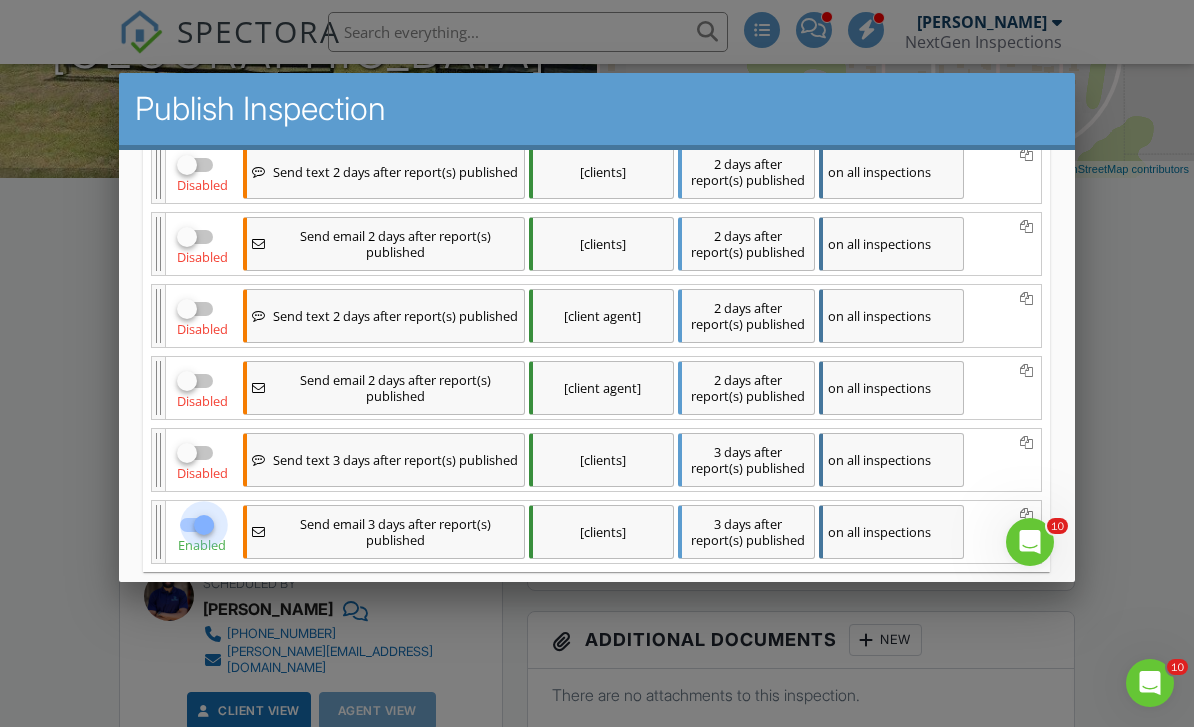click at bounding box center (204, 524) 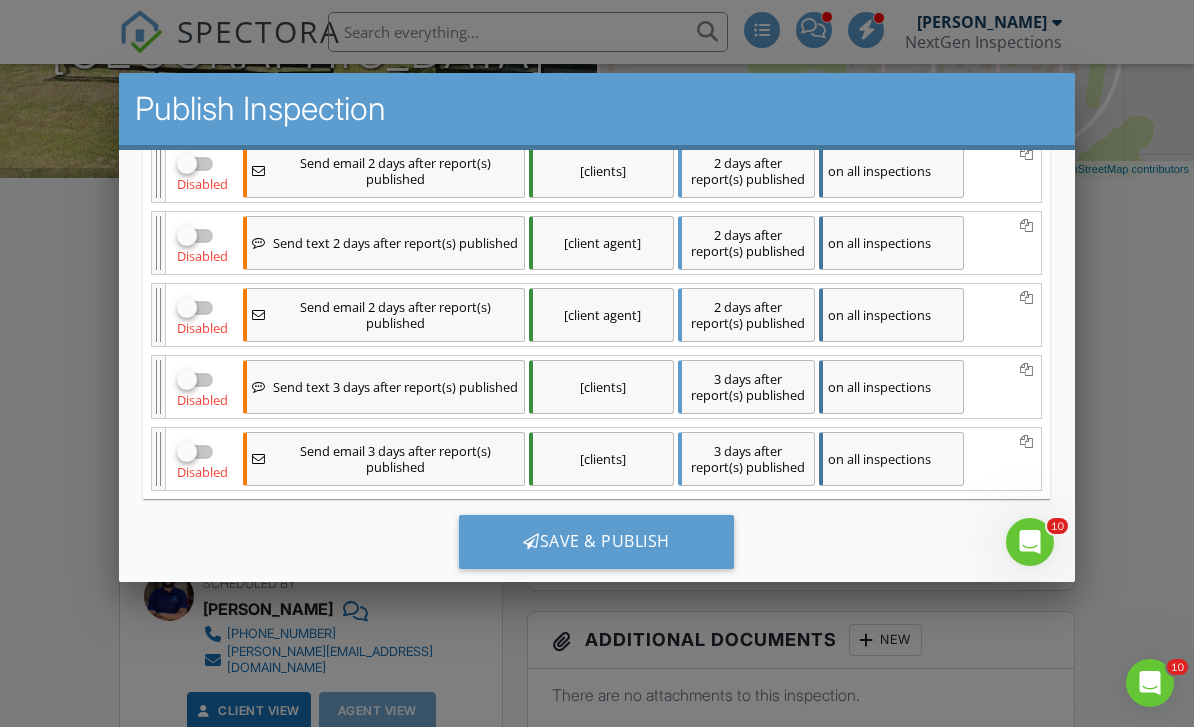 scroll, scrollTop: 814, scrollLeft: 0, axis: vertical 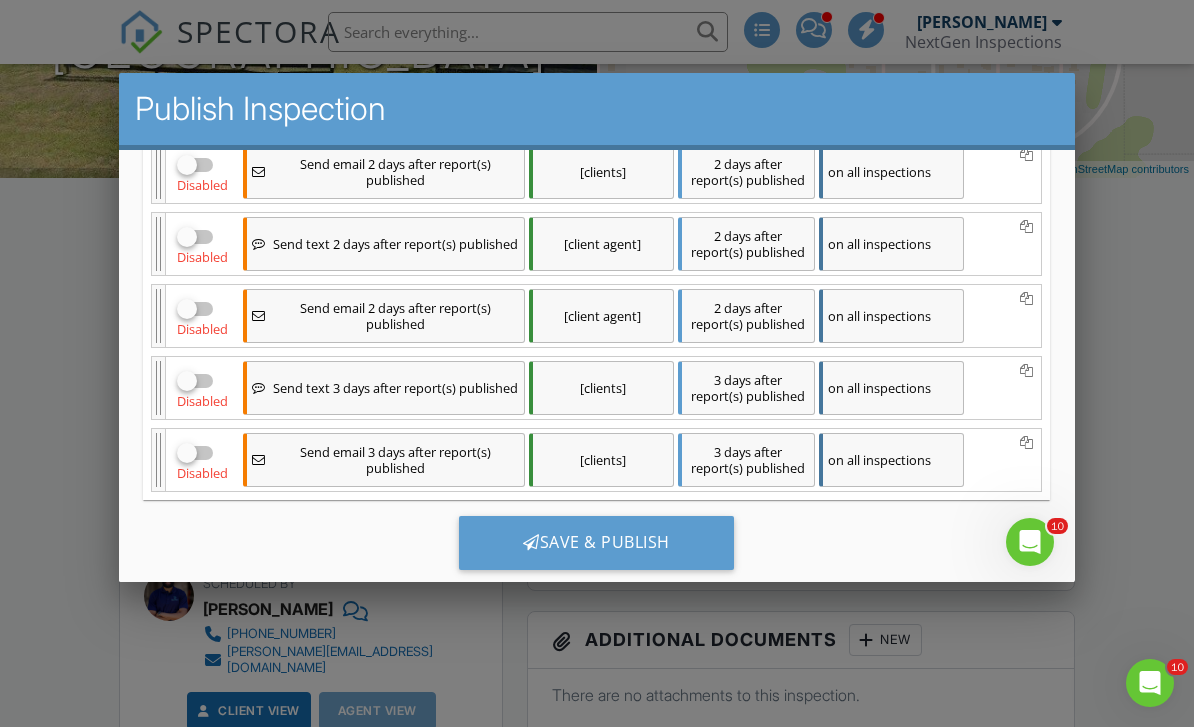 click on "Save & Publish" at bounding box center (596, 542) 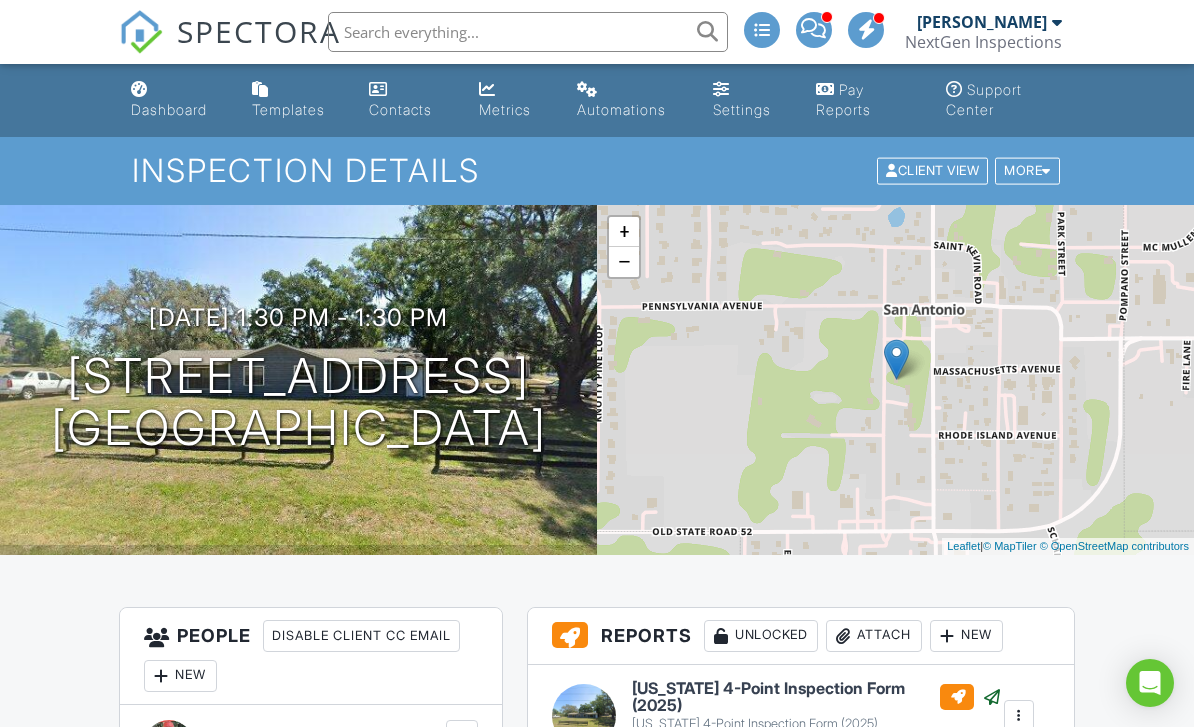scroll, scrollTop: 0, scrollLeft: 0, axis: both 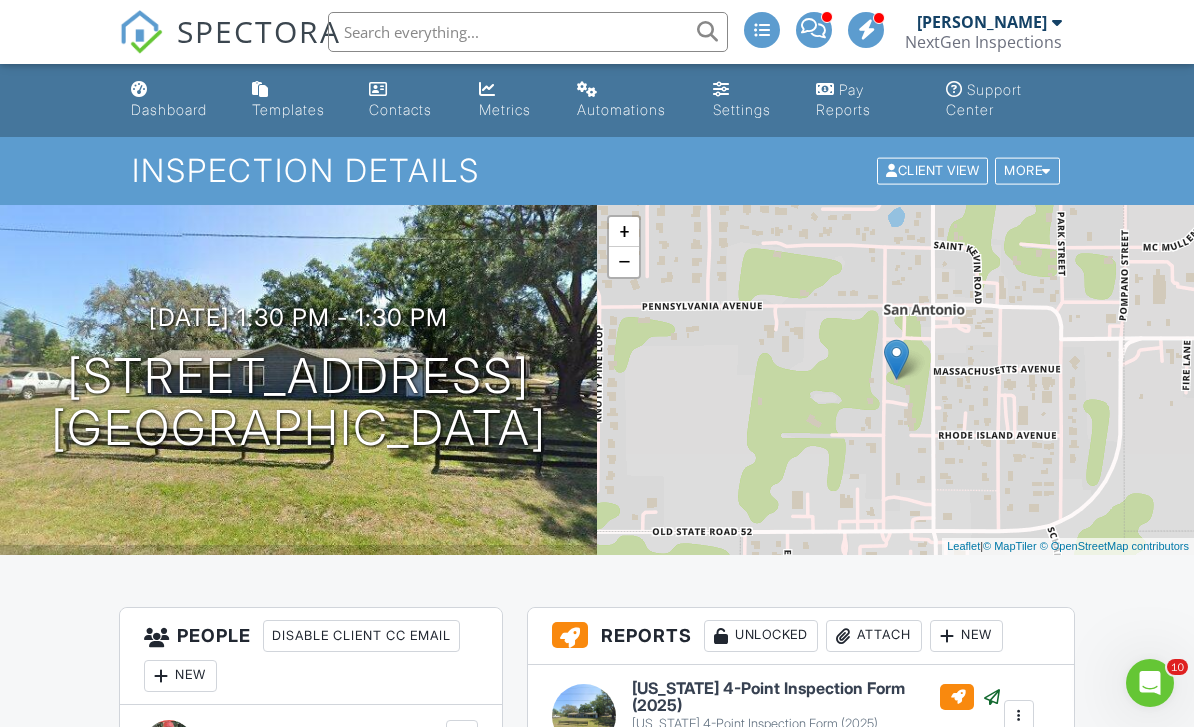 click on "Dashboard" at bounding box center (169, 109) 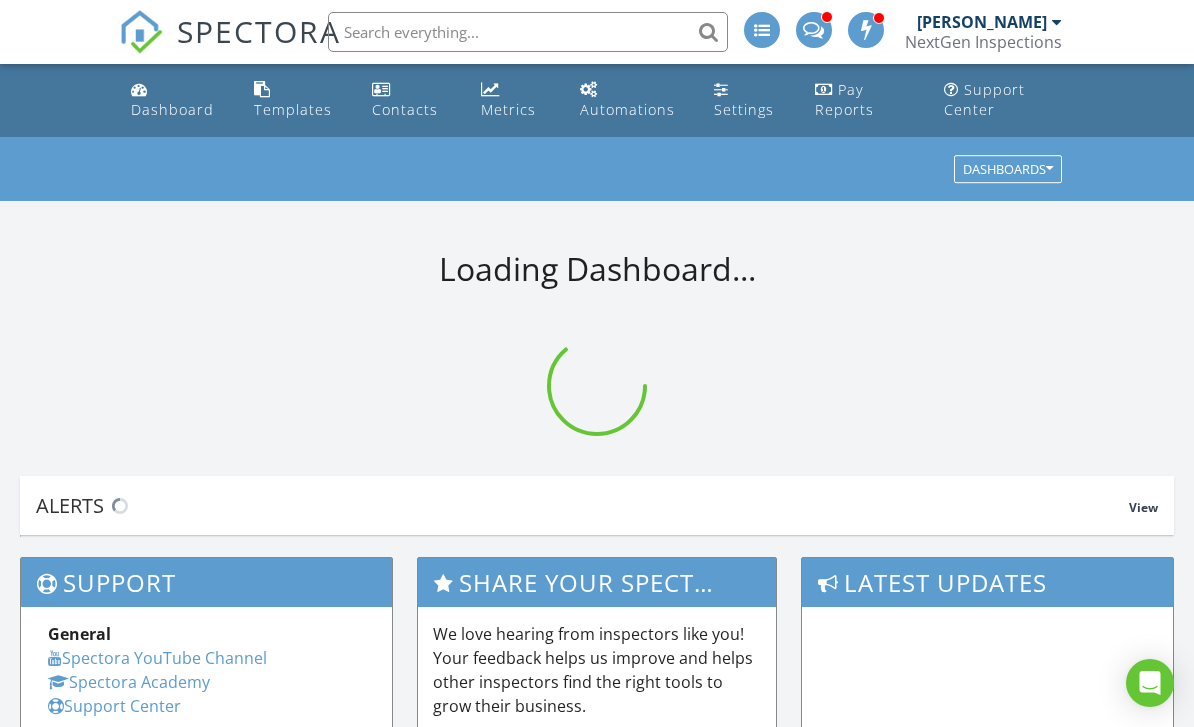 scroll, scrollTop: 0, scrollLeft: 0, axis: both 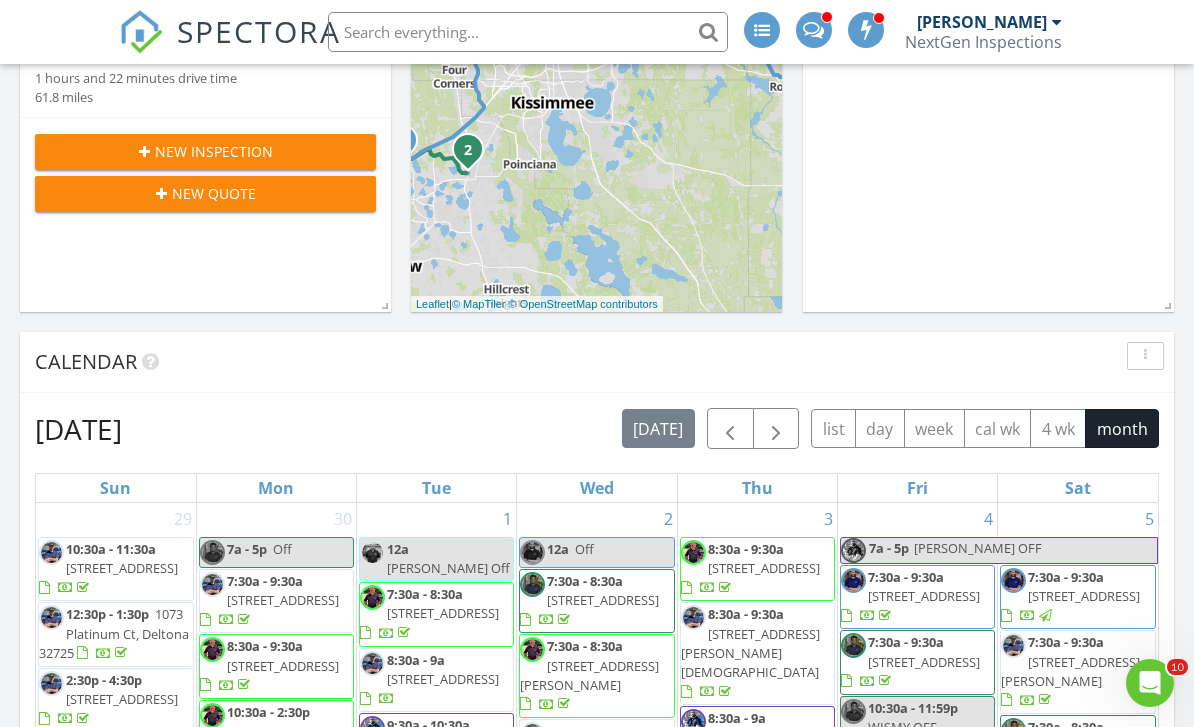 click on "[PERSON_NAME]" at bounding box center [982, 22] 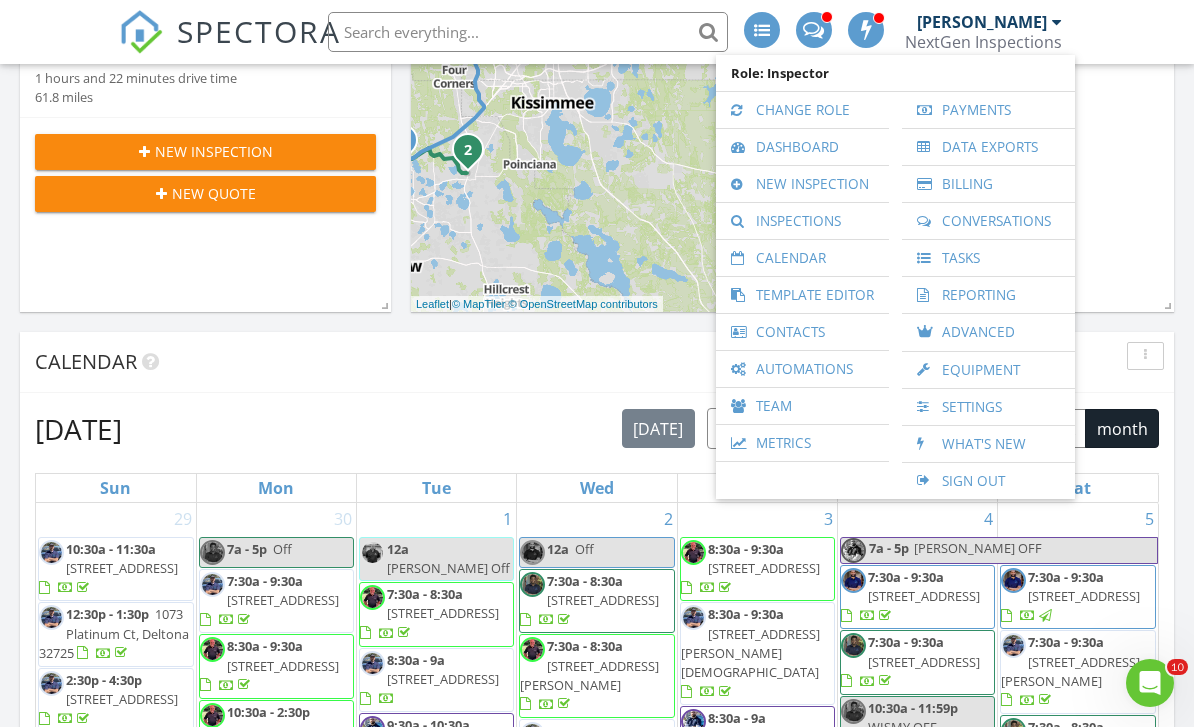 click on "Inspections" at bounding box center (802, 221) 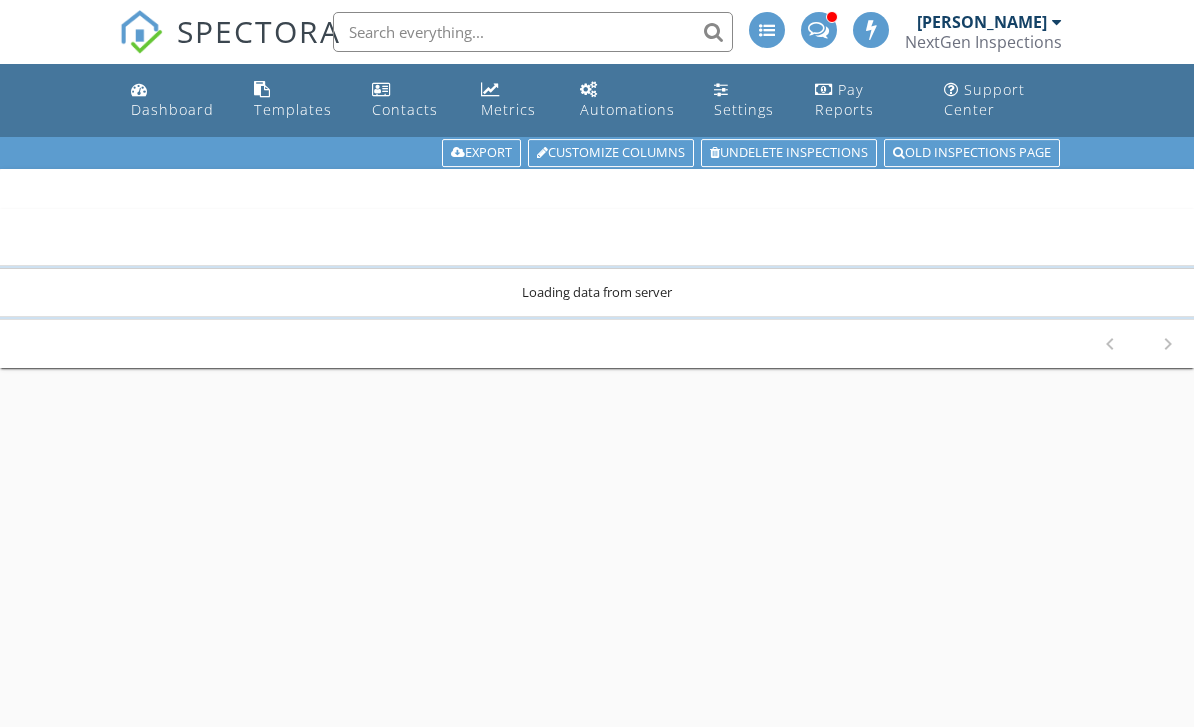 scroll, scrollTop: 0, scrollLeft: 0, axis: both 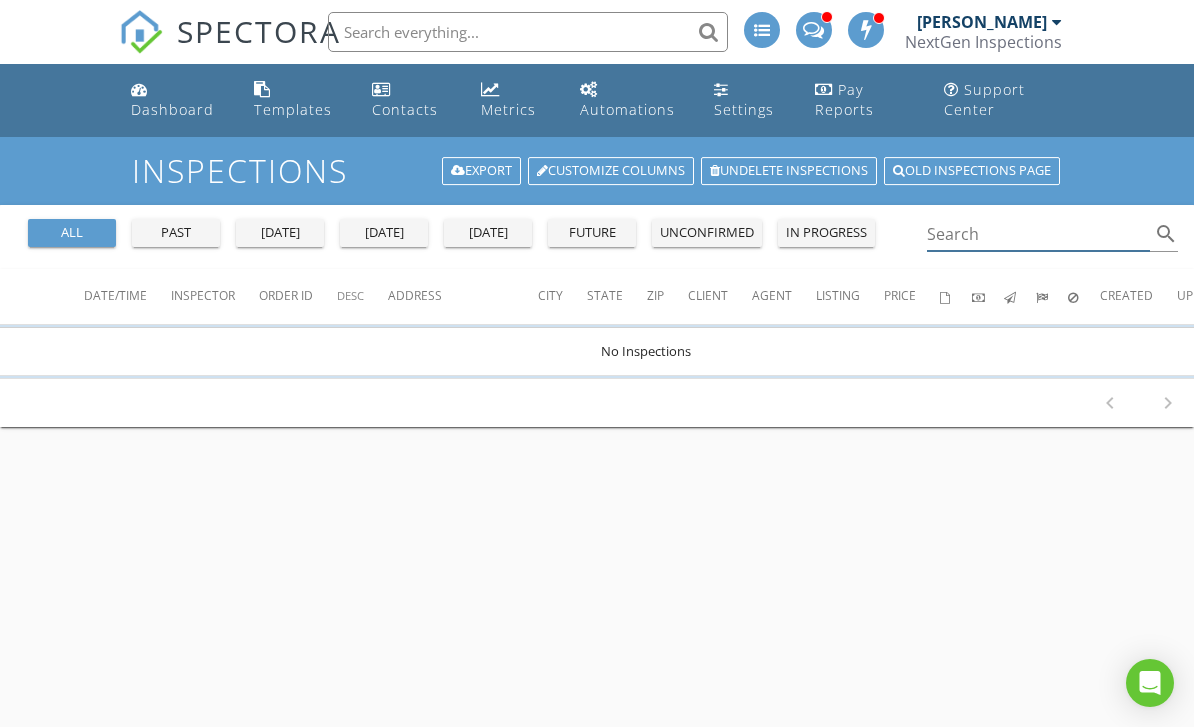 click at bounding box center [1038, 234] 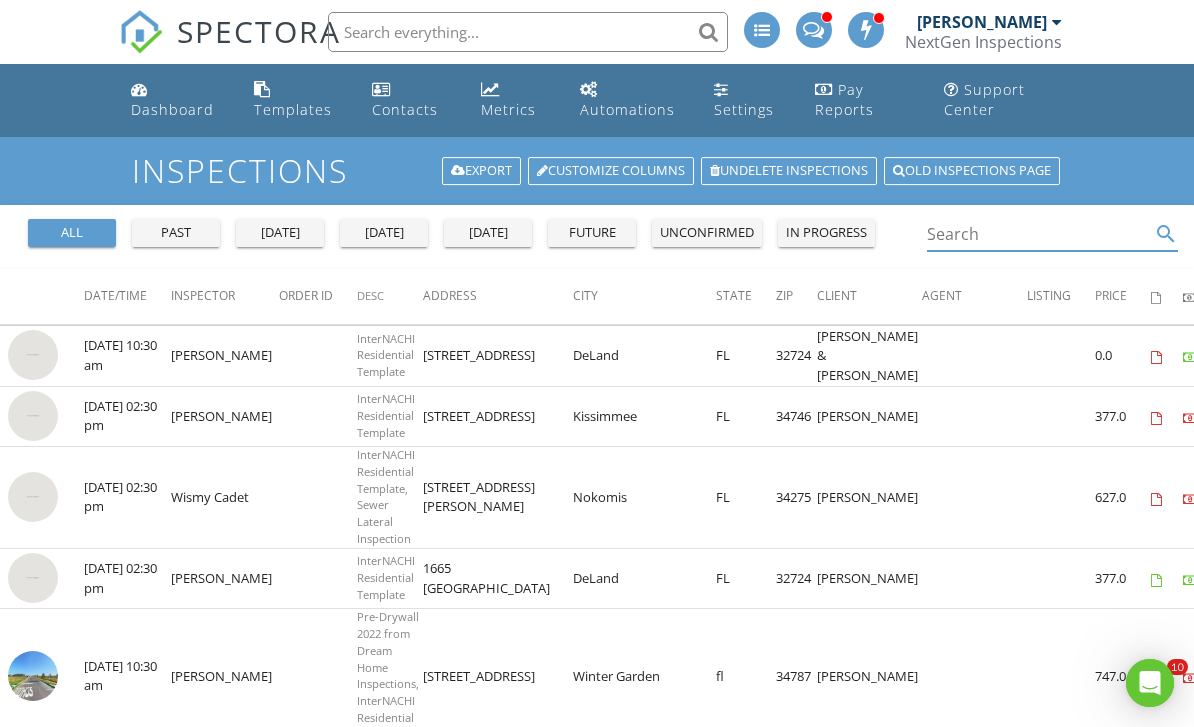 scroll, scrollTop: 0, scrollLeft: 0, axis: both 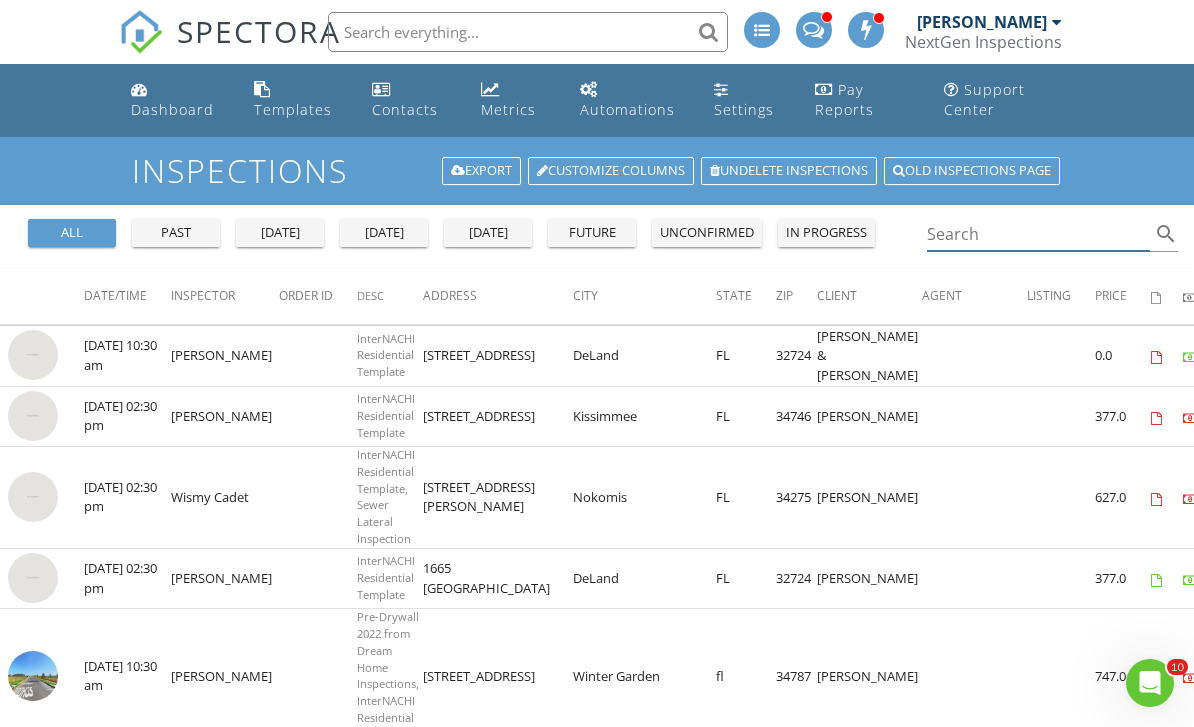 click at bounding box center (1038, 234) 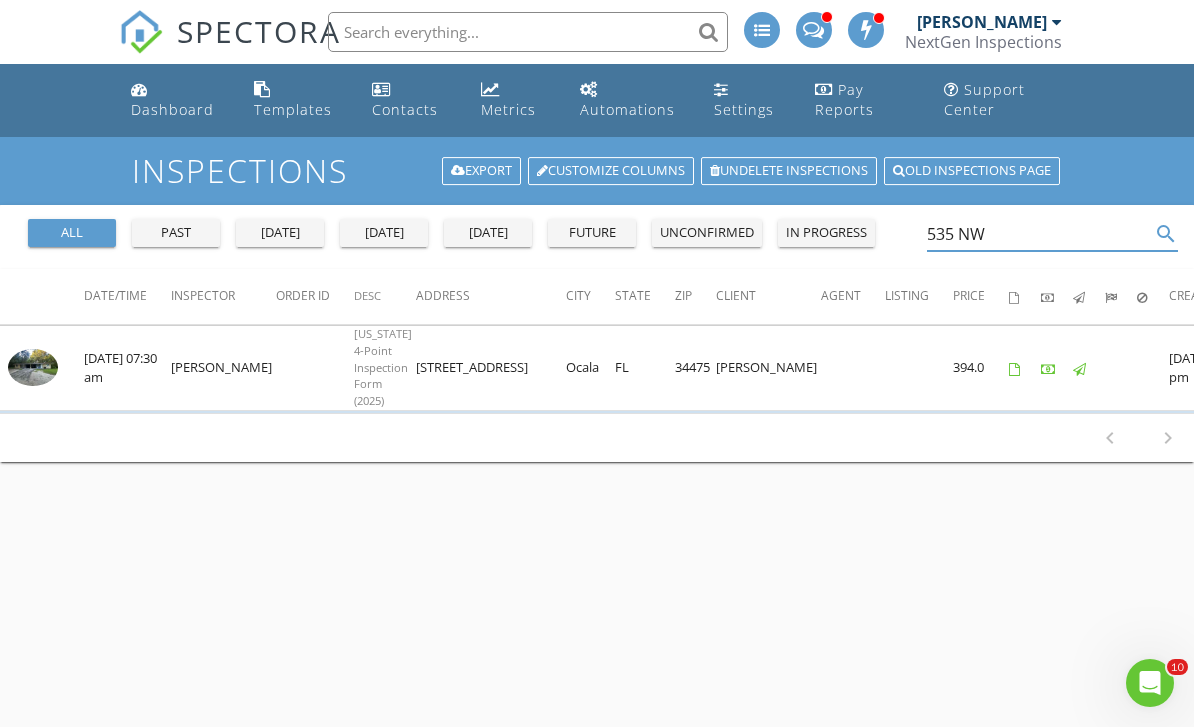 type on "535 NW" 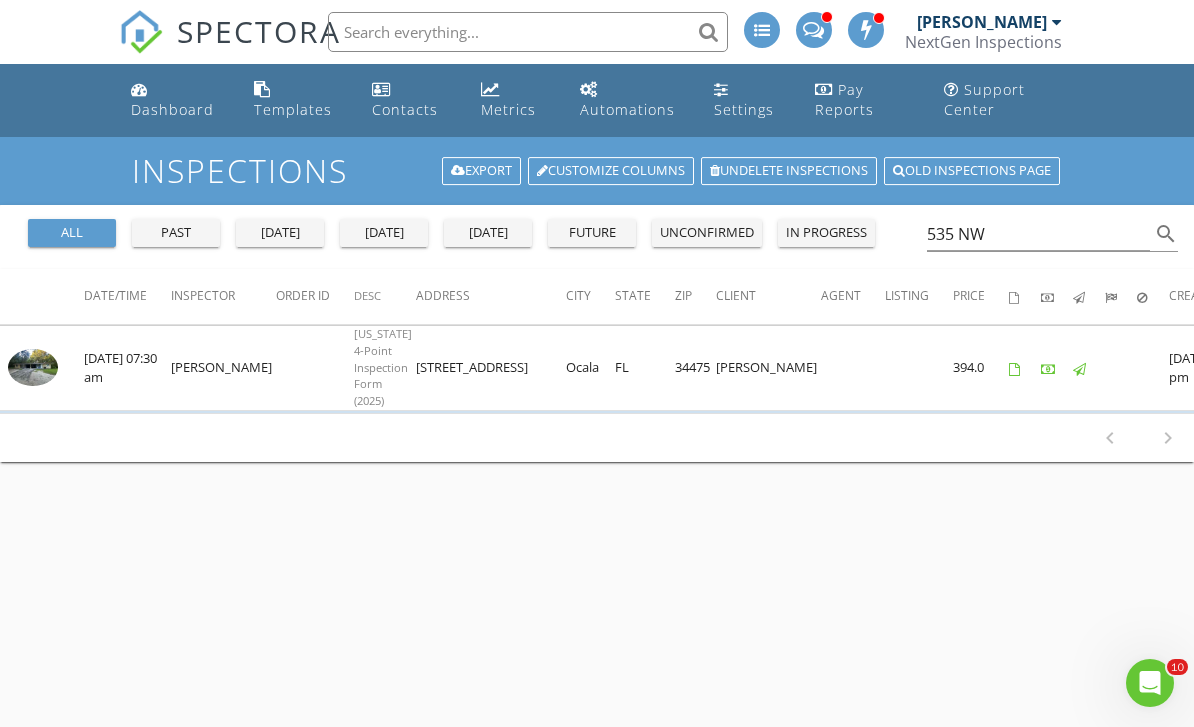 click on "Dashboard" at bounding box center [172, 109] 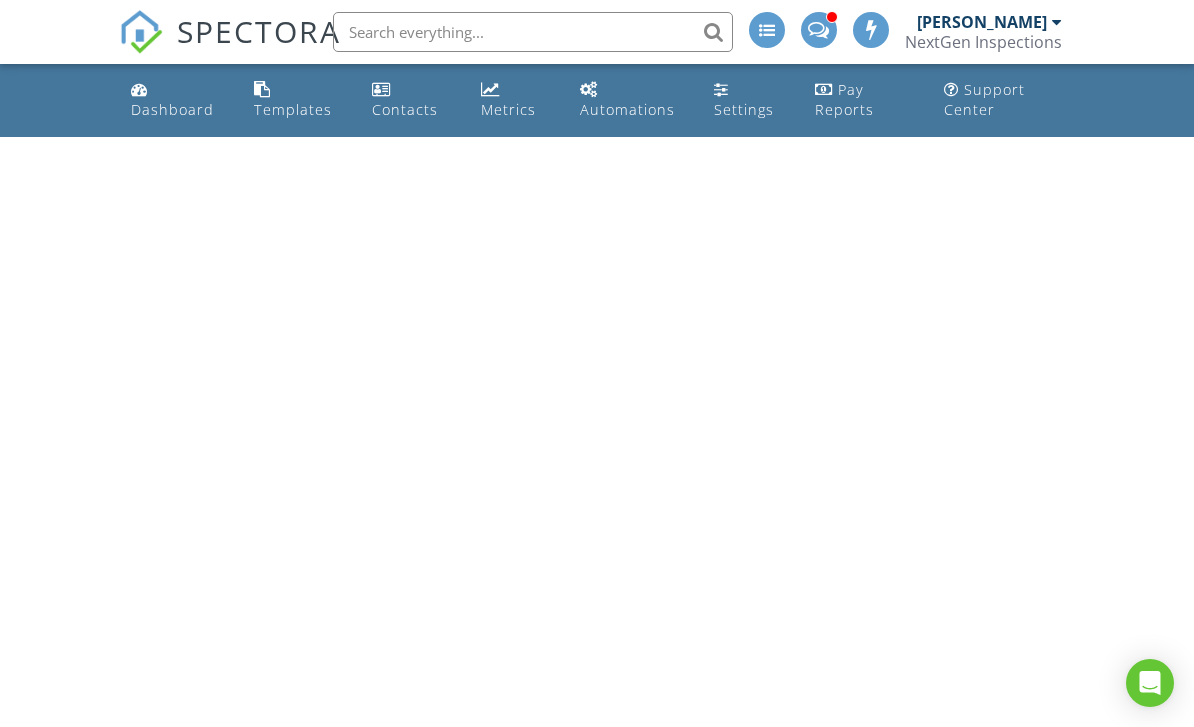scroll, scrollTop: 0, scrollLeft: 0, axis: both 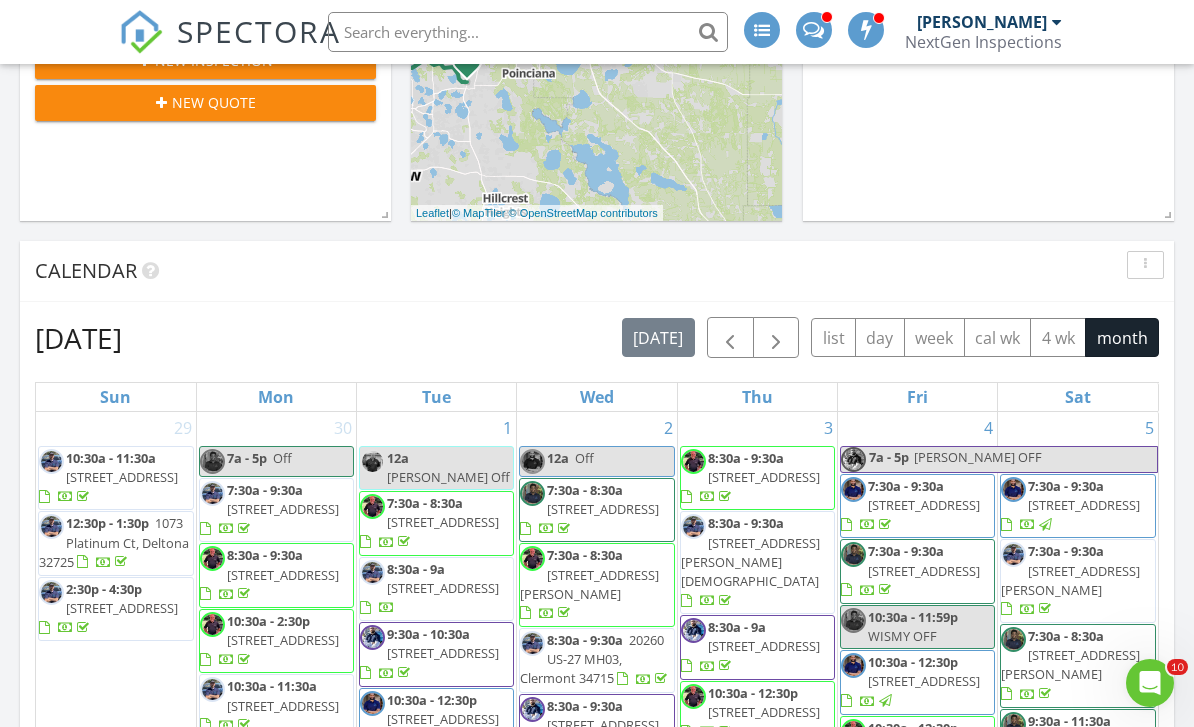 click at bounding box center [730, 338] 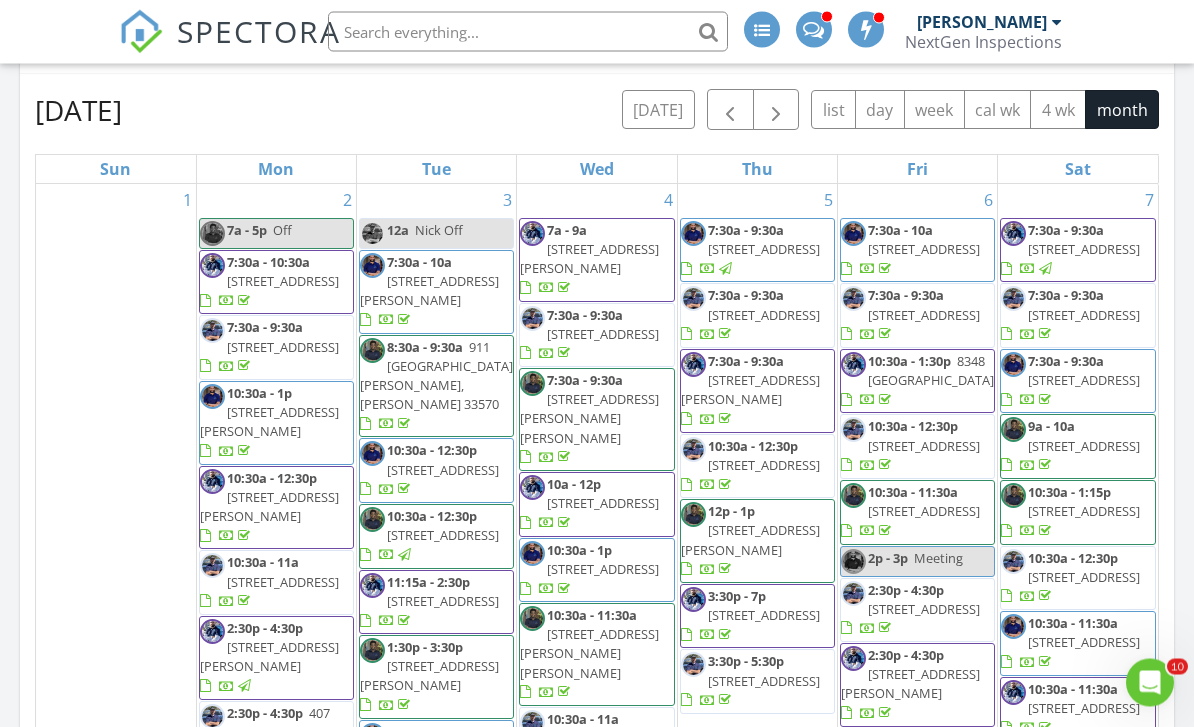 scroll, scrollTop: 887, scrollLeft: 0, axis: vertical 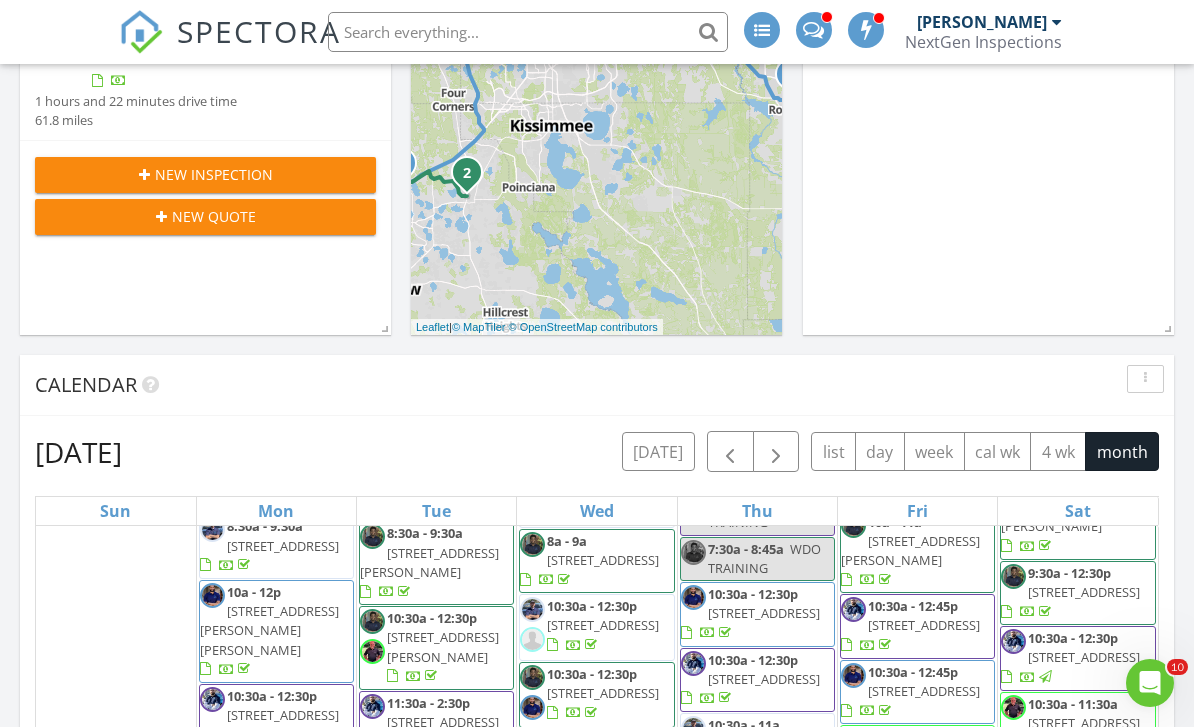 click on "New Inspection" at bounding box center [205, 174] 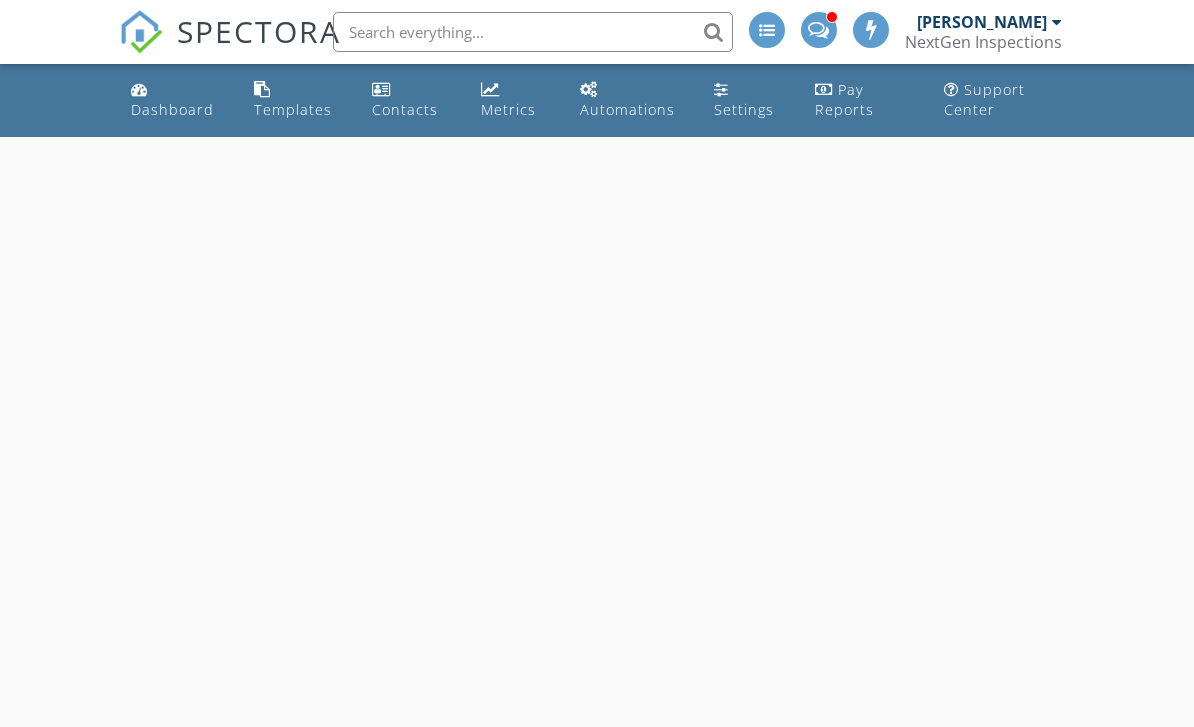scroll, scrollTop: 0, scrollLeft: 0, axis: both 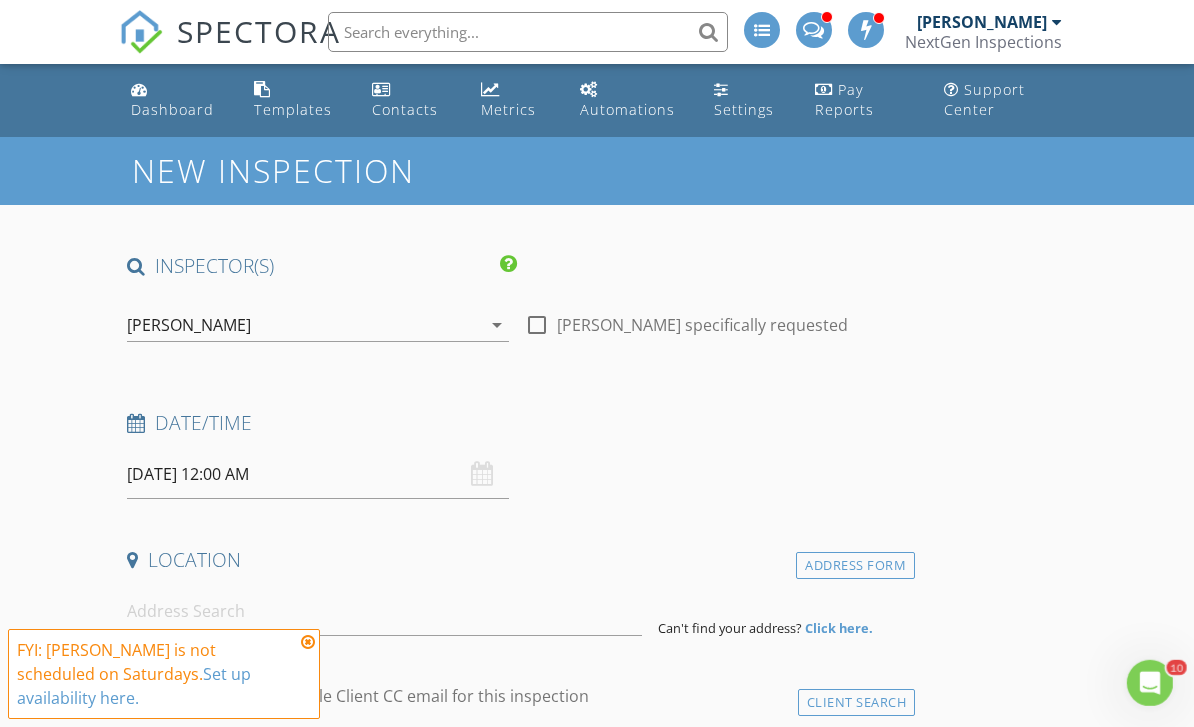 click on "[PERSON_NAME]" at bounding box center [189, 325] 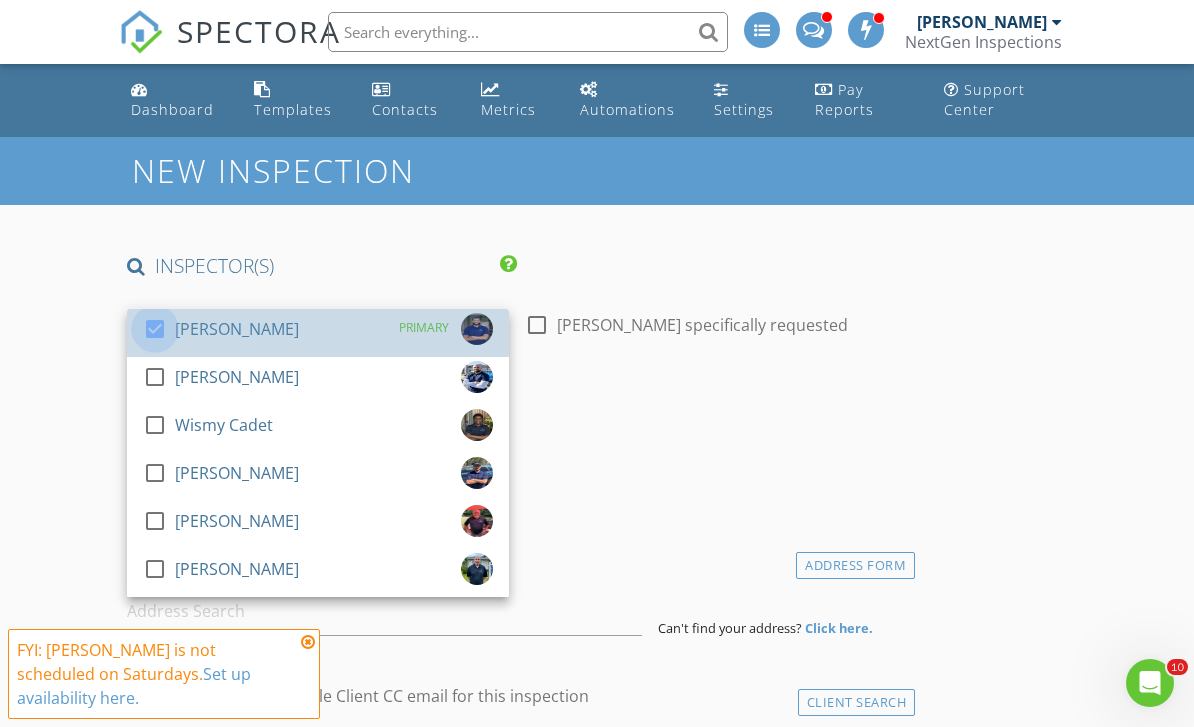 click at bounding box center (155, 329) 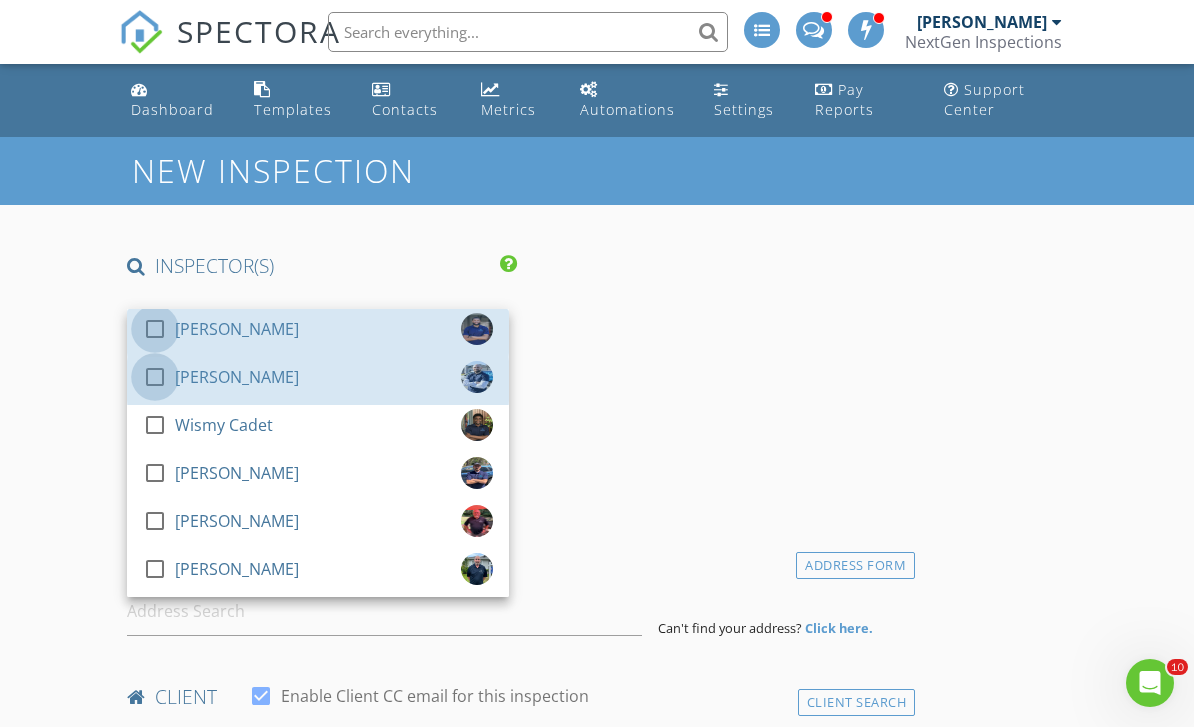 click at bounding box center (155, 377) 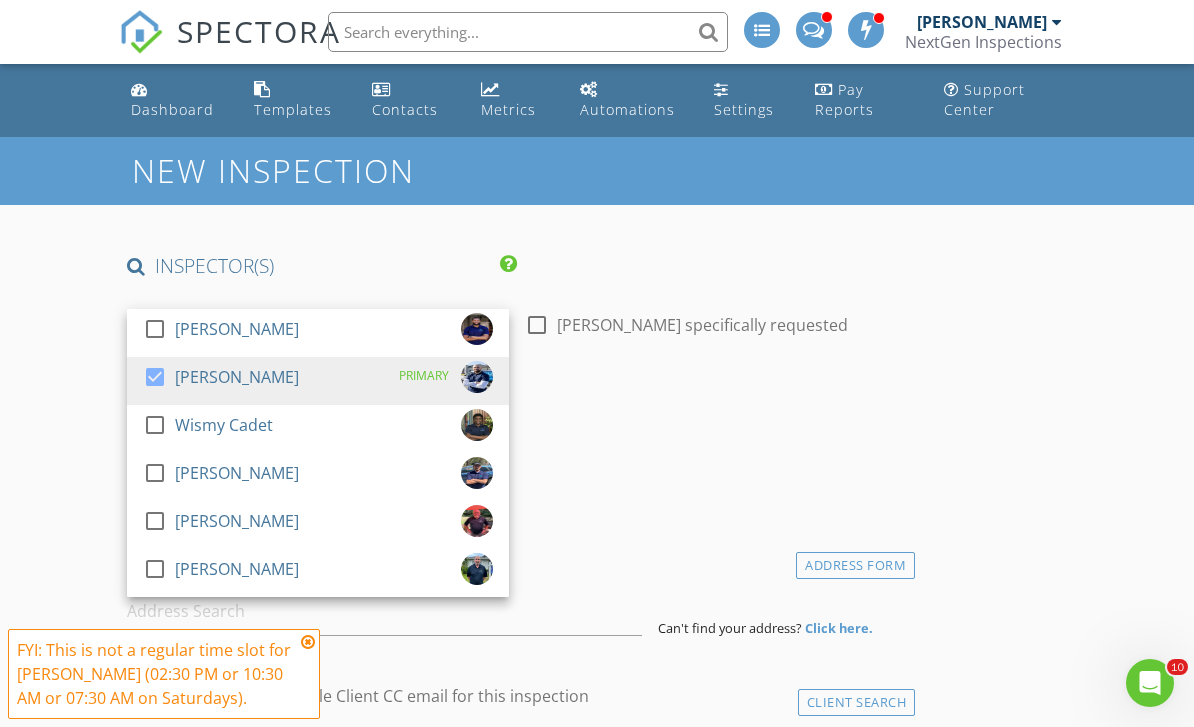 click on "New Inspection
INSPECTOR(S)
check_box_outline_blank   [PERSON_NAME]     check_box   [PERSON_NAME]   PRIMARY   check_box_outline_blank   Wismy Cadet     check_box_outline_blank   [PERSON_NAME]     check_box_outline_blank   [PERSON_NAME]     check_box_outline_blank   [PERSON_NAME]     [PERSON_NAME] arrow_drop_down   check_box_outline_blank [PERSON_NAME] specifically requested
Date/Time
[DATE] 12:00 AM
Location
Address Form       Can't find your address?   Click here.
client
check_box Enable Client CC email for this inspection   Client Search     check_box_outline_blank Client is a Company/Organization     First Name   Last Name   Email   CC Email   Phone         Tags         Notes   Private Notes
ADD ADDITIONAL client
SERVICES
check_box_outline_blank" at bounding box center (597, 1831) 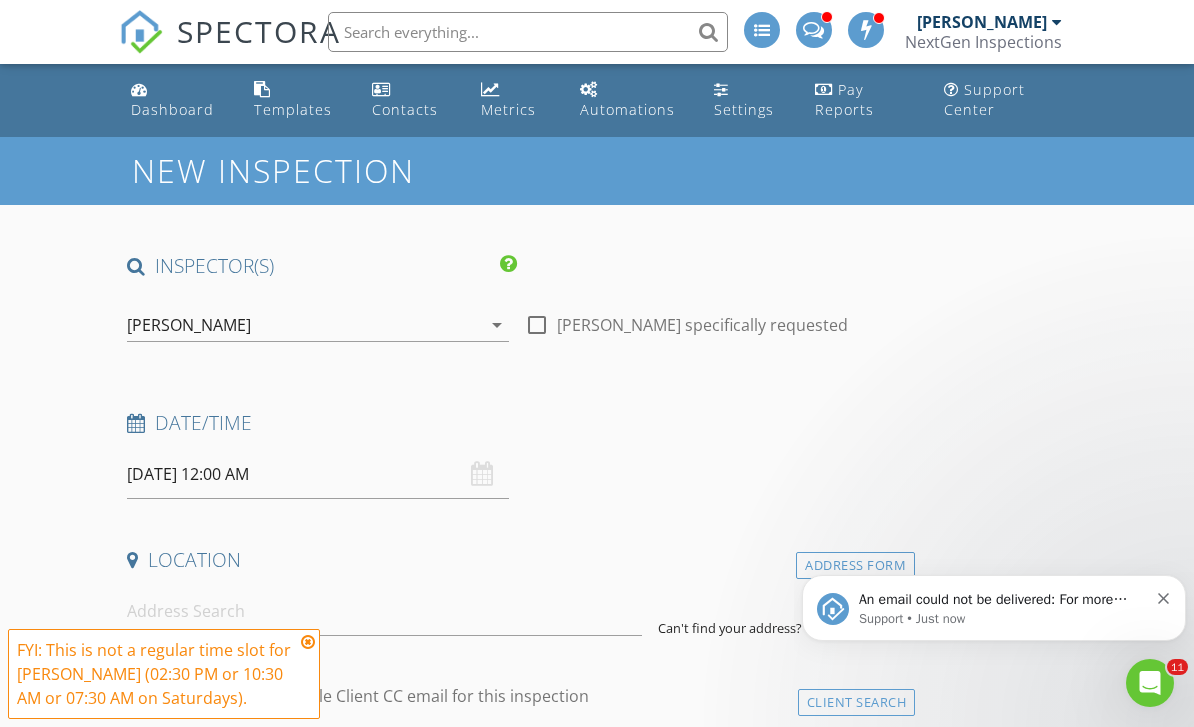 scroll, scrollTop: 0, scrollLeft: 0, axis: both 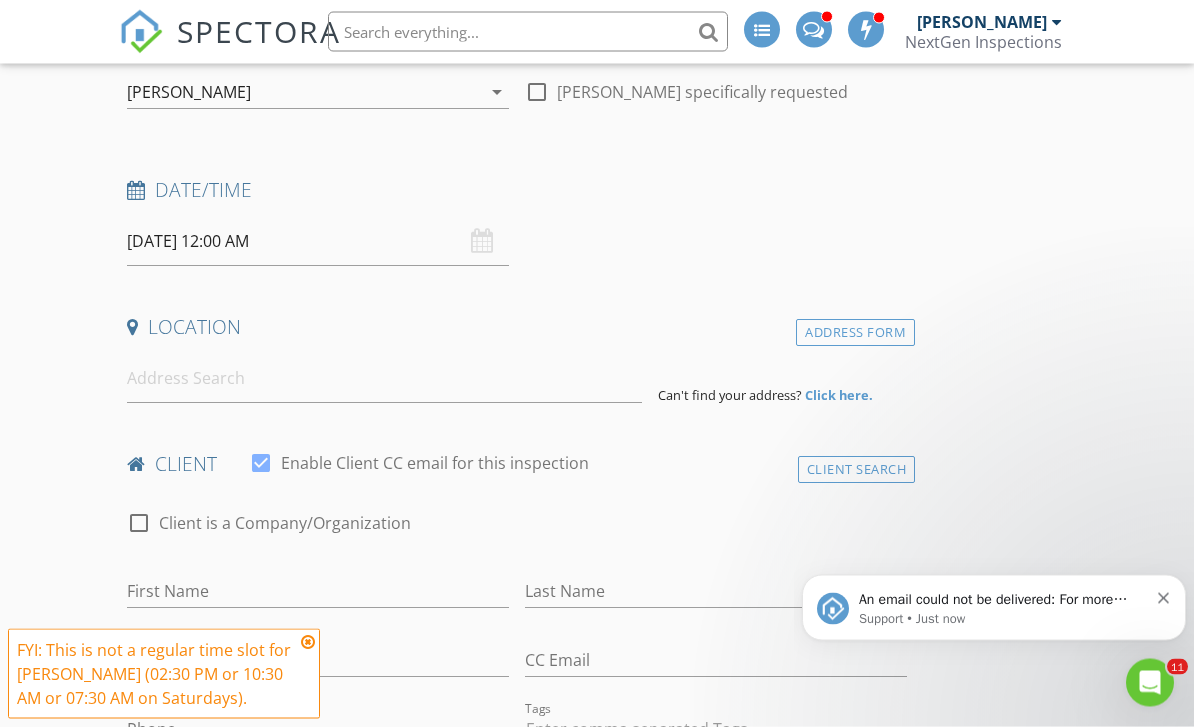 click on "[DATE] 12:00 AM" at bounding box center [318, 242] 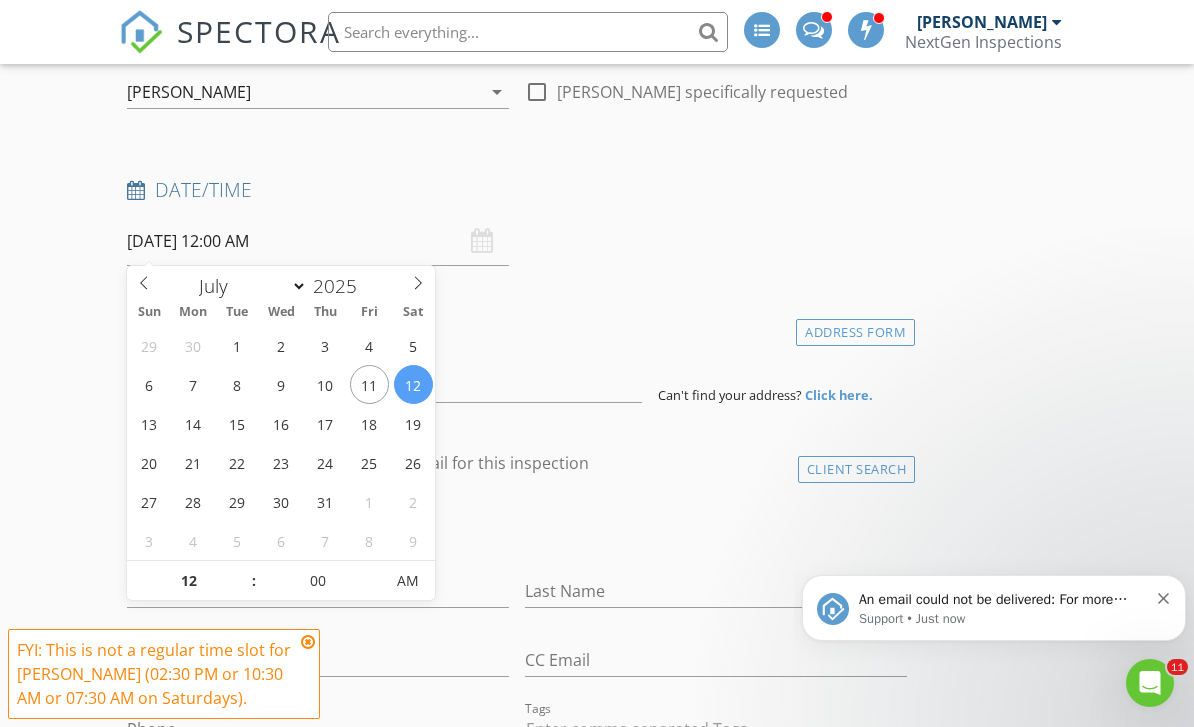 click 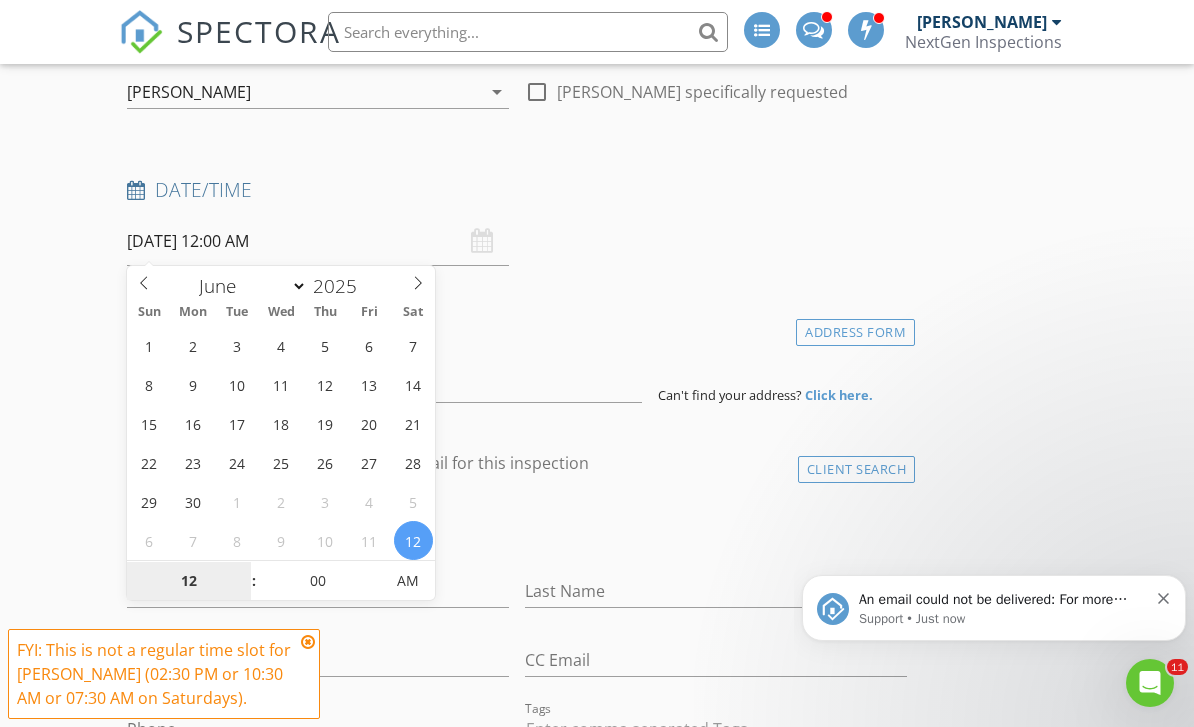 type on "[DATE] 12:00 AM" 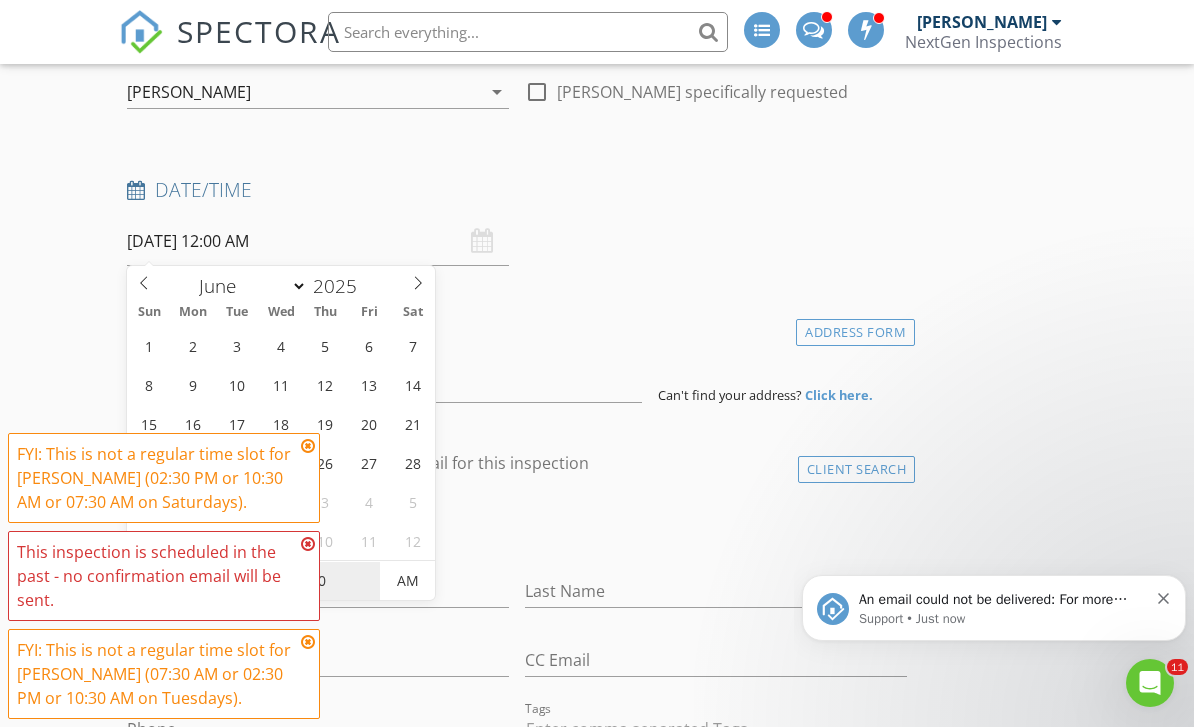 click on "00" at bounding box center (318, 582) 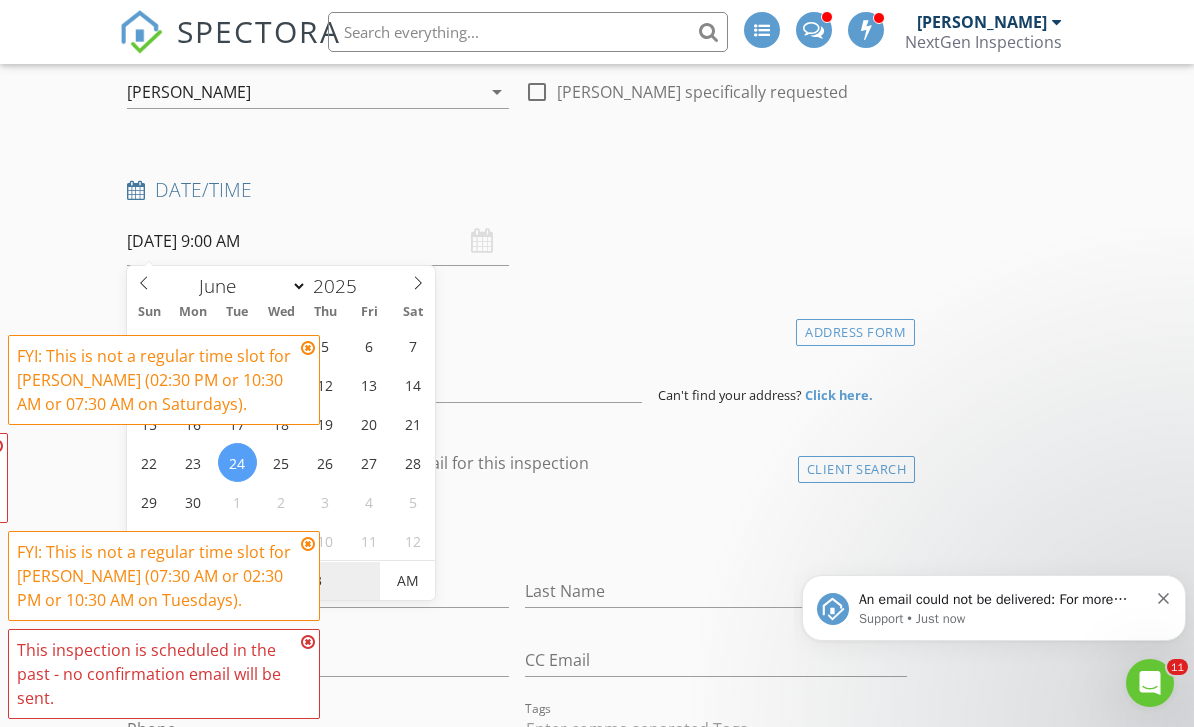 type on "30" 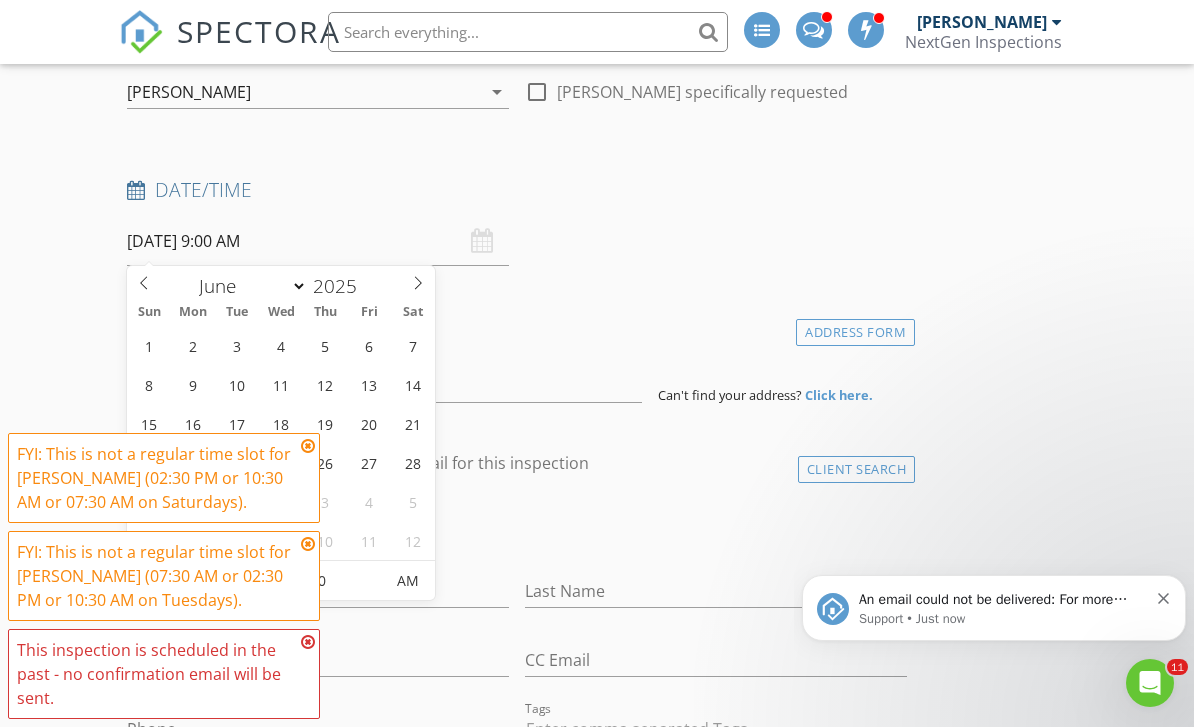 type on "[DATE] 9:30 AM" 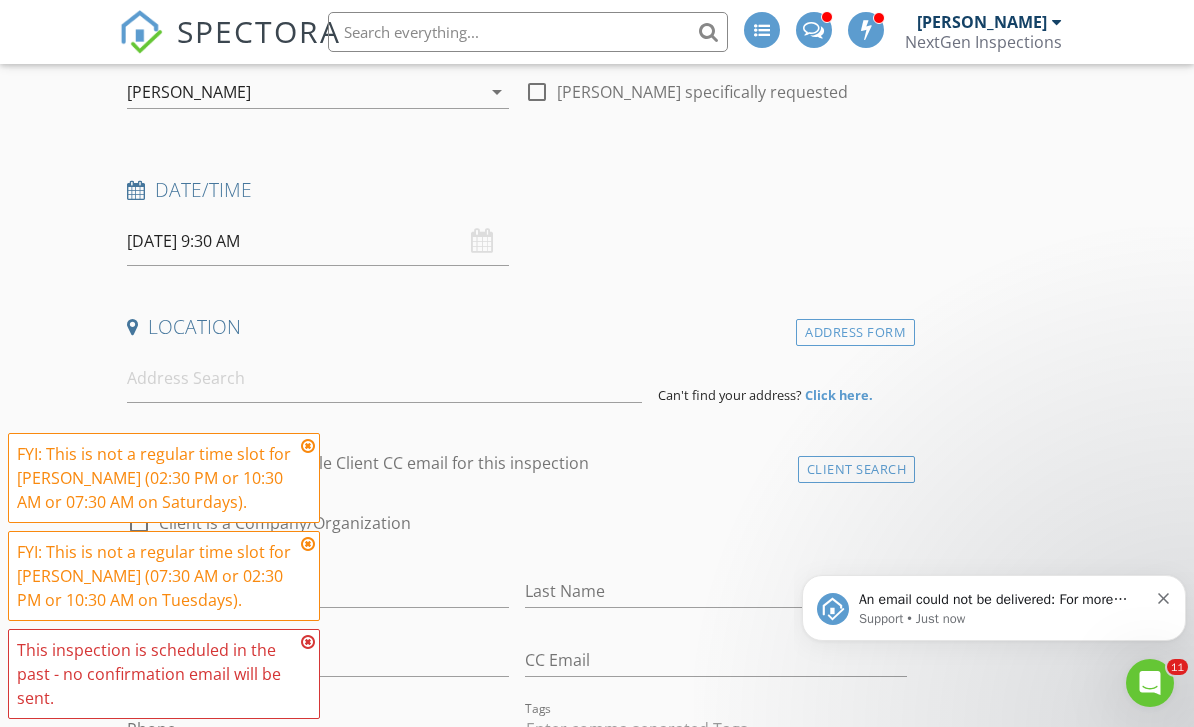 click on "New Inspection
INSPECTOR(S)
check_box_outline_blank   Curtis Antoine     check_box   Brennen Schmick   PRIMARY   check_box_outline_blank   Wismy Cadet     check_box_outline_blank   Nicholas Bowers     check_box_outline_blank   David Stanier     check_box_outline_blank   Wayne Johnson     Brennen Schmick arrow_drop_down   check_box_outline_blank Brennen Schmick specifically requested
Date/Time
06/24/2025 9:30 AM
Location
Address Form       Can't find your address?   Click here.
client
check_box Enable Client CC email for this inspection   Client Search     check_box_outline_blank Client is a Company/Organization     First Name   Last Name   Email   CC Email   Phone         Tags         Notes   Private Notes
ADD ADDITIONAL client
SERVICES
check_box_outline_blank" at bounding box center (597, 1598) 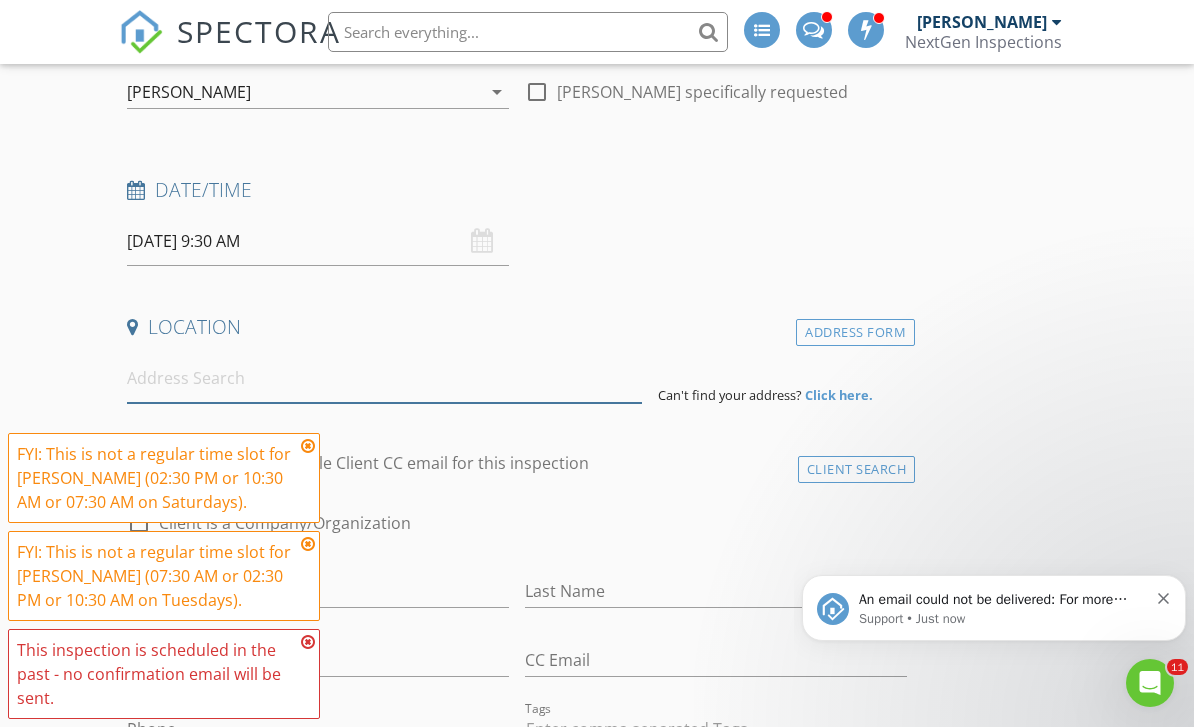 click at bounding box center [384, 378] 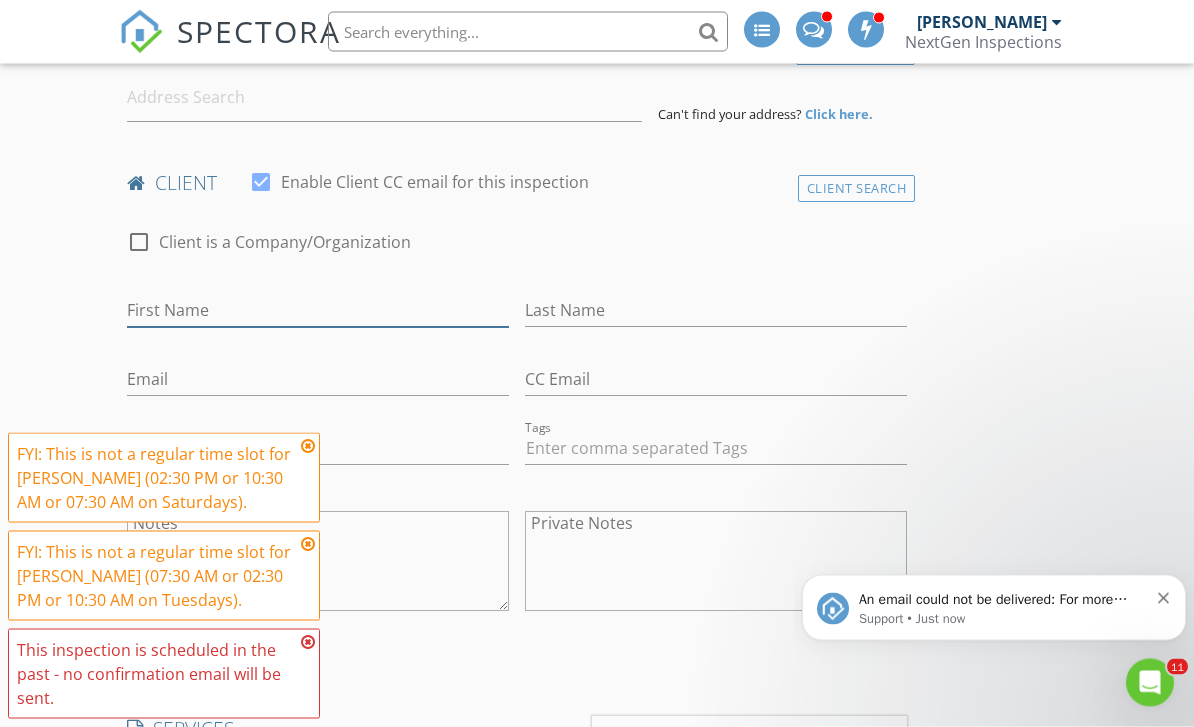click on "First Name" at bounding box center [318, 311] 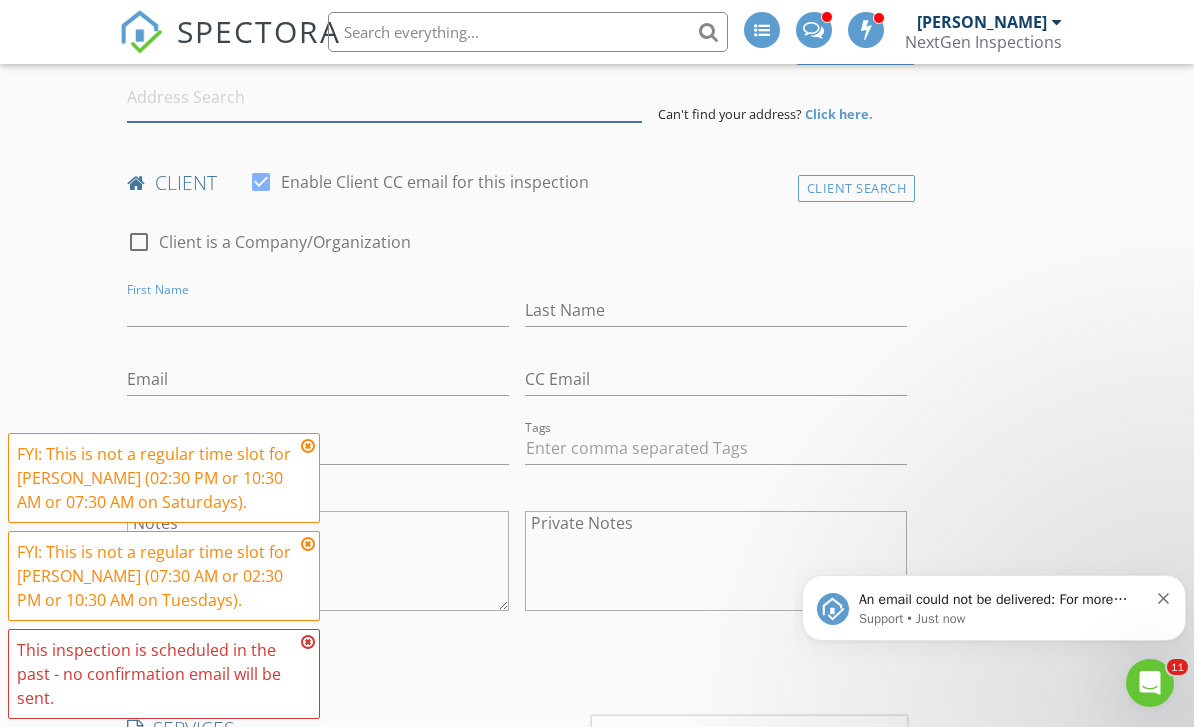 click at bounding box center (384, 97) 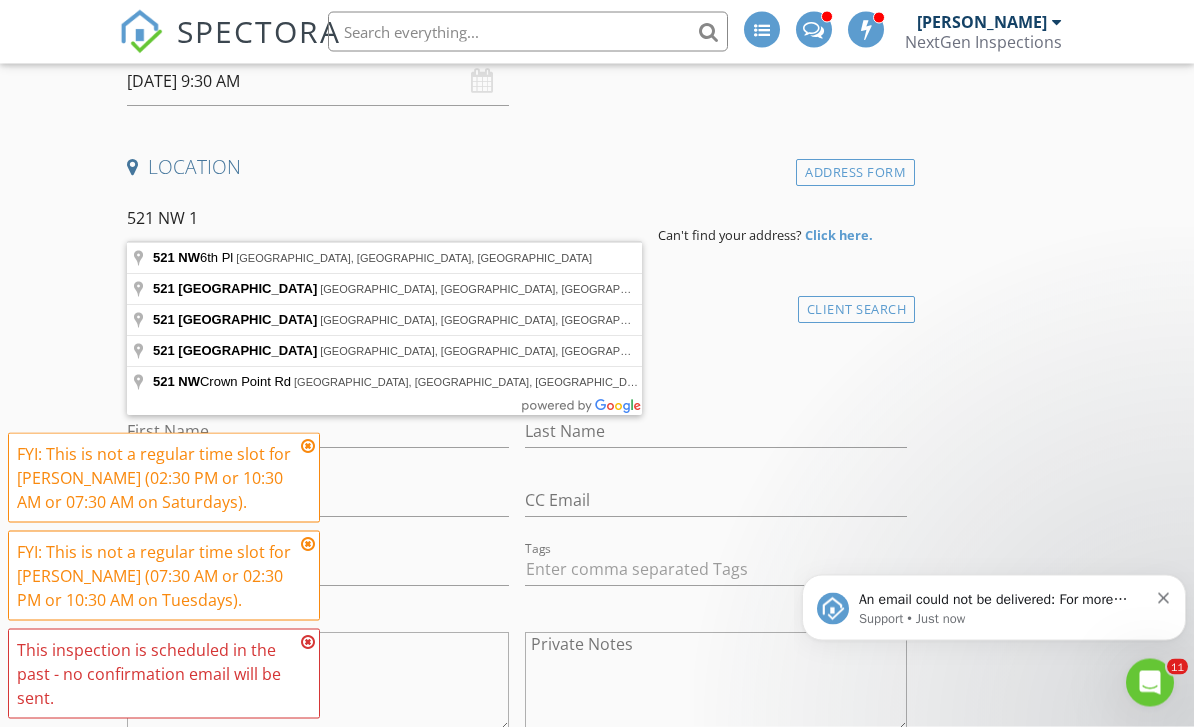 scroll, scrollTop: 393, scrollLeft: 0, axis: vertical 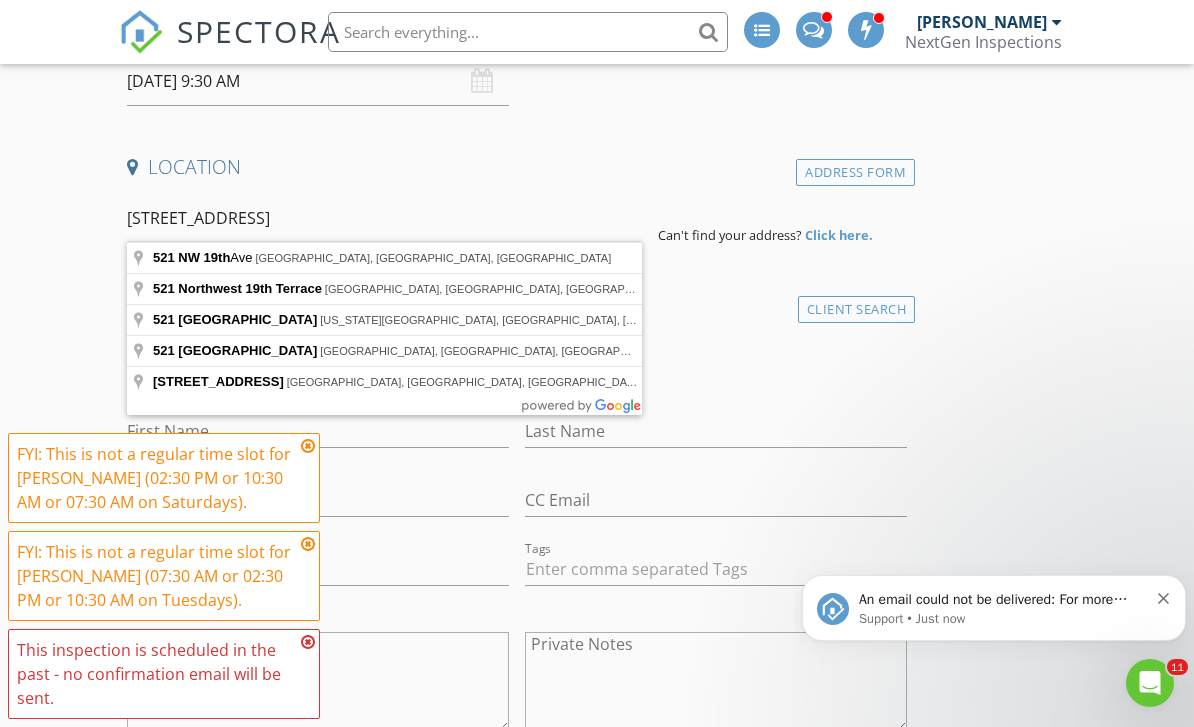 type on "521 NW 19th Ave, Ocala, FL, USA" 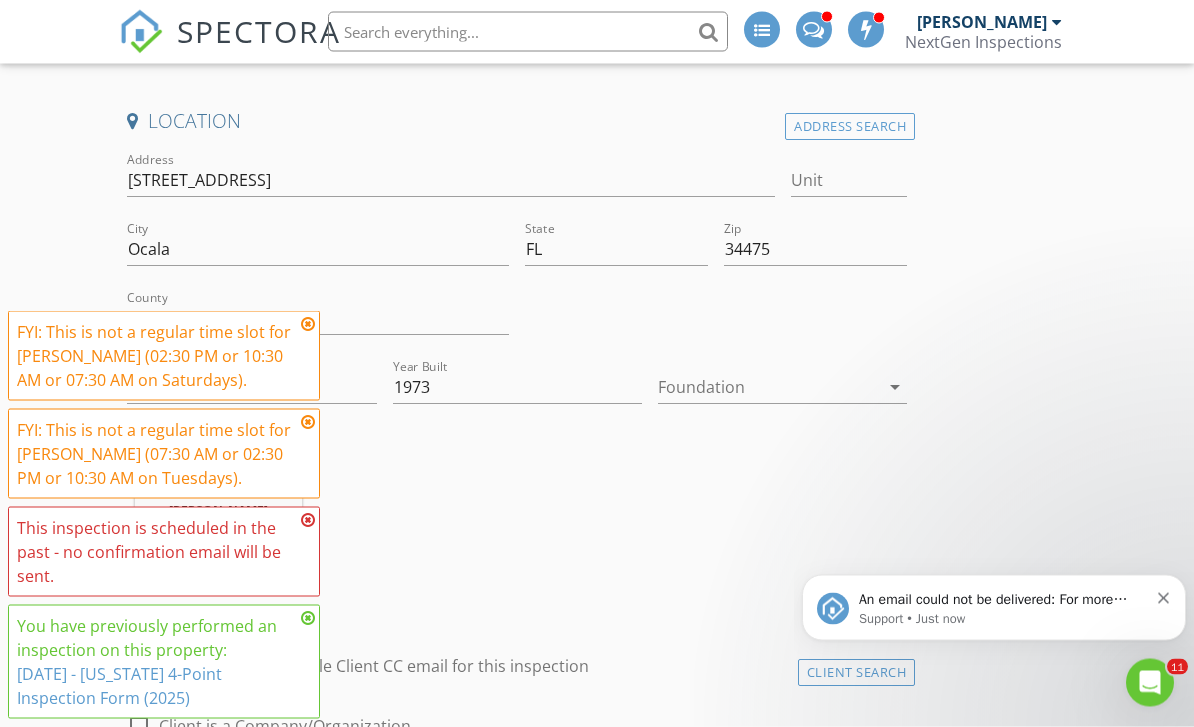 scroll, scrollTop: 443, scrollLeft: 0, axis: vertical 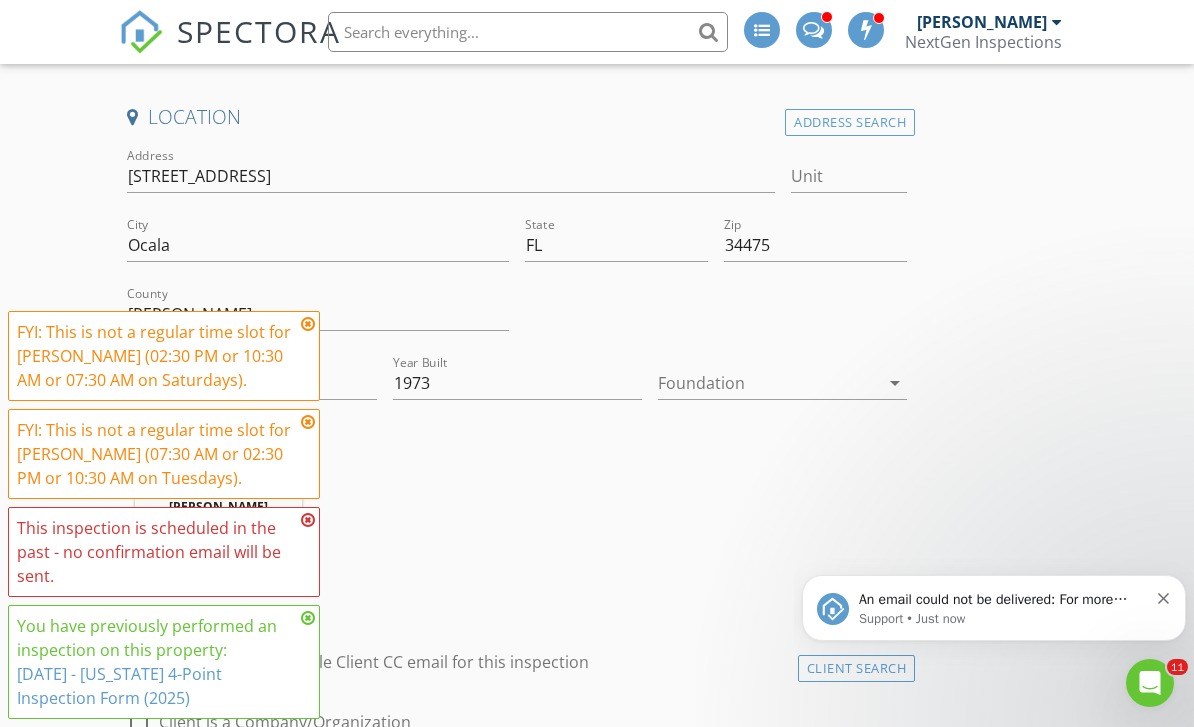 click at bounding box center (308, 324) 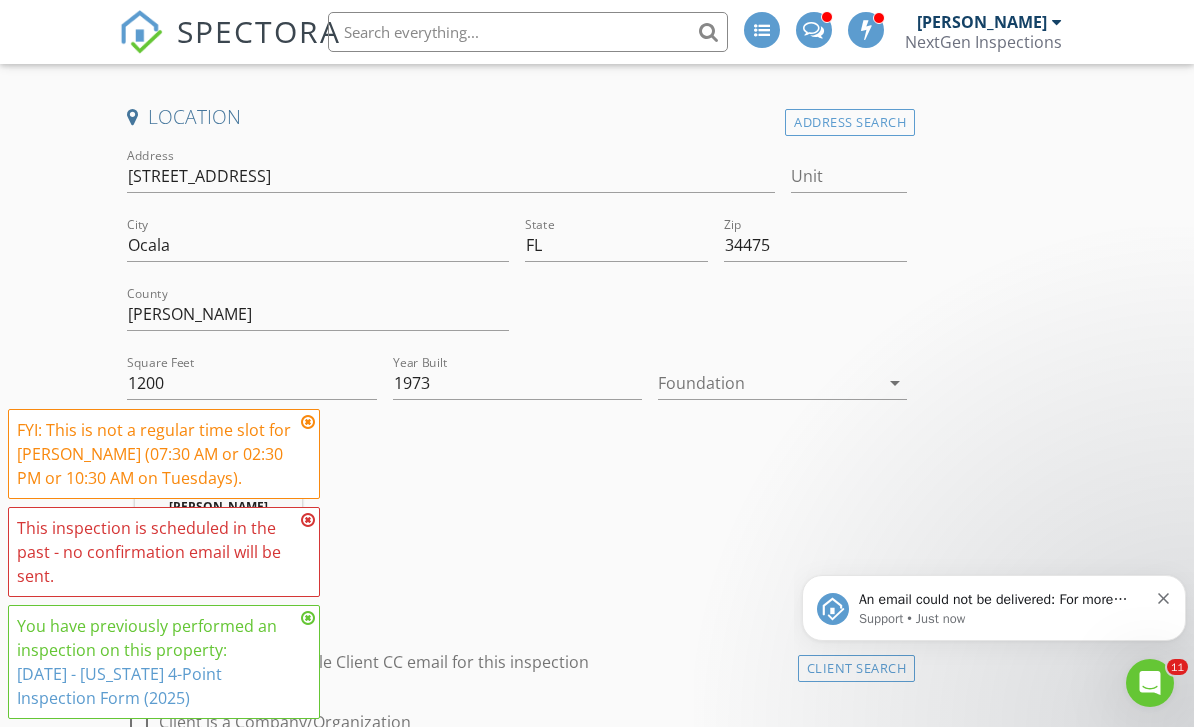 click at bounding box center (308, 422) 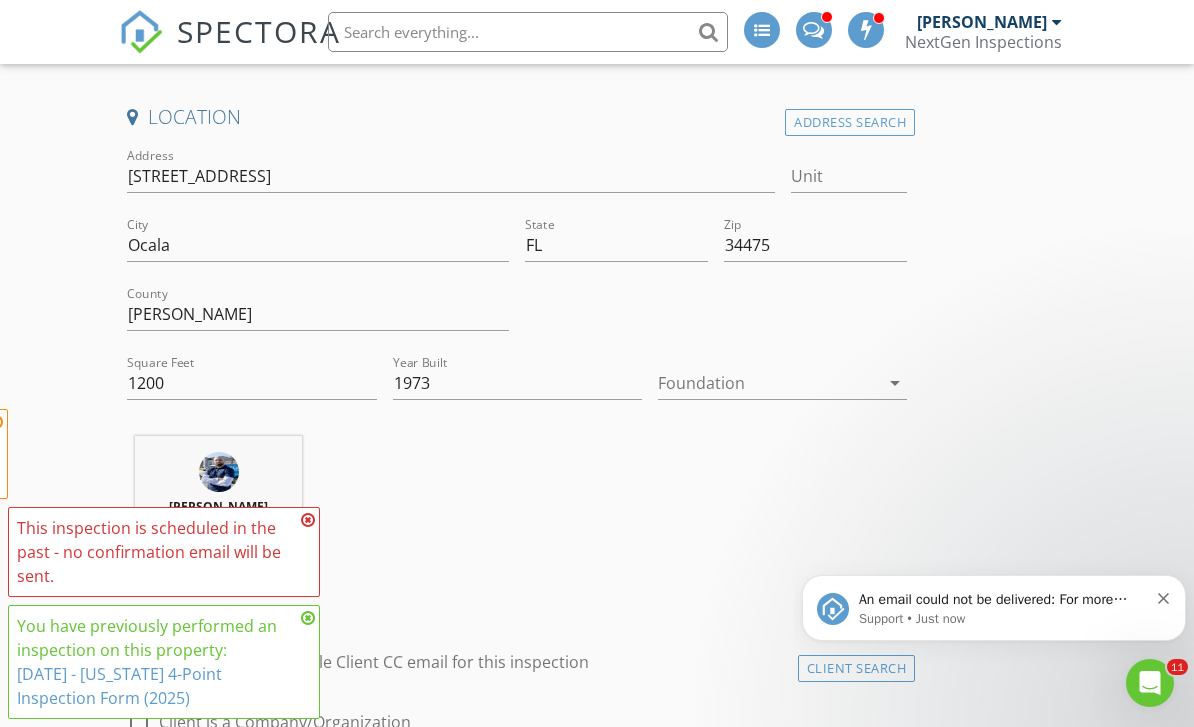 click at bounding box center [308, 520] 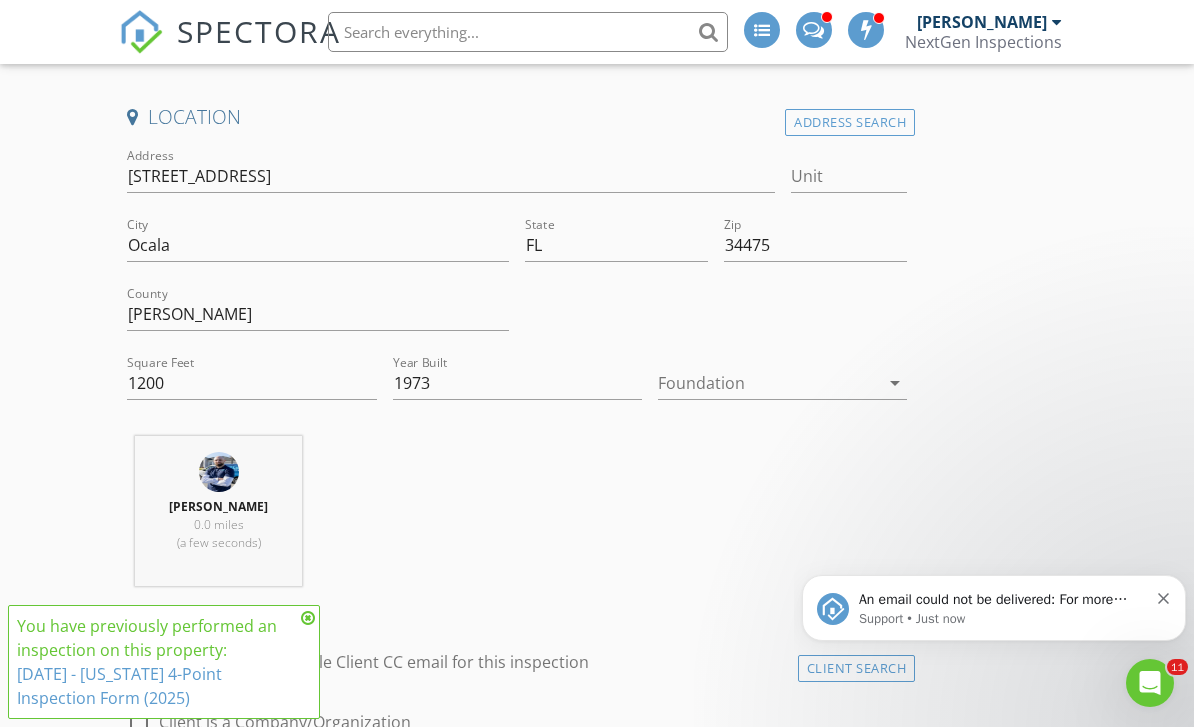 click at bounding box center (308, 618) 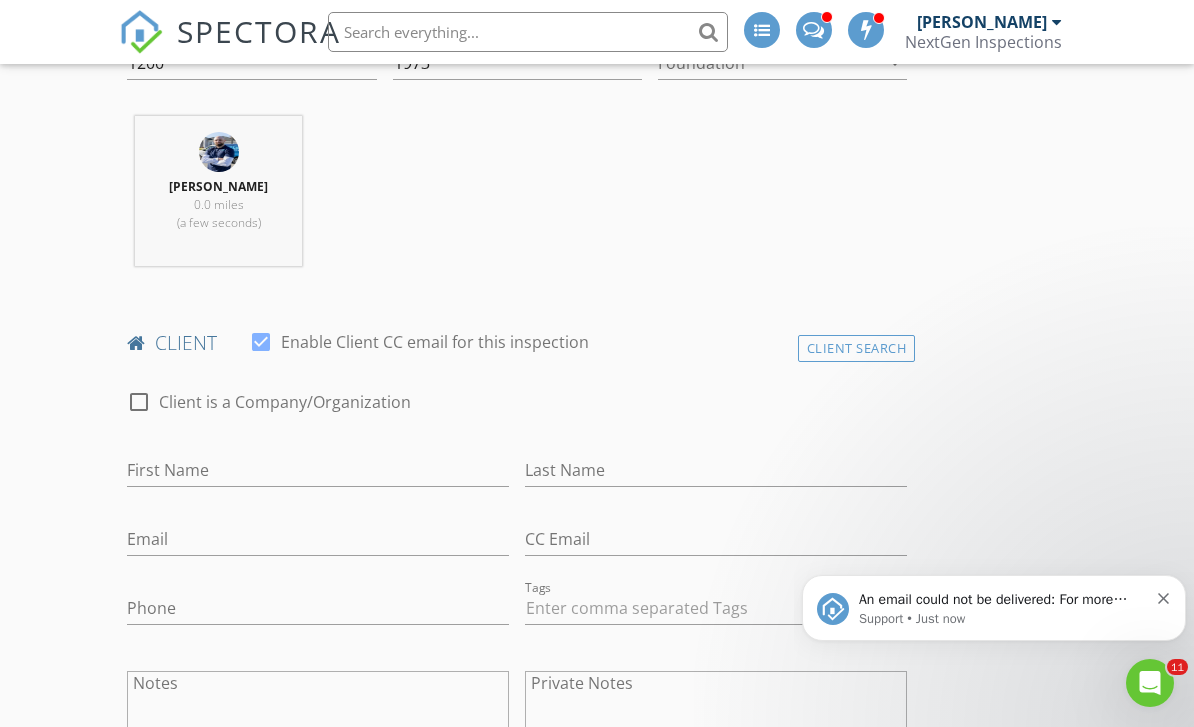 scroll, scrollTop: 878, scrollLeft: 0, axis: vertical 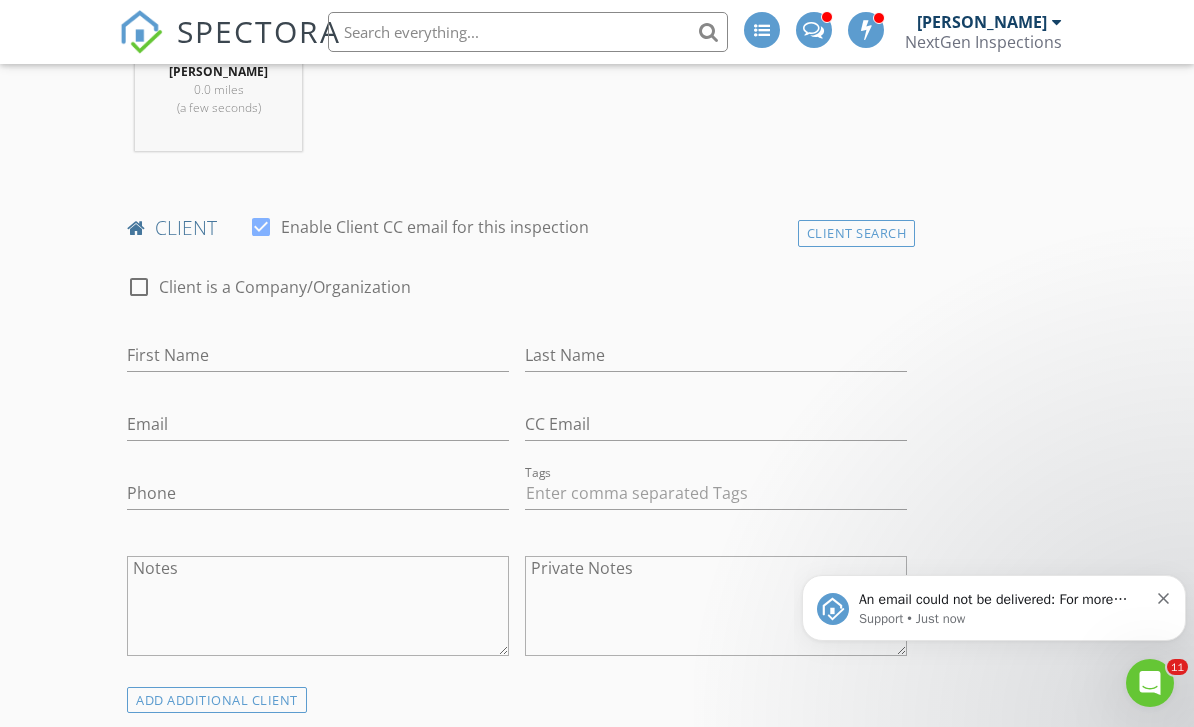 click on "Client Search" at bounding box center [857, 233] 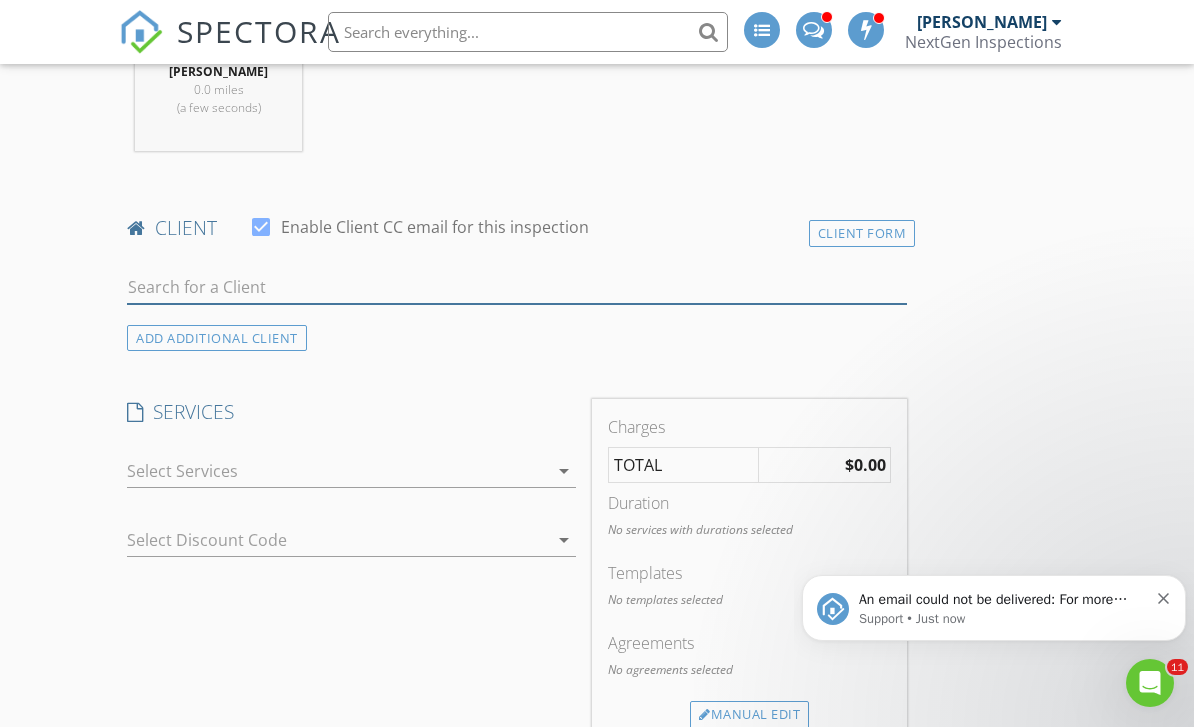 click at bounding box center [517, 287] 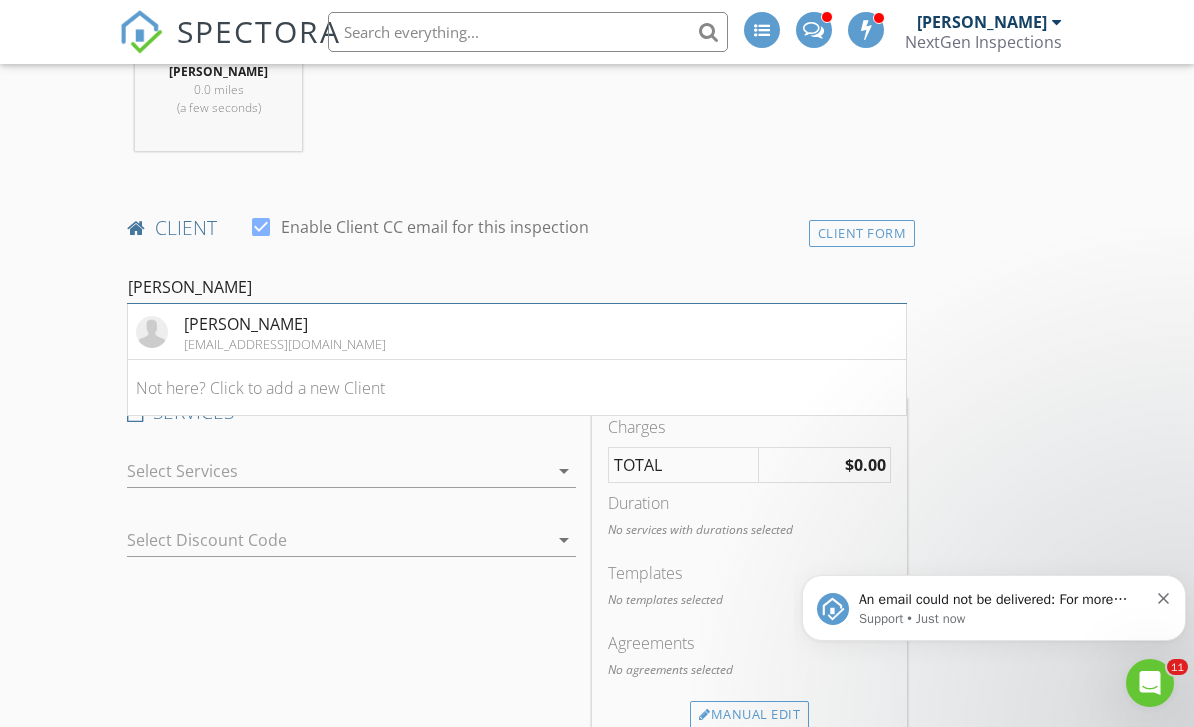 type on "[PERSON_NAME]" 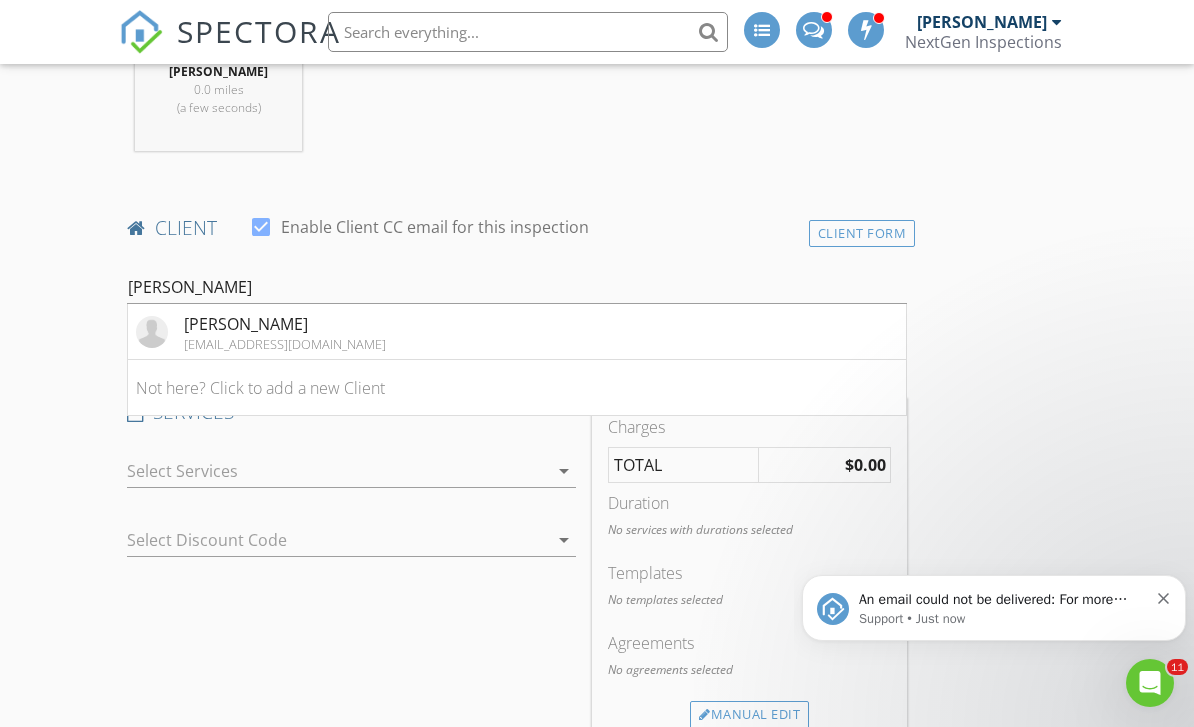click on "[EMAIL_ADDRESS][DOMAIN_NAME]" at bounding box center (285, 344) 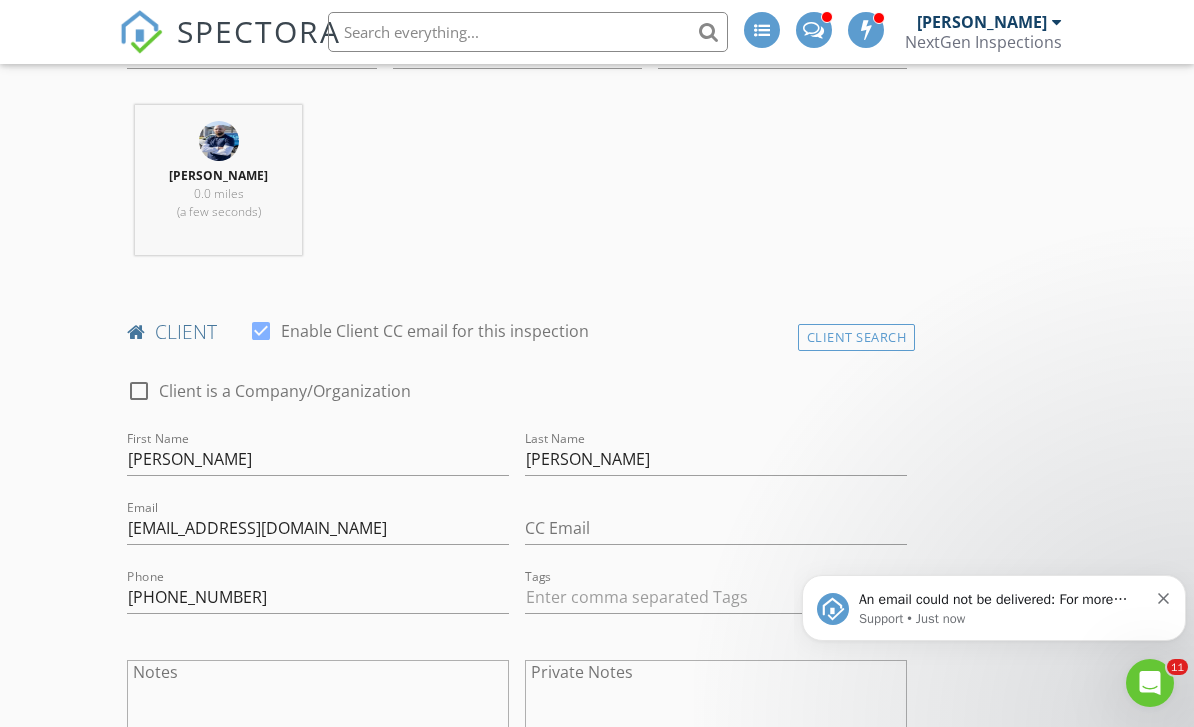 scroll, scrollTop: 758, scrollLeft: 0, axis: vertical 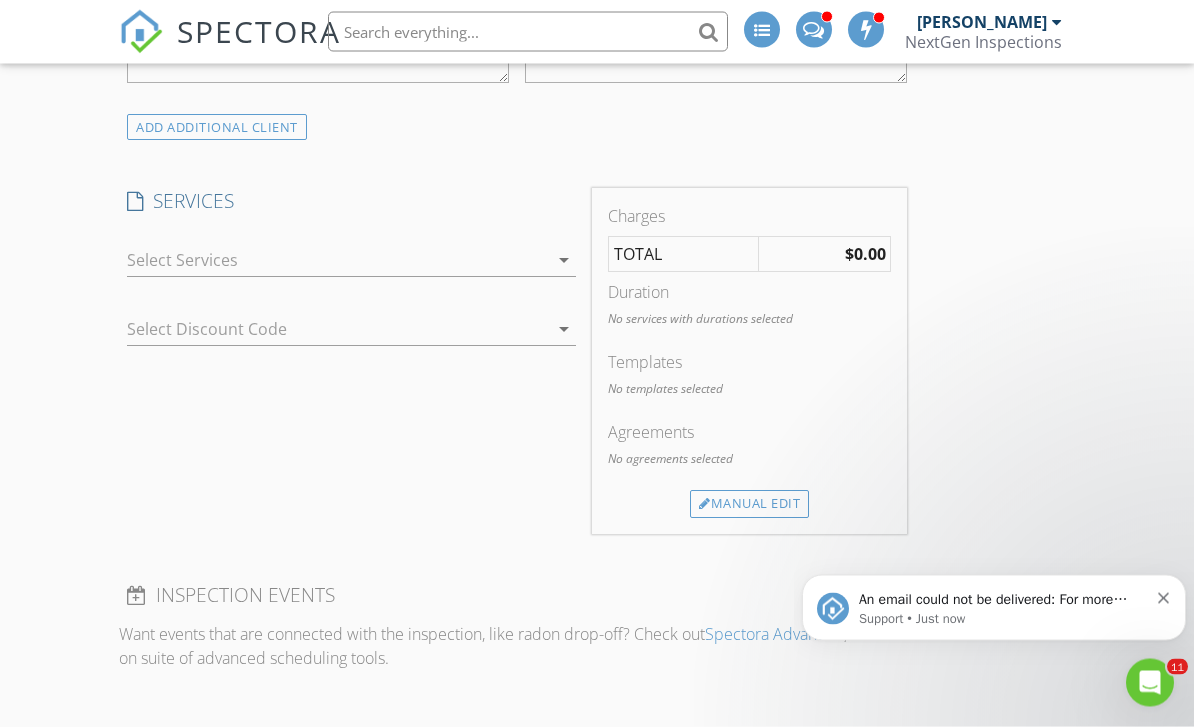 click at bounding box center [337, 261] 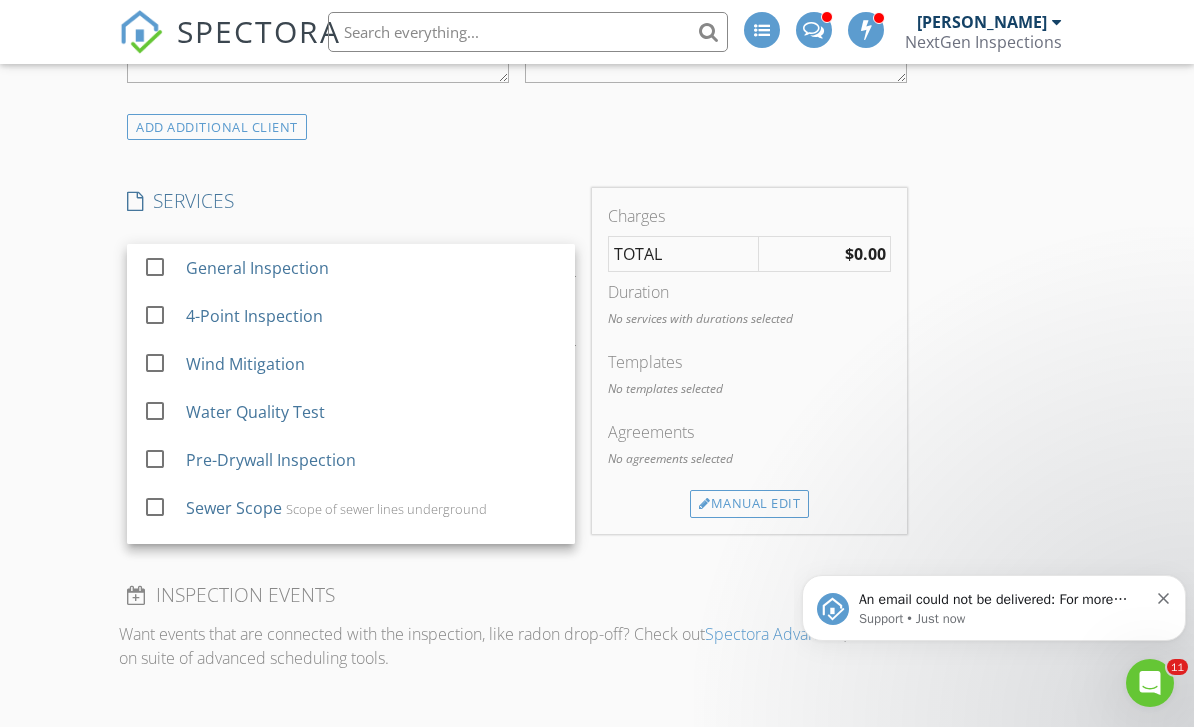 click on "New Inspection
INSPECTOR(S)
check_box_outline_blank   Curtis Antoine     check_box   Brennen Schmick   PRIMARY   check_box_outline_blank   Wismy Cadet     check_box_outline_blank   Nicholas Bowers     check_box_outline_blank   David Stanier     check_box_outline_blank   Wayne Johnson     Brennen Schmick arrow_drop_down   check_box_outline_blank Brennen Schmick specifically requested
Date/Time
06/24/2025 9:30 AM
Location
Address Search       Address 521 NW 19th Ave   Unit   City Ocala   State FL   Zip 34475   County Marion     Square Feet 1200   Year Built 1973   Foundation arrow_drop_down     Brennen Schmick     0.0 miles     (a few seconds)
client
check_box Enable Client CC email for this inspection   Client Search     check_box_outline_blank Client is a Company/Organization     First Name Darrell   Last Name Warren   Email darrellwarren@ymail.com" at bounding box center [597, 585] 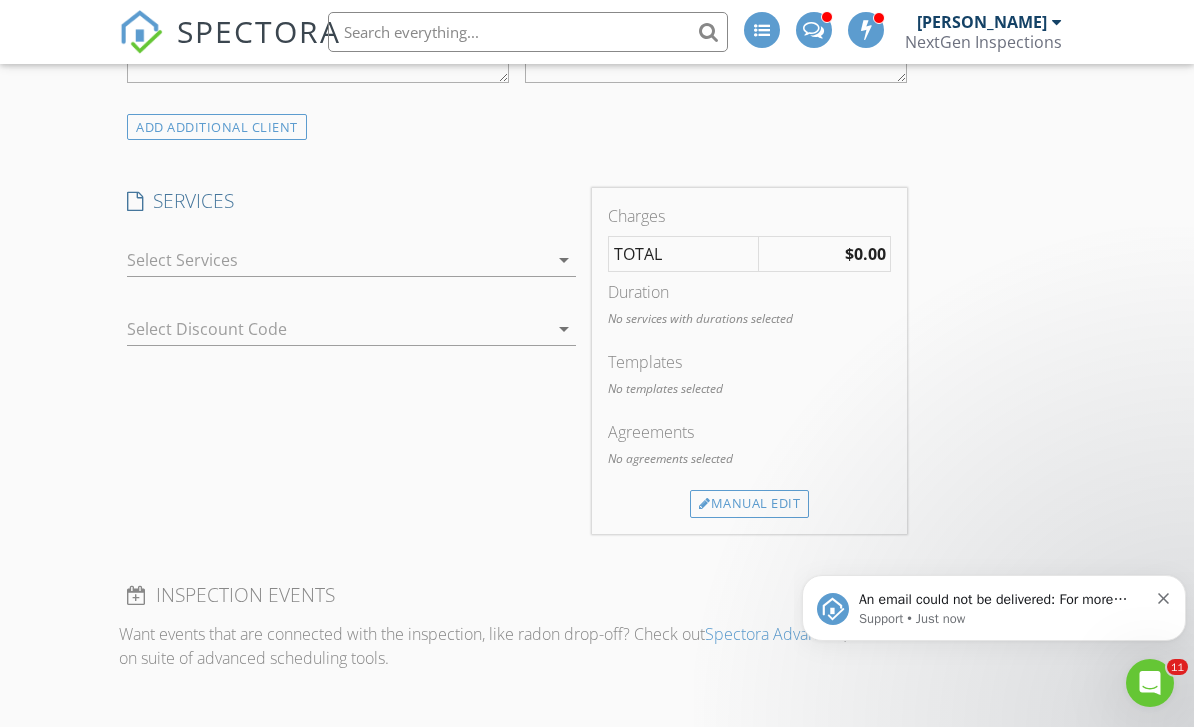 click on "Manual Edit" at bounding box center (749, 504) 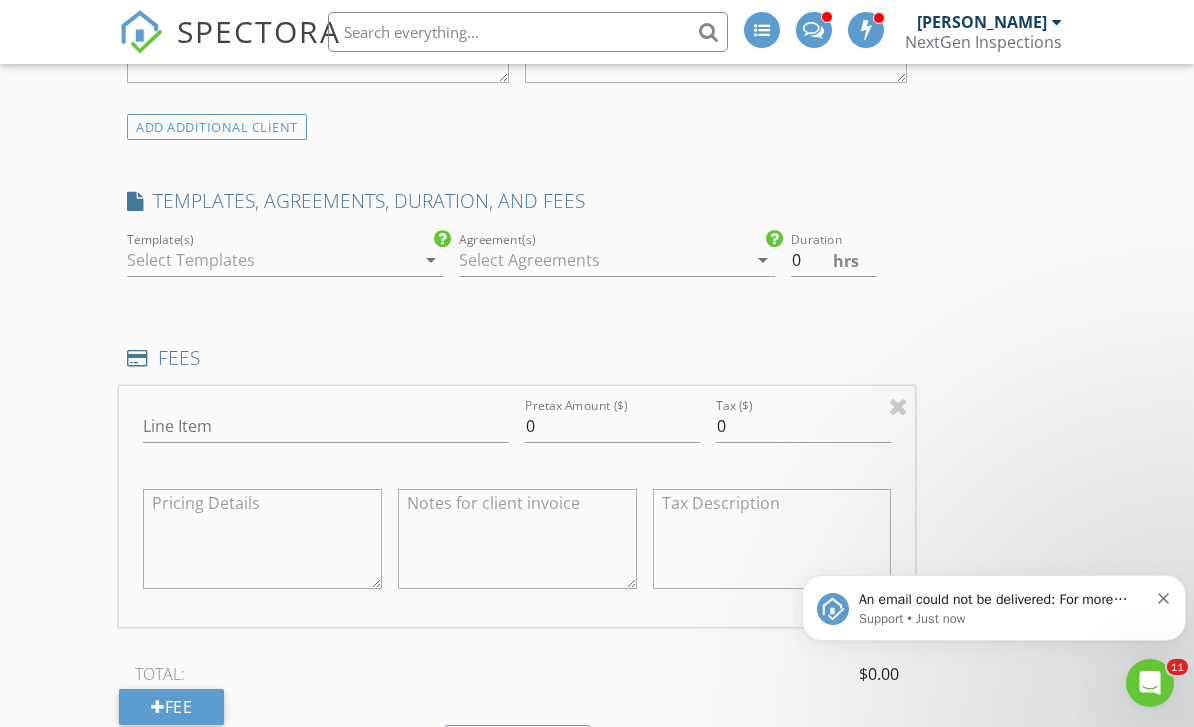click at bounding box center (271, 260) 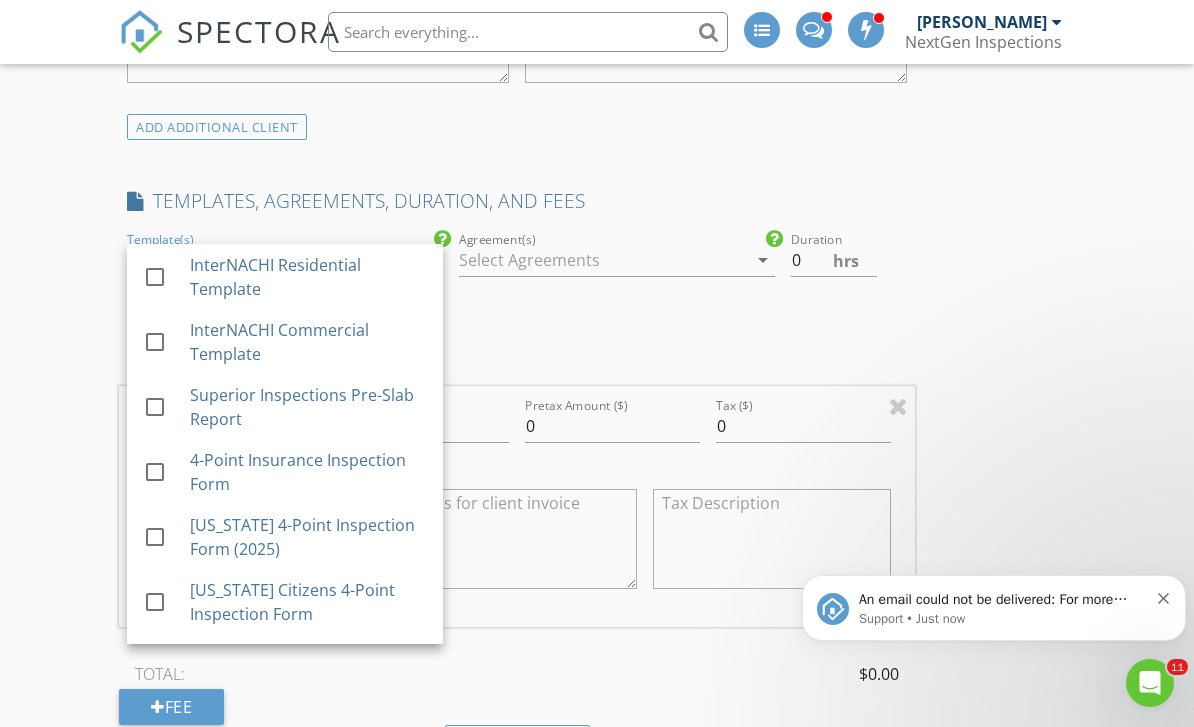 click at bounding box center (155, 537) 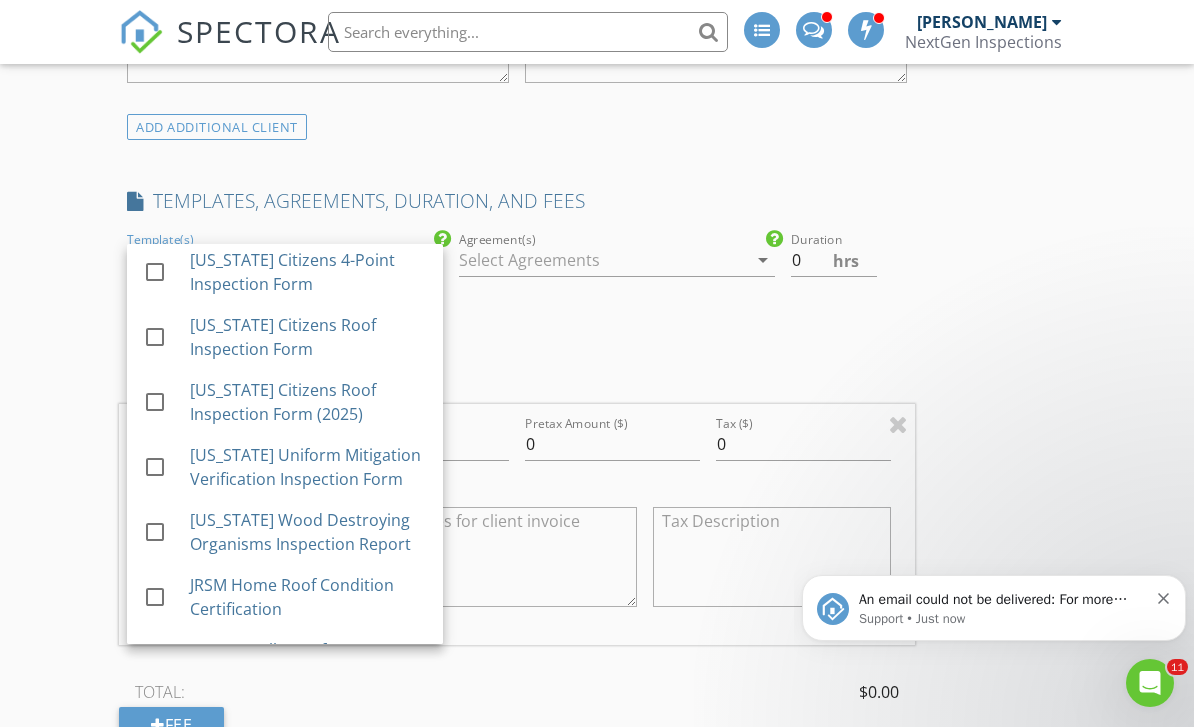 scroll, scrollTop: 328, scrollLeft: 0, axis: vertical 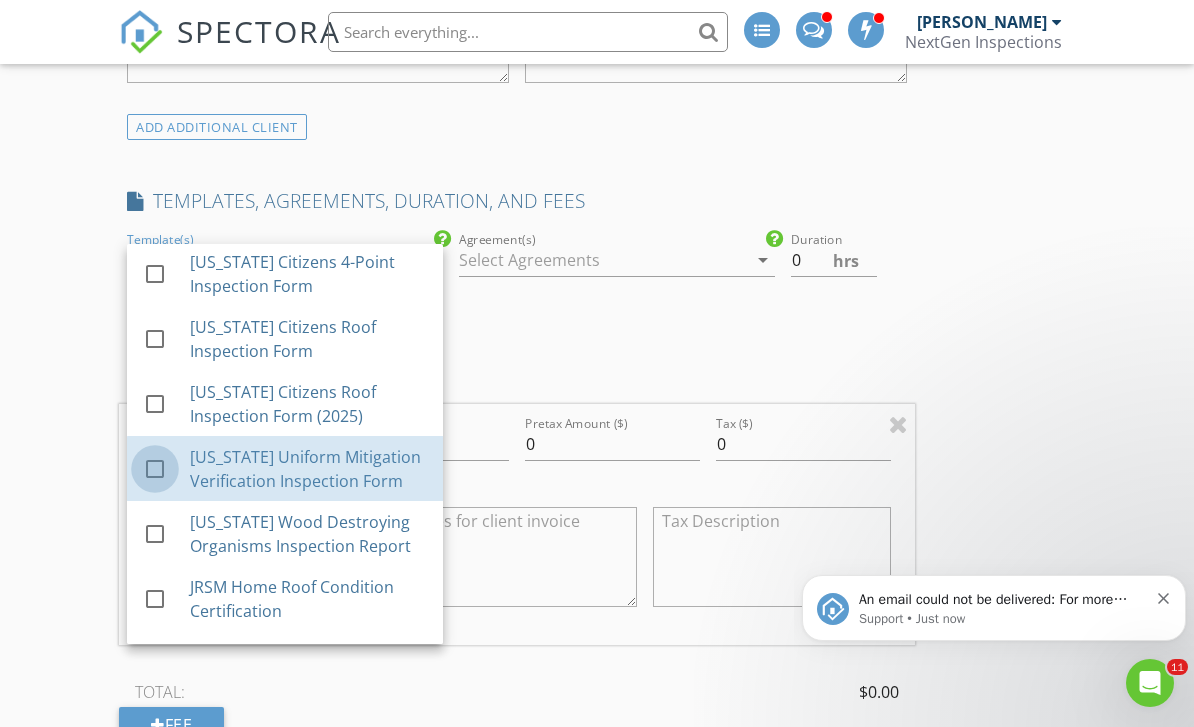 click at bounding box center (155, 469) 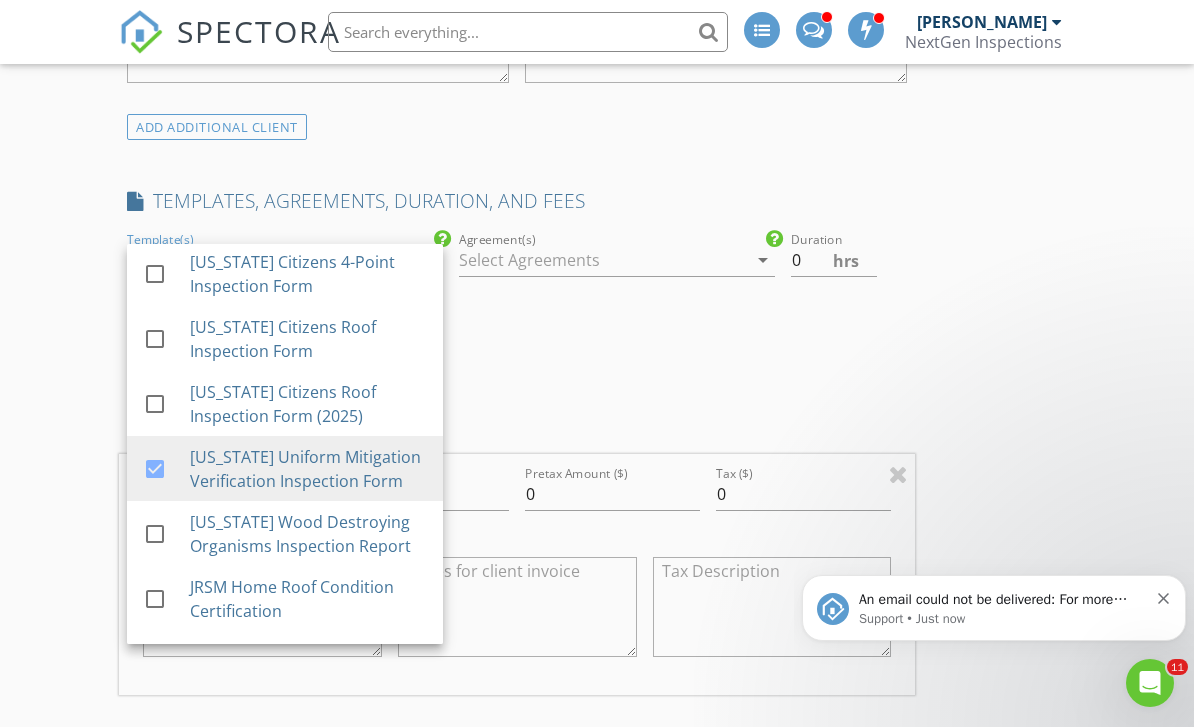 click on "New Inspection
INSPECTOR(S)
check_box_outline_blank   Curtis Antoine     check_box   Brennen Schmick   PRIMARY   check_box_outline_blank   Wismy Cadet     check_box_outline_blank   Nicholas Bowers     check_box_outline_blank   David Stanier     check_box_outline_blank   Wayne Johnson     Brennen Schmick arrow_drop_down   check_box_outline_blank Brennen Schmick specifically requested
Date/Time
06/24/2025 9:30 AM
Location
Address Search       Address 521 NW 19th Ave   Unit   City Ocala   State FL   Zip 34475   County Marion     Square Feet 1200   Year Built 1973   Foundation arrow_drop_down     Brennen Schmick     0.0 miles     (a few seconds)
client
check_box Enable Client CC email for this inspection   Client Search     check_box_outline_blank Client is a Company/Organization     First Name Darrell   Last Name Warren   Email darrellwarren@ymail.com" at bounding box center [597, 728] 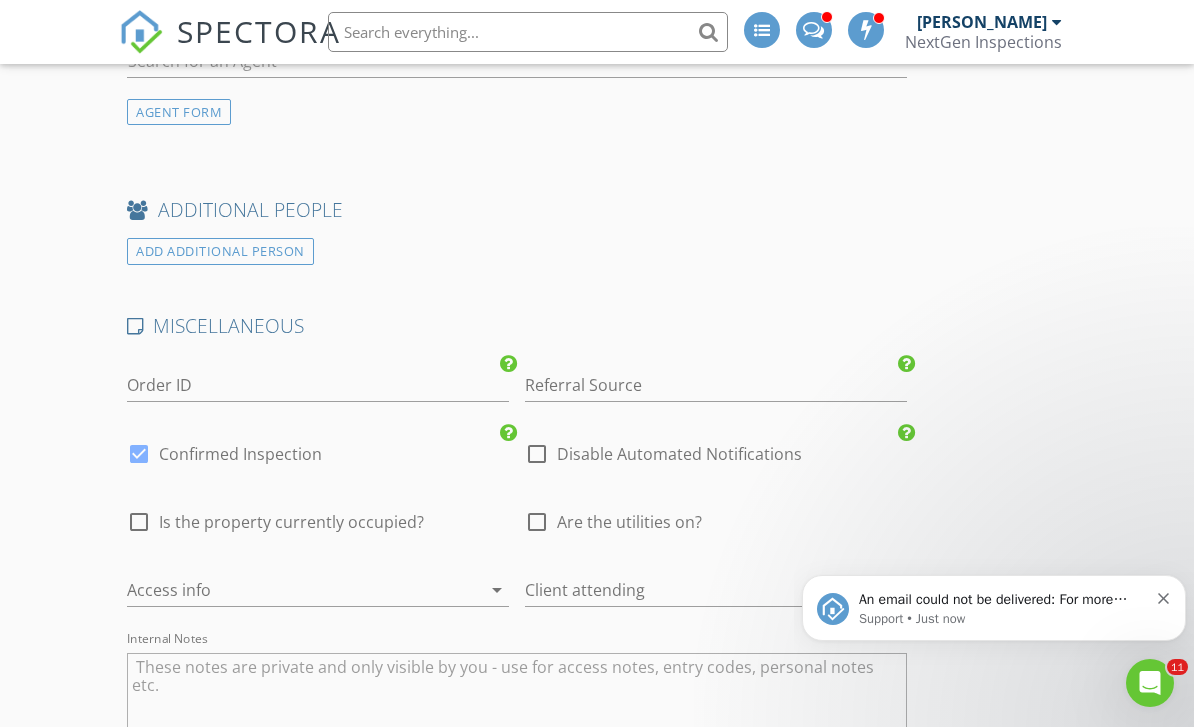 scroll, scrollTop: 2965, scrollLeft: 0, axis: vertical 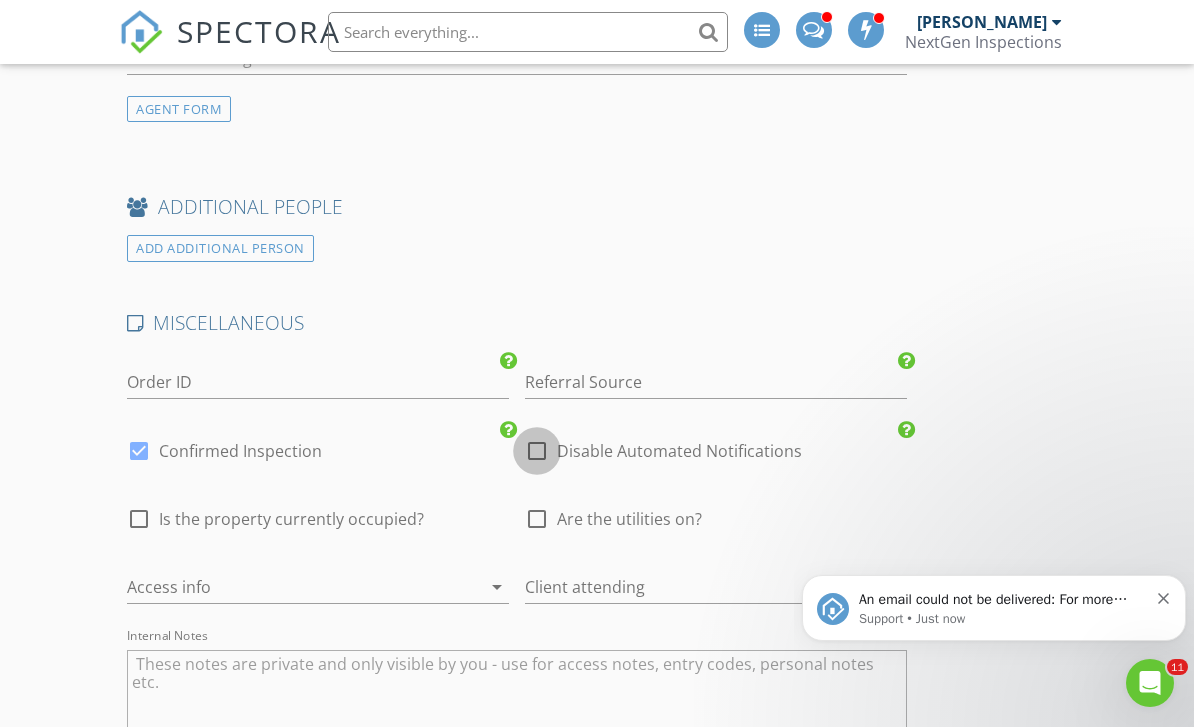 click at bounding box center (537, 451) 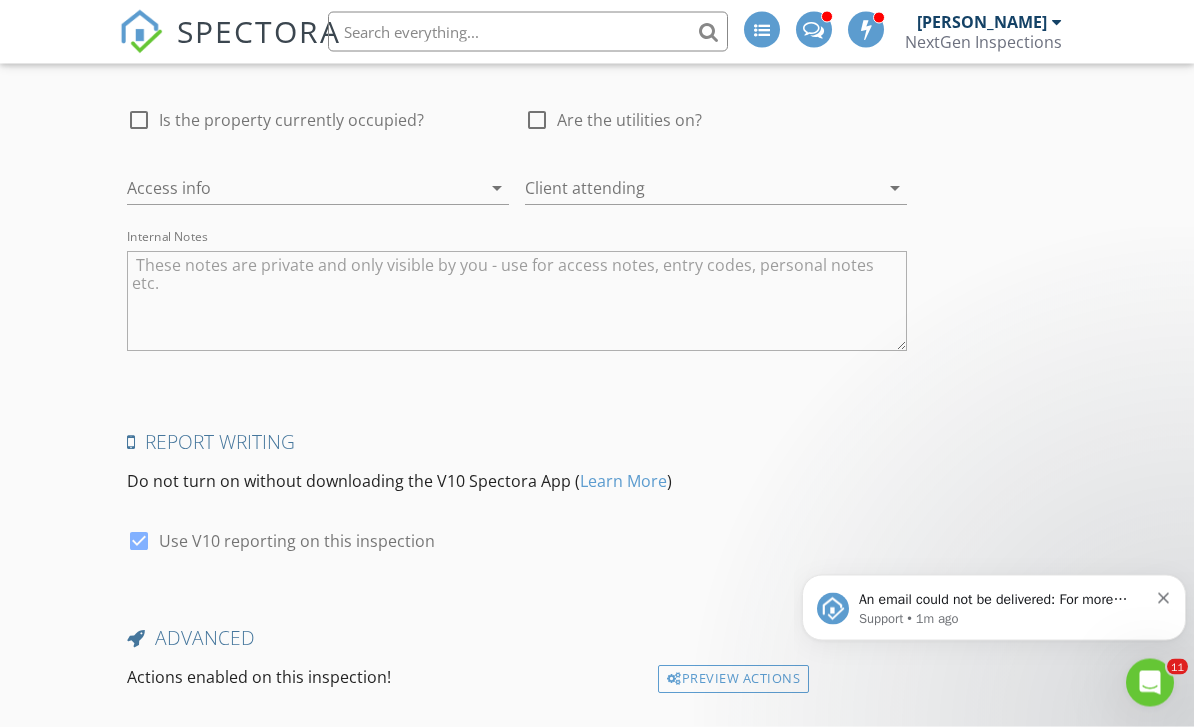 scroll, scrollTop: 3419, scrollLeft: 0, axis: vertical 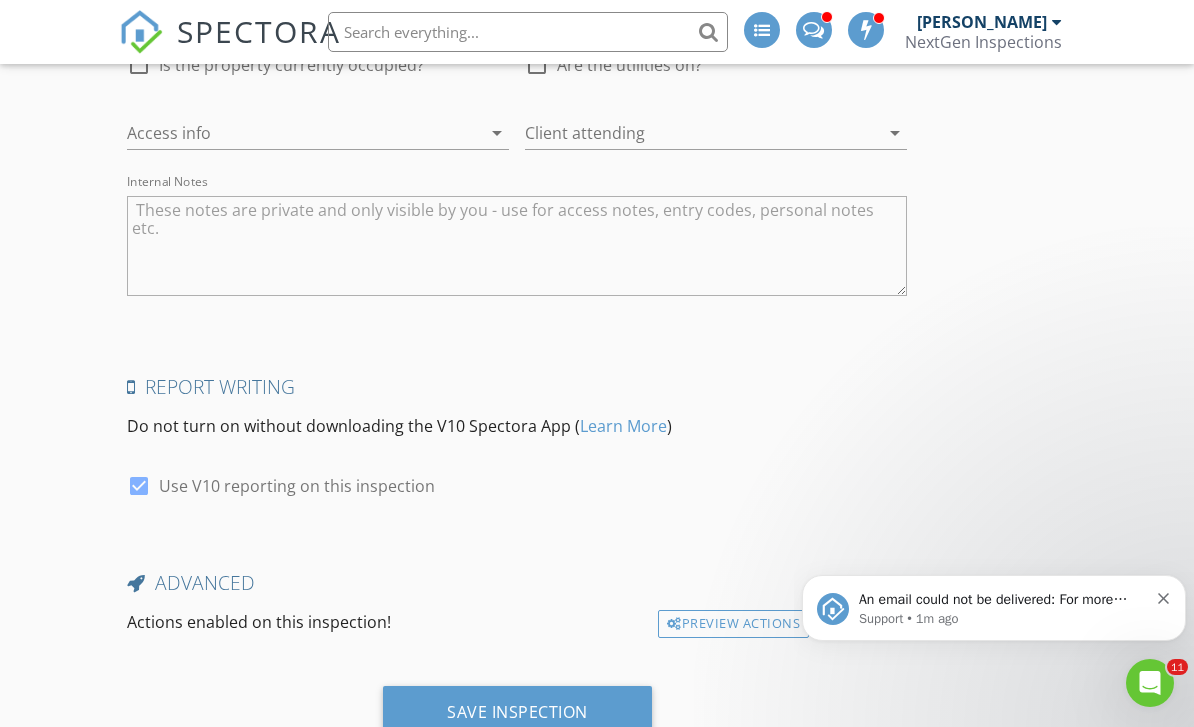 click on "Save Inspection" at bounding box center (517, 712) 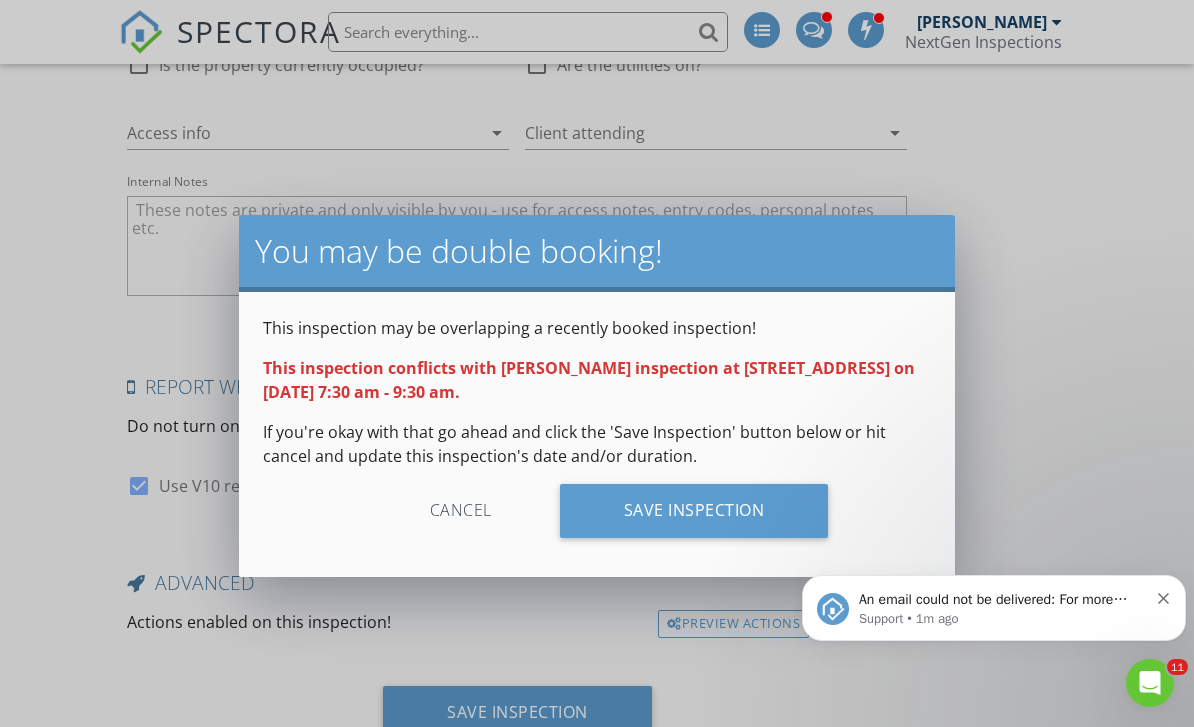 click on "Save Inspection" at bounding box center [694, 511] 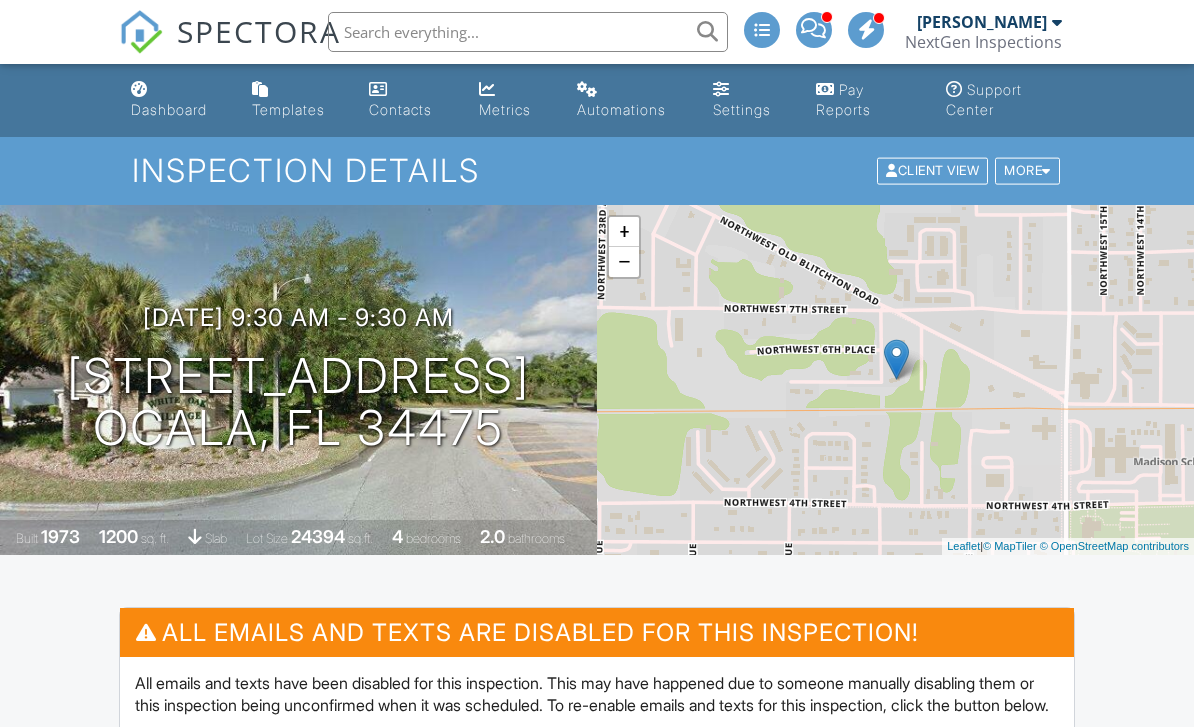 scroll, scrollTop: 269, scrollLeft: 0, axis: vertical 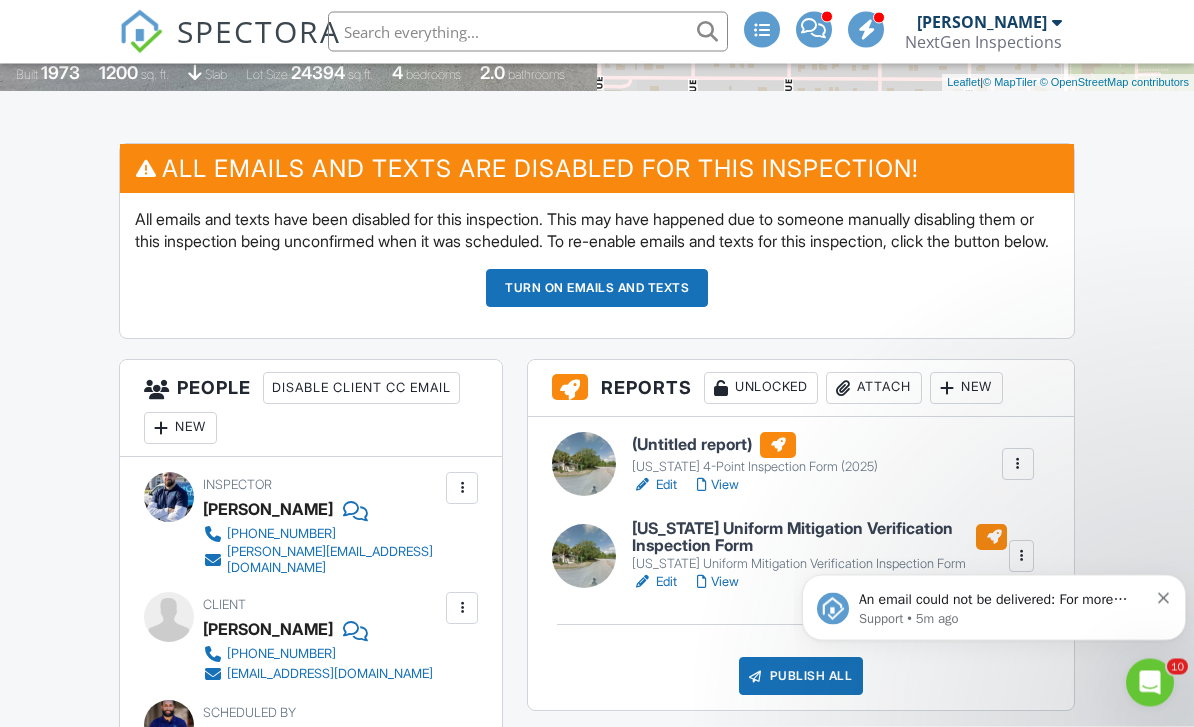 click 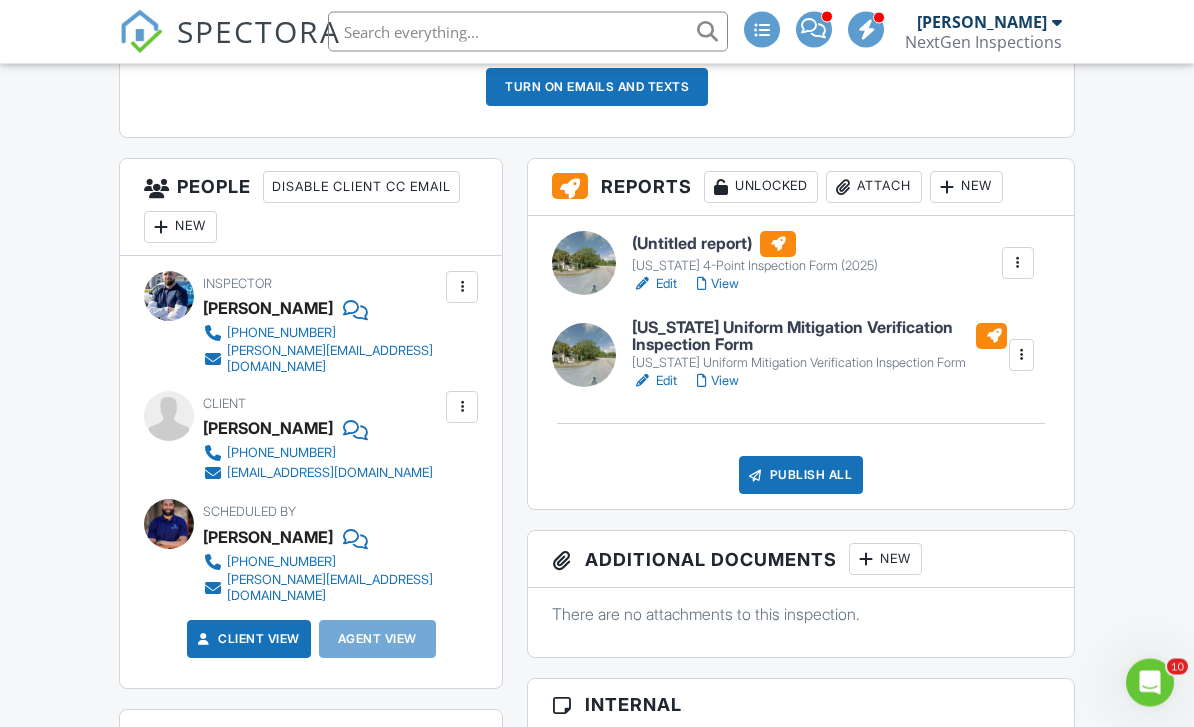 scroll, scrollTop: 665, scrollLeft: 0, axis: vertical 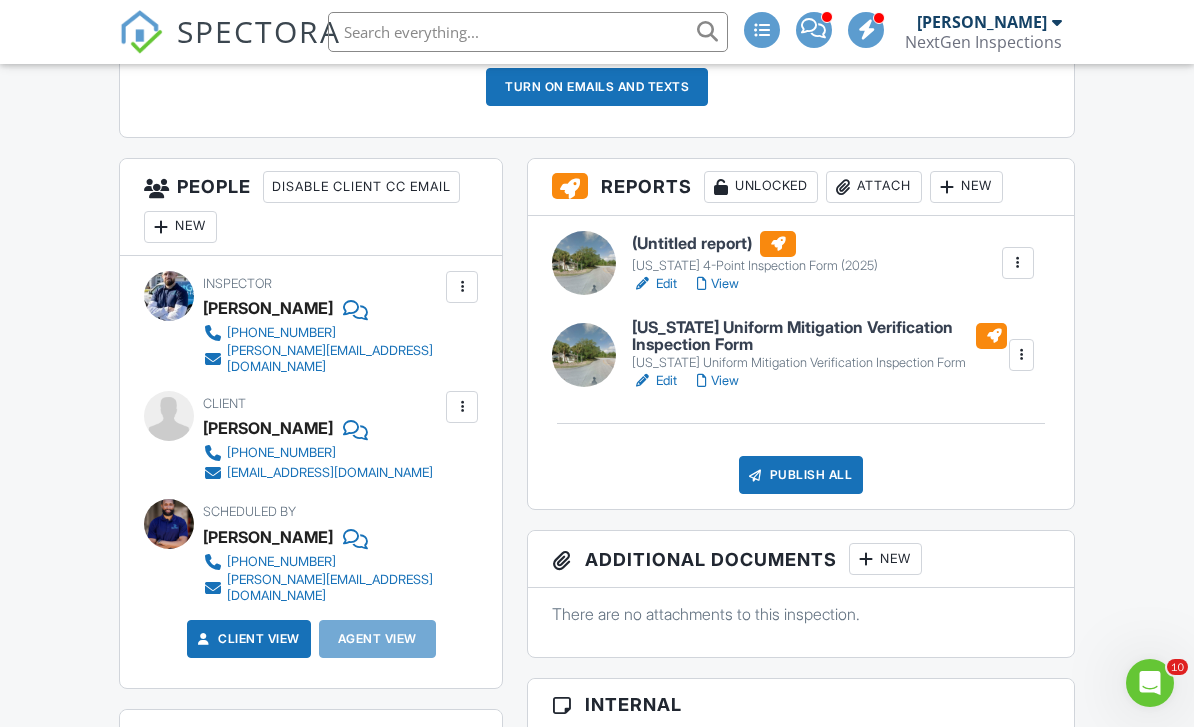 click at bounding box center (462, 407) 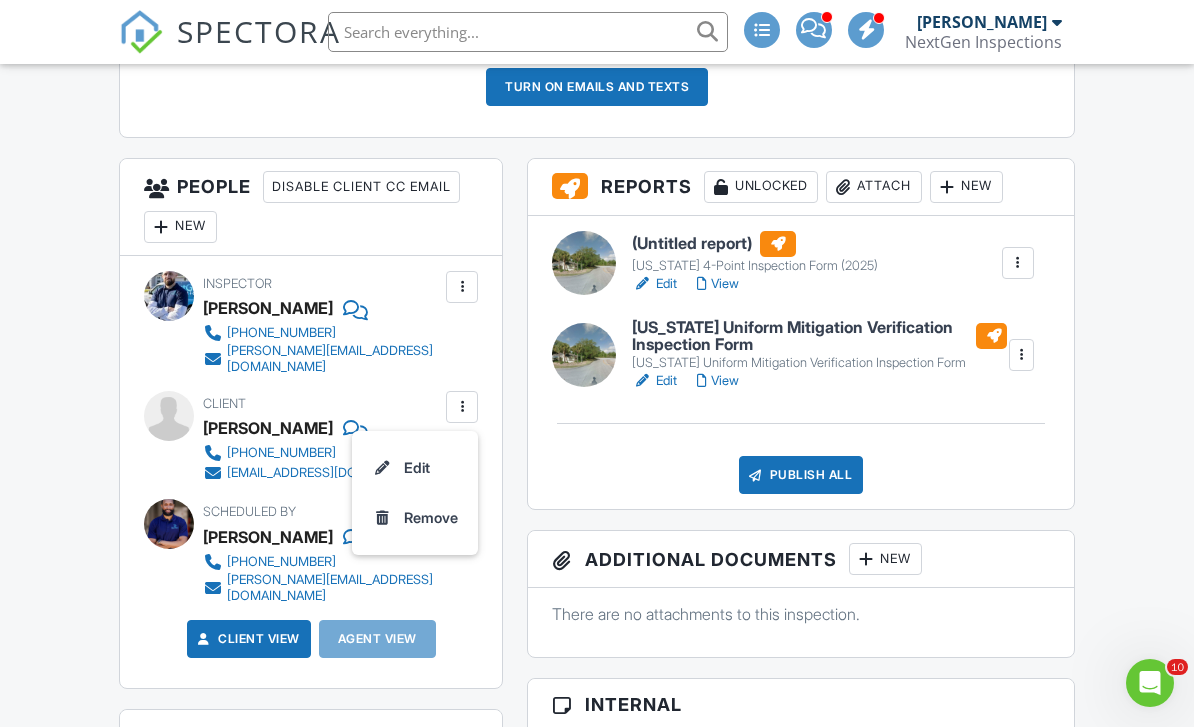 click on "Edit" at bounding box center (415, 468) 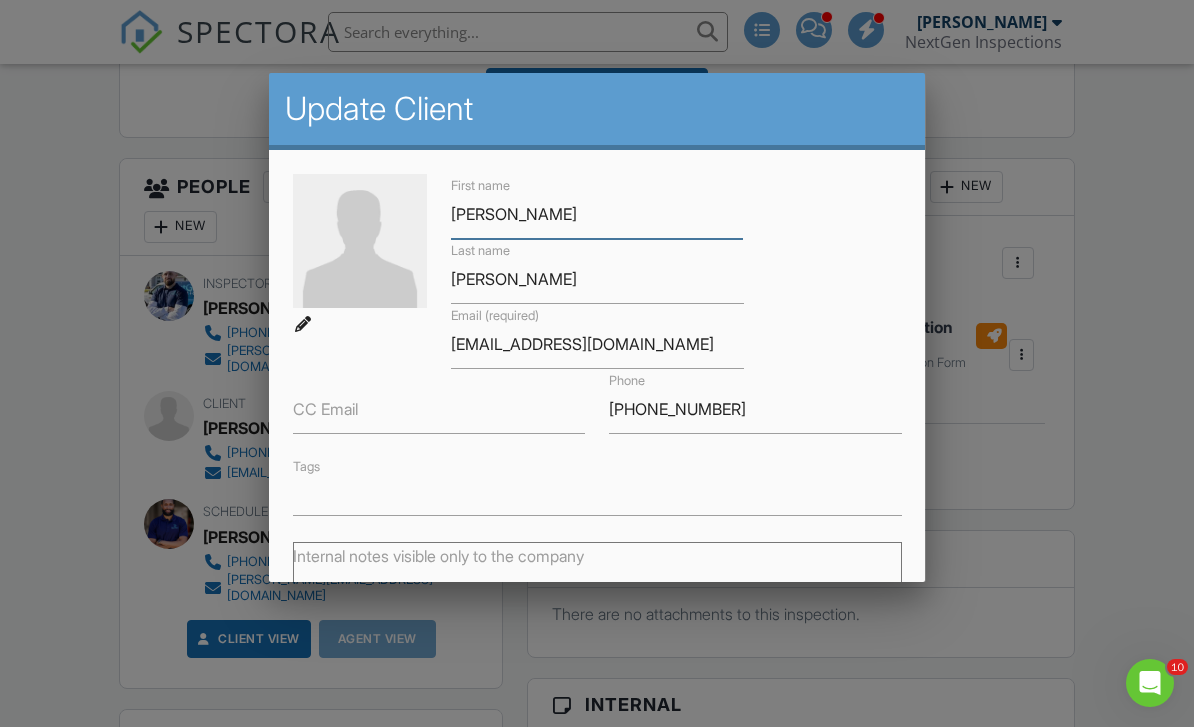 click on "Darrell" at bounding box center [597, 214] 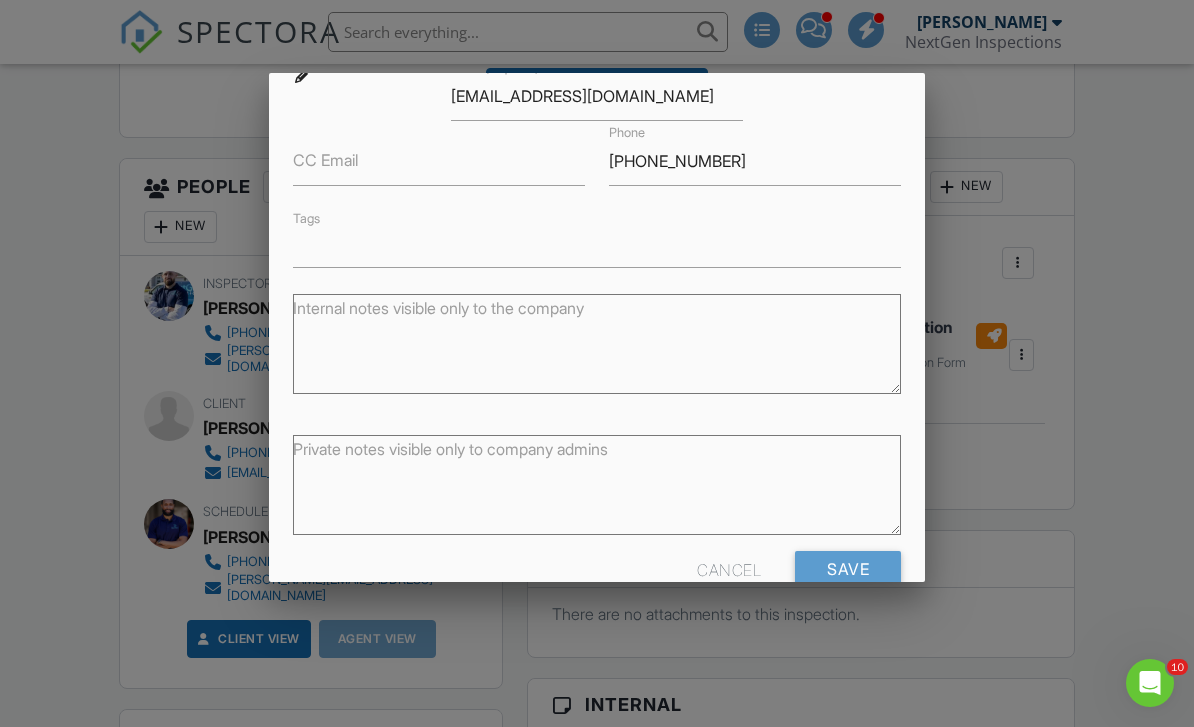 scroll, scrollTop: 246, scrollLeft: 0, axis: vertical 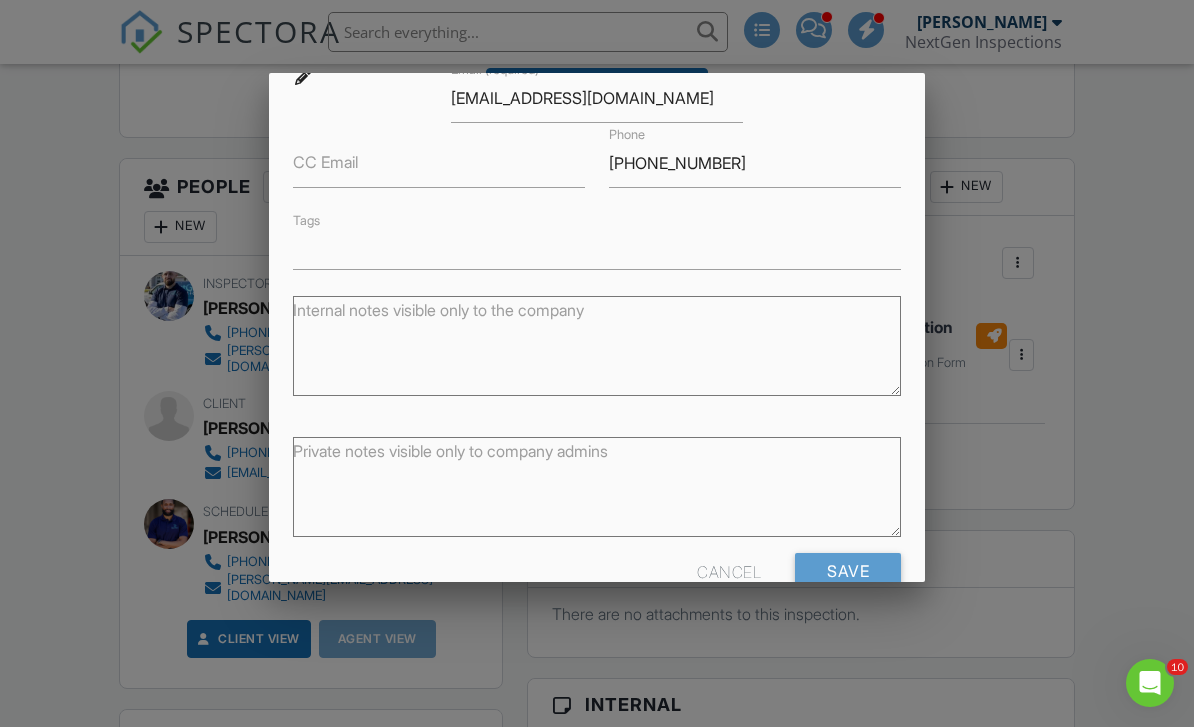 type on "Daryl" 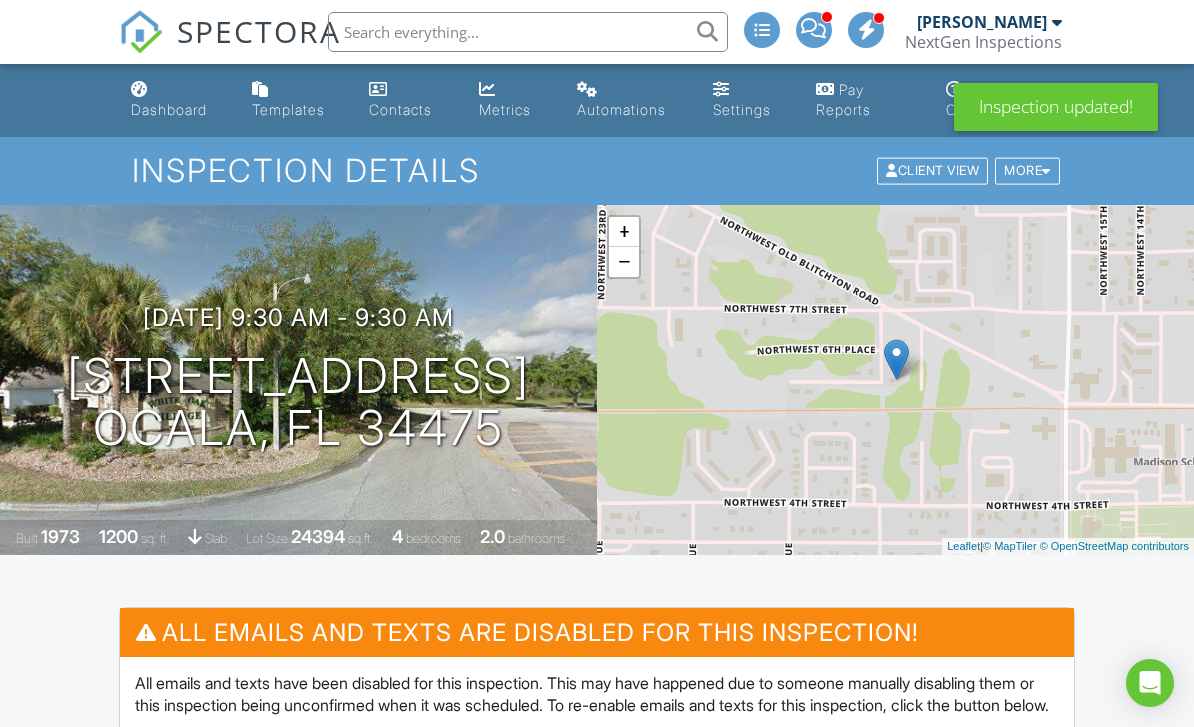 scroll, scrollTop: 0, scrollLeft: 0, axis: both 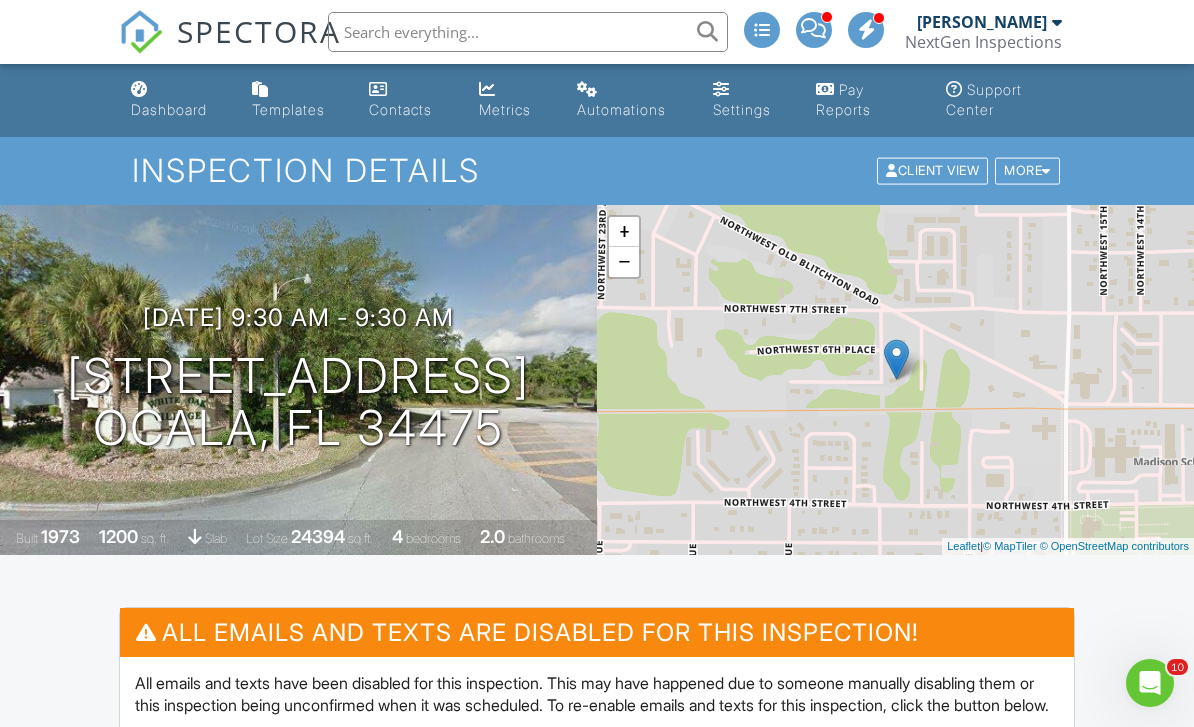 click on "Dashboard" at bounding box center [169, 109] 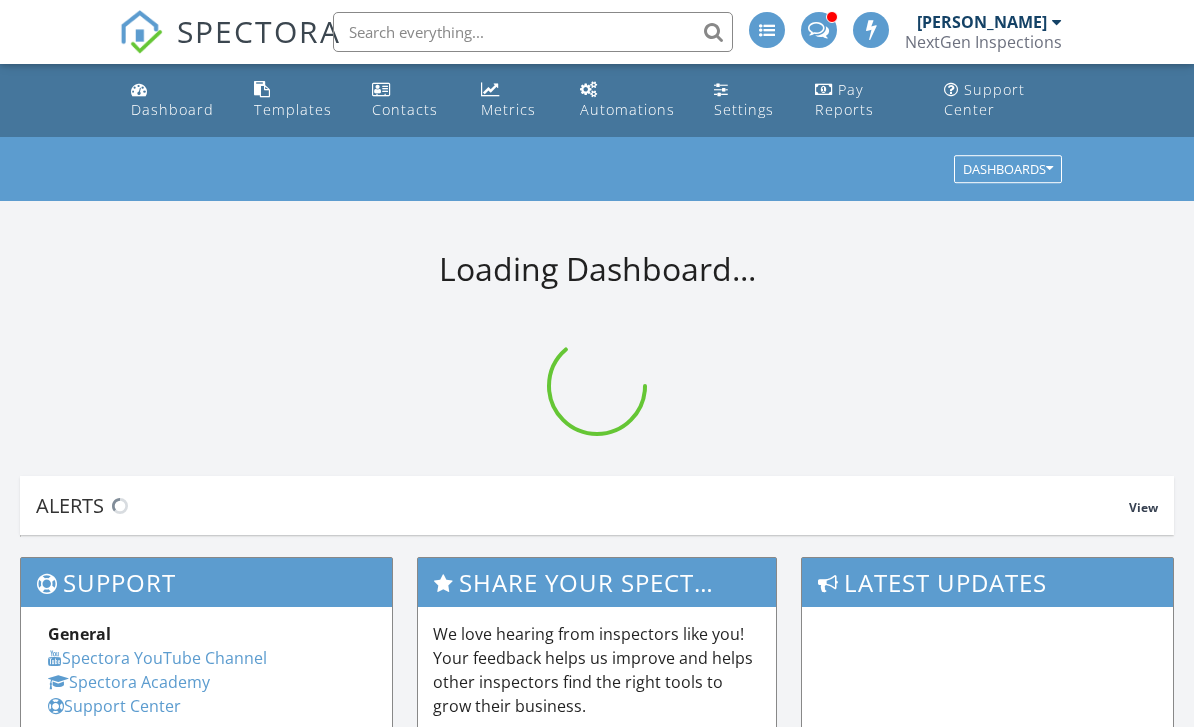 scroll, scrollTop: 0, scrollLeft: 0, axis: both 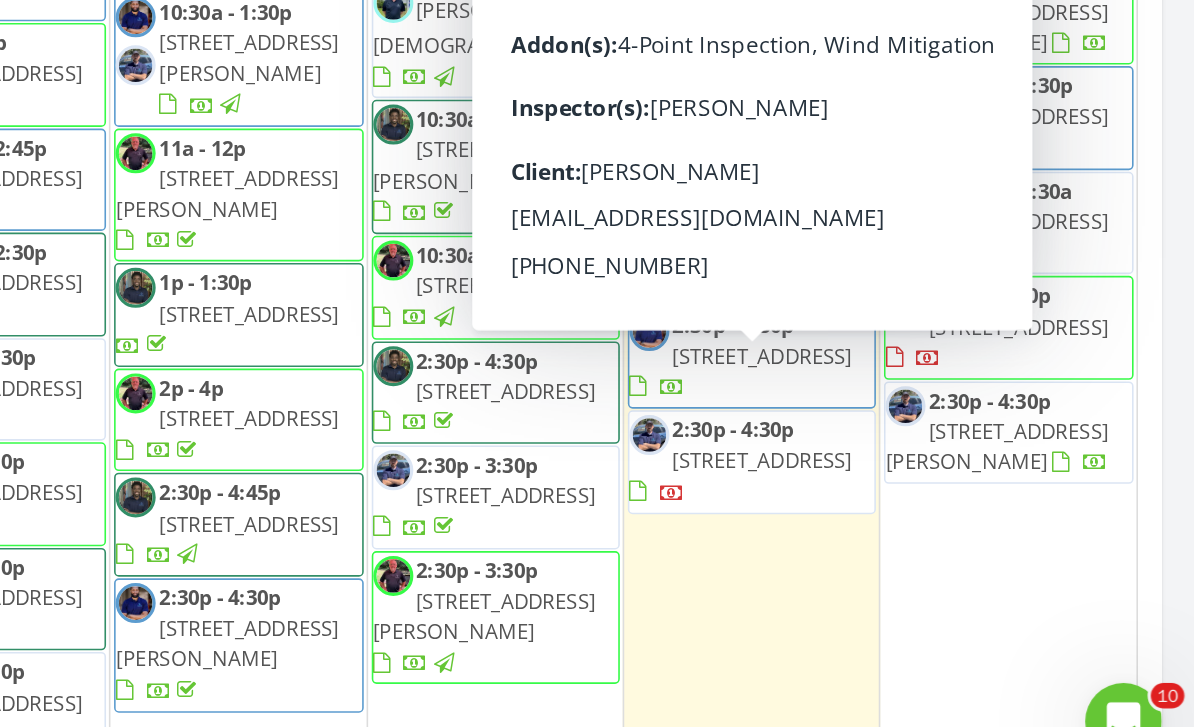 click on "2:30p - 4:30p
[STREET_ADDRESS]" at bounding box center (917, 521) 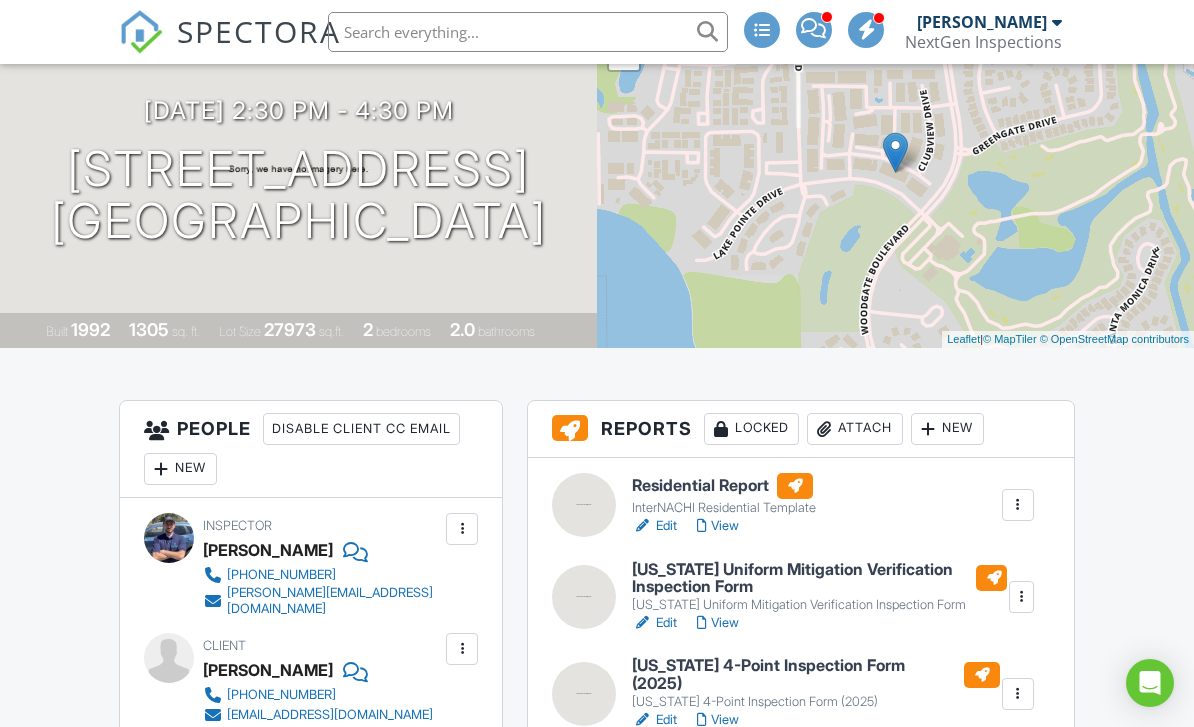 scroll, scrollTop: 454, scrollLeft: 0, axis: vertical 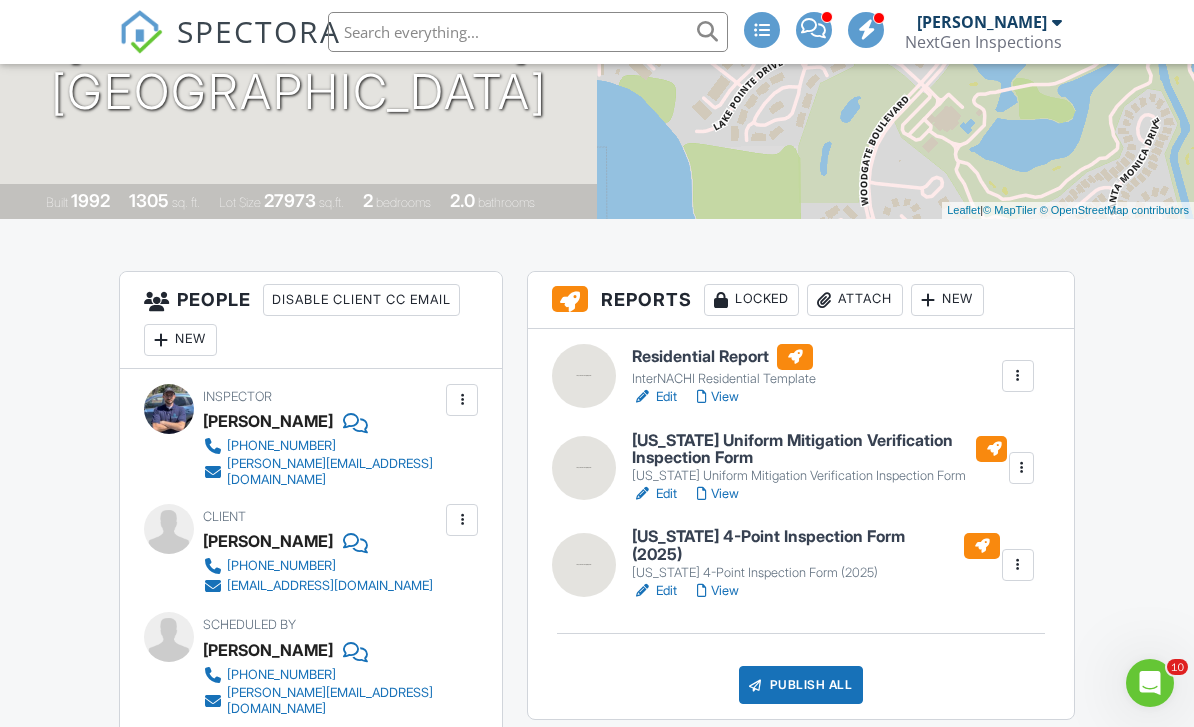 click at bounding box center [161, 340] 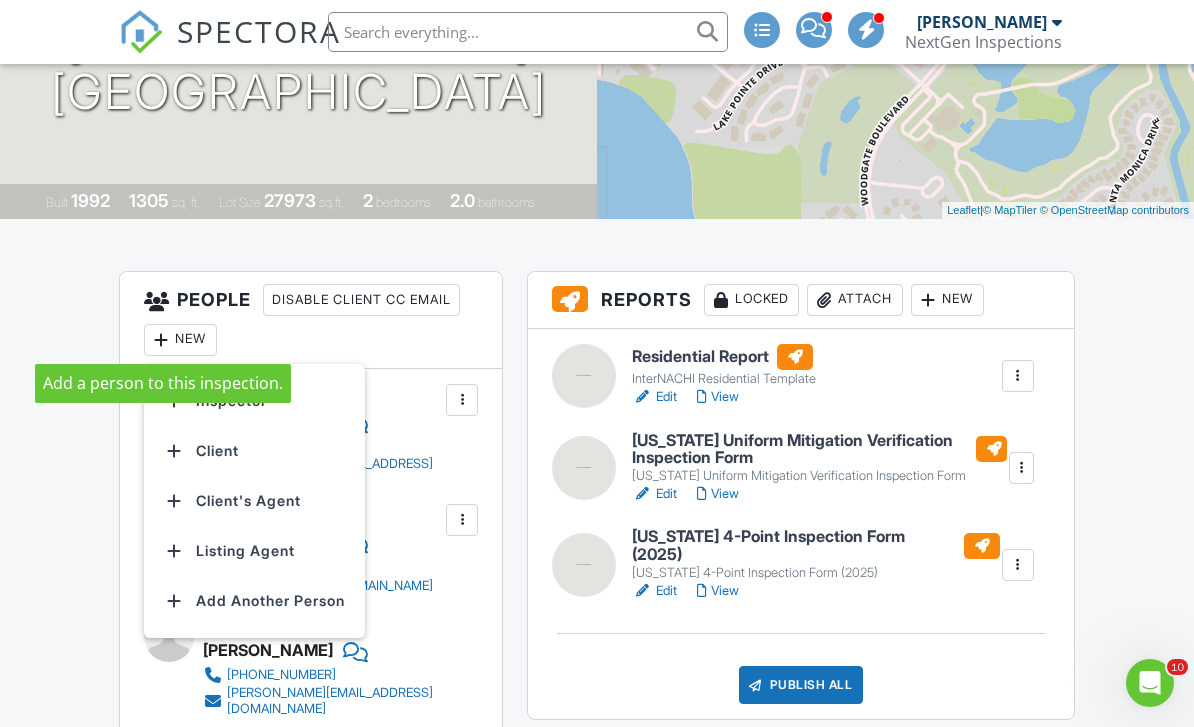click on "Client's Agent" at bounding box center [254, 501] 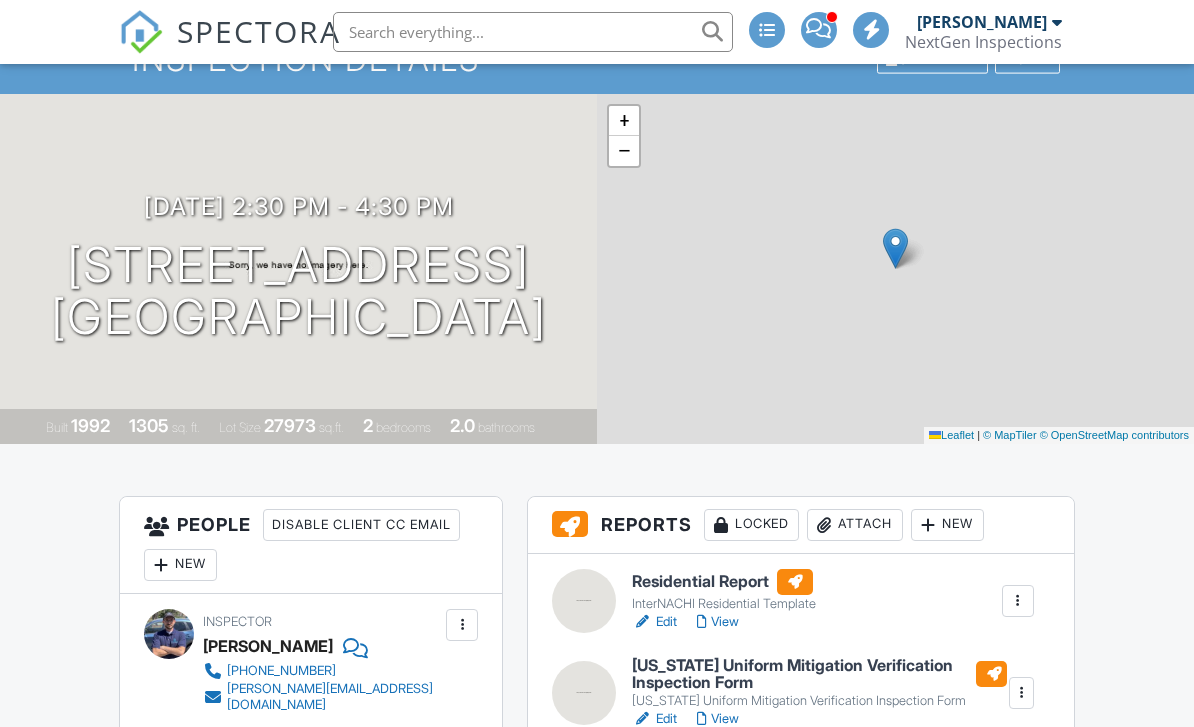 scroll, scrollTop: 243, scrollLeft: 0, axis: vertical 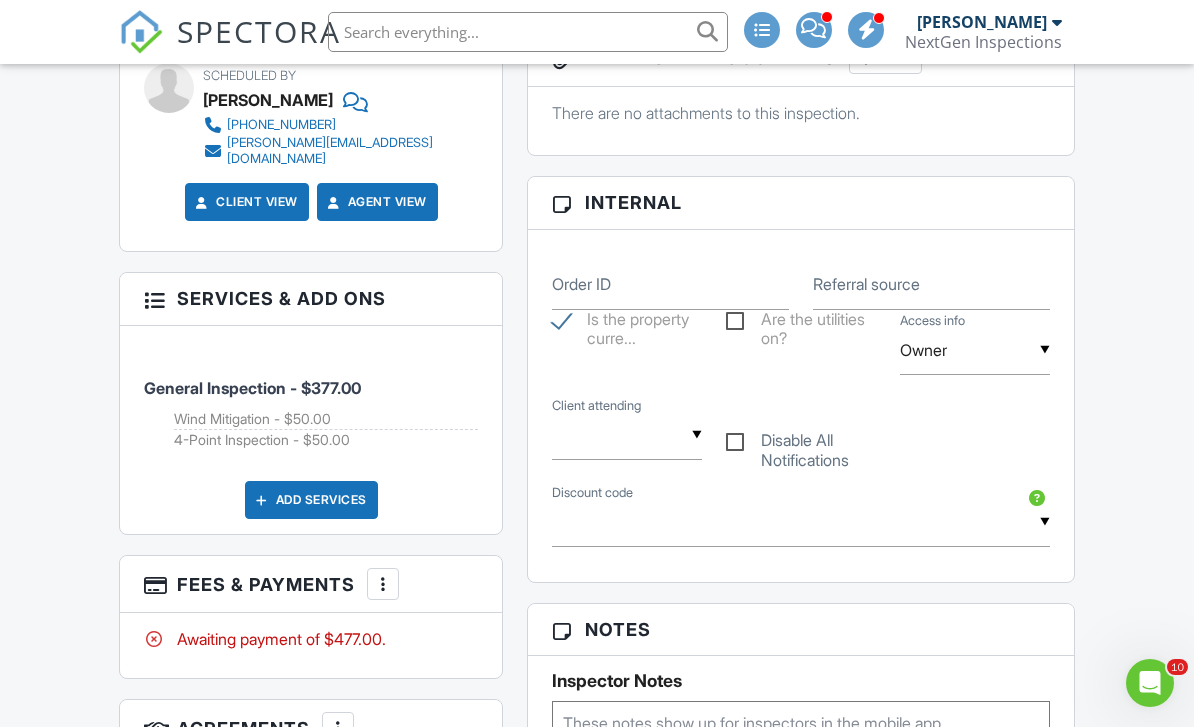 click at bounding box center [383, 584] 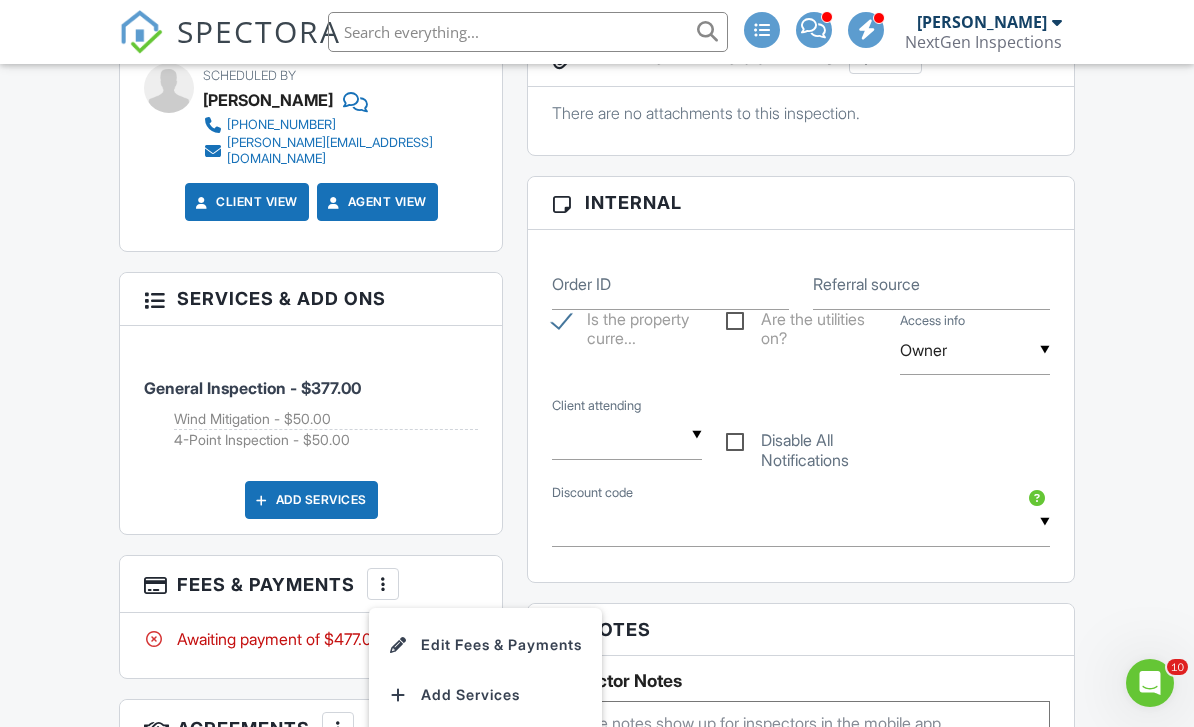 click on "Edit Fees & Payments" at bounding box center [485, 645] 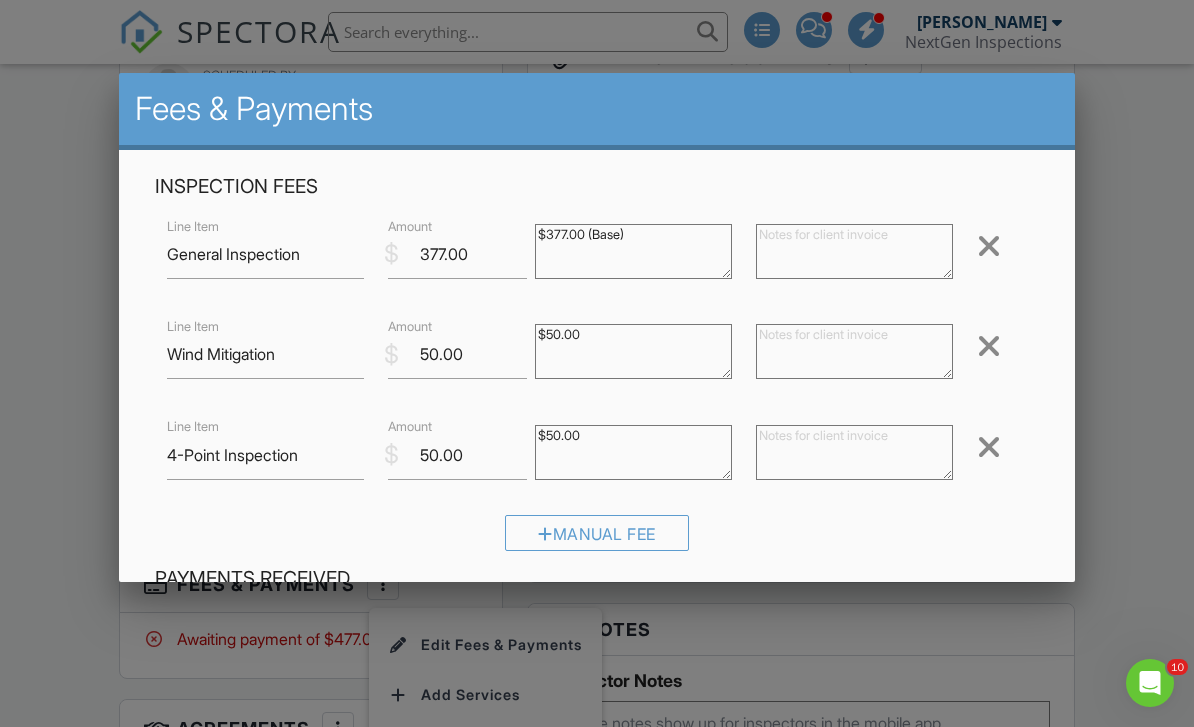 click at bounding box center [989, 447] 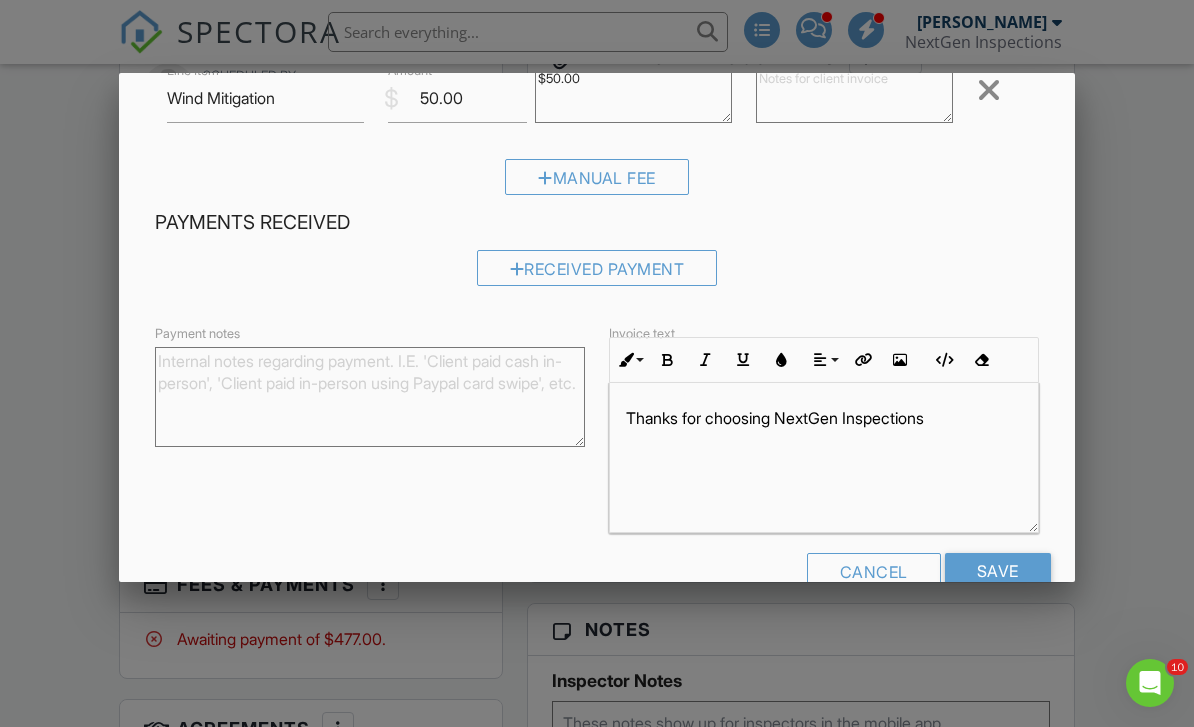 scroll, scrollTop: 255, scrollLeft: 0, axis: vertical 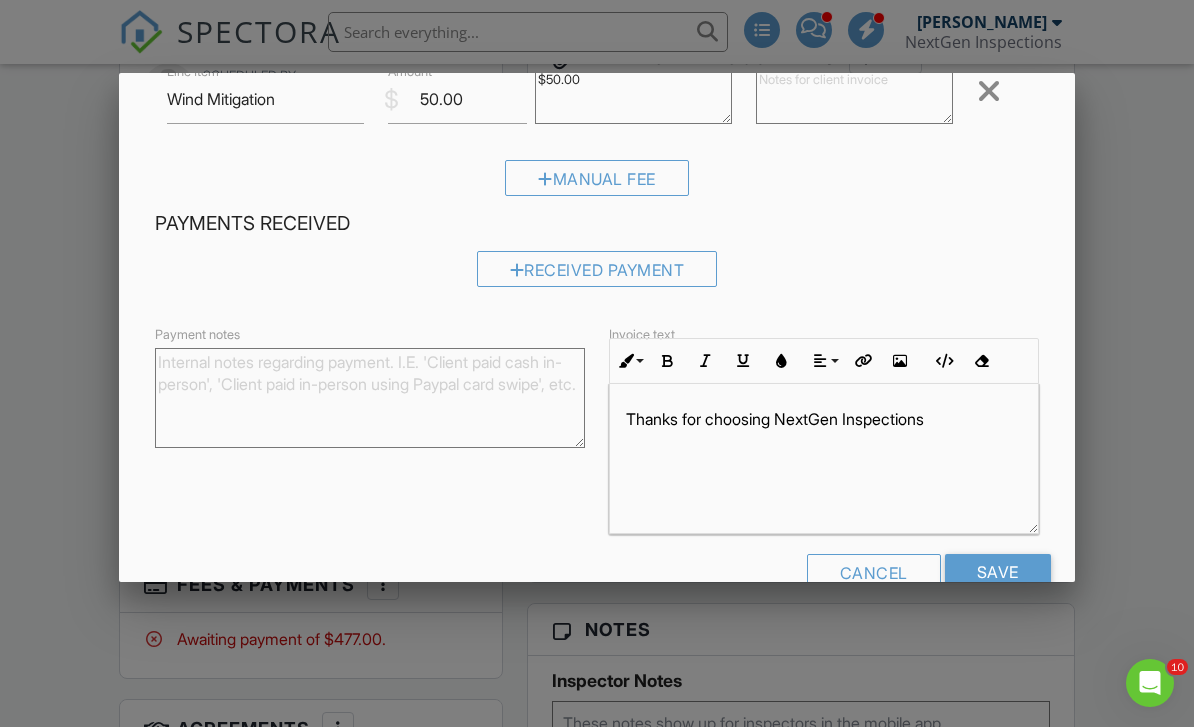 click on "Save" at bounding box center (998, 572) 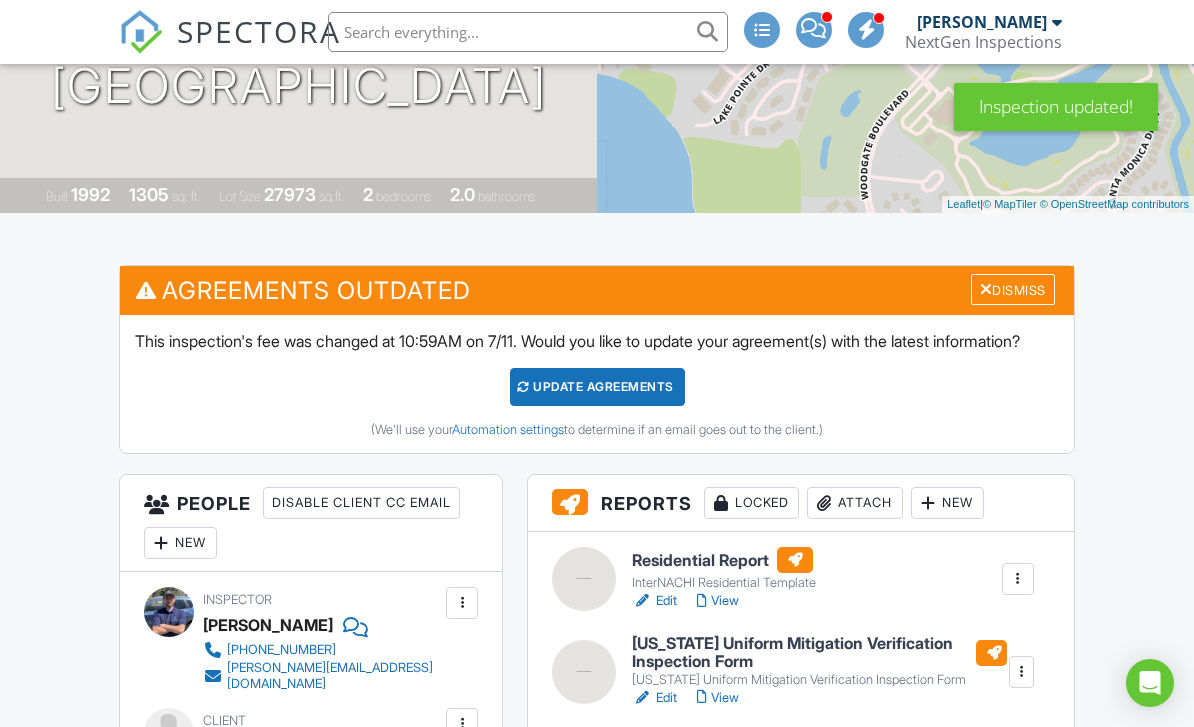 scroll, scrollTop: 342, scrollLeft: 0, axis: vertical 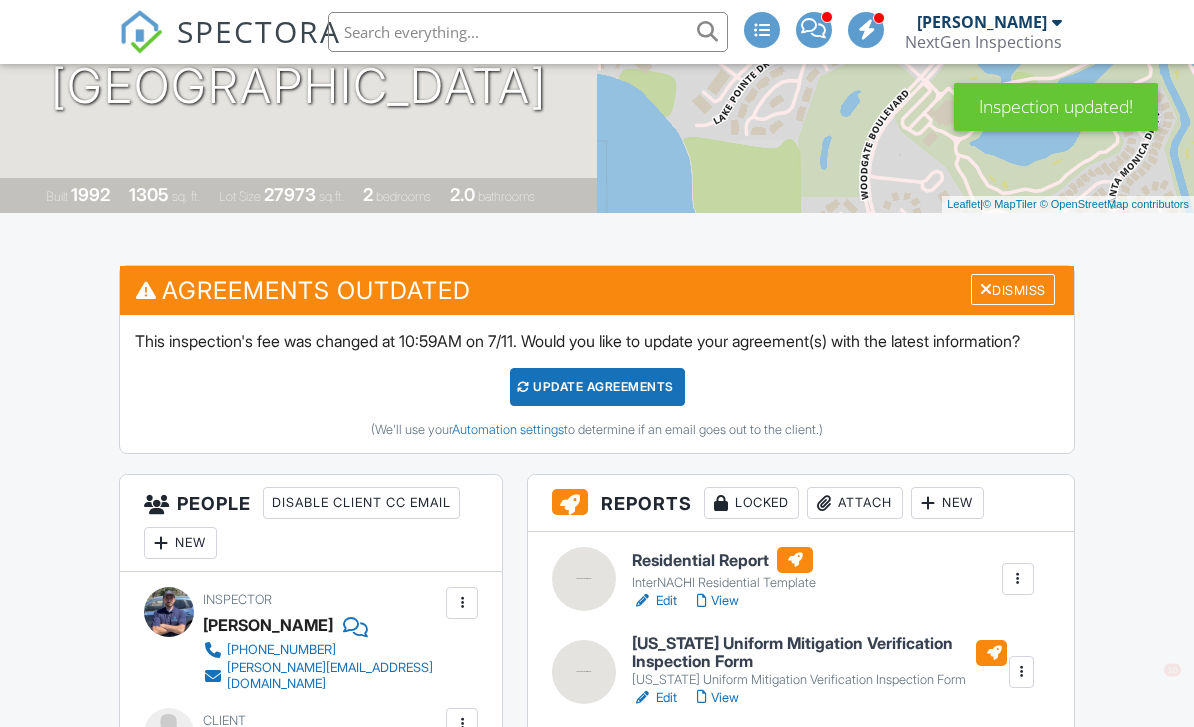 click on "Update Agreements" at bounding box center (597, 387) 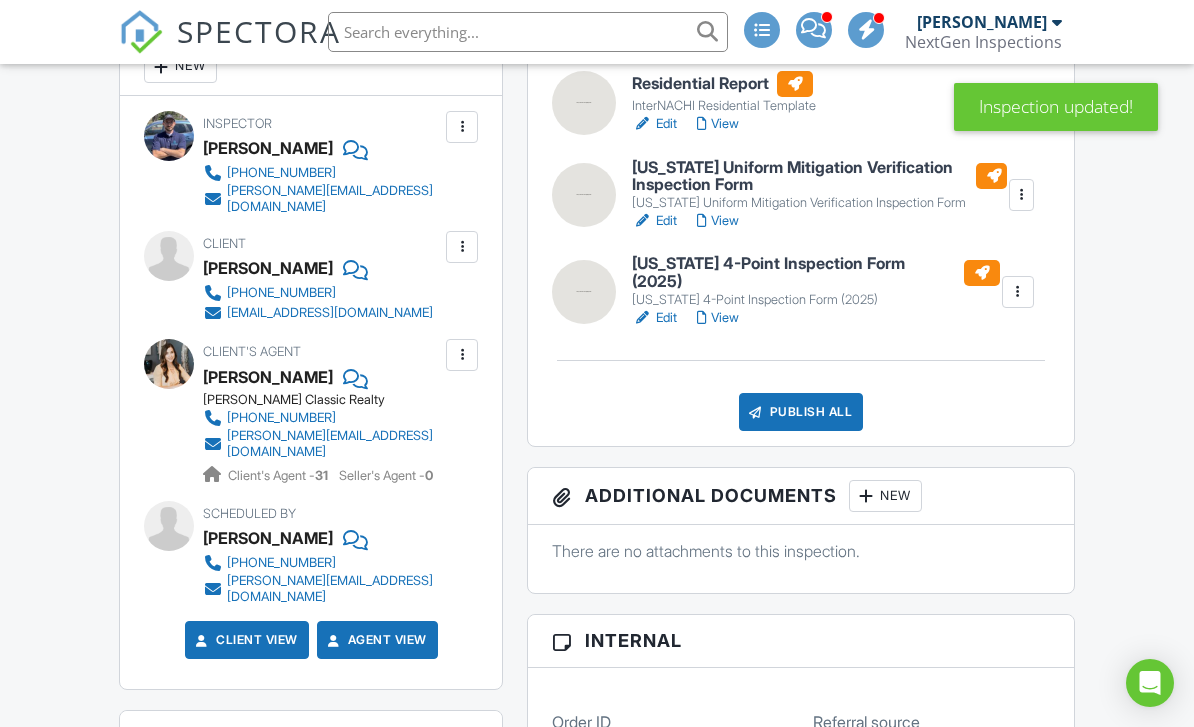 scroll, scrollTop: 609, scrollLeft: 0, axis: vertical 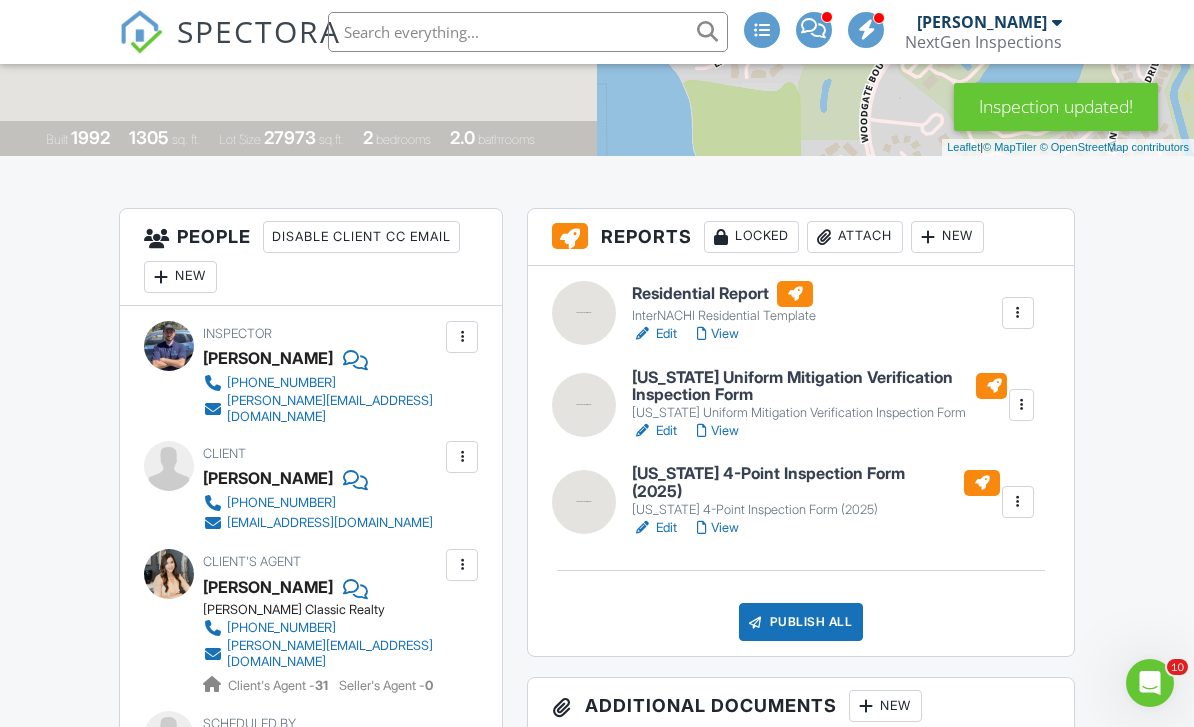 click at bounding box center [1018, 502] 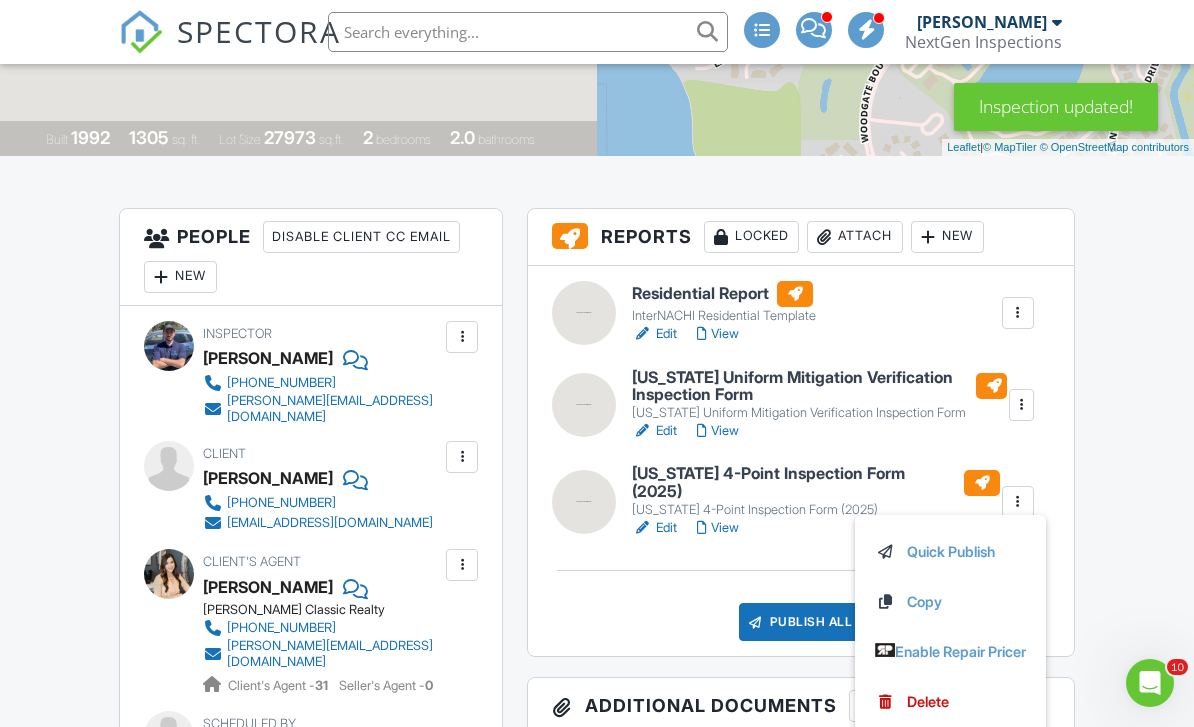 click on "Delete" at bounding box center [950, 702] 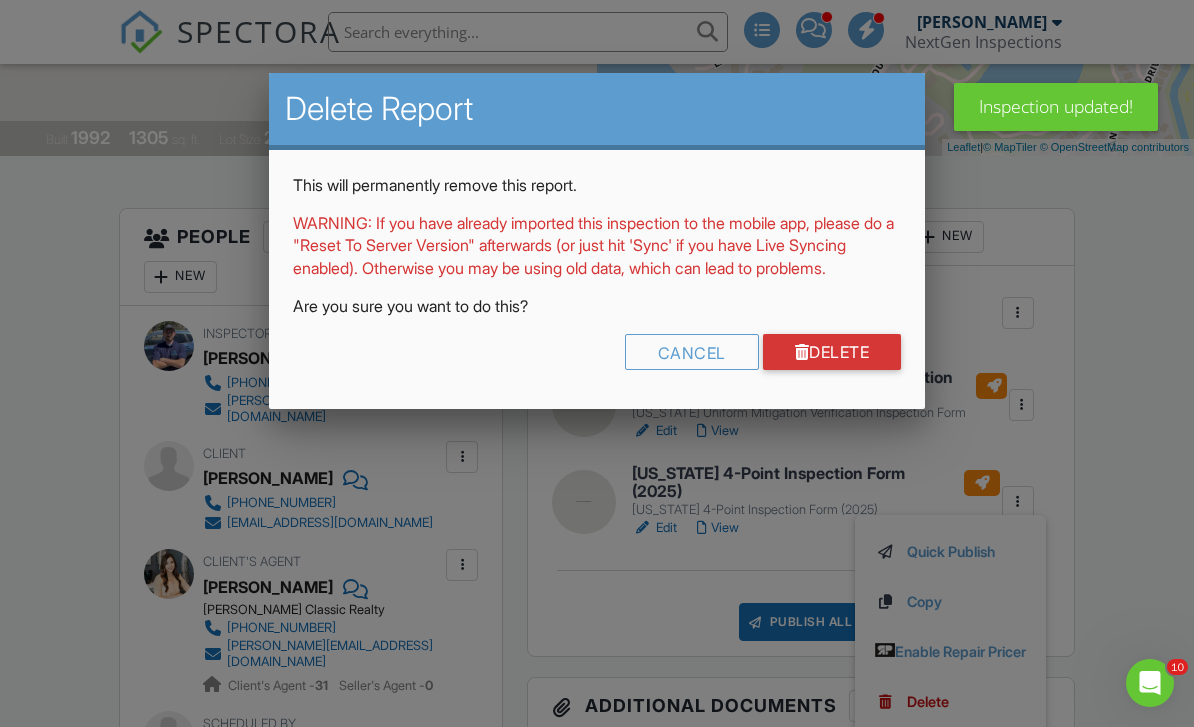 click on "Delete" at bounding box center (832, 352) 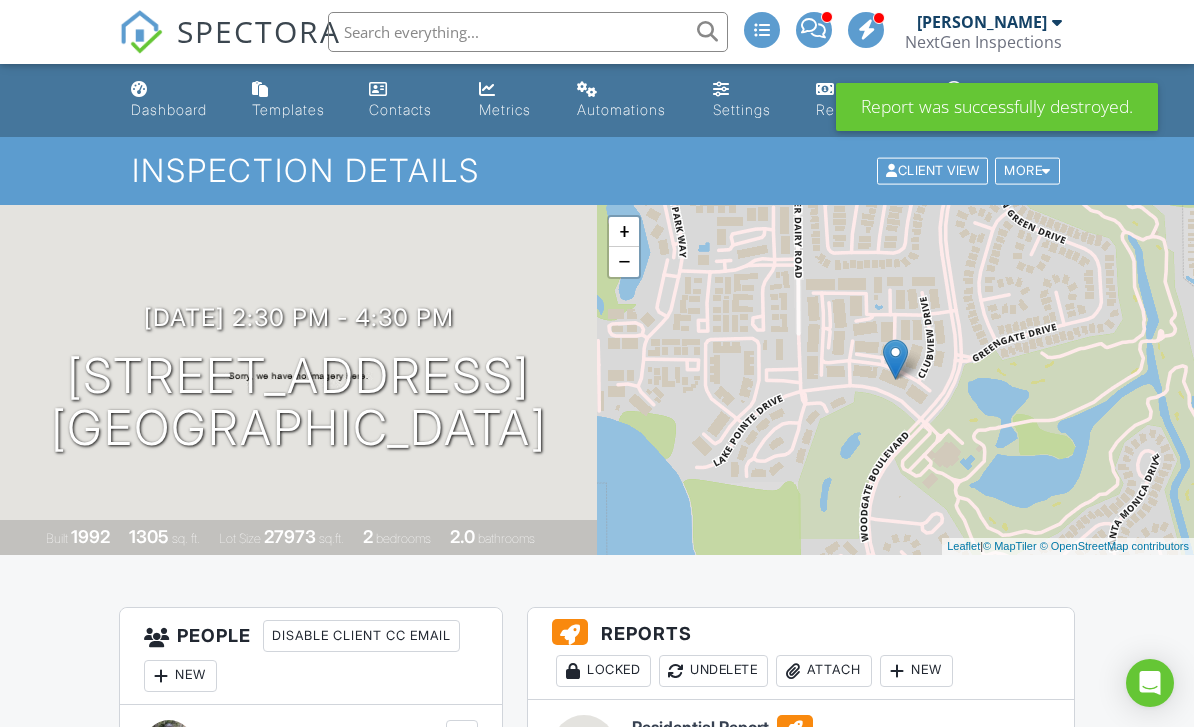 scroll, scrollTop: 23, scrollLeft: 0, axis: vertical 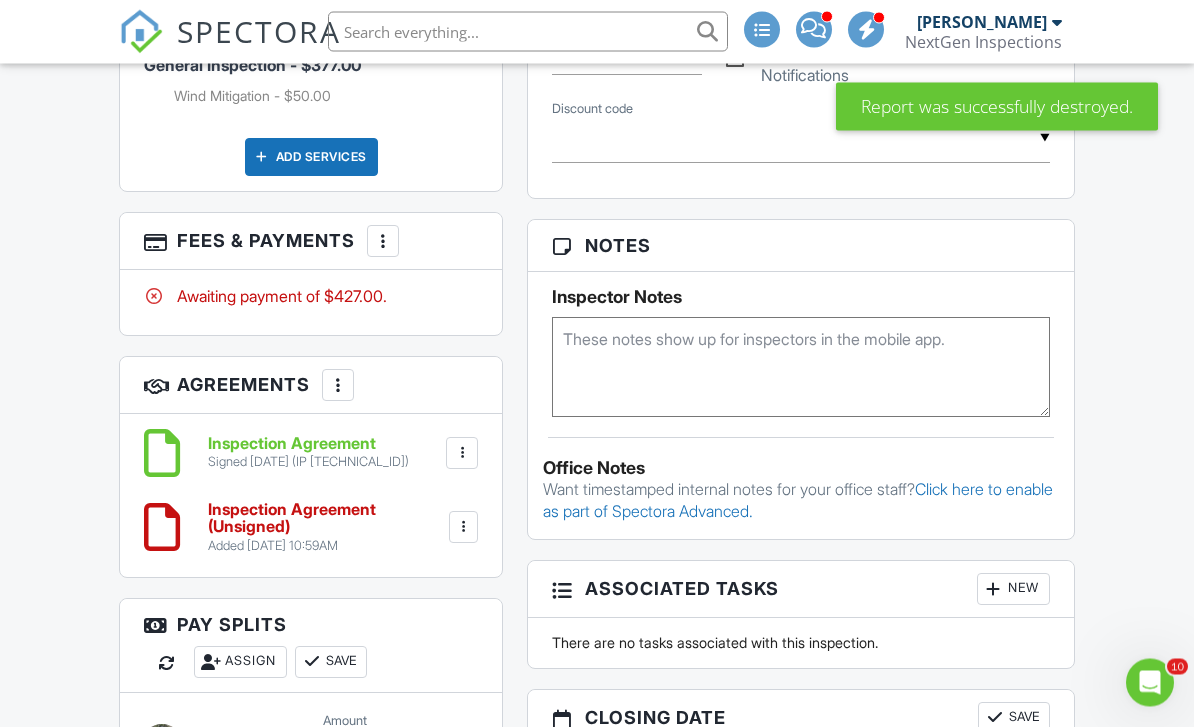 click at bounding box center (462, 454) 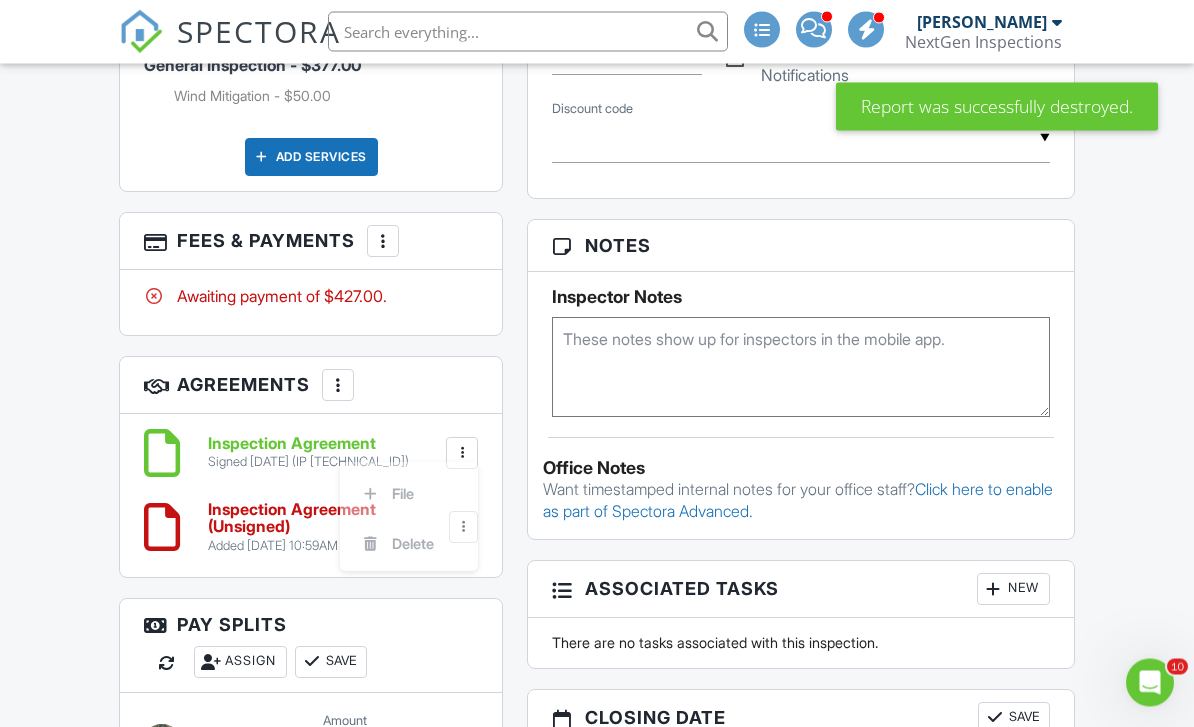 scroll, scrollTop: 1370, scrollLeft: 0, axis: vertical 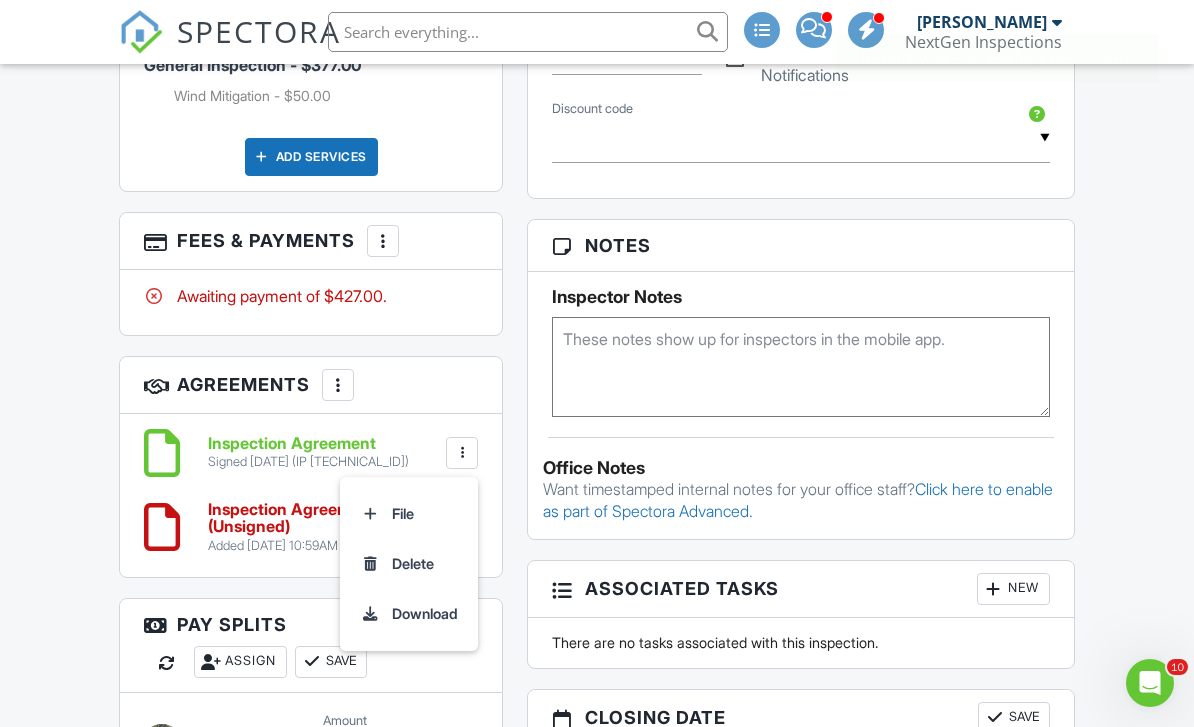 click on "Delete" at bounding box center [409, 564] 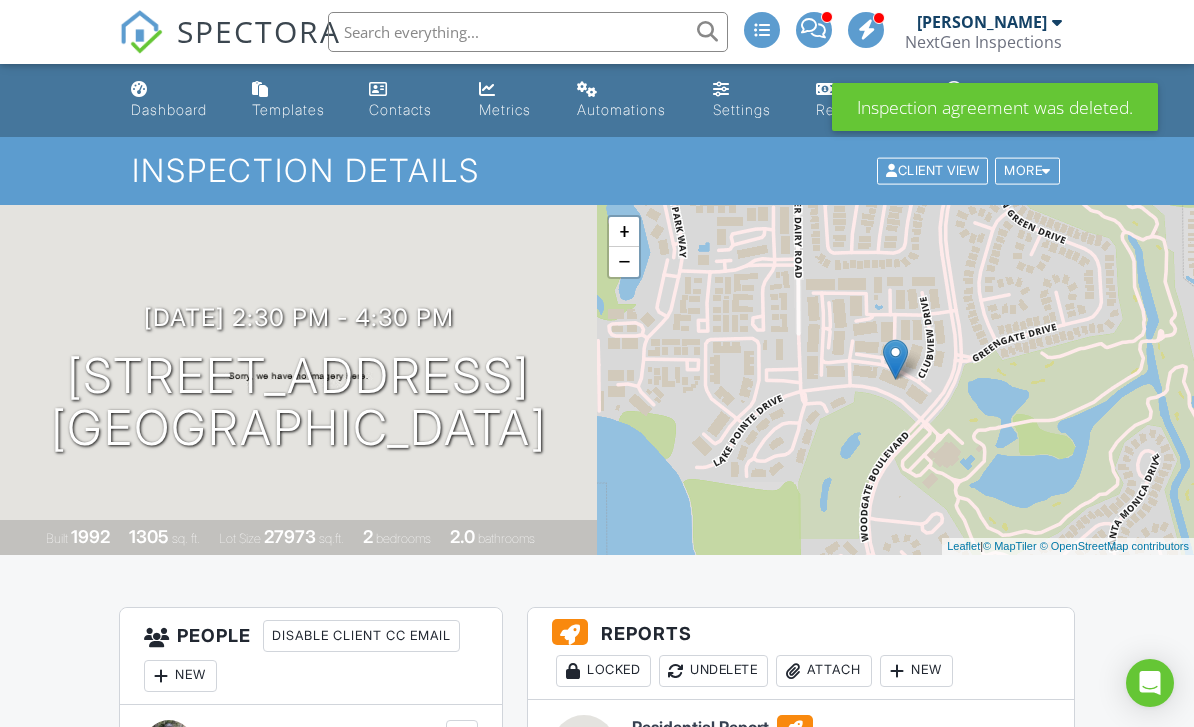 scroll, scrollTop: 0, scrollLeft: 0, axis: both 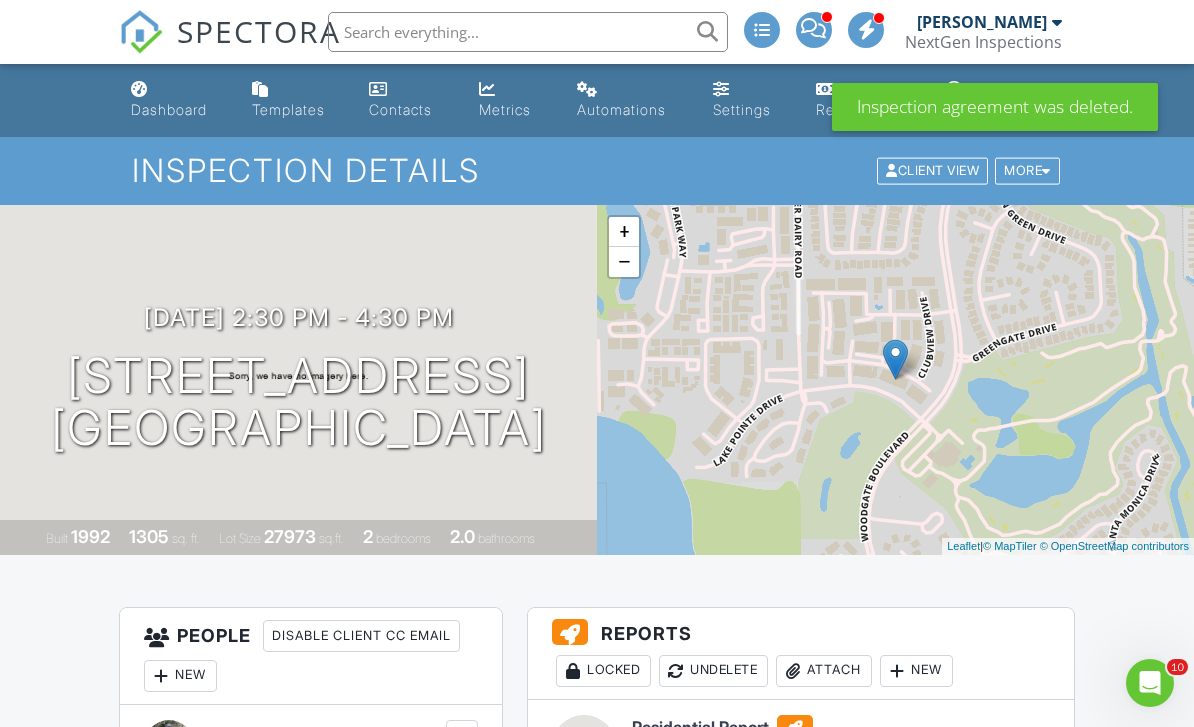 click on "Dashboard" at bounding box center (169, 109) 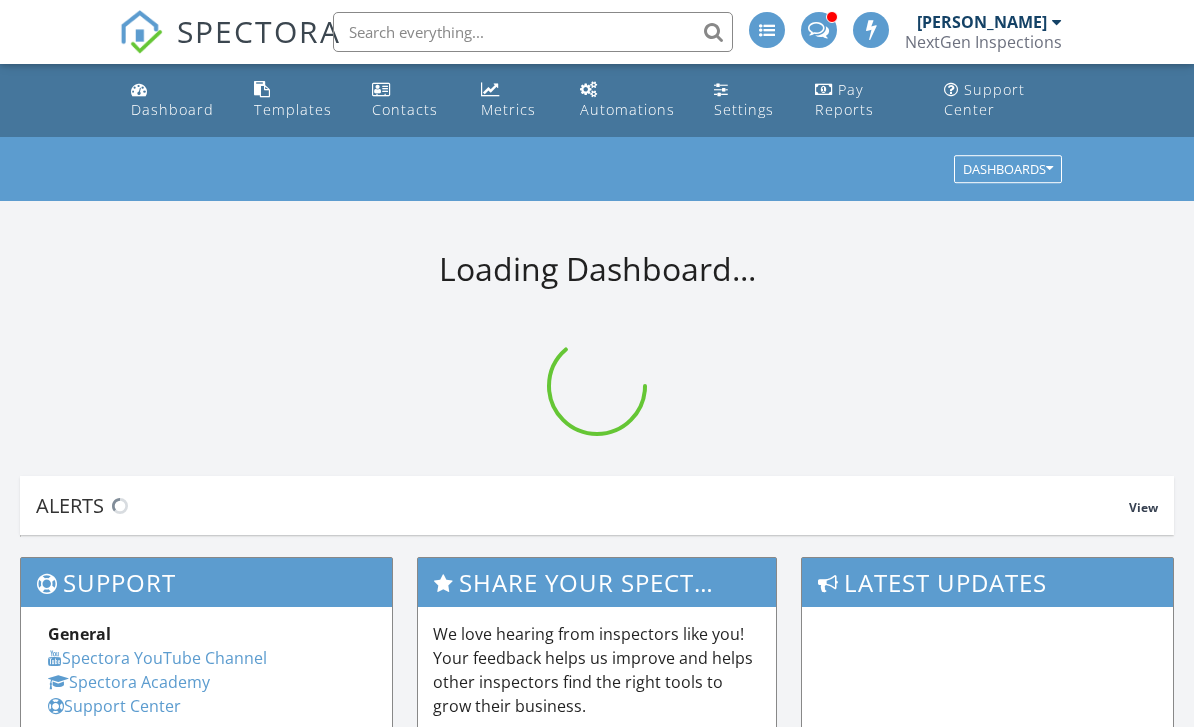 scroll, scrollTop: 0, scrollLeft: 0, axis: both 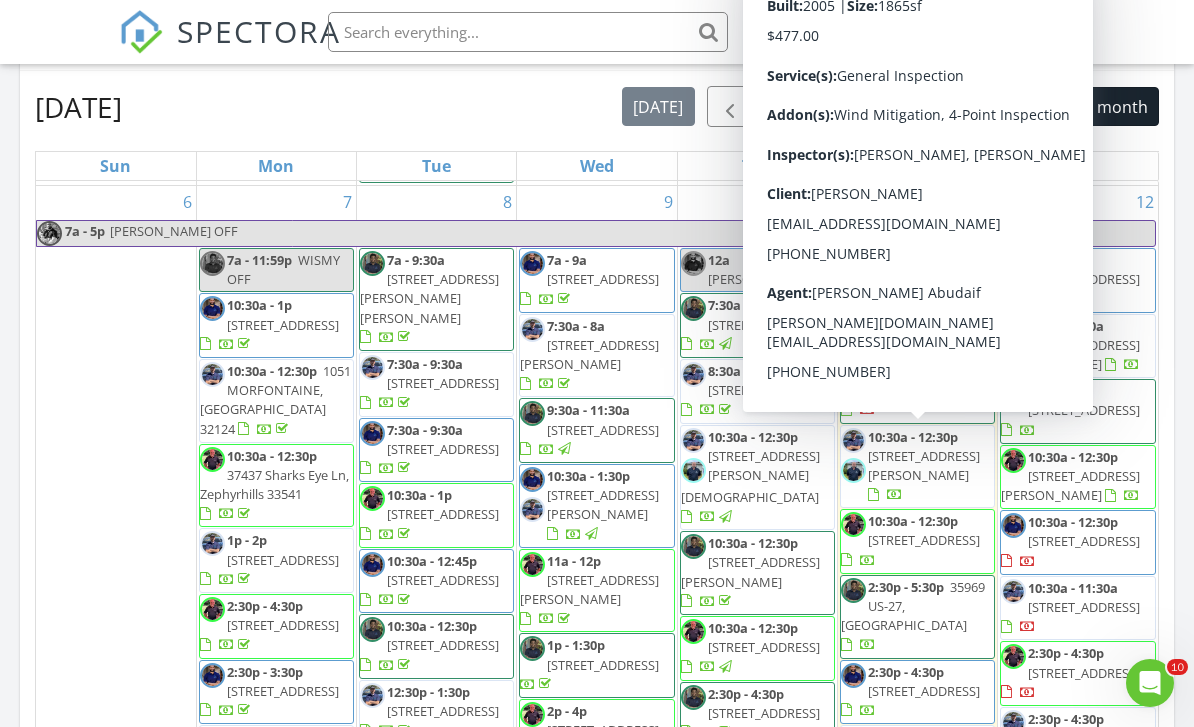 click on "1561 Randolph St, Deltona 32725" at bounding box center (924, 465) 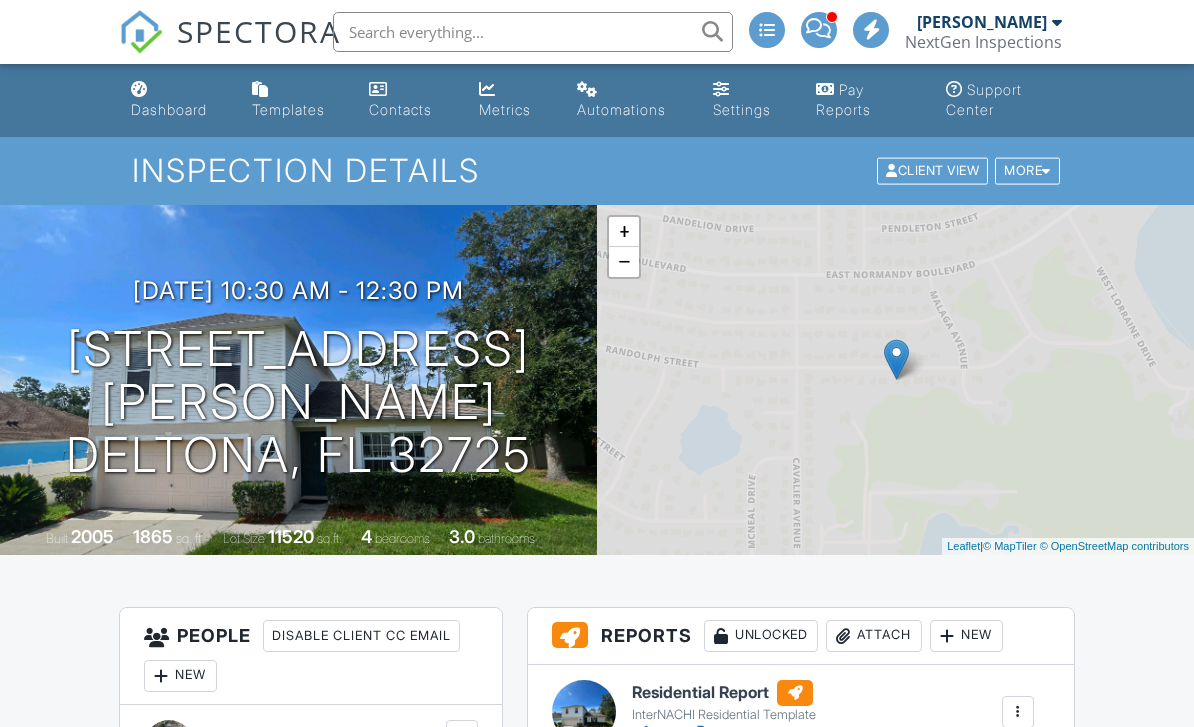 scroll, scrollTop: 395, scrollLeft: 0, axis: vertical 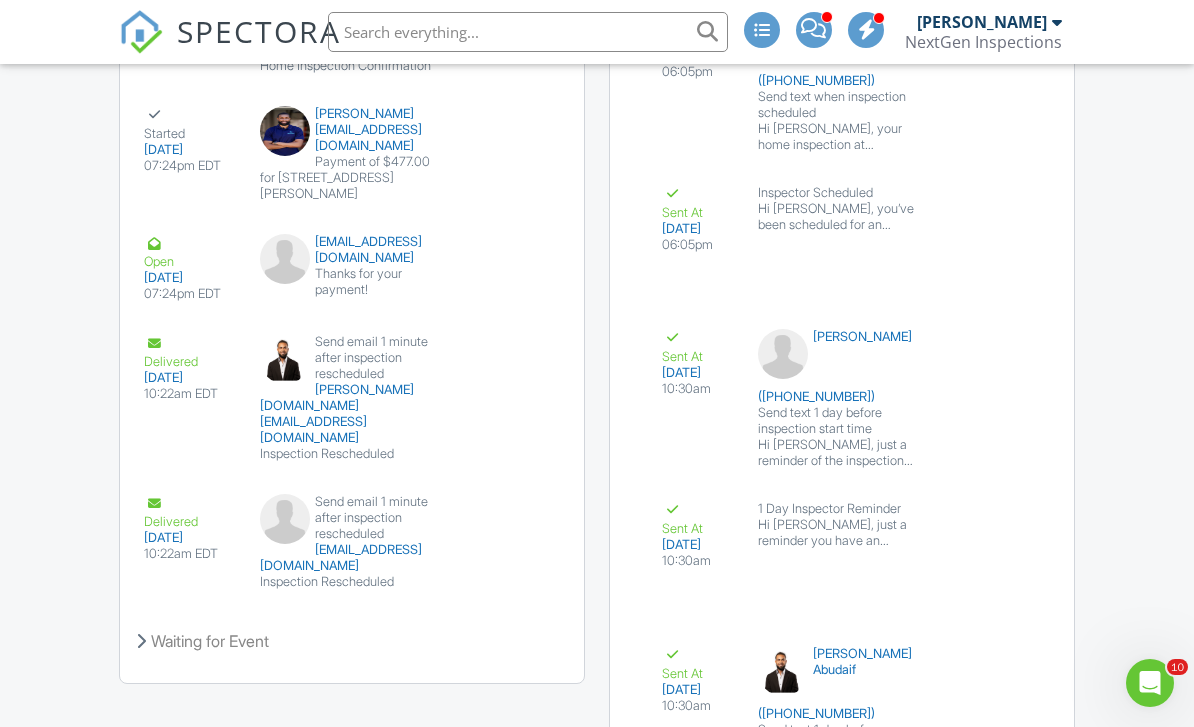 click on "View Email" at bounding box center (502, 358) 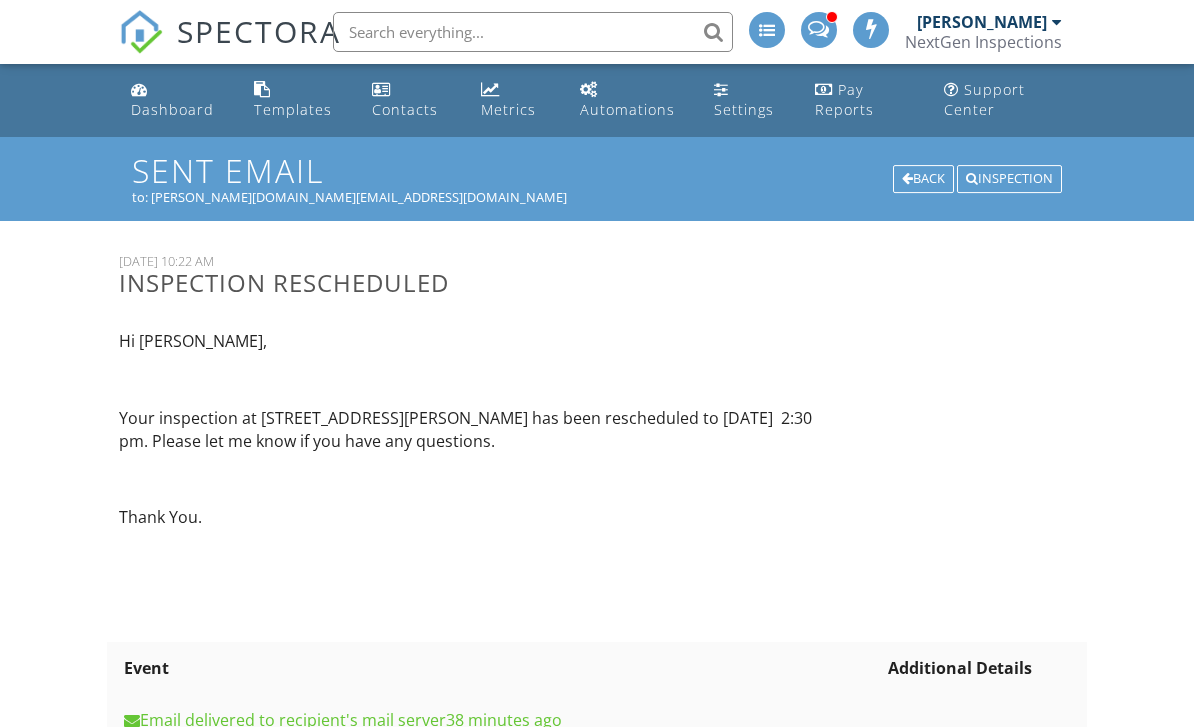 scroll, scrollTop: 0, scrollLeft: 0, axis: both 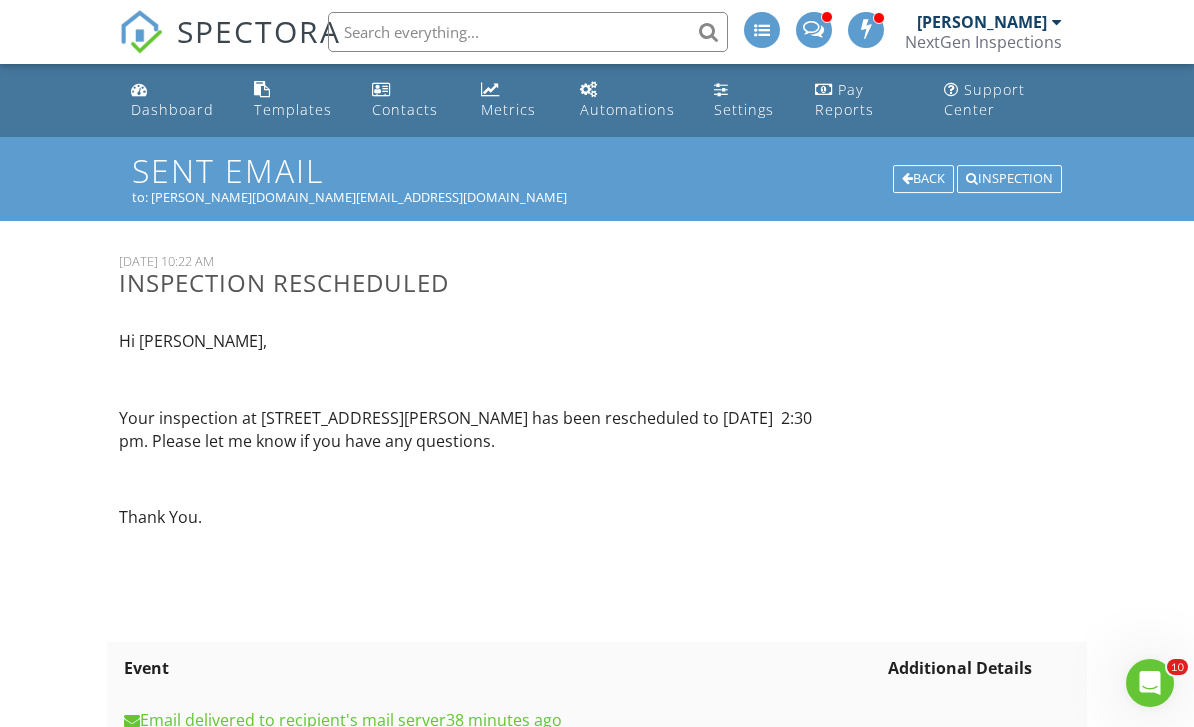 click on "Back" at bounding box center [923, 179] 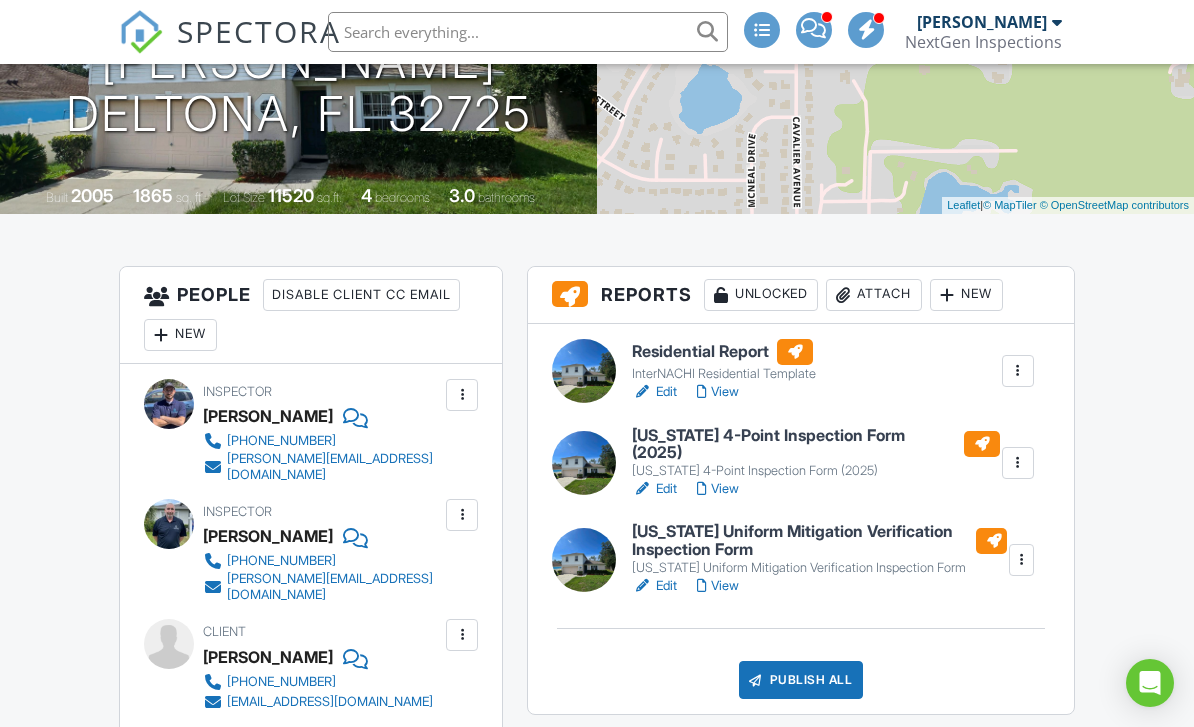scroll, scrollTop: 341, scrollLeft: 0, axis: vertical 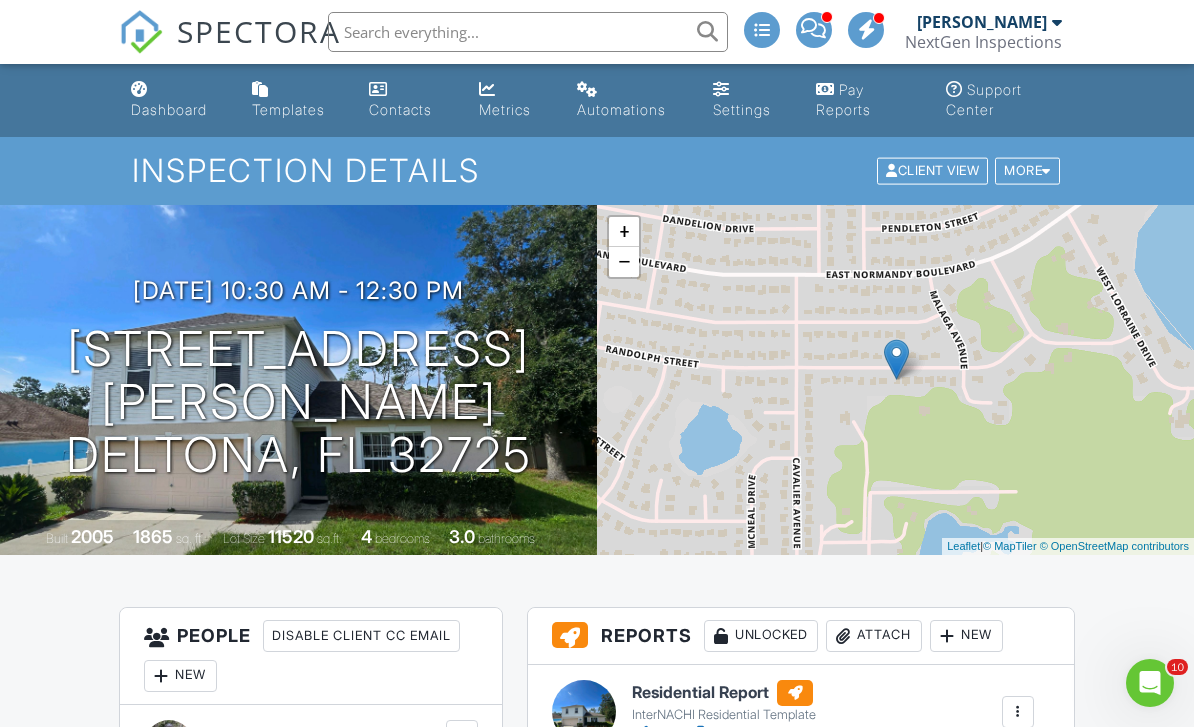 click on "Dashboard" at bounding box center [169, 109] 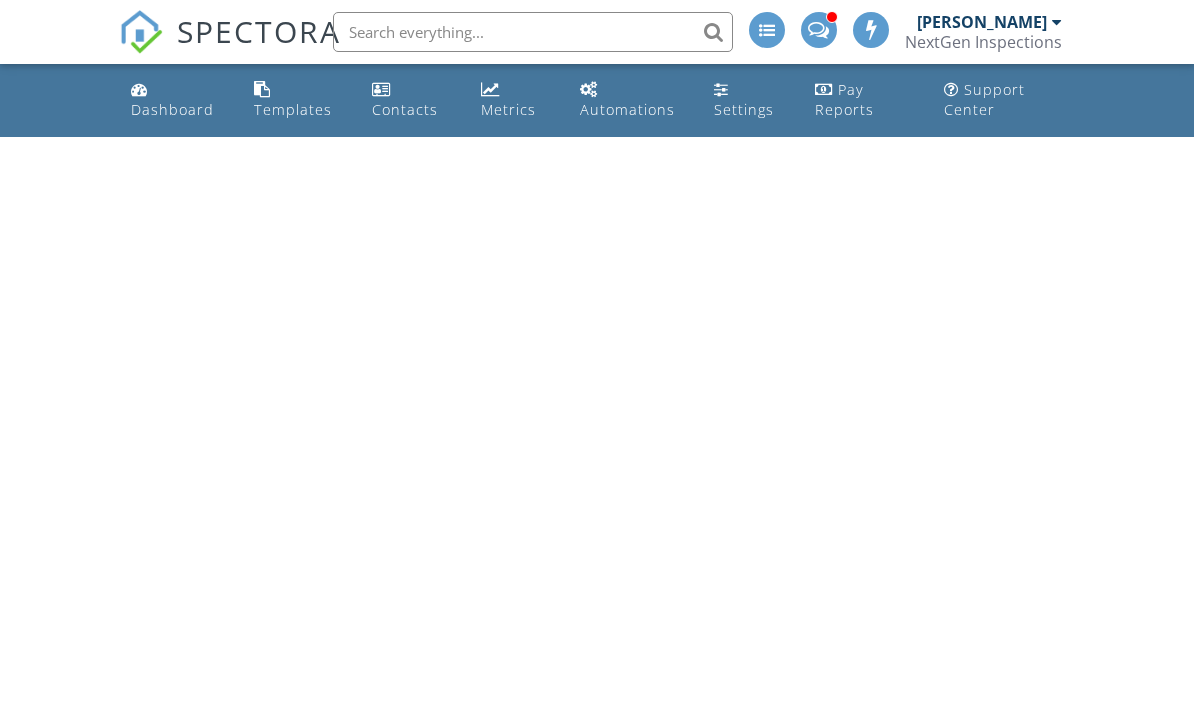 scroll, scrollTop: 0, scrollLeft: 0, axis: both 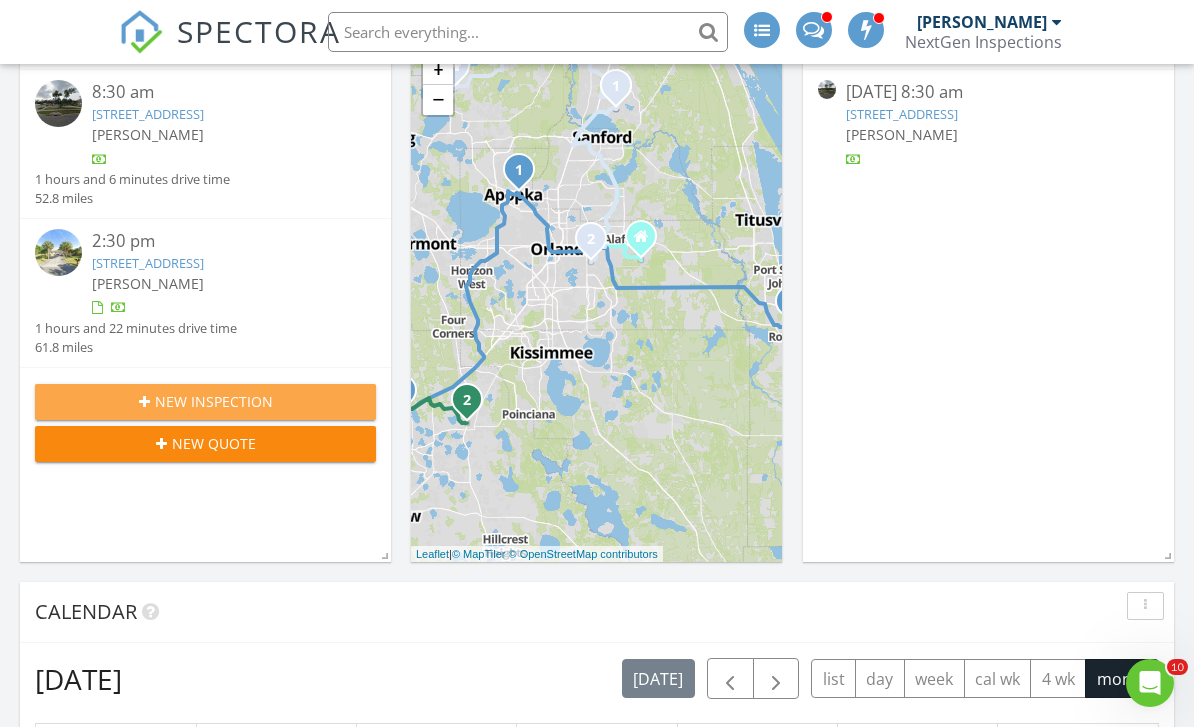 click on "New Inspection" at bounding box center (205, 401) 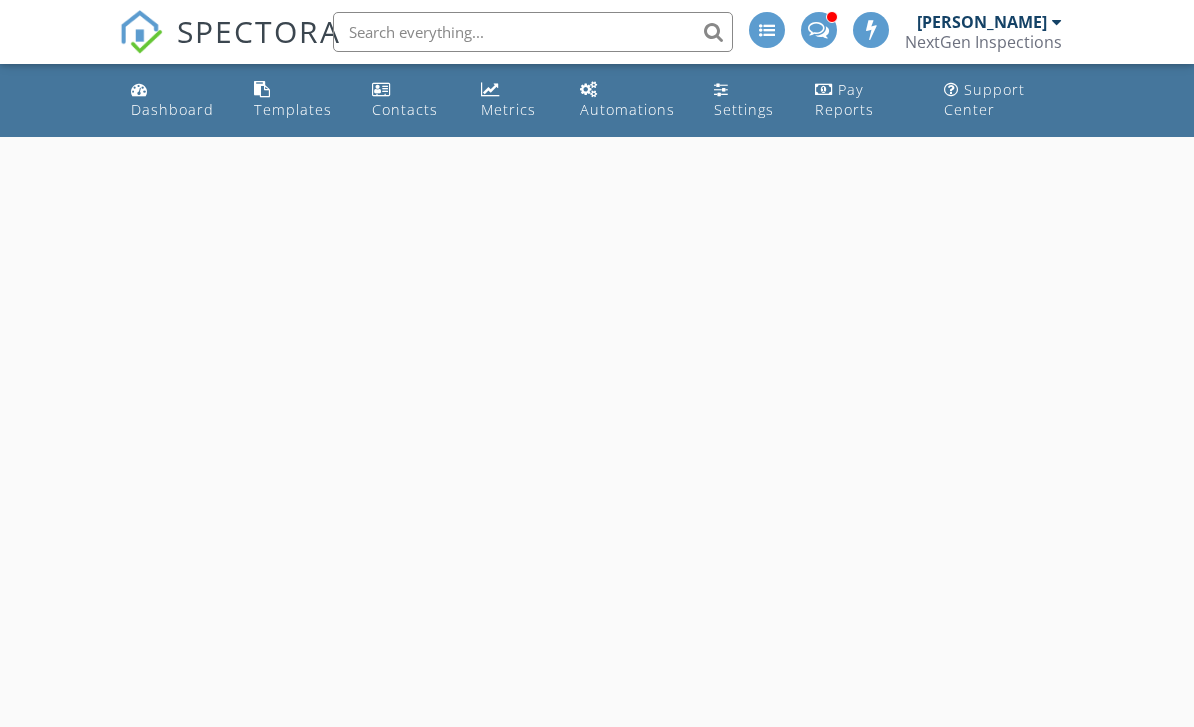 scroll, scrollTop: 0, scrollLeft: 0, axis: both 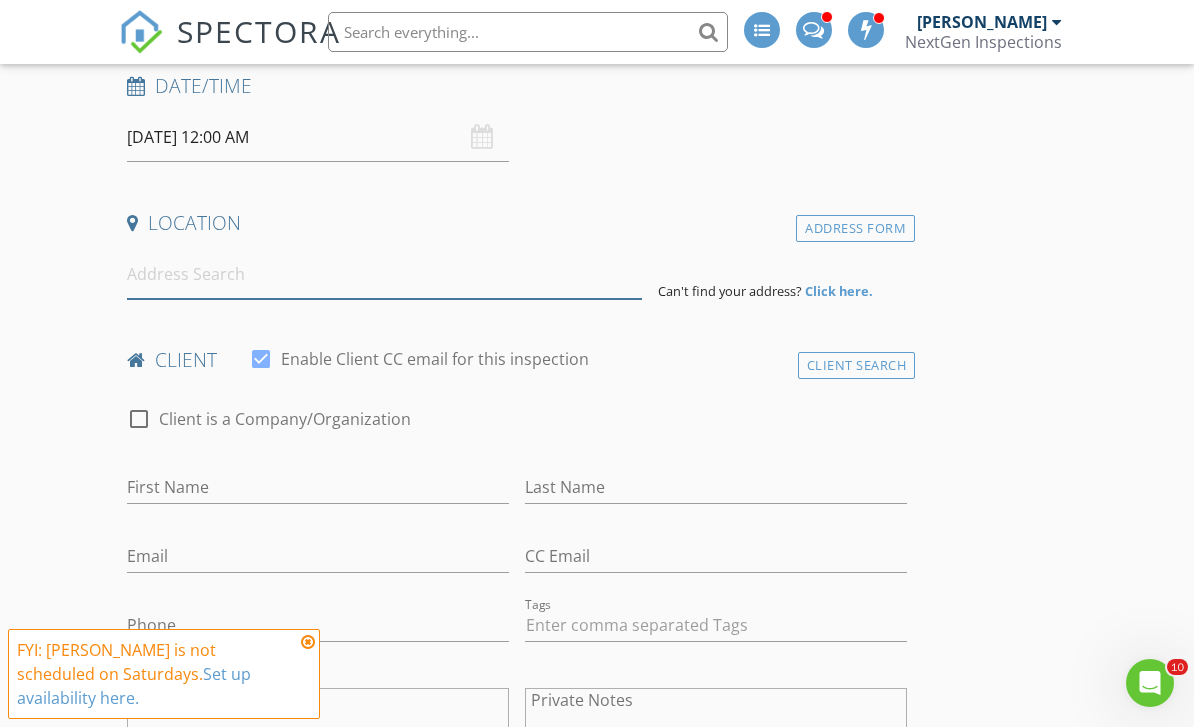 click at bounding box center [384, 274] 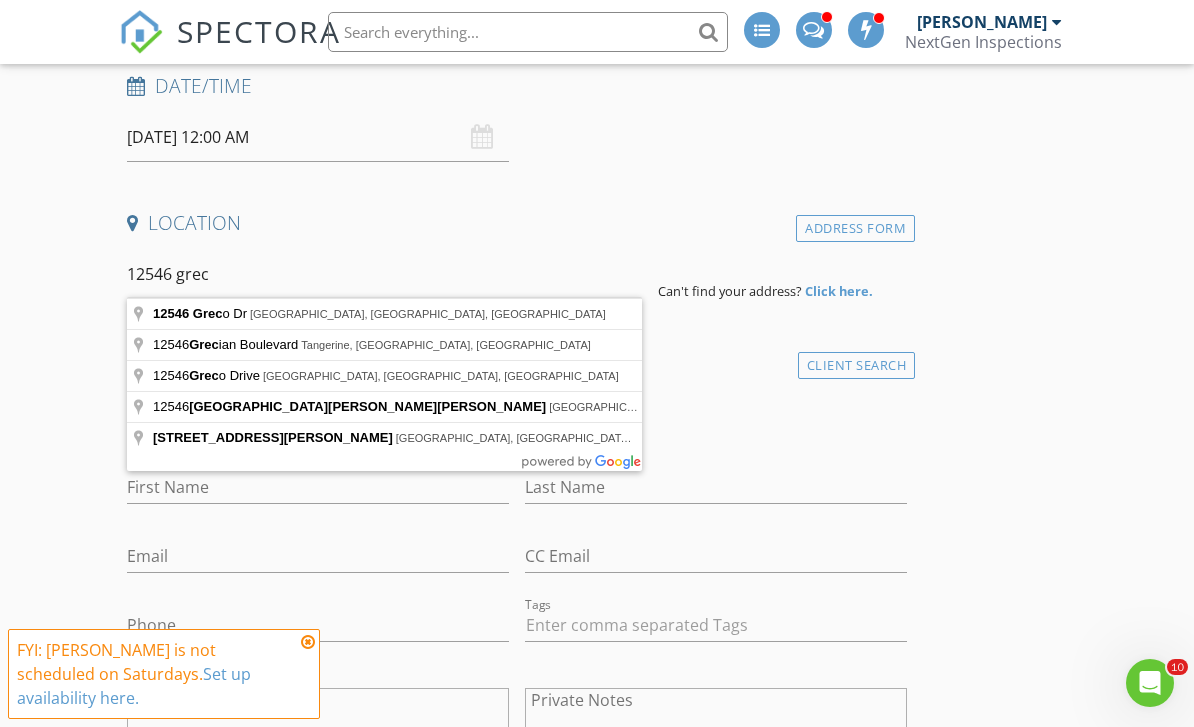 type on "12546 Greco Dr, Orlando, FL, USA" 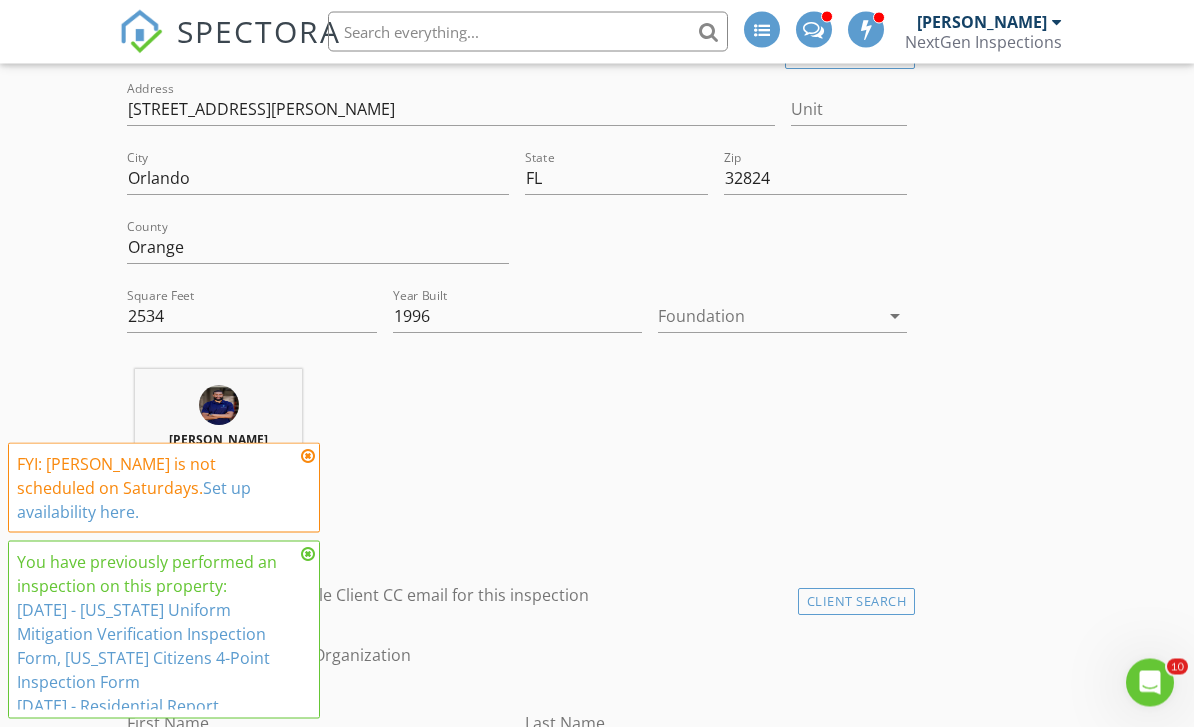 scroll, scrollTop: 517, scrollLeft: 0, axis: vertical 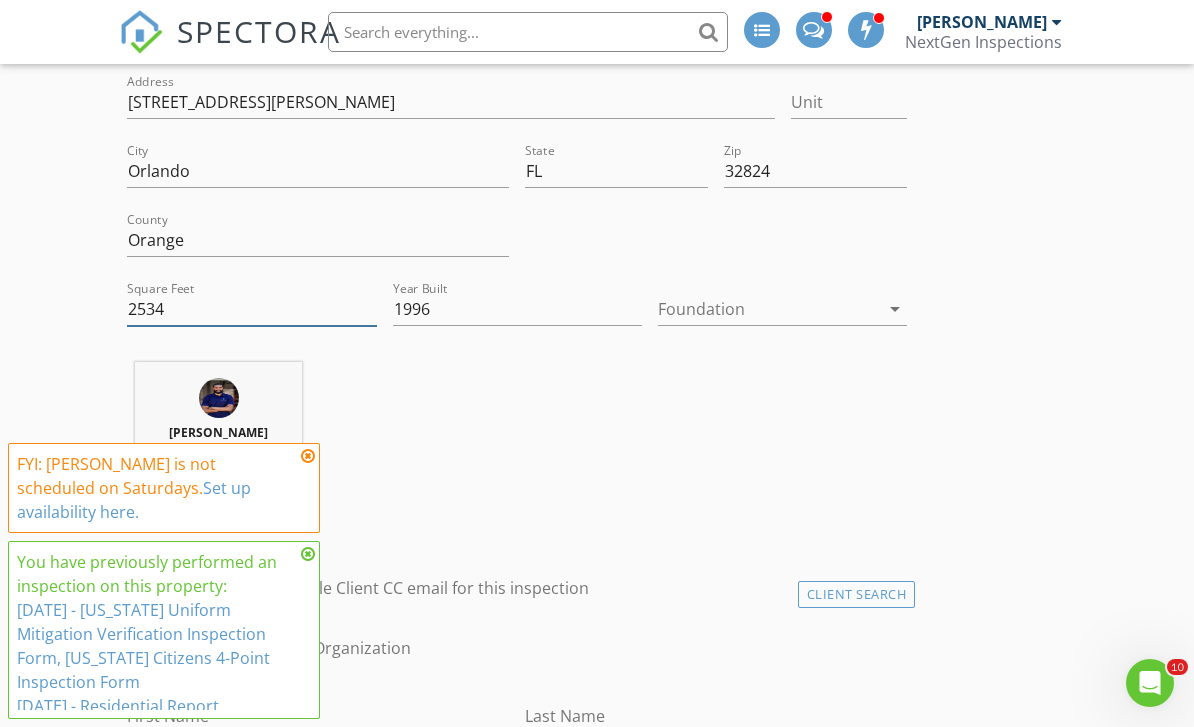 click on "2534" at bounding box center (251, 309) 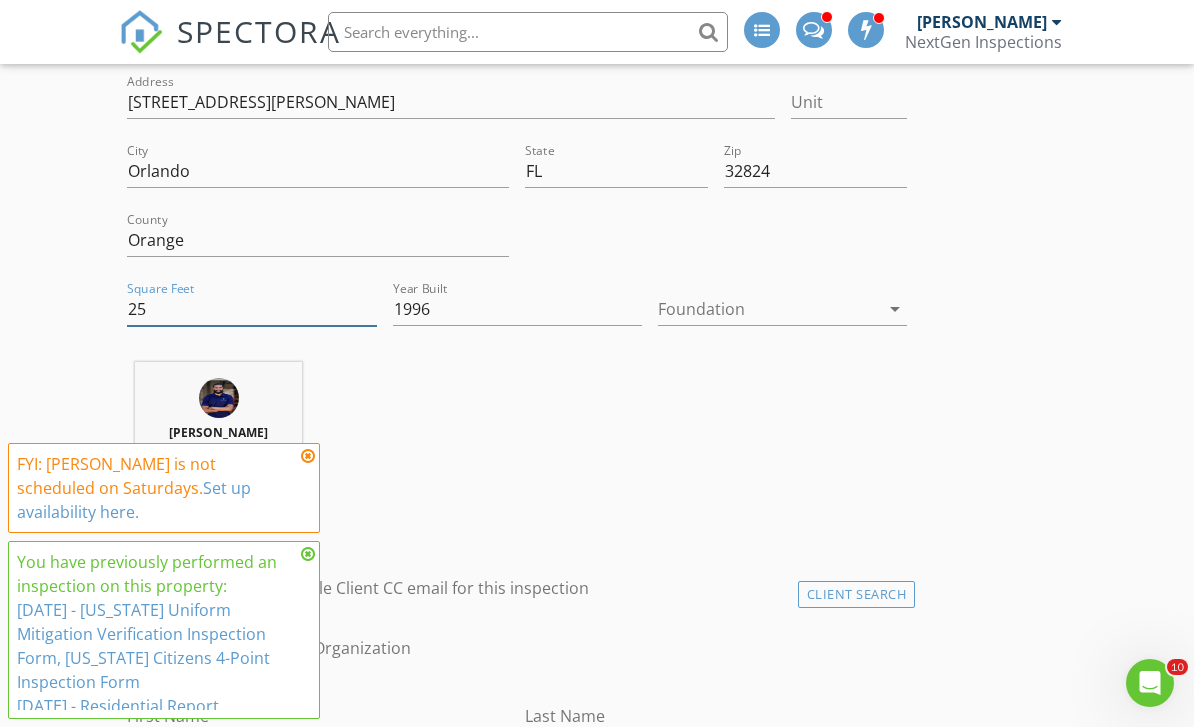 type on "2" 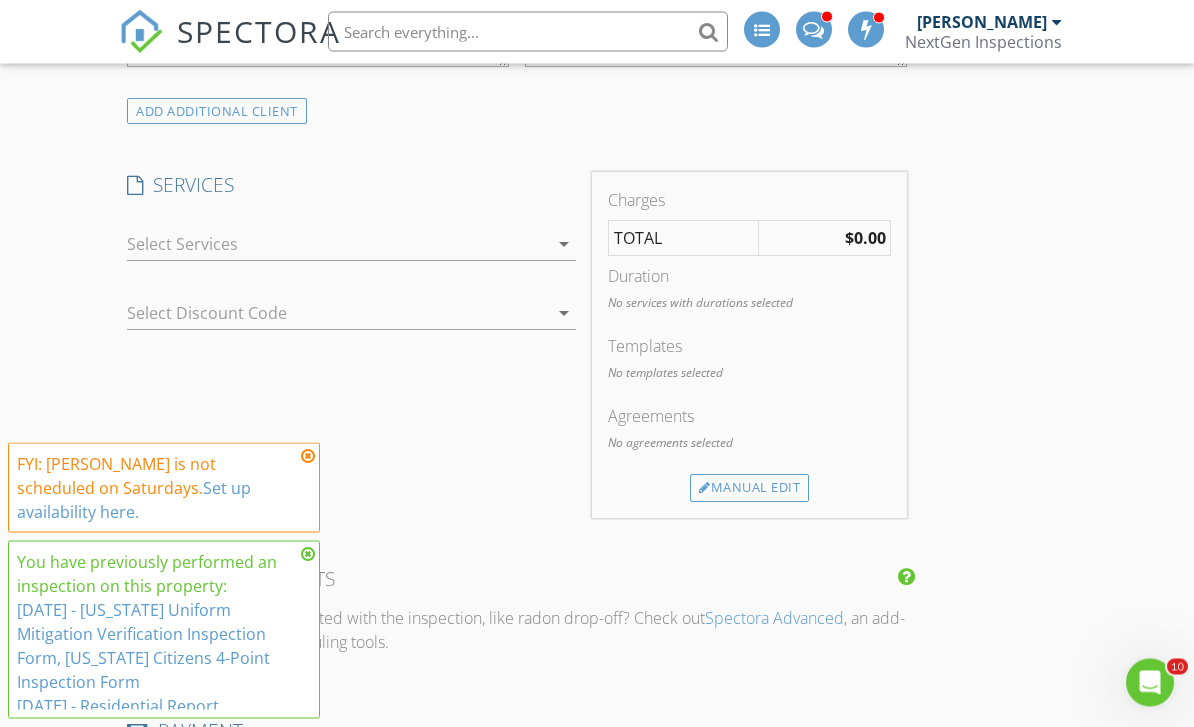 scroll, scrollTop: 1467, scrollLeft: 0, axis: vertical 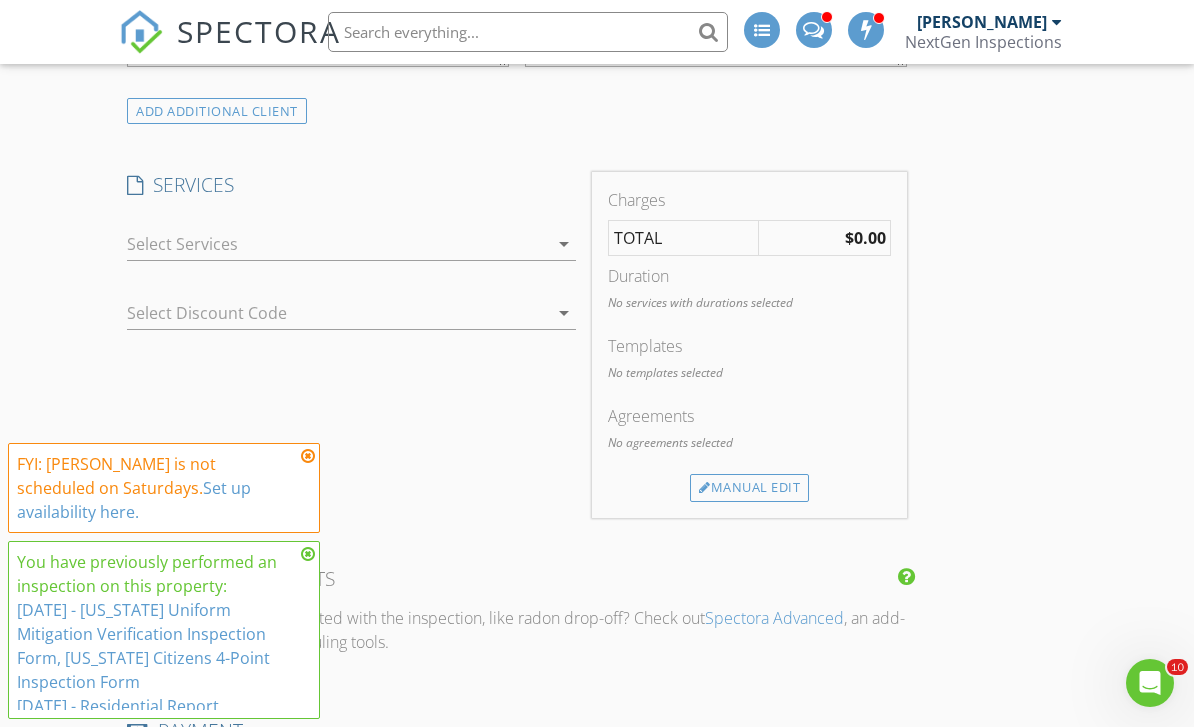 type on "1822" 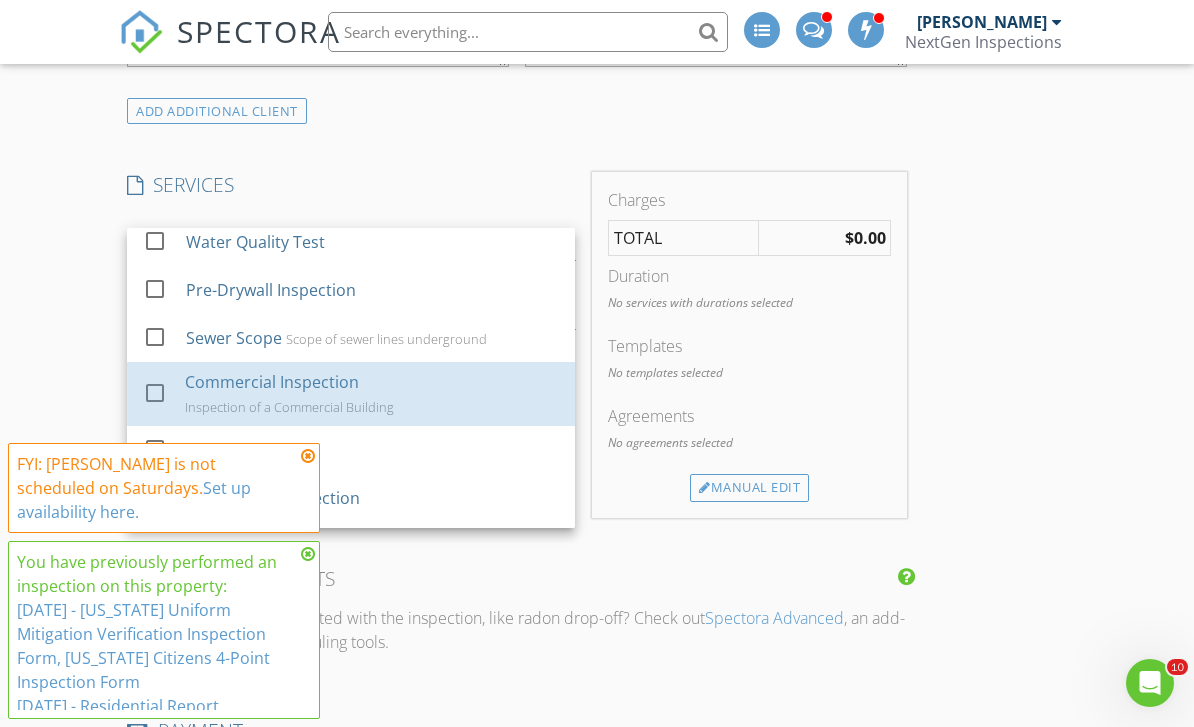 scroll, scrollTop: 142, scrollLeft: 0, axis: vertical 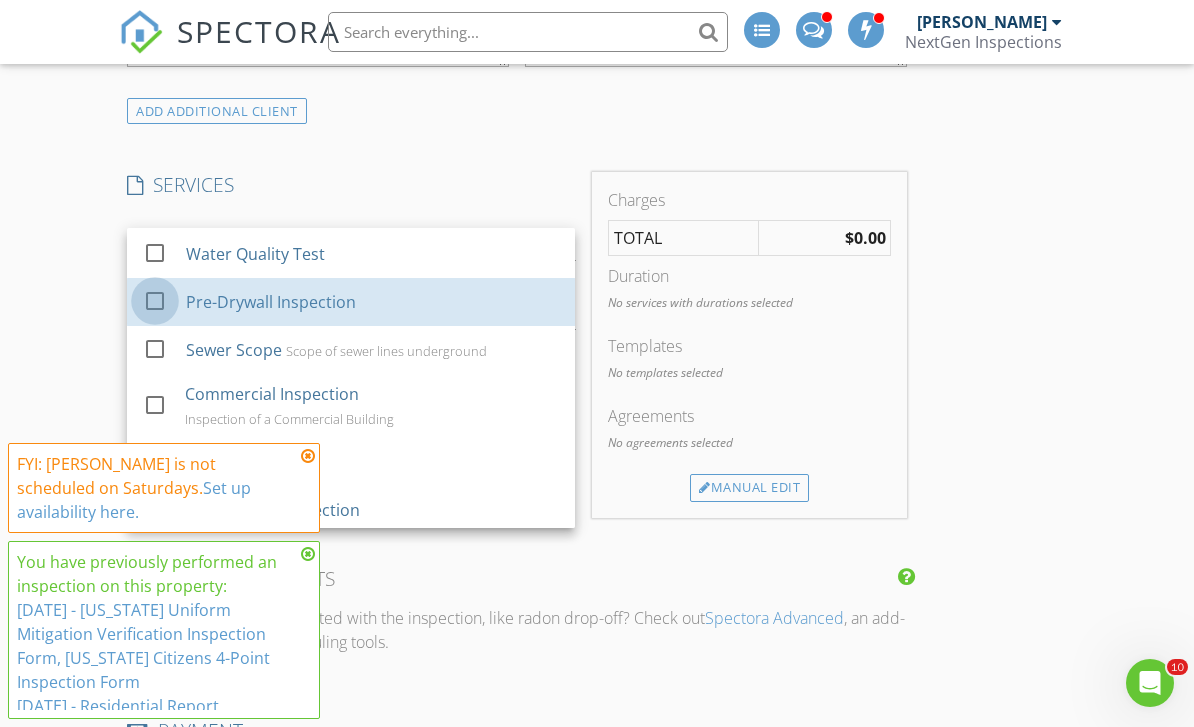 click at bounding box center [155, 301] 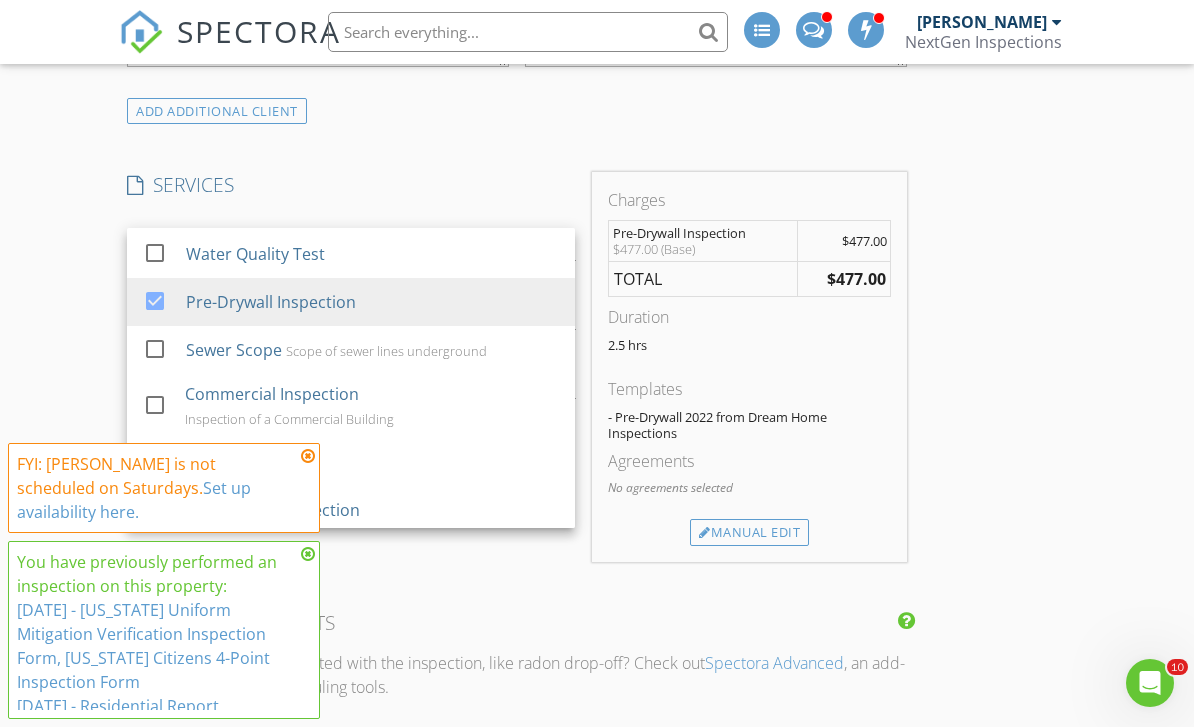 click on "INSPECTOR(S)
check_box   Curtis Antoine   PRIMARY   check_box_outline_blank   Brennen Schmick     check_box_outline_blank   Wismy Cadet     check_box_outline_blank   Nicholas Bowers     check_box_outline_blank   David Stanier     check_box_outline_blank   Wayne Johnson     Curtis Antoine arrow_drop_down   check_box_outline_blank Curtis Antoine specifically requested
Date/Time
07/12/2025 12:00 AM
Location
Address Search       Address 12546 Greco Dr   Unit   City Orlando   State FL   Zip 32824   County Orange     Square Feet 1822   Year Built 1996   Foundation arrow_drop_down     Curtis Antoine     35.0 miles     (an hour)
client
check_box Enable Client CC email for this inspection   Client Search     check_box_outline_blank Client is a Company/Organization     First Name   Last Name   Email   CC Email   Phone         Tags         Notes   Private Notes" at bounding box center (596, 625) 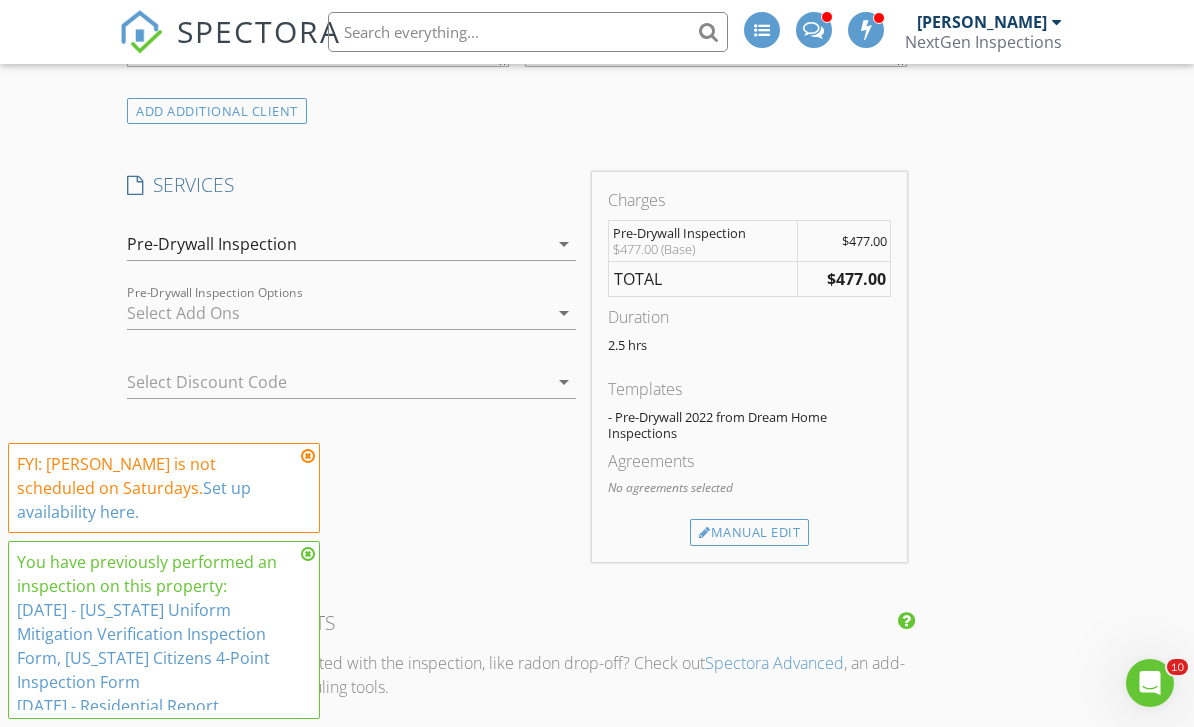 click at bounding box center (337, 313) 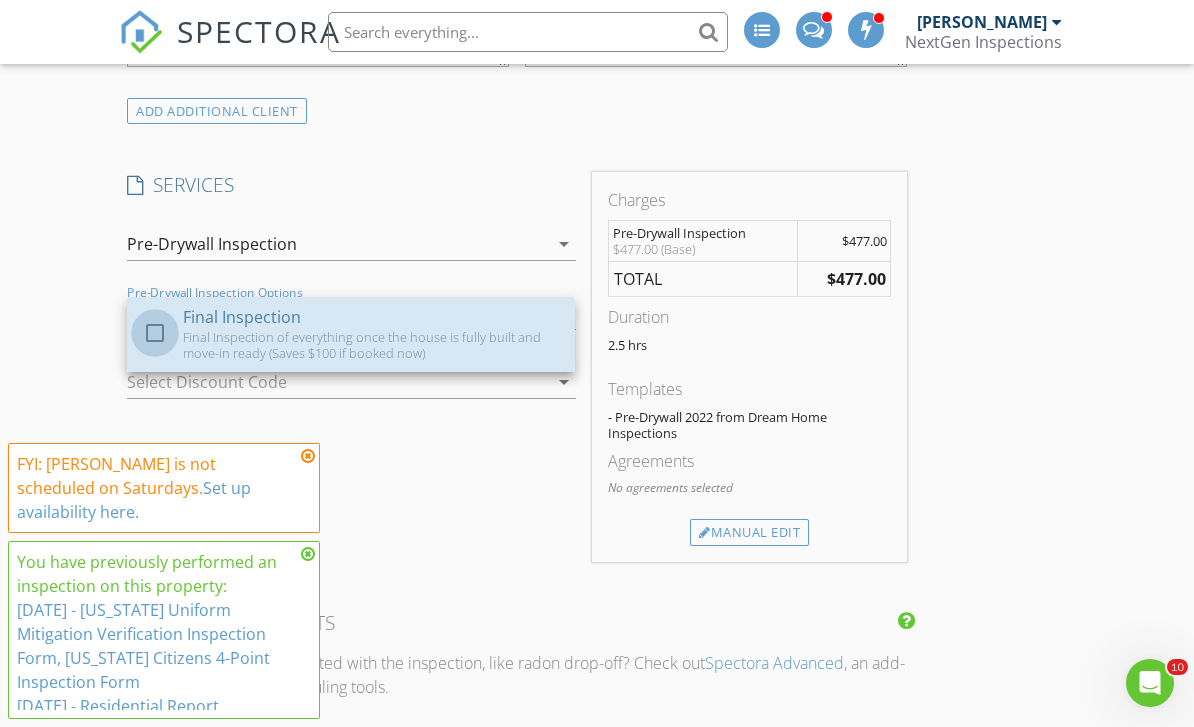 click at bounding box center (155, 333) 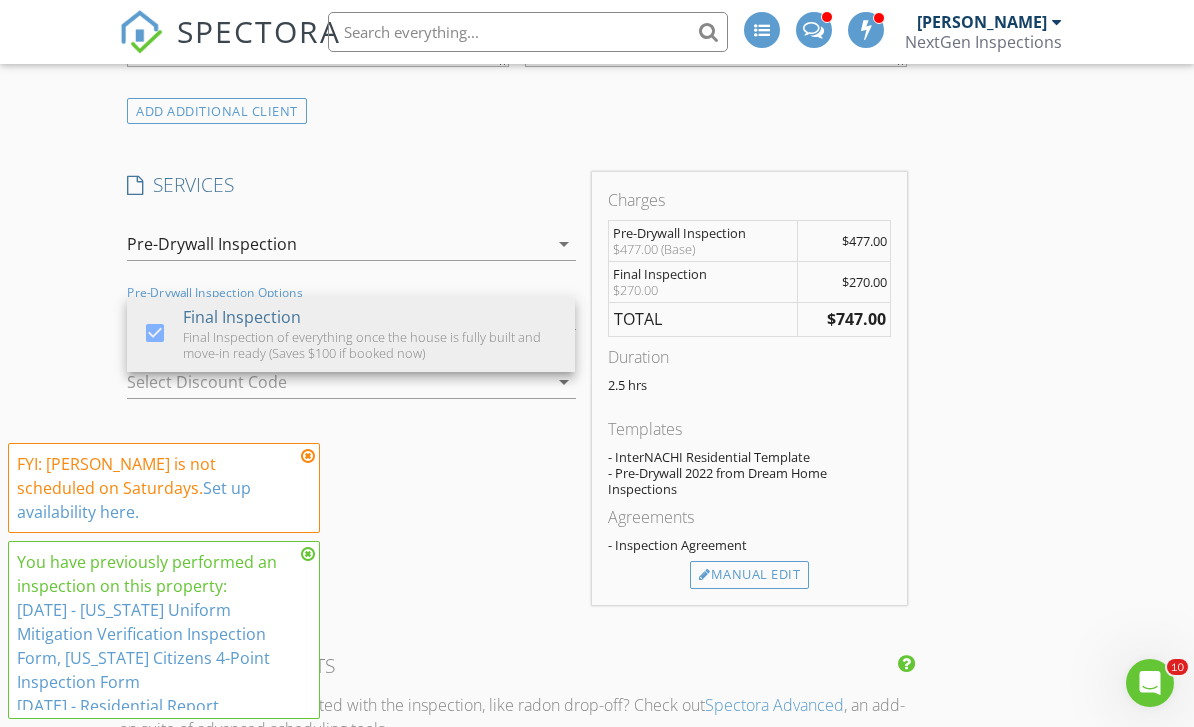click on "INSPECTOR(S)
check_box   Curtis Antoine   PRIMARY   check_box_outline_blank   Brennen Schmick     check_box_outline_blank   Wismy Cadet     check_box_outline_blank   Nicholas Bowers     check_box_outline_blank   David Stanier     check_box_outline_blank   Wayne Johnson     Curtis Antoine arrow_drop_down   check_box_outline_blank Curtis Antoine specifically requested
Date/Time
07/12/2025 12:00 AM
Location
Address Search       Address 12546 Greco Dr   Unit   City Orlando   State FL   Zip 32824   County Orange     Square Feet 1822   Year Built 1996   Foundation arrow_drop_down     Curtis Antoine     35.0 miles     (an hour)
client
check_box Enable Client CC email for this inspection   Client Search     check_box_outline_blank Client is a Company/Organization     First Name   Last Name   Email   CC Email   Phone         Tags         Notes   Private Notes" at bounding box center (596, 647) 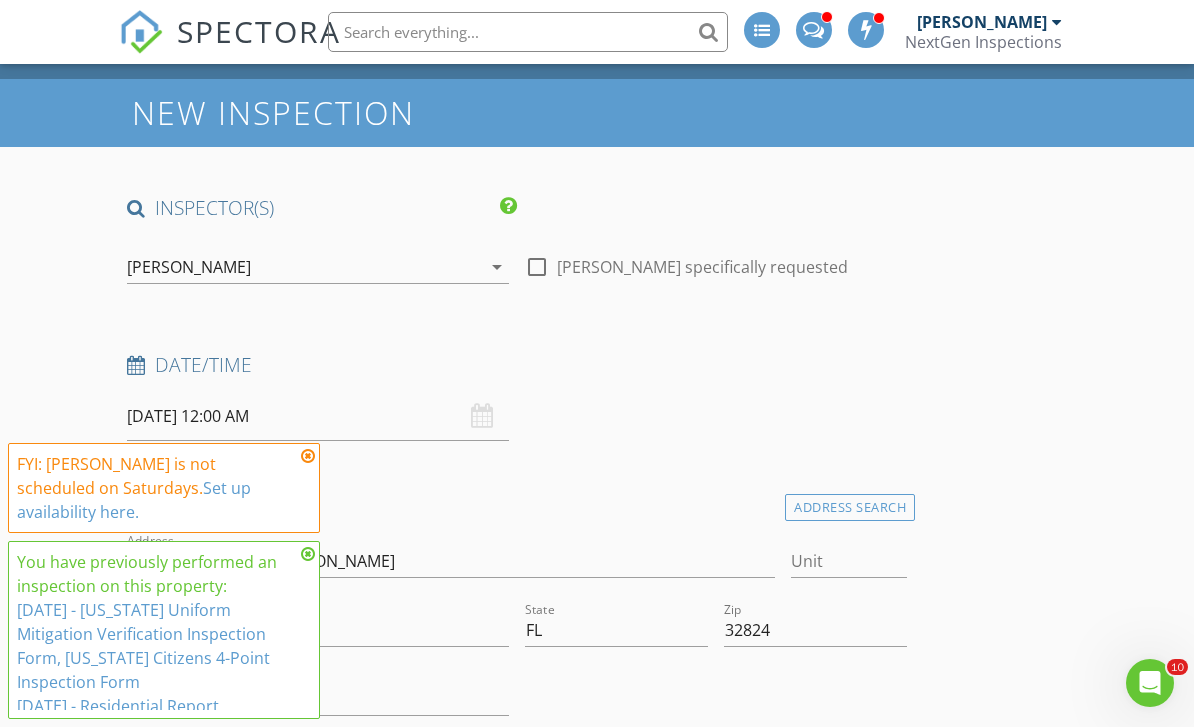 scroll, scrollTop: 0, scrollLeft: 0, axis: both 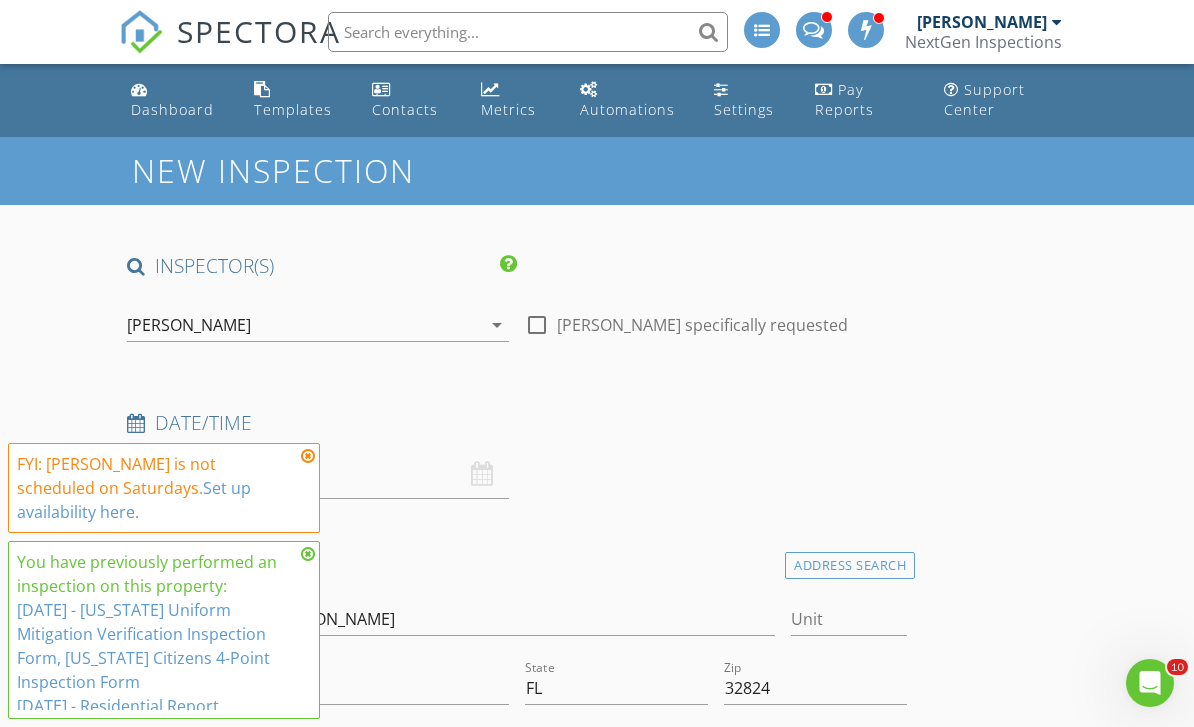 click on "Dashboard" at bounding box center [172, 109] 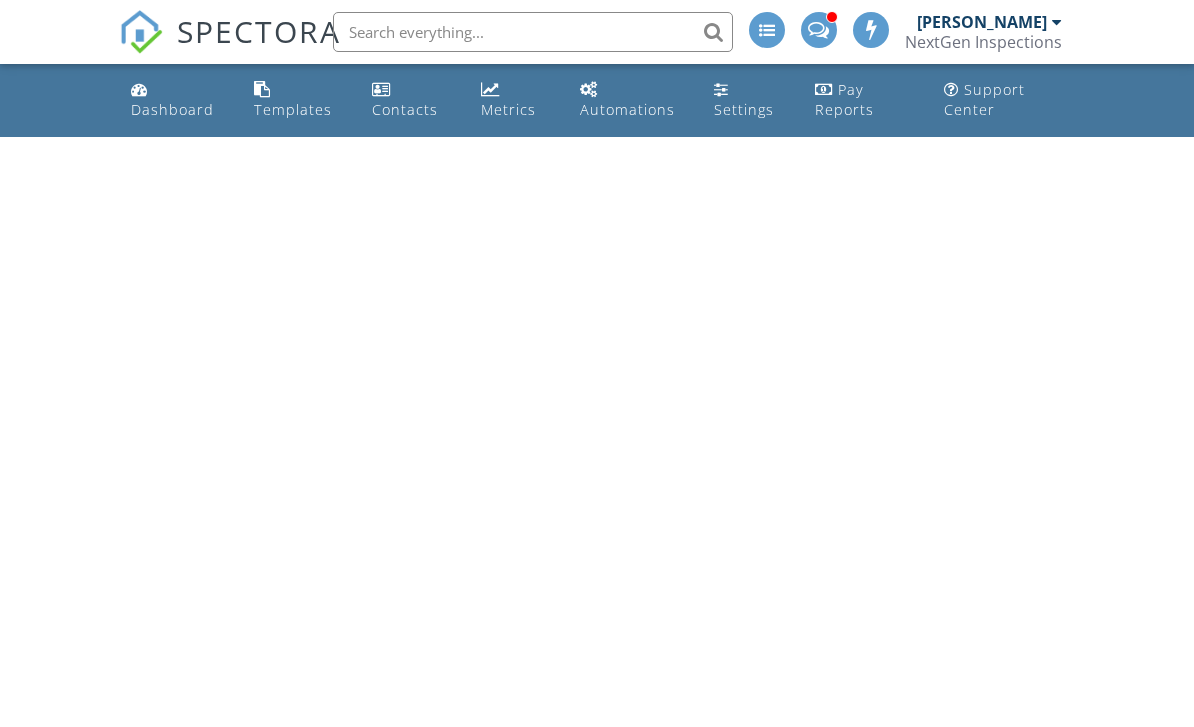 scroll, scrollTop: 0, scrollLeft: 0, axis: both 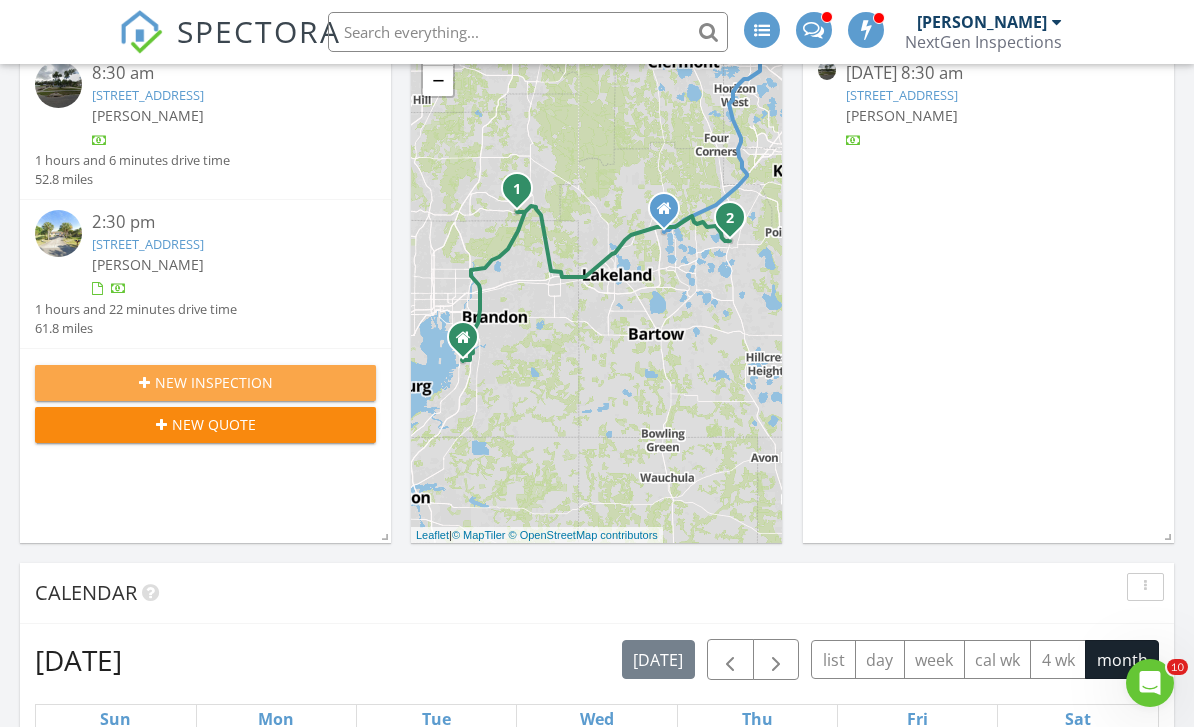 click on "New Inspection" at bounding box center [205, 383] 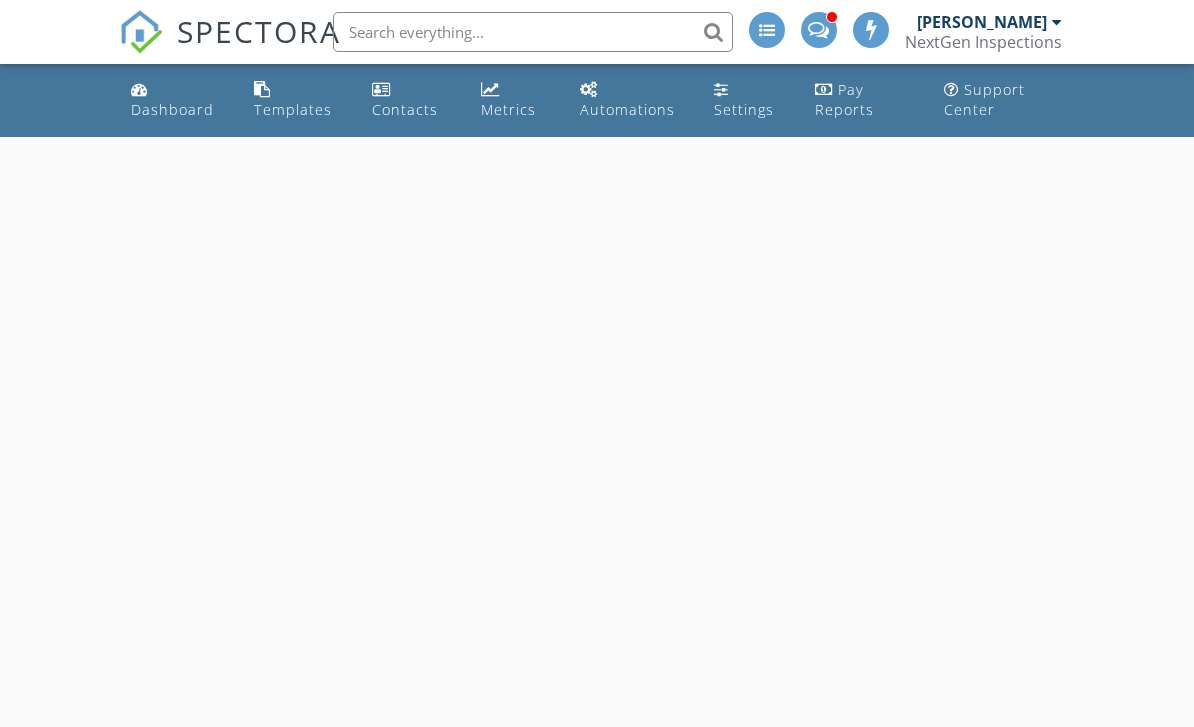scroll, scrollTop: 0, scrollLeft: 0, axis: both 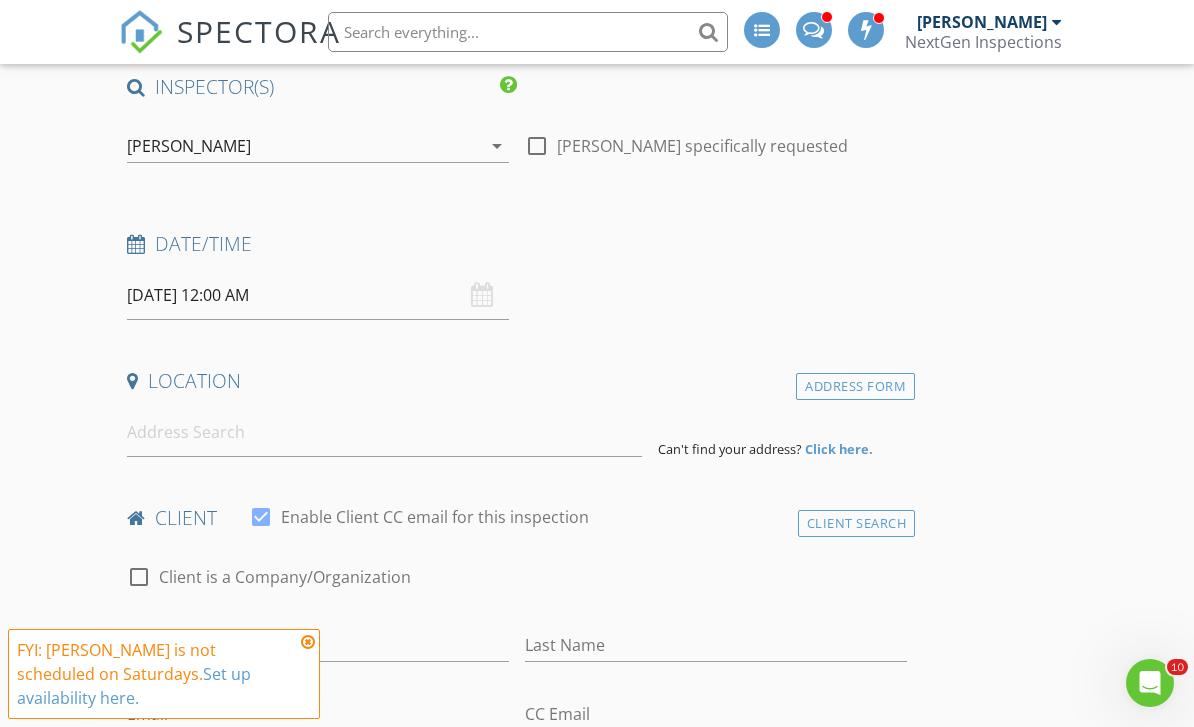 click on "07/12/2025 12:00 AM" at bounding box center [318, 295] 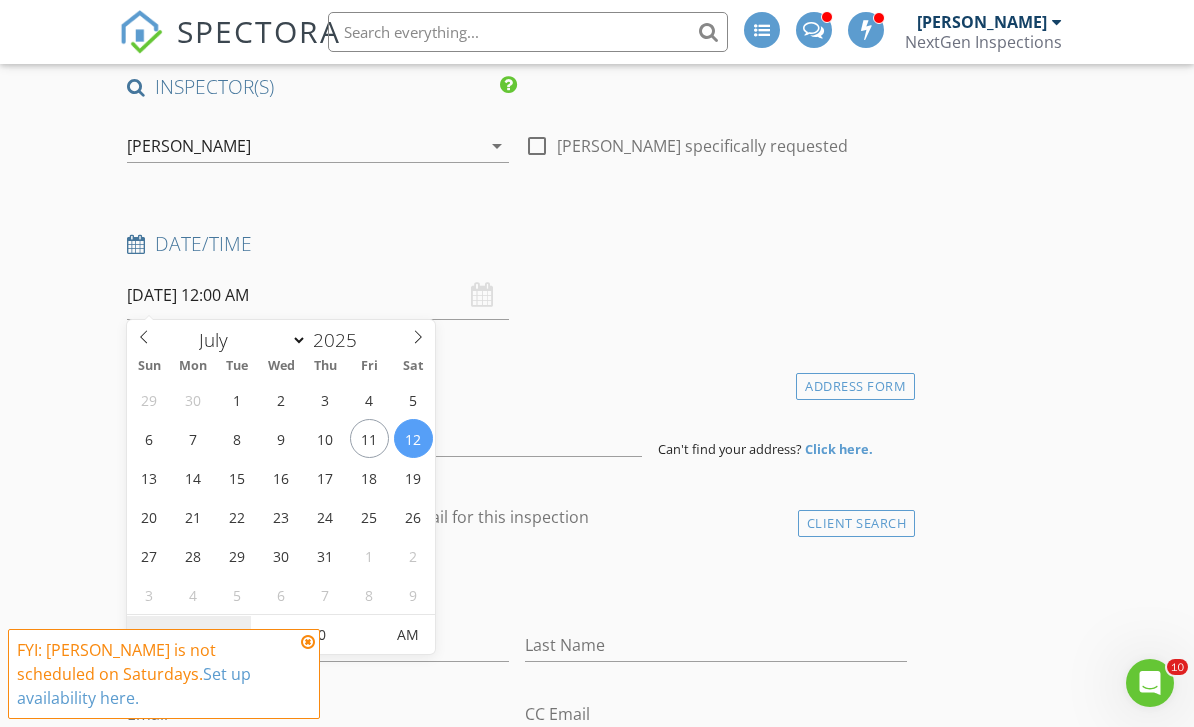 click on "12" at bounding box center (188, 636) 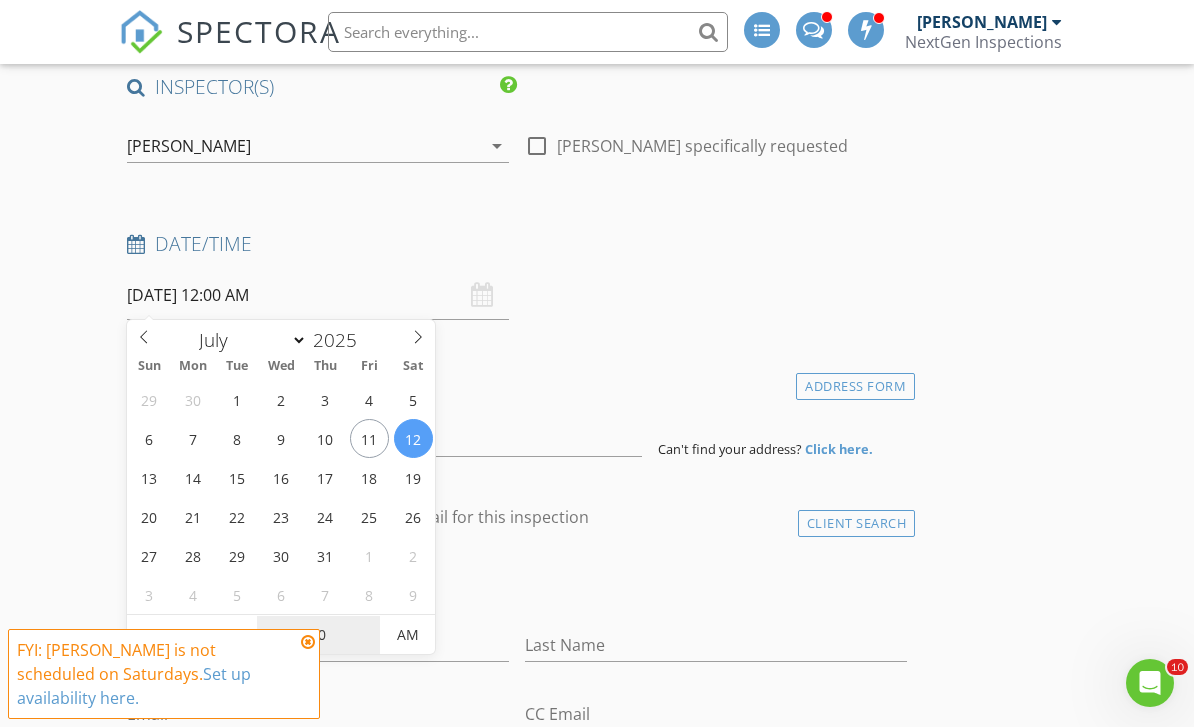click on "00" at bounding box center (318, 636) 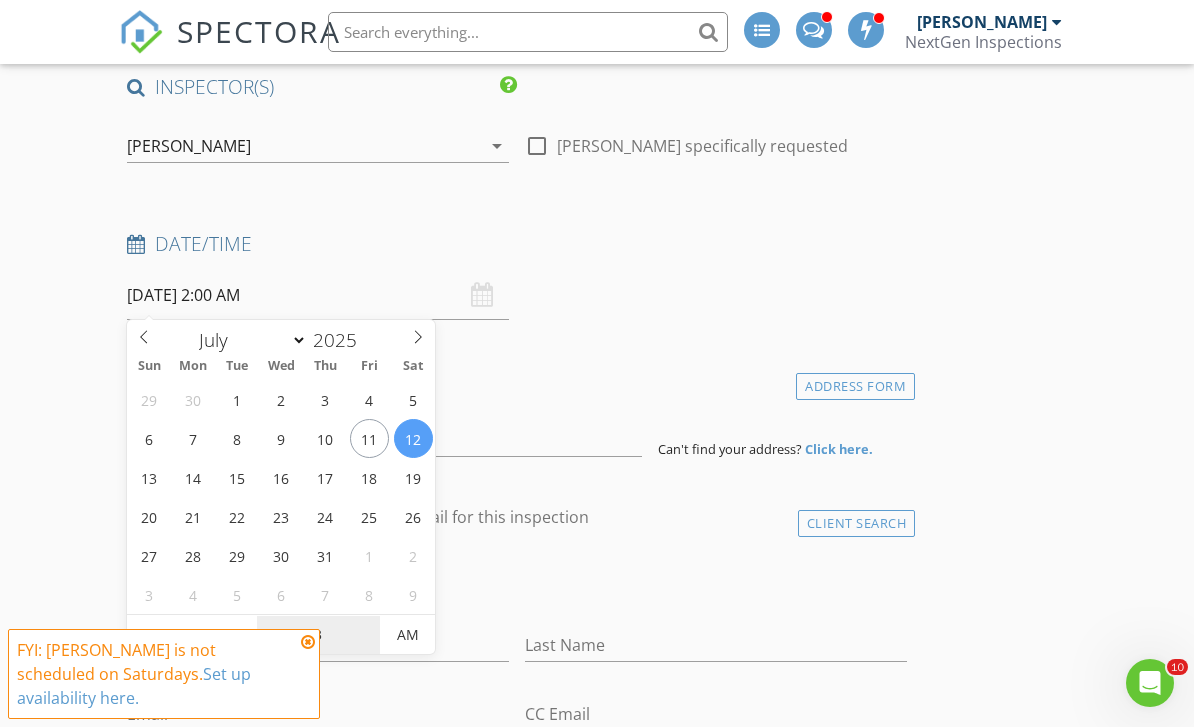 type on "30" 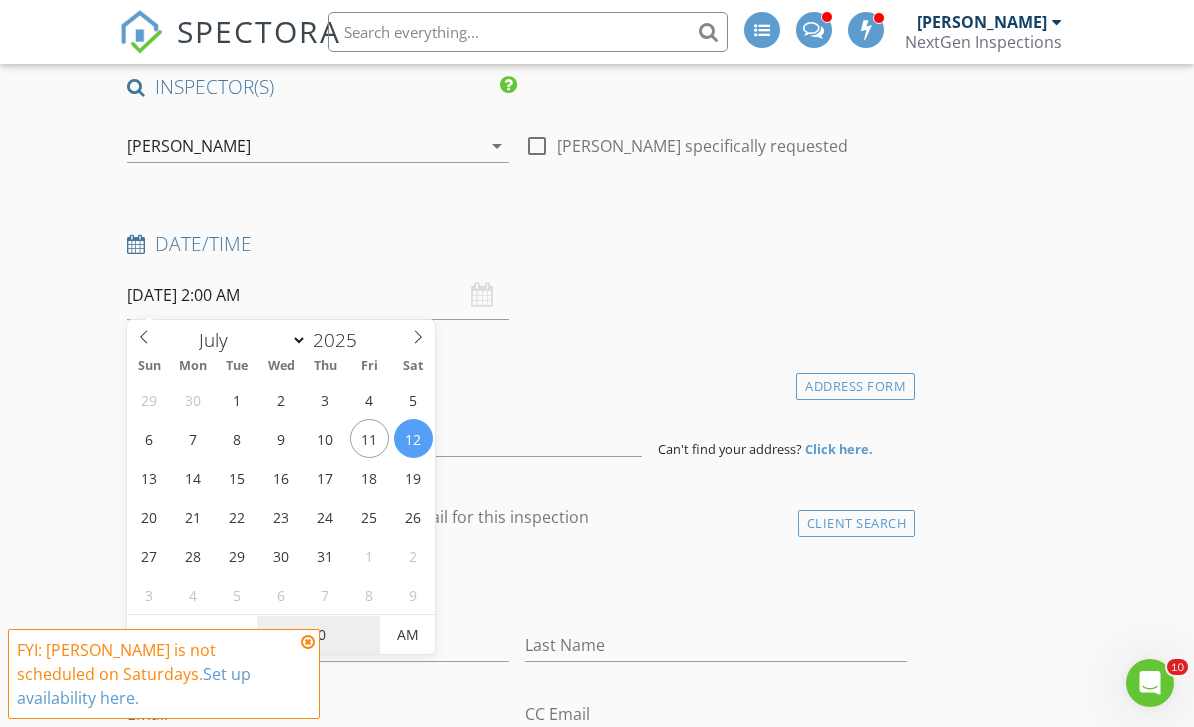 type on "[DATE] 2:30 PM" 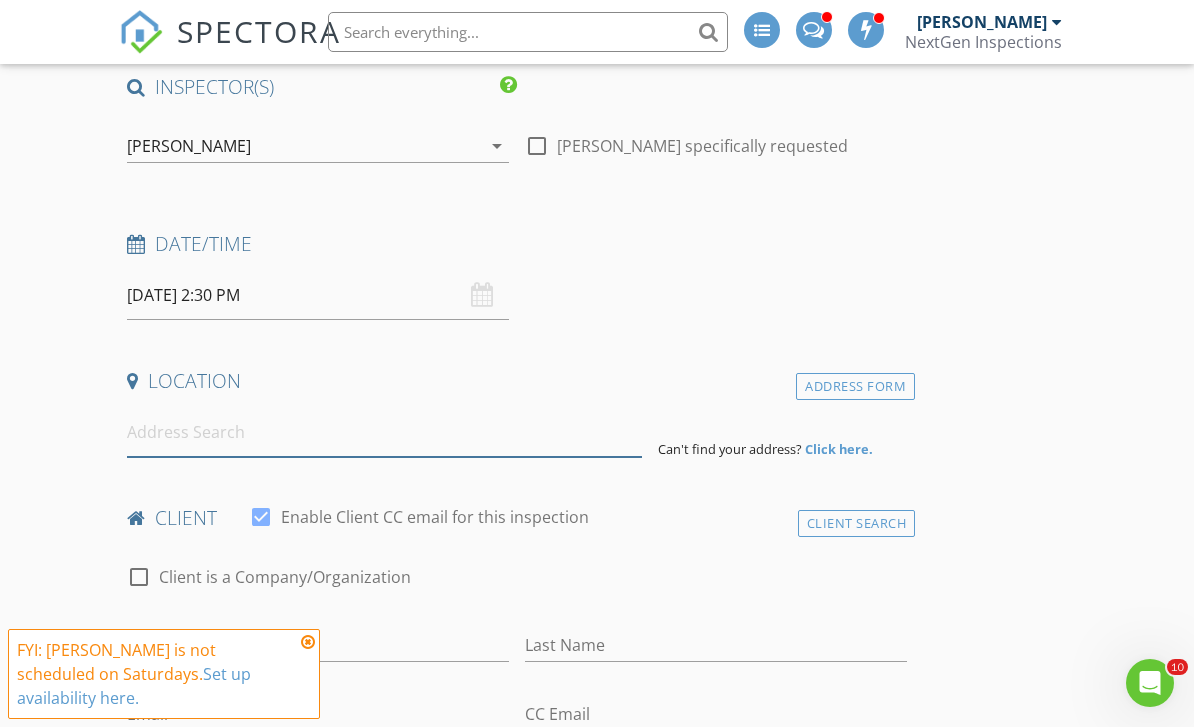 click at bounding box center (384, 432) 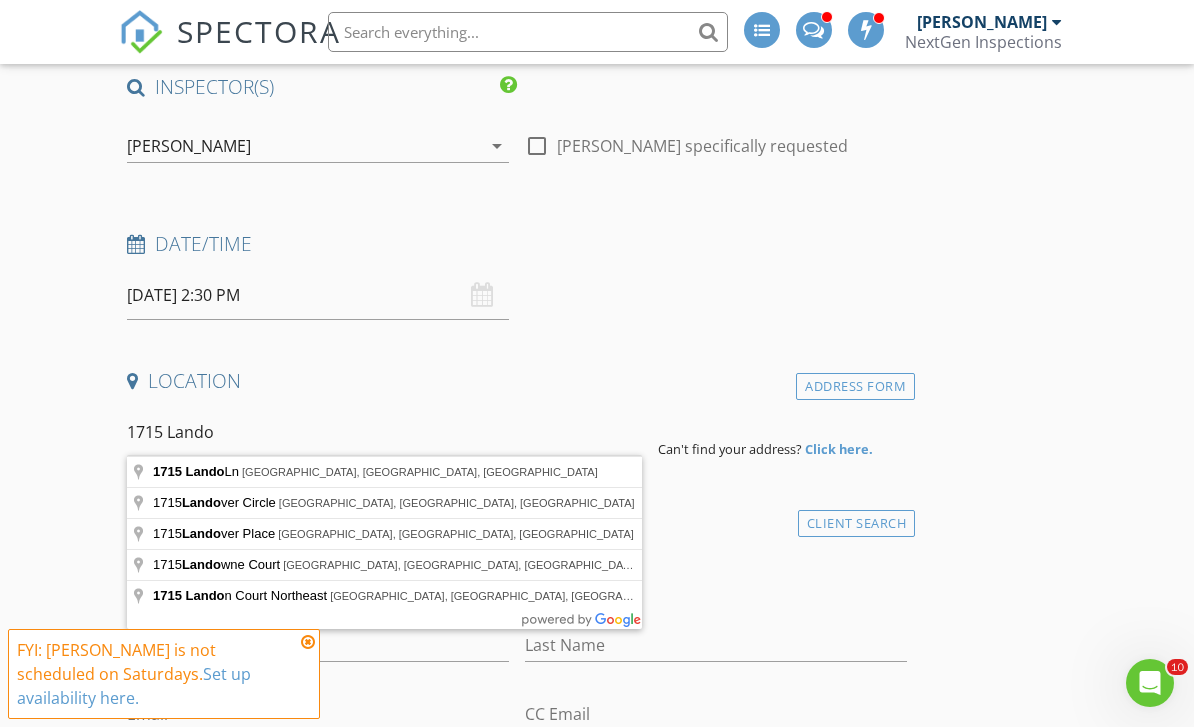 type on "1715 Lando Ln, Orlando, FL, USA" 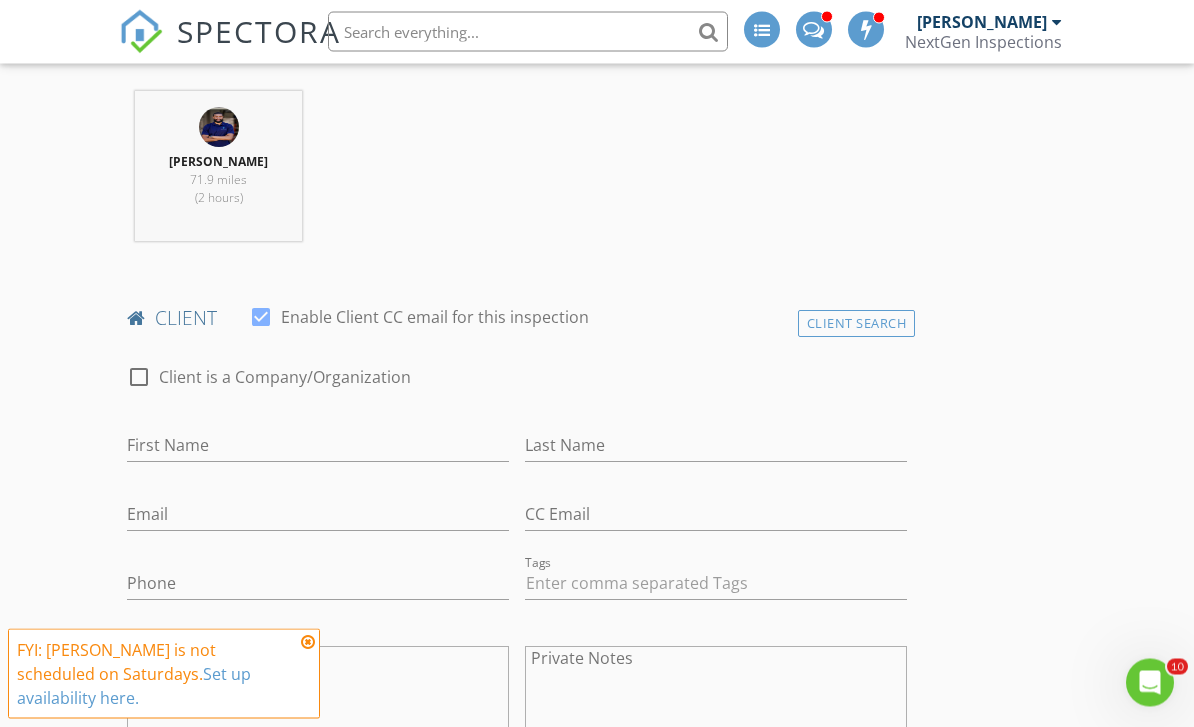 scroll, scrollTop: 788, scrollLeft: 0, axis: vertical 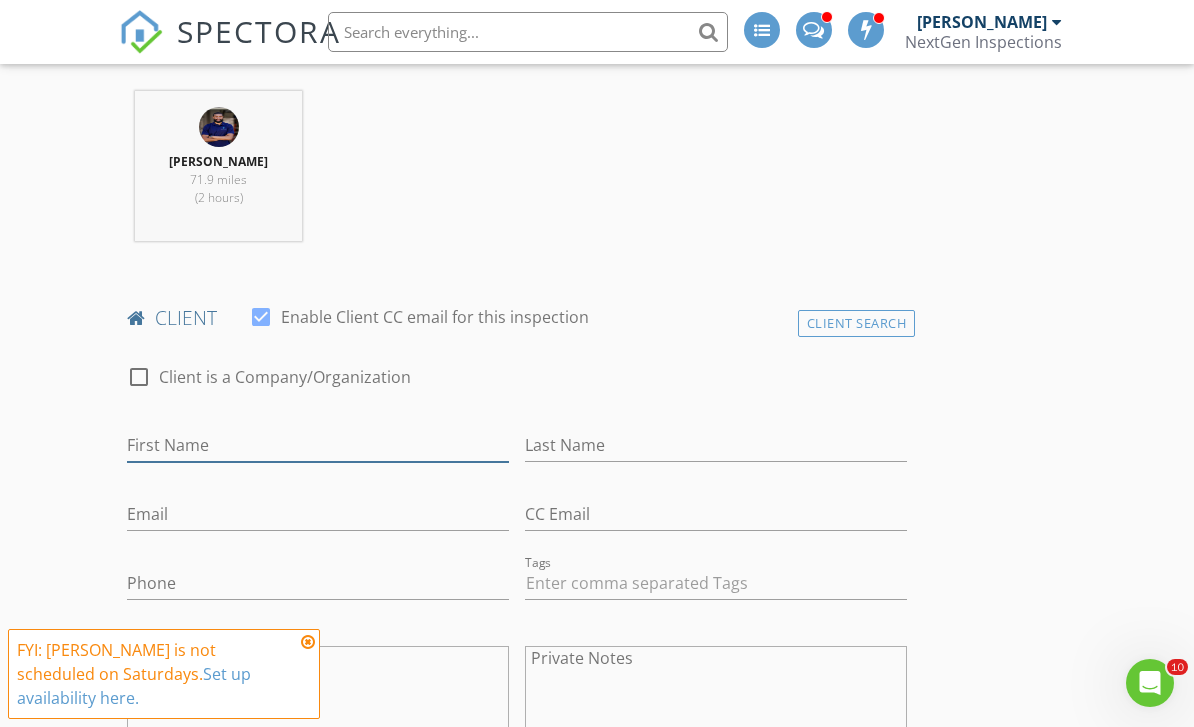 click on "First Name" at bounding box center (318, 445) 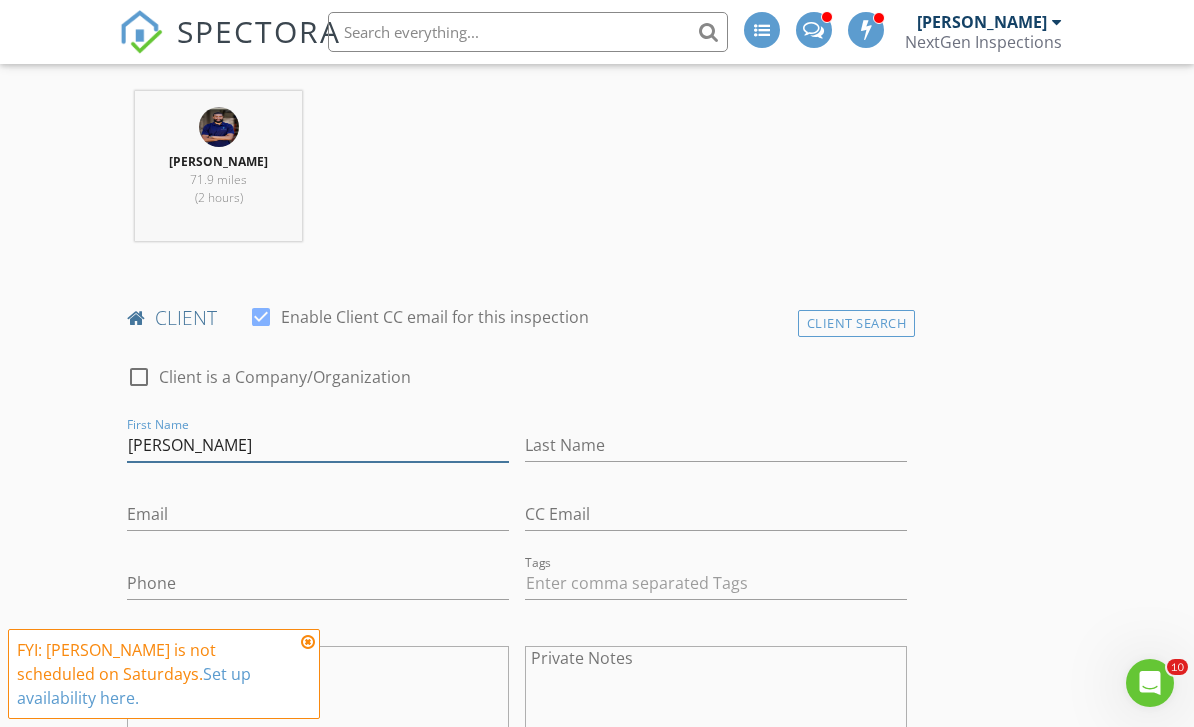 type on "[PERSON_NAME]" 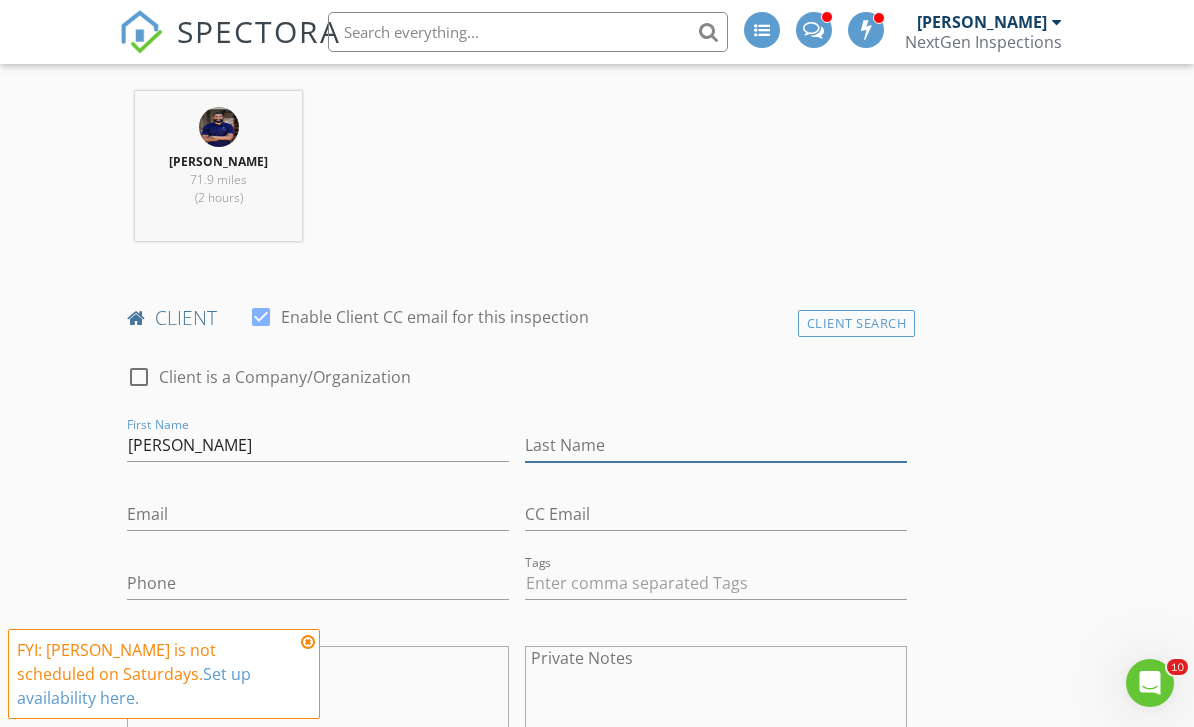 click on "Last Name" at bounding box center [716, 445] 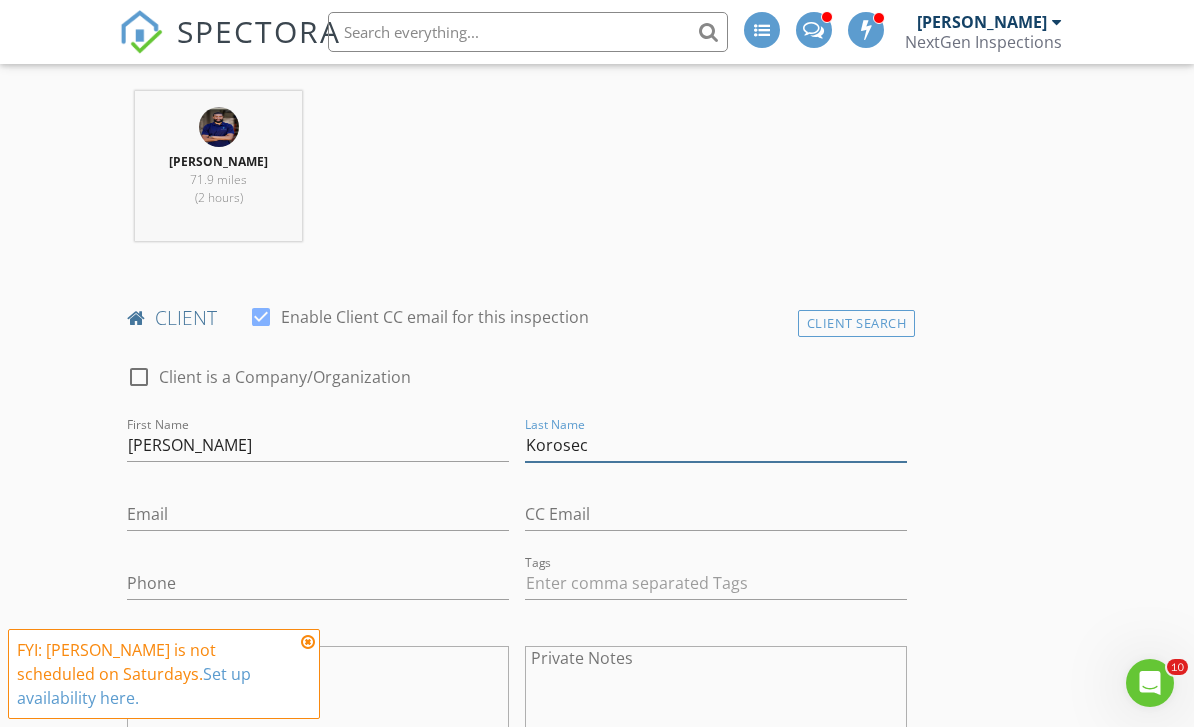 type on "Korosec" 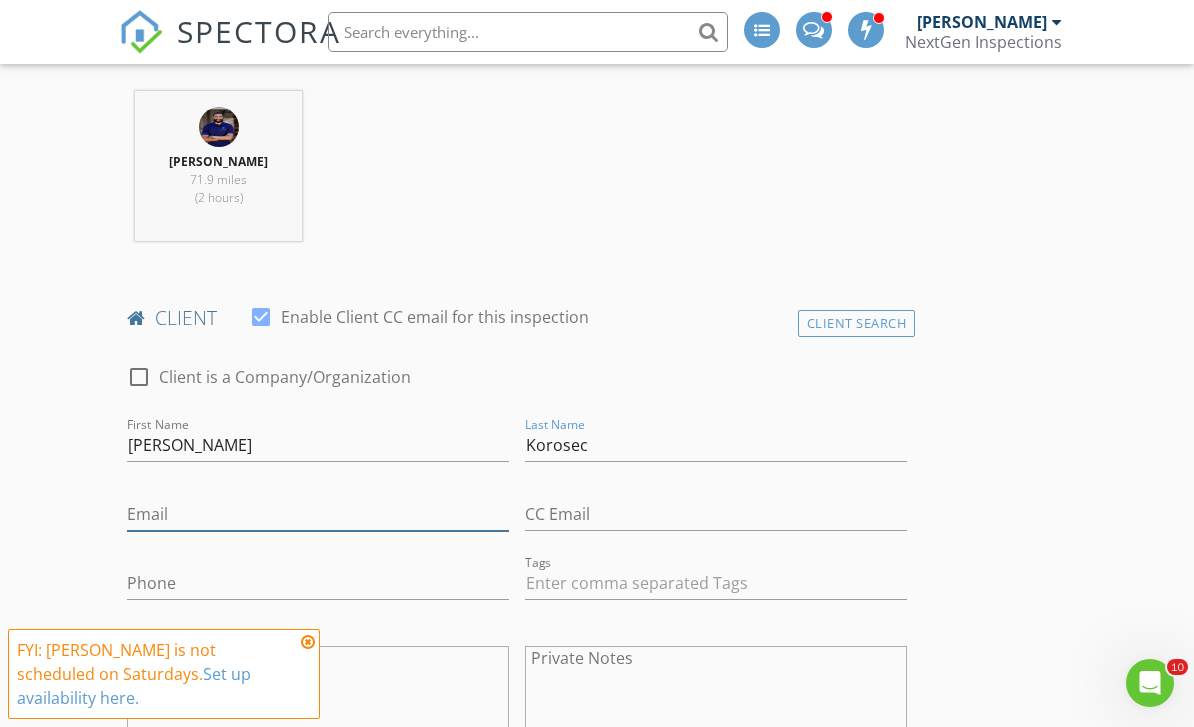 click on "Email" at bounding box center [318, 514] 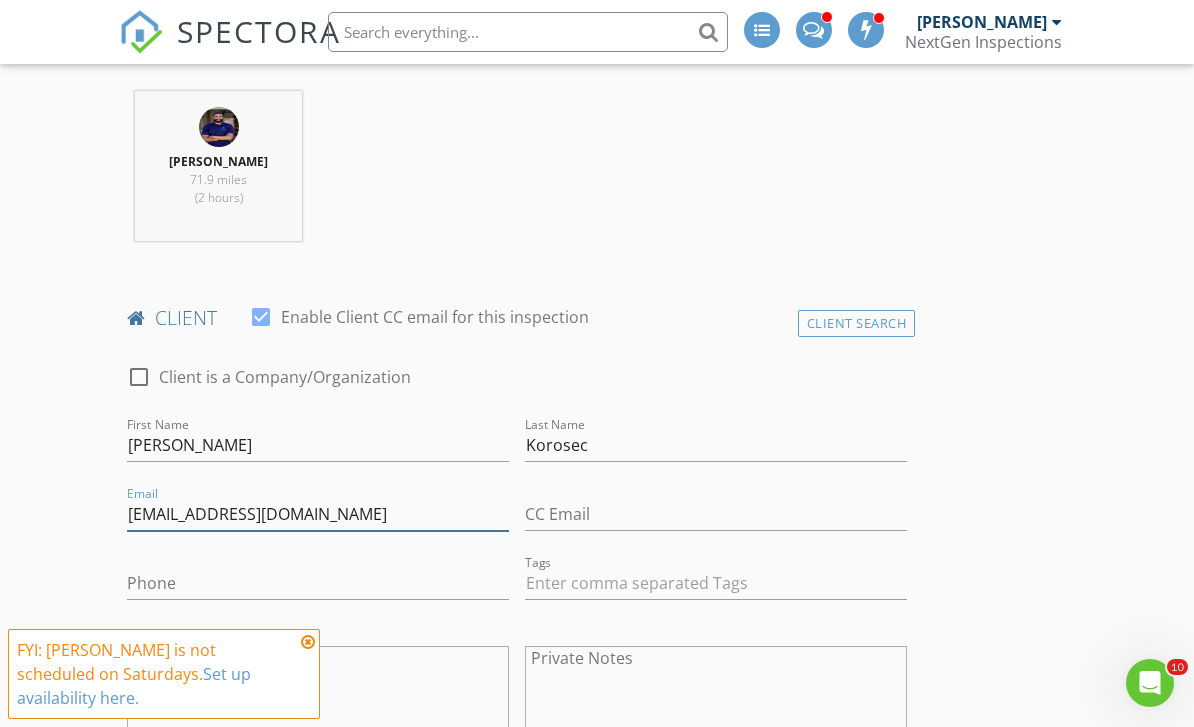 type on "tfkoro@gmail.com" 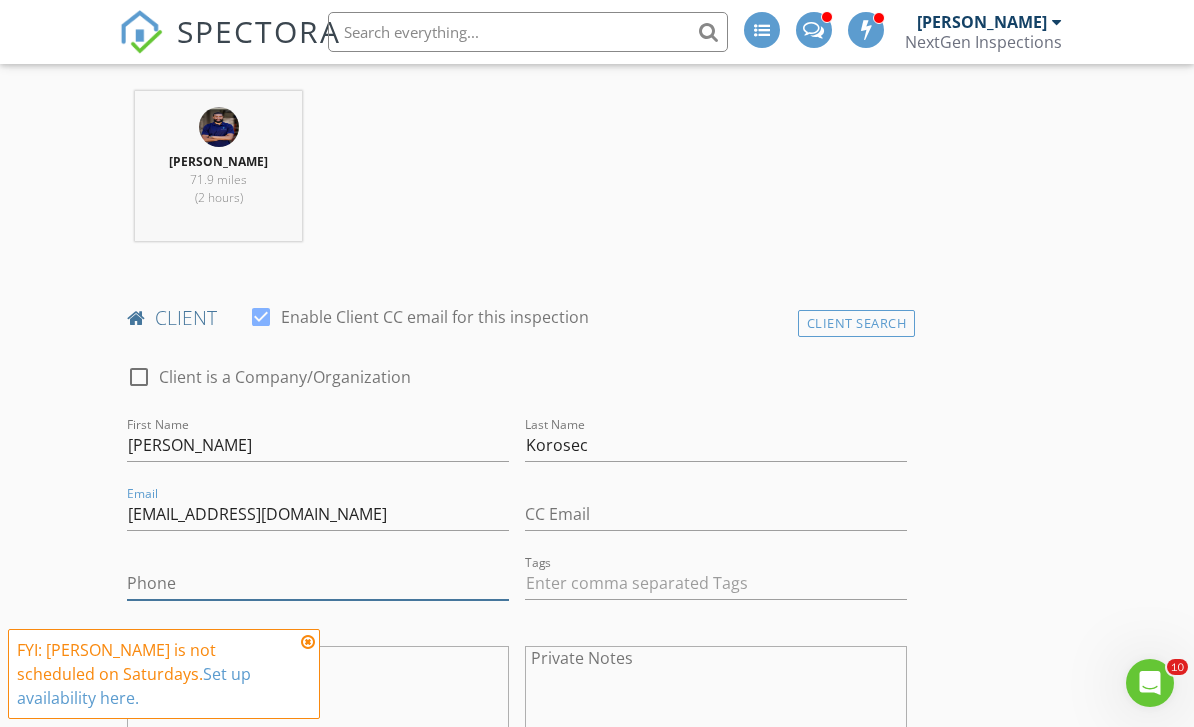 click on "Phone" at bounding box center (318, 583) 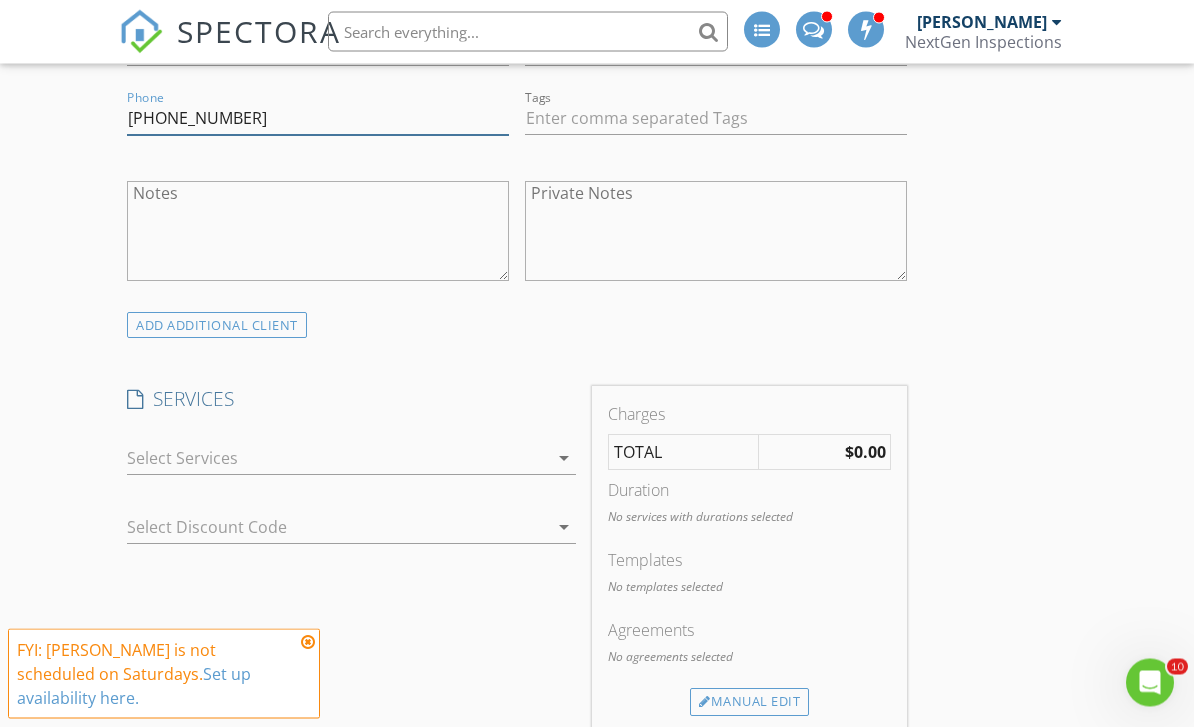 scroll, scrollTop: 1253, scrollLeft: 0, axis: vertical 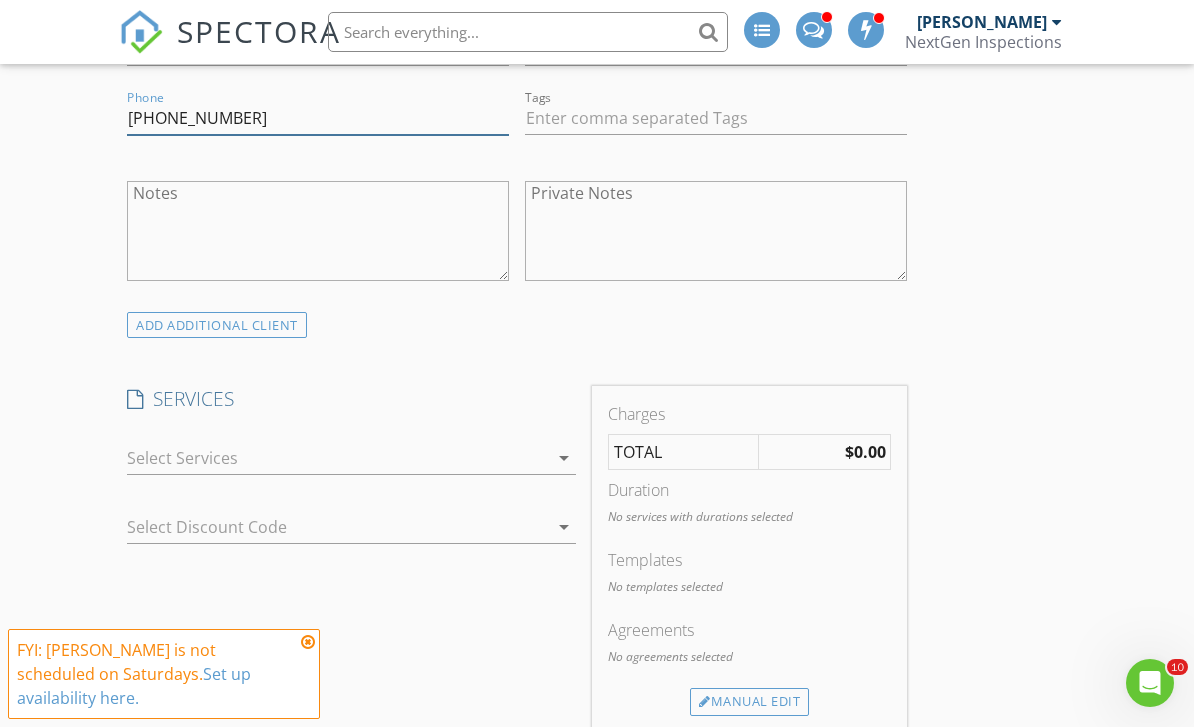 type on "407-946-5501" 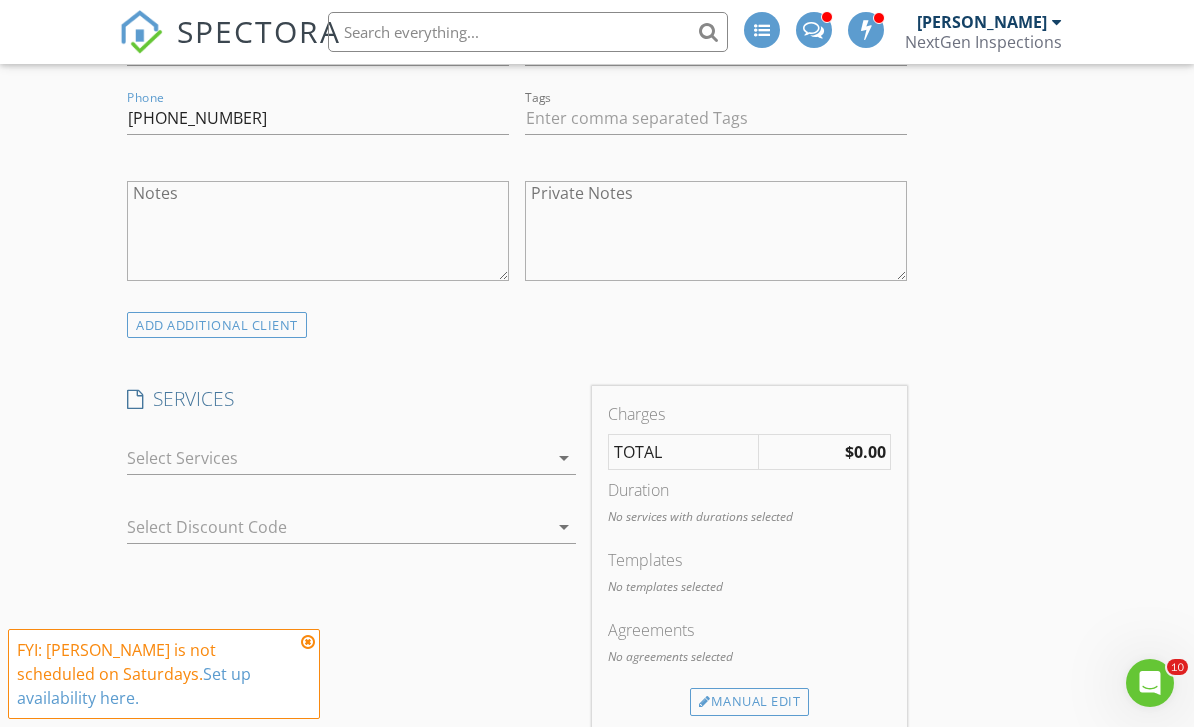click at bounding box center (337, 458) 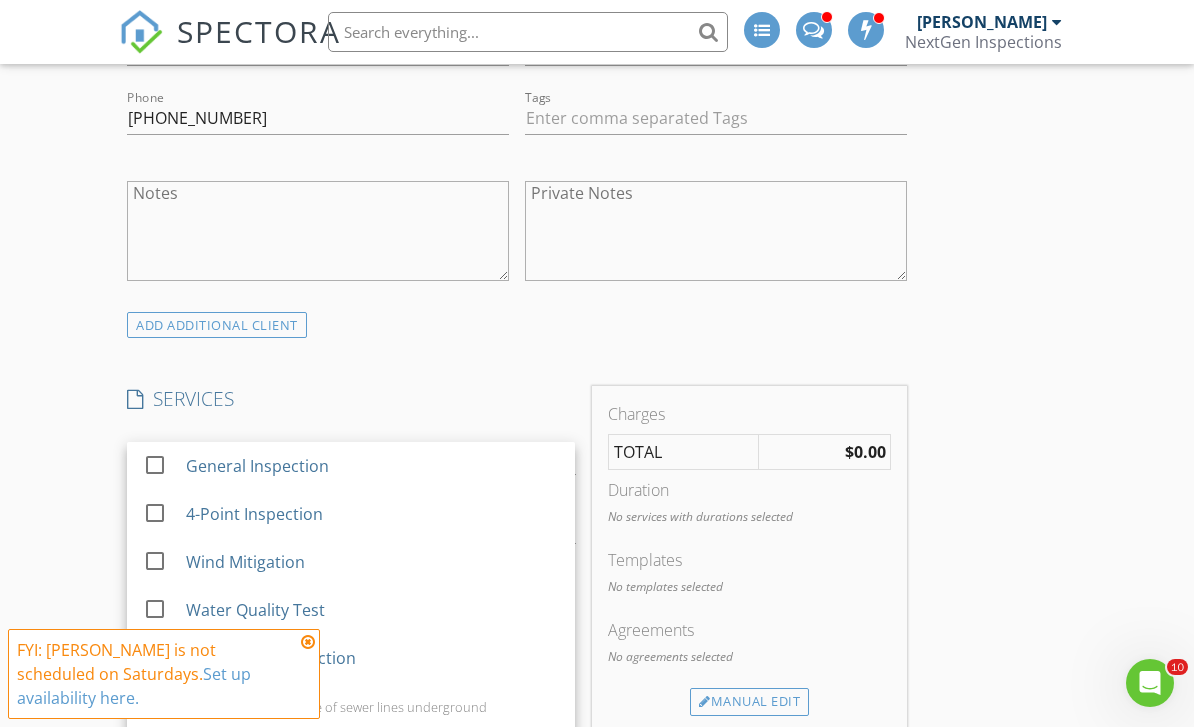 click at bounding box center (155, 465) 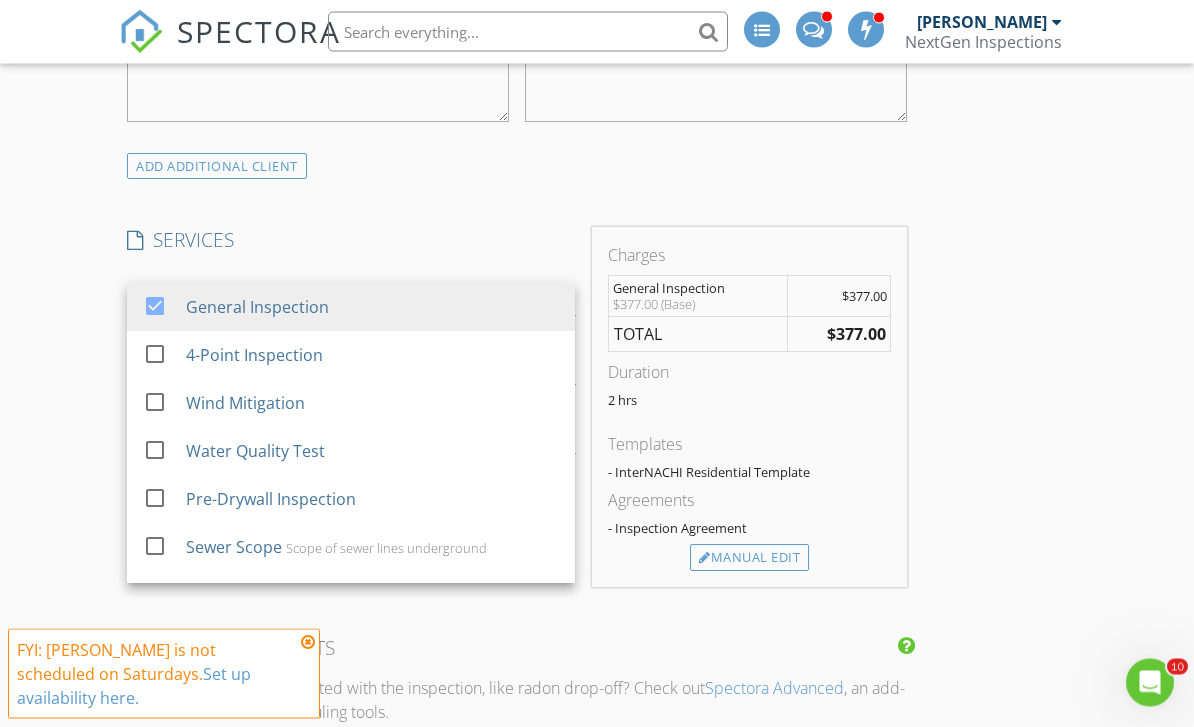 click on "New Inspection
INSPECTOR(S)
check_box   Curtis Antoine   PRIMARY   check_box_outline_blank   Brennen Schmick     check_box_outline_blank   Wismy Cadet     check_box_outline_blank   Nicholas Bowers     check_box_outline_blank   David Stanier     check_box_outline_blank   Wayne Johnson     Curtis Antoine arrow_drop_down   check_box_outline_blank Curtis Antoine specifically requested
Date/Time
07/12/2025 2:30 PM
Location
Address Search       Address 1715 Lando Ln   Unit   City Orlando   State FL   Zip 32806   County Orange     Square Feet 1565   Year Built 1959   Foundation arrow_drop_down     Curtis Antoine     71.9 miles     (2 hours)
client
check_box Enable Client CC email for this inspection   Client Search     check_box_outline_blank Client is a Company/Organization     First Name Taylor   Last Name Korosec   Email tfkoro@gmail.com   CC Email" at bounding box center [597, 632] 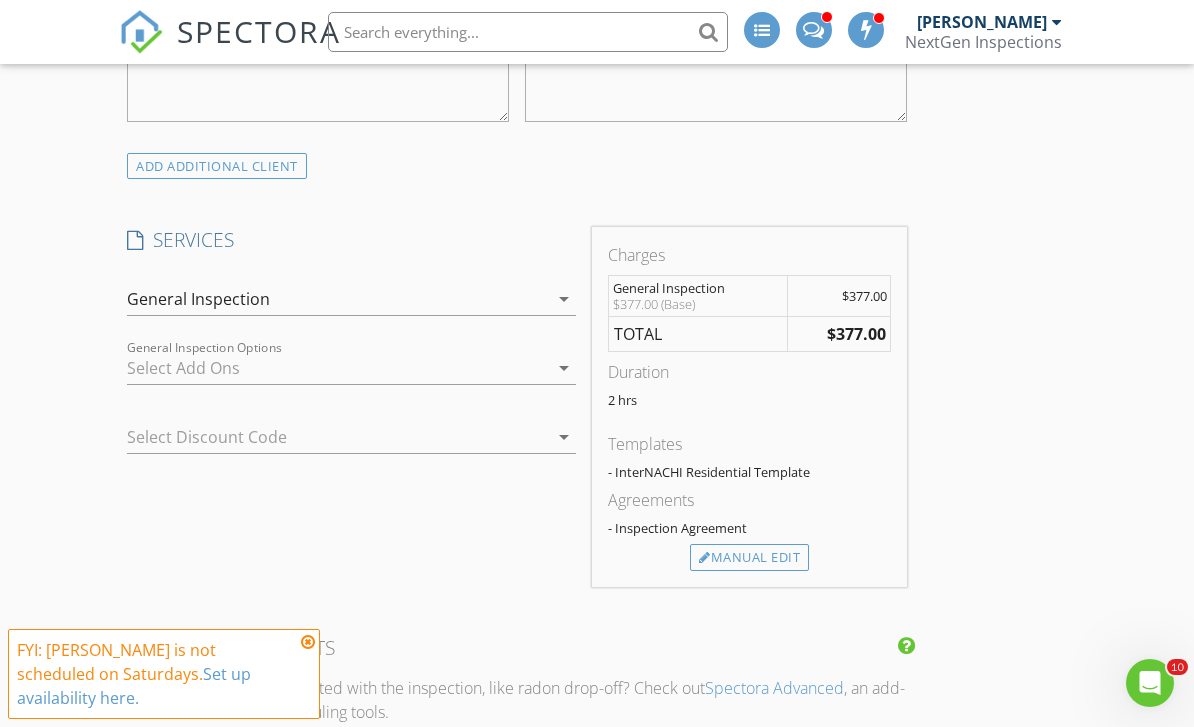 click at bounding box center (337, 368) 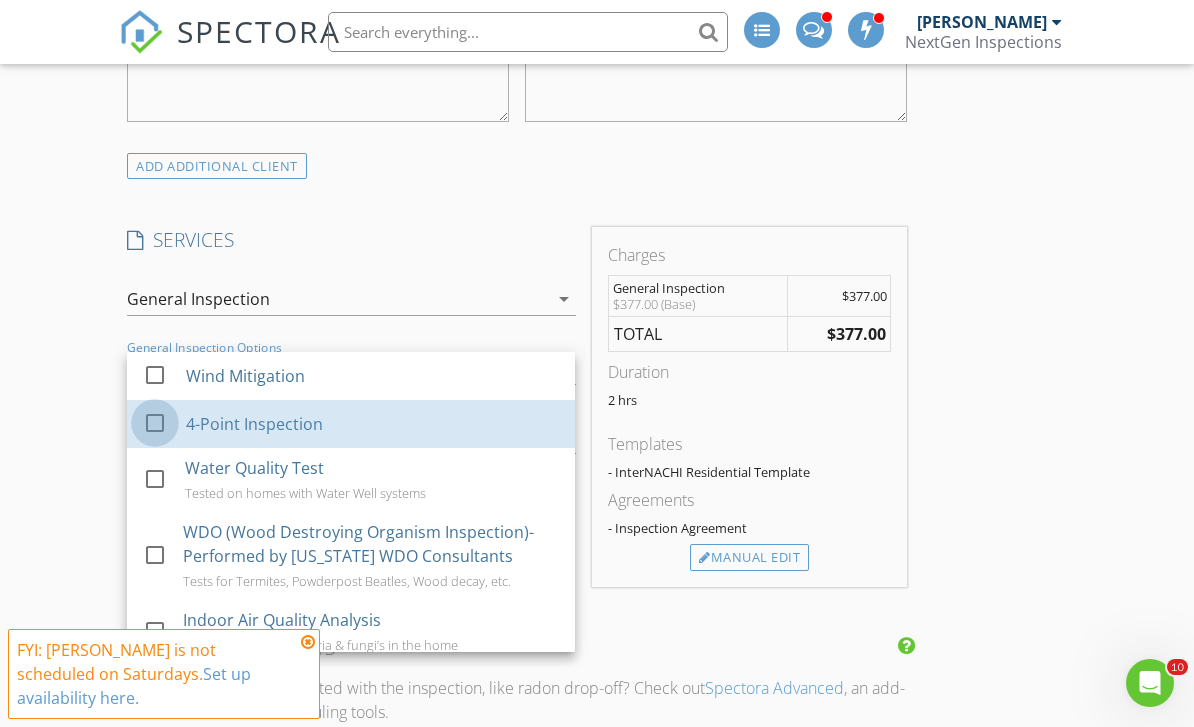 click at bounding box center (155, 423) 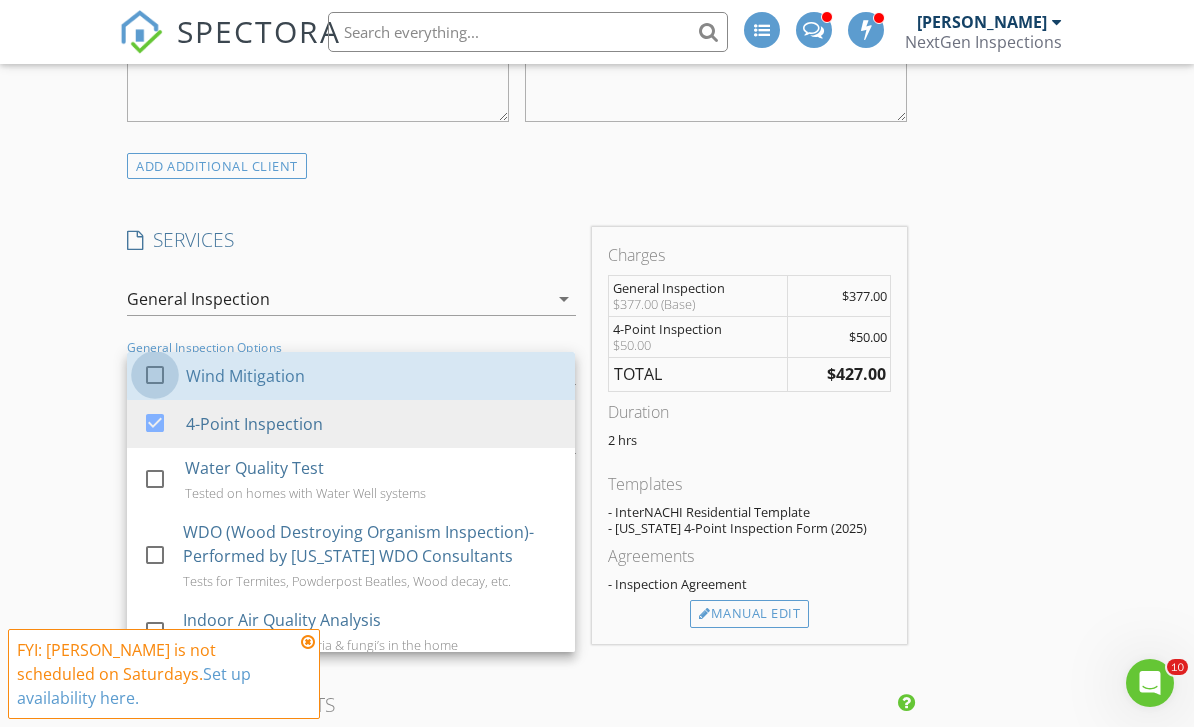 click at bounding box center [155, 375] 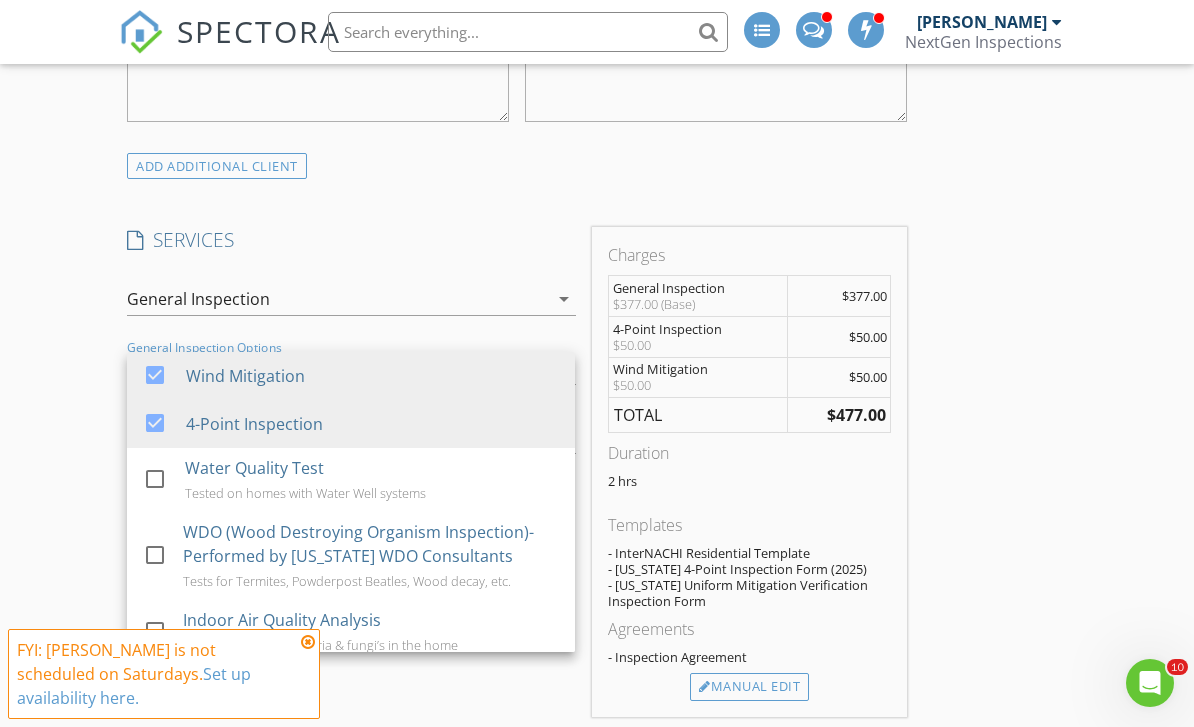 click on "New Inspection
INSPECTOR(S)
check_box   Curtis Antoine   PRIMARY   check_box_outline_blank   Brennen Schmick     check_box_outline_blank   Wismy Cadet     check_box_outline_blank   Nicholas Bowers     check_box_outline_blank   David Stanier     check_box_outline_blank   Wayne Johnson     Curtis Antoine arrow_drop_down   check_box_outline_blank Curtis Antoine specifically requested
Date/Time
07/12/2025 2:30 PM
Location
Address Search       Address 1715 Lando Ln   Unit   City Orlando   State FL   Zip 32806   County Orange     Square Feet 1565   Year Built 1959   Foundation arrow_drop_down     Curtis Antoine     71.9 miles     (2 hours)
client
check_box Enable Client CC email for this inspection   Client Search     check_box_outline_blank Client is a Company/Organization     First Name Taylor   Last Name Korosec   Email tfkoro@gmail.com   CC Email" at bounding box center (597, 696) 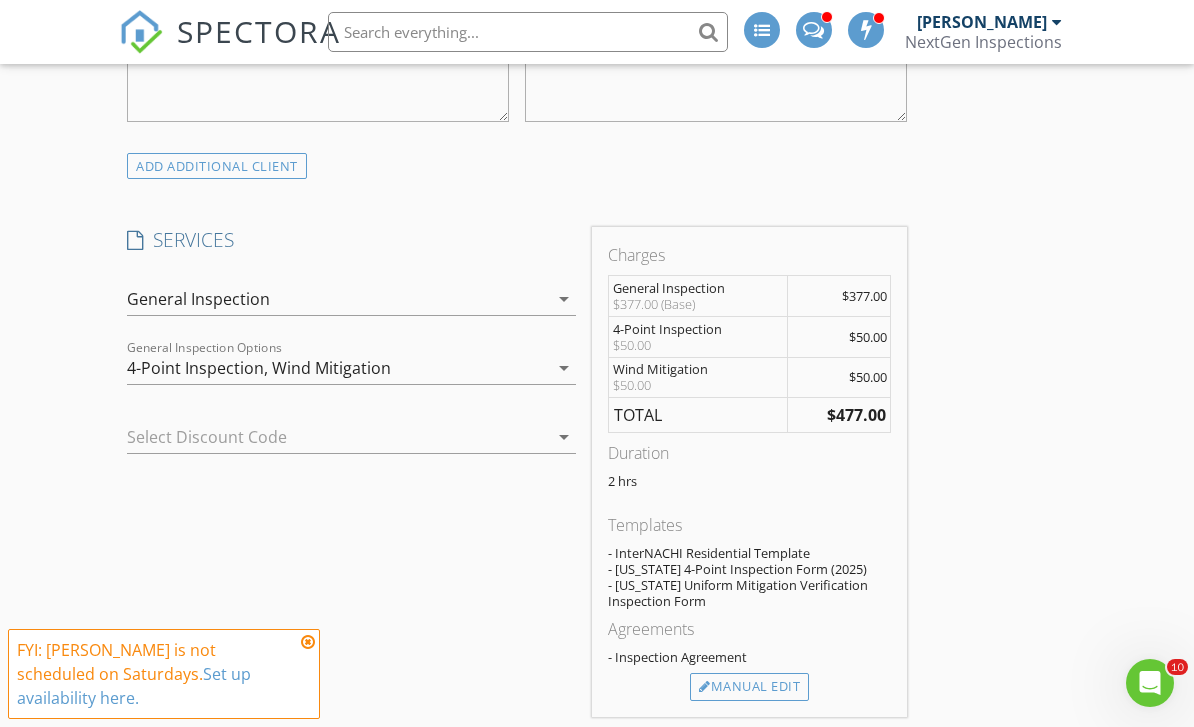 click on "4-Point Inspection," at bounding box center (197, 368) 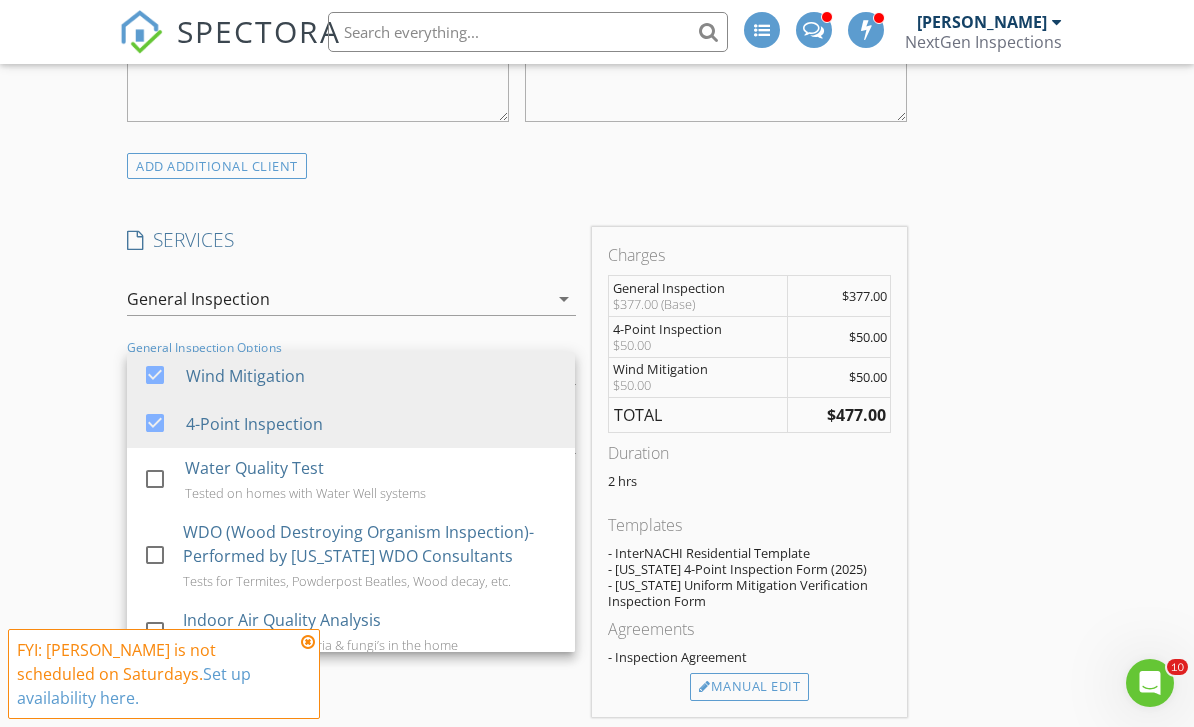 click at bounding box center (155, 555) 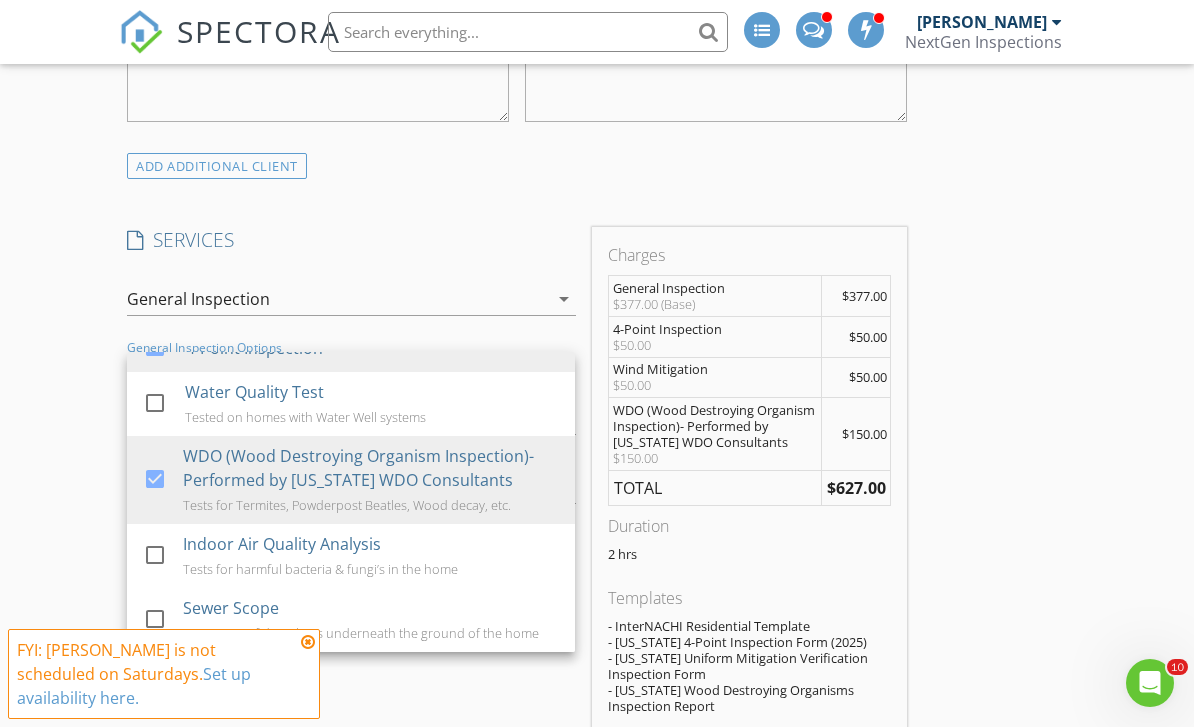 scroll, scrollTop: 76, scrollLeft: 0, axis: vertical 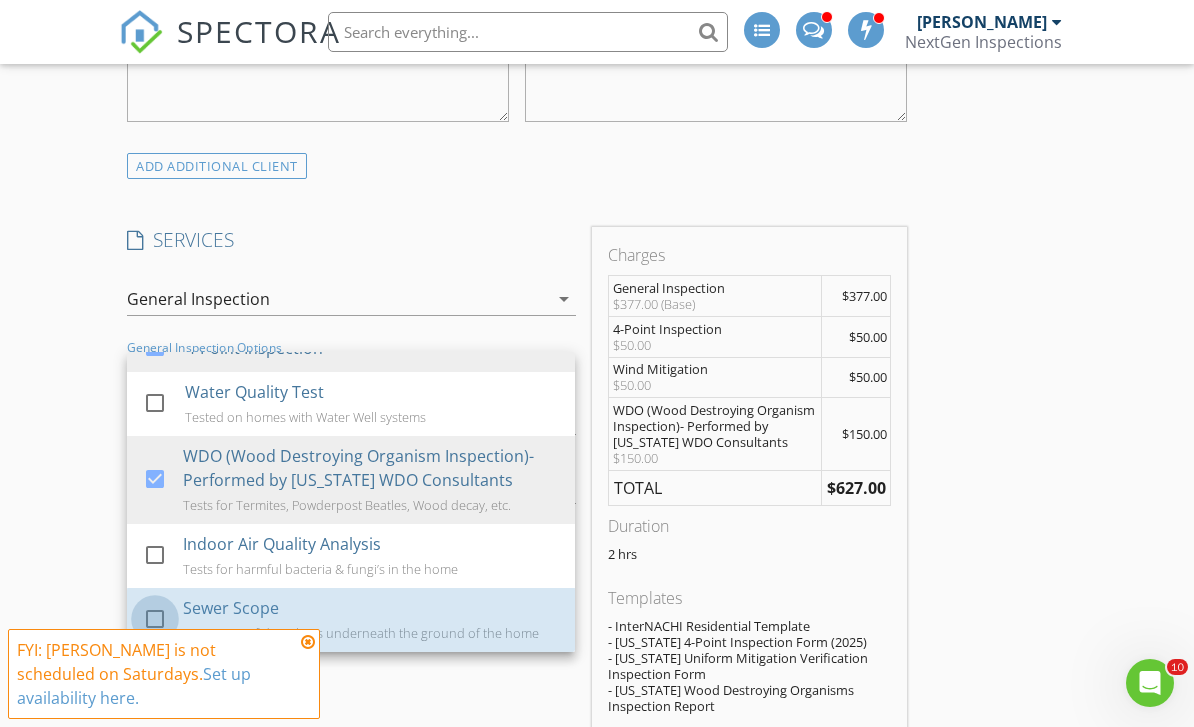 click at bounding box center [155, 619] 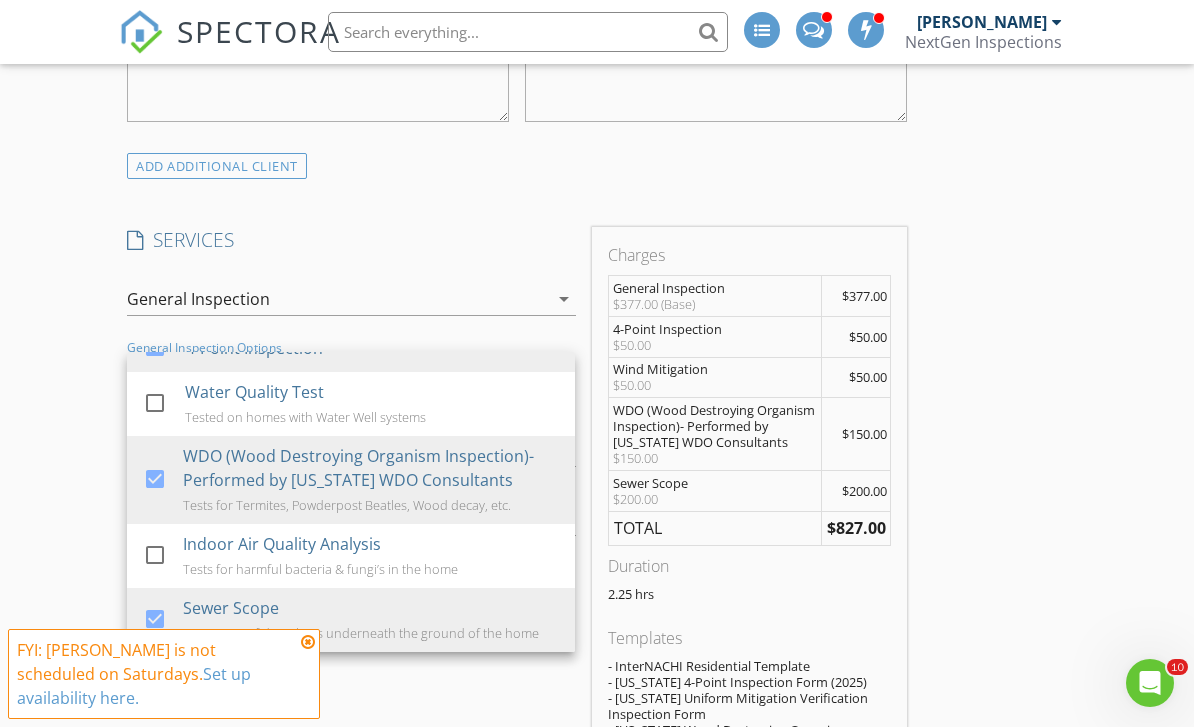 click on "New Inspection
INSPECTOR(S)
check_box   Curtis Antoine   PRIMARY   check_box_outline_blank   Brennen Schmick     check_box_outline_blank   Wismy Cadet     check_box_outline_blank   Nicholas Bowers     check_box_outline_blank   David Stanier     check_box_outline_blank   Wayne Johnson     Curtis Antoine arrow_drop_down   check_box_outline_blank Curtis Antoine specifically requested
Date/Time
07/12/2025 2:30 PM
Location
Address Search       Address 1715 Lando Ln   Unit   City Orlando   State FL   Zip 32806   County Orange     Square Feet 1565   Year Built 1959   Foundation arrow_drop_down     Curtis Antoine     71.9 miles     (2 hours)
client
check_box Enable Client CC email for this inspection   Client Search     check_box_outline_blank Client is a Company/Organization     First Name Taylor   Last Name Korosec   Email tfkoro@gmail.com   CC Email" at bounding box center [597, 776] 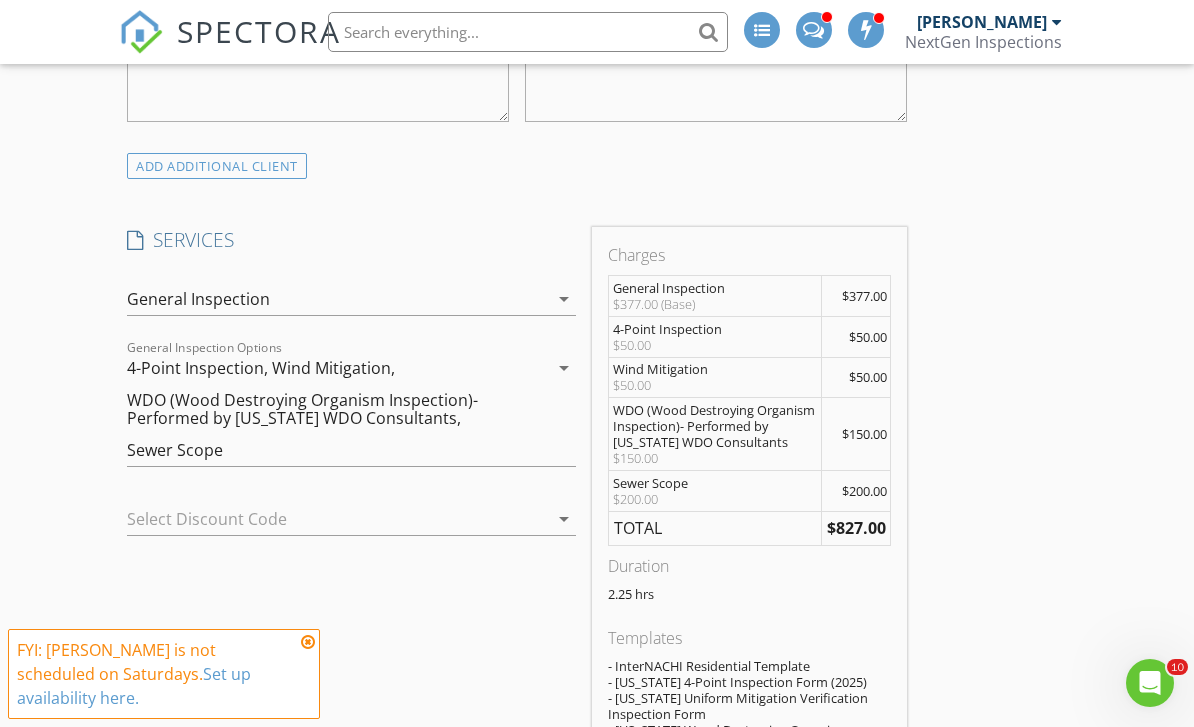click on "SERVICES
check_box   General Inspection   check_box_outline_blank   4-Point Inspection   check_box_outline_blank   Wind Mitigation   check_box_outline_blank   Water Quality Test   check_box_outline_blank   Pre-Drywall Inspection   check_box_outline_blank   Sewer Scope   Scope of sewer lines underground check_box_outline_blank   Commercial Inspection   Inspection of a Commercial Building check_box_outline_blank   Re-Inspection   check_box_outline_blank   Multi-Family Inspection   check_box_outline_blank   Pre-Slab Inspection   Inspection on home under construction before the foundation is installed check_box_outline_blank   WDO Inspection (Wood Destroying Organism Inspection-Performed by Florida WDO Consultants)   Inspection of Termites and other Wood Destroying Organisms (Performed by Termite Depot) check_box_outline_blank   Roof Condition Certification   General Inspection arrow_drop_down   check_box   Wind Mitigation   check_box   4-Point Inspection       check_box" at bounding box center [351, 552] 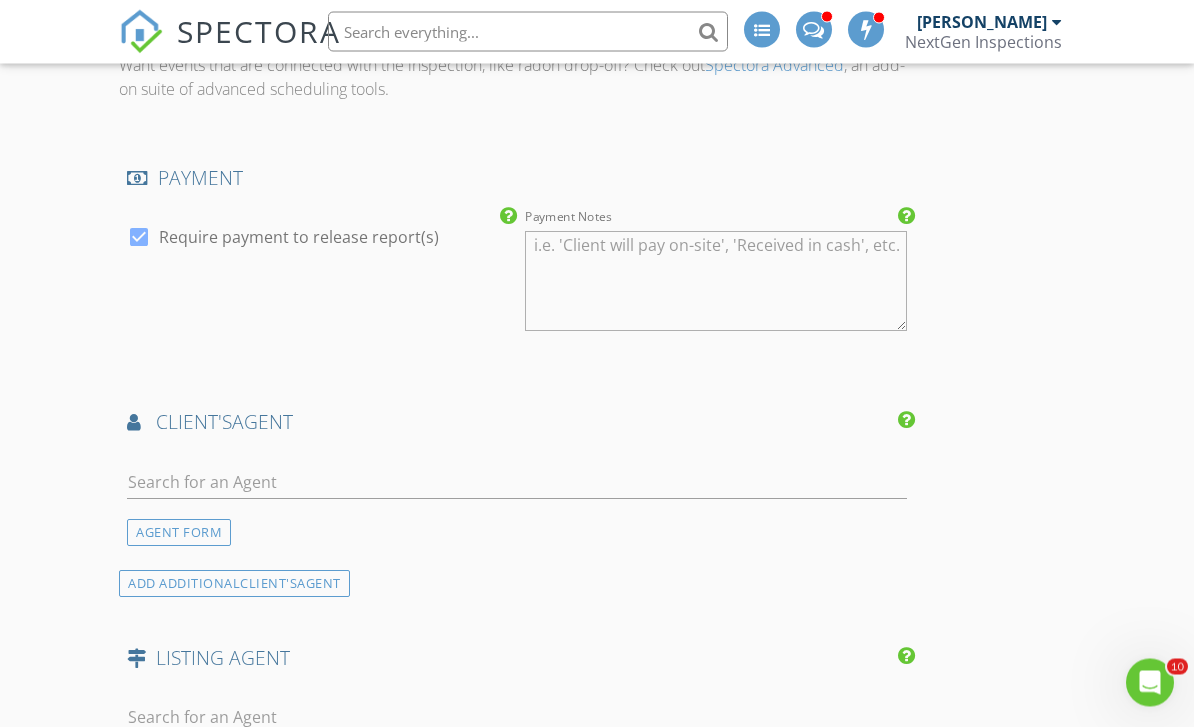 scroll, scrollTop: 2325, scrollLeft: 0, axis: vertical 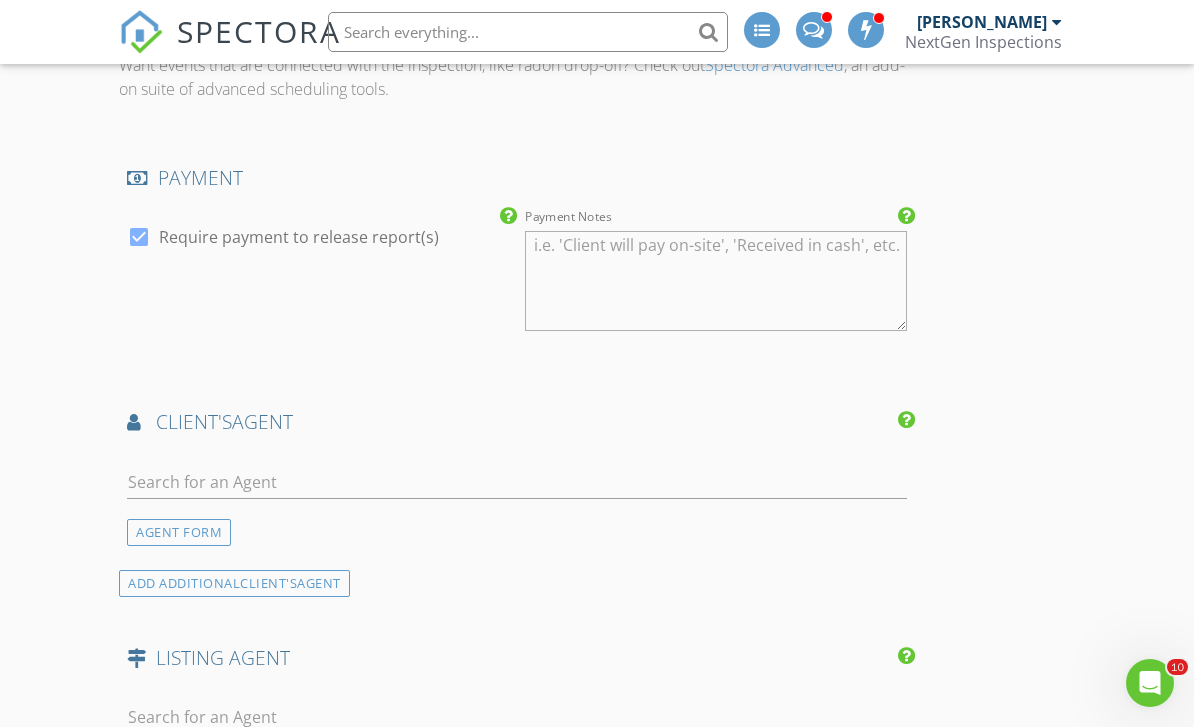 click on "AGENT FORM" at bounding box center (179, 532) 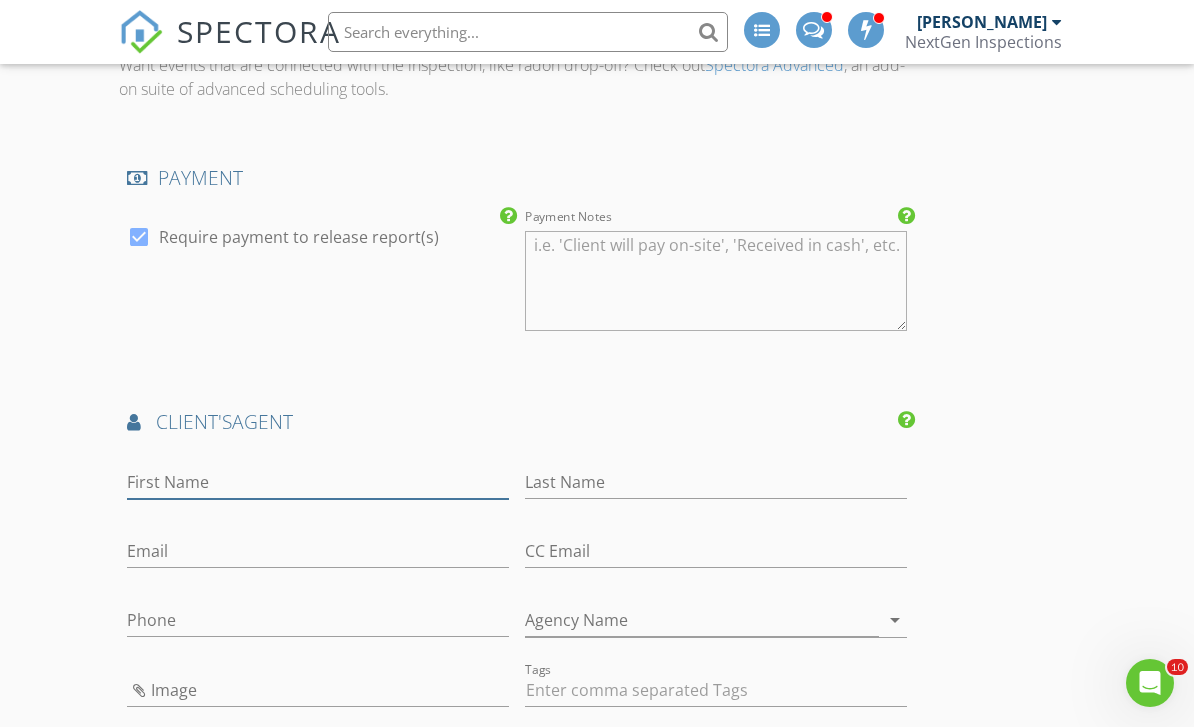 click on "First Name" at bounding box center [318, 482] 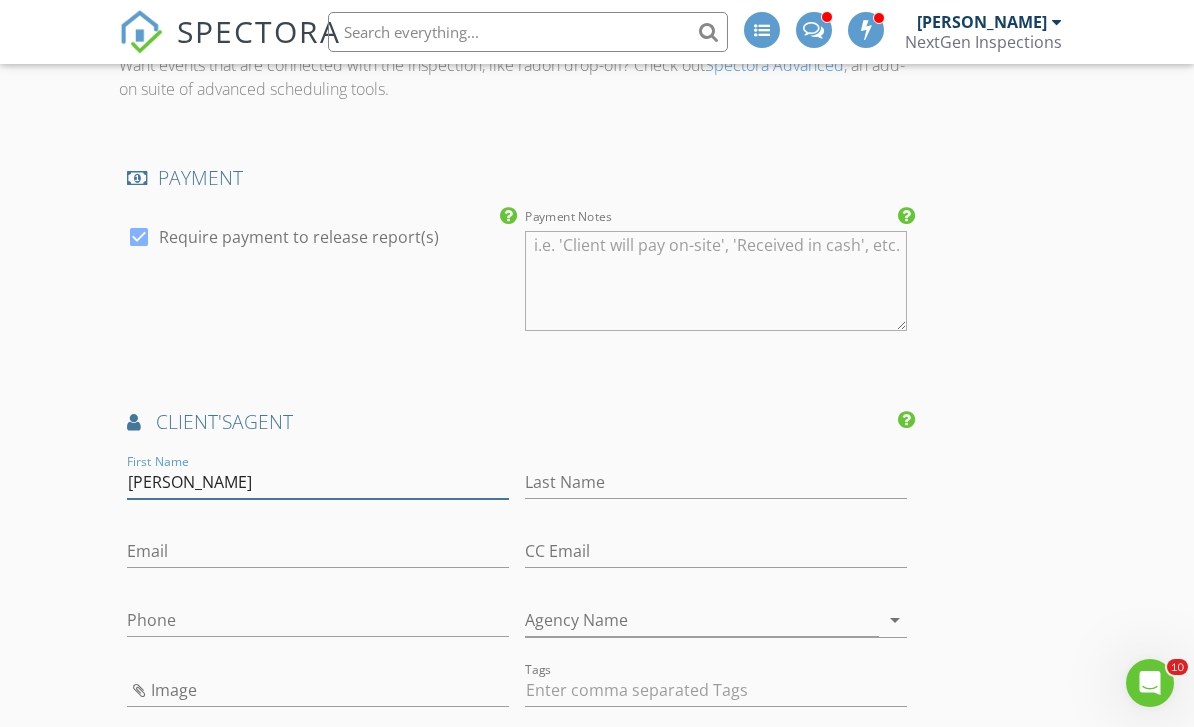 type on "Shannon" 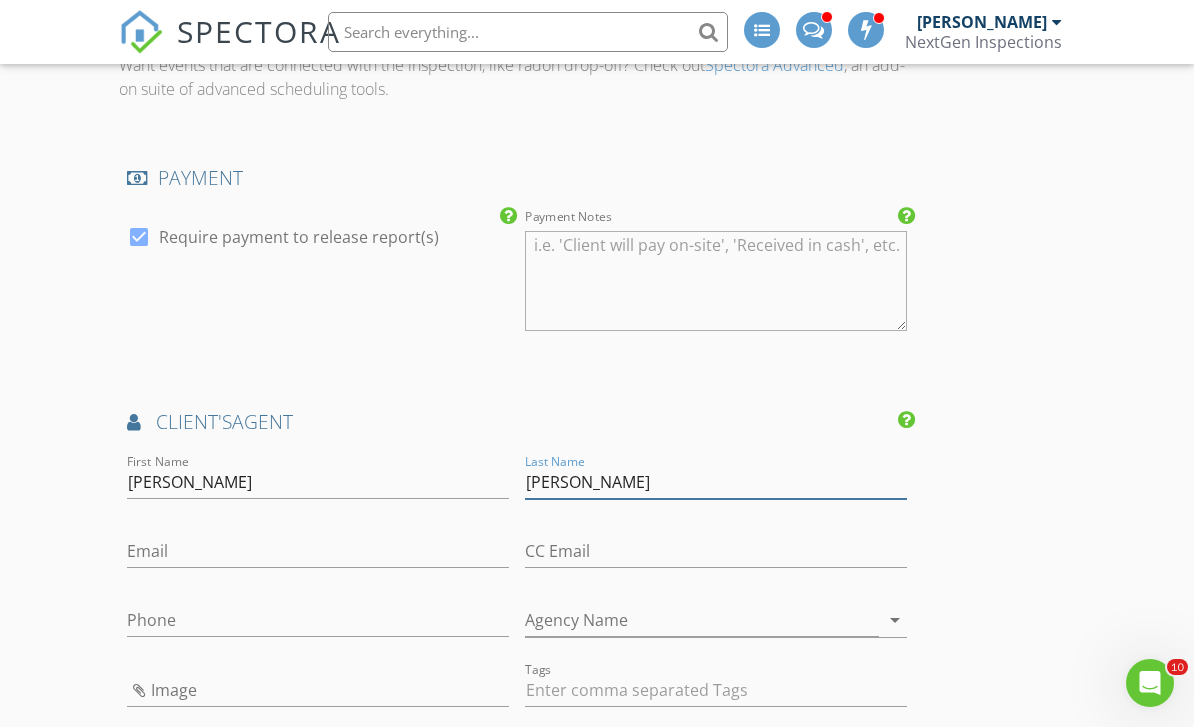 type on "Musgrave" 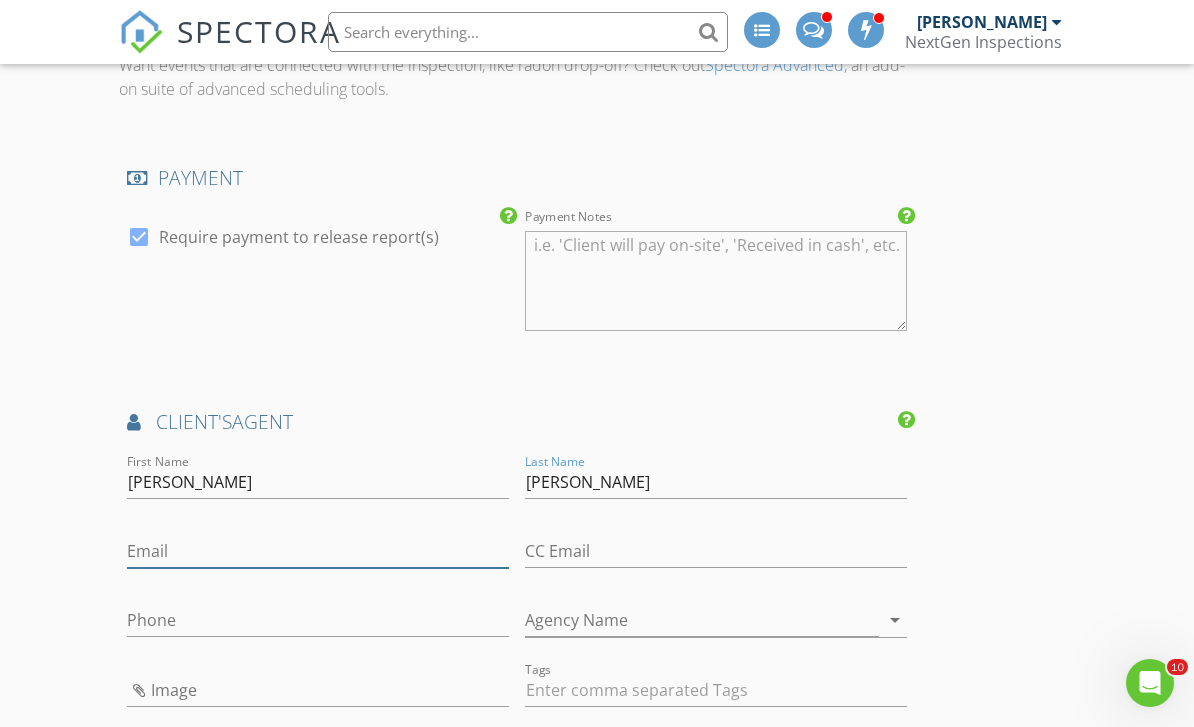 click on "Email" at bounding box center (318, 551) 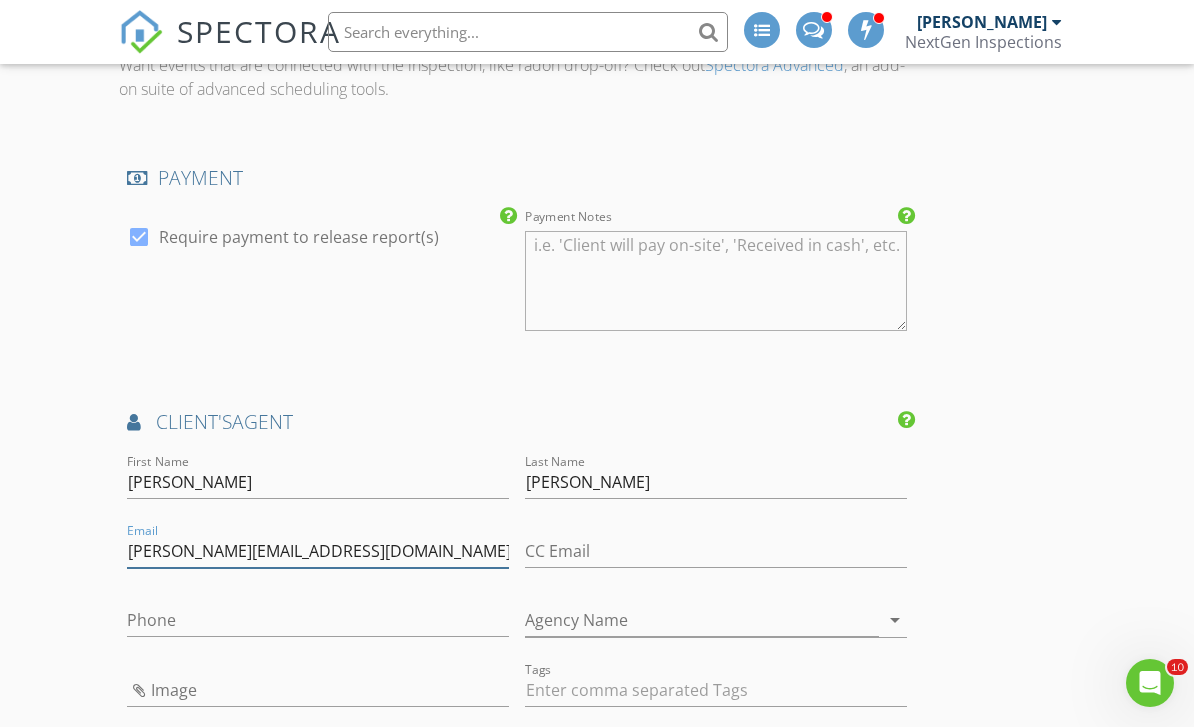 type on "shannon@musgravehomesandland.com" 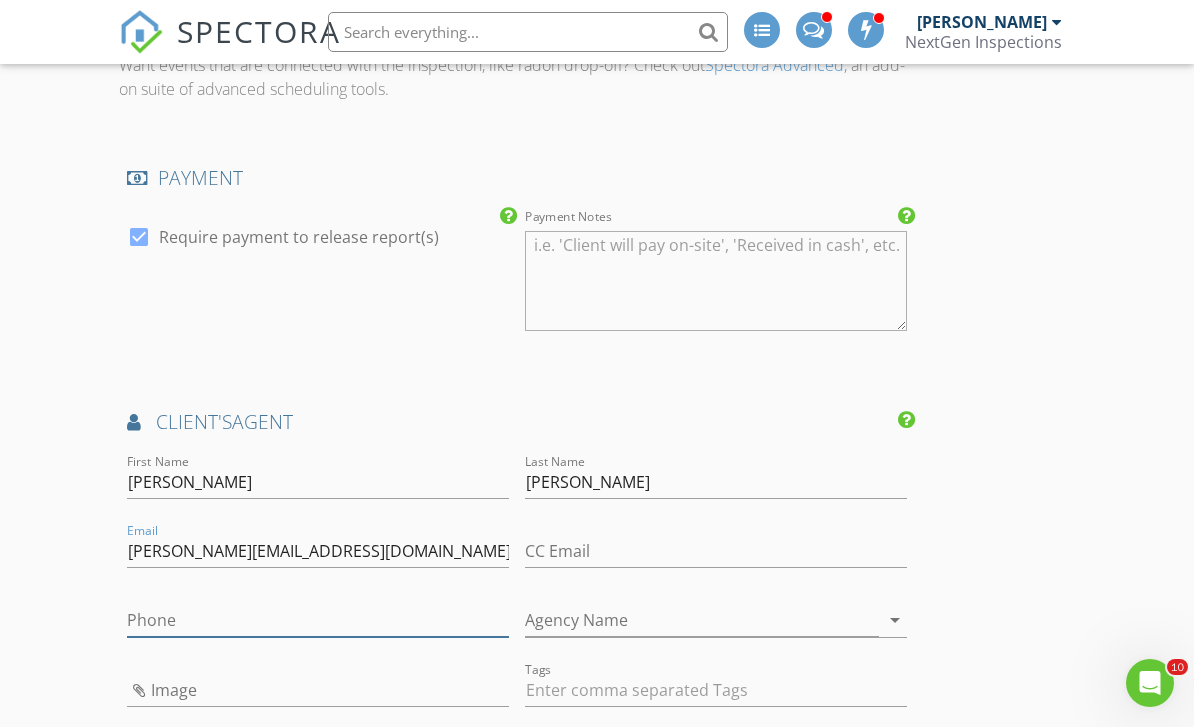 click on "Phone" at bounding box center [318, 620] 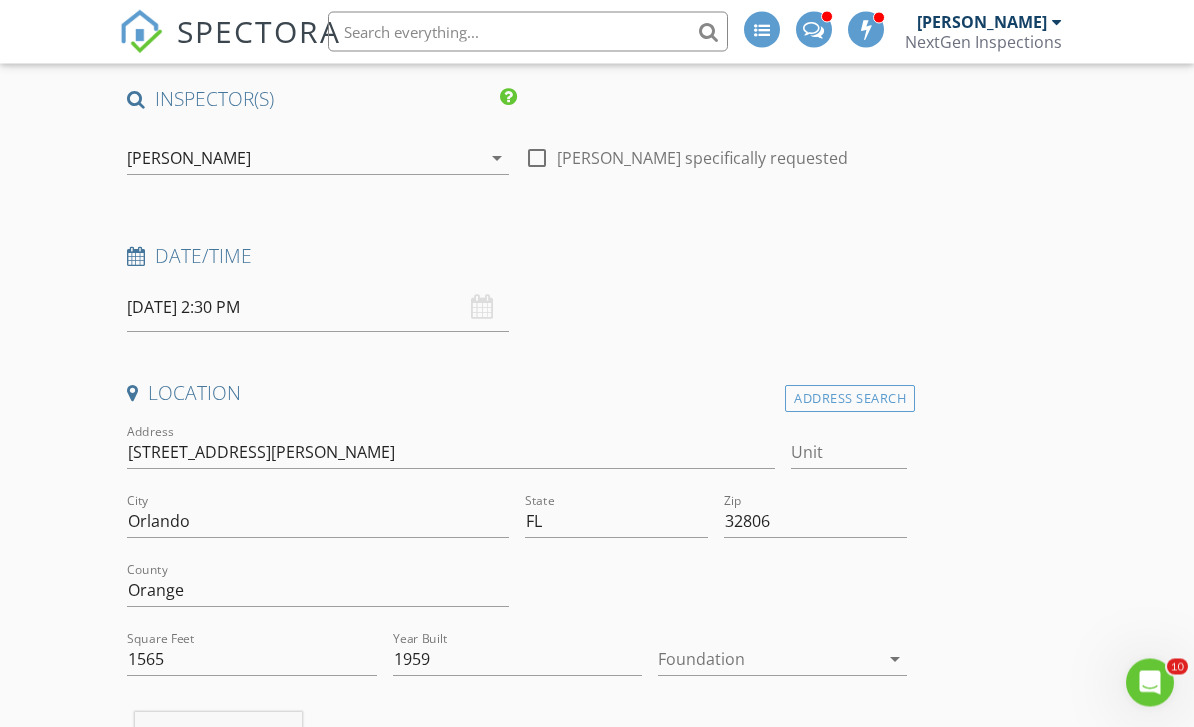 scroll, scrollTop: 47, scrollLeft: 0, axis: vertical 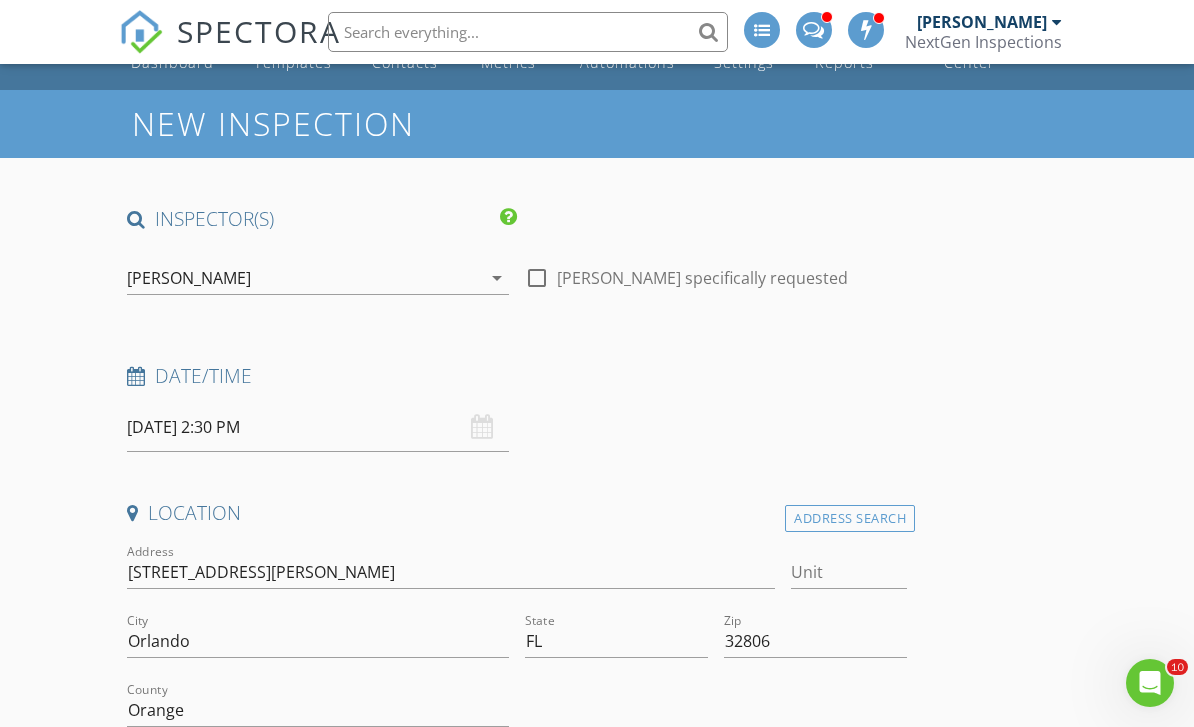 type on "407-394-3631" 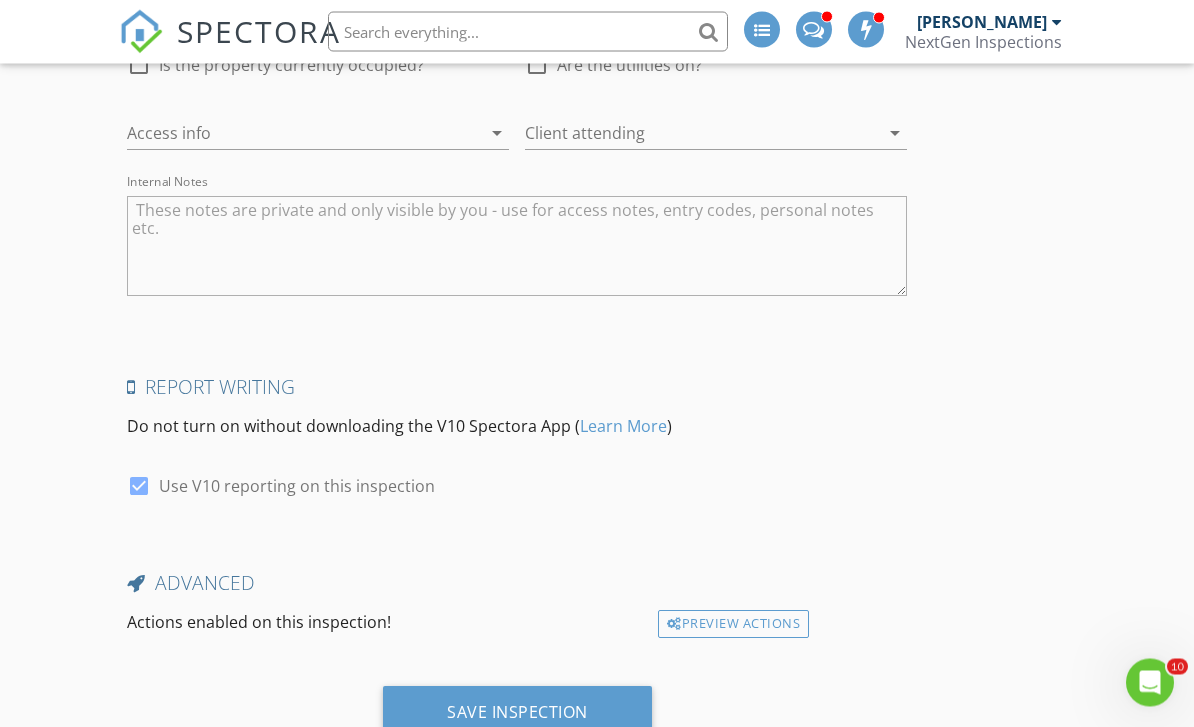 scroll, scrollTop: 3803, scrollLeft: 0, axis: vertical 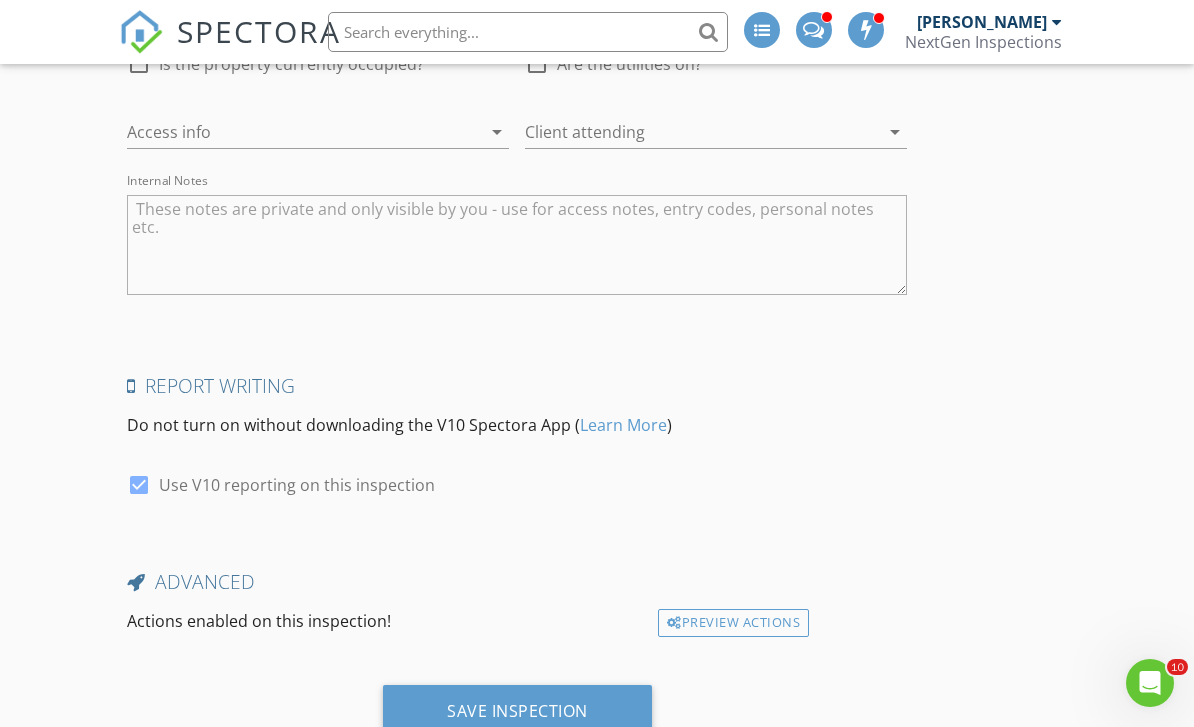 click on "Save Inspection" at bounding box center [517, 712] 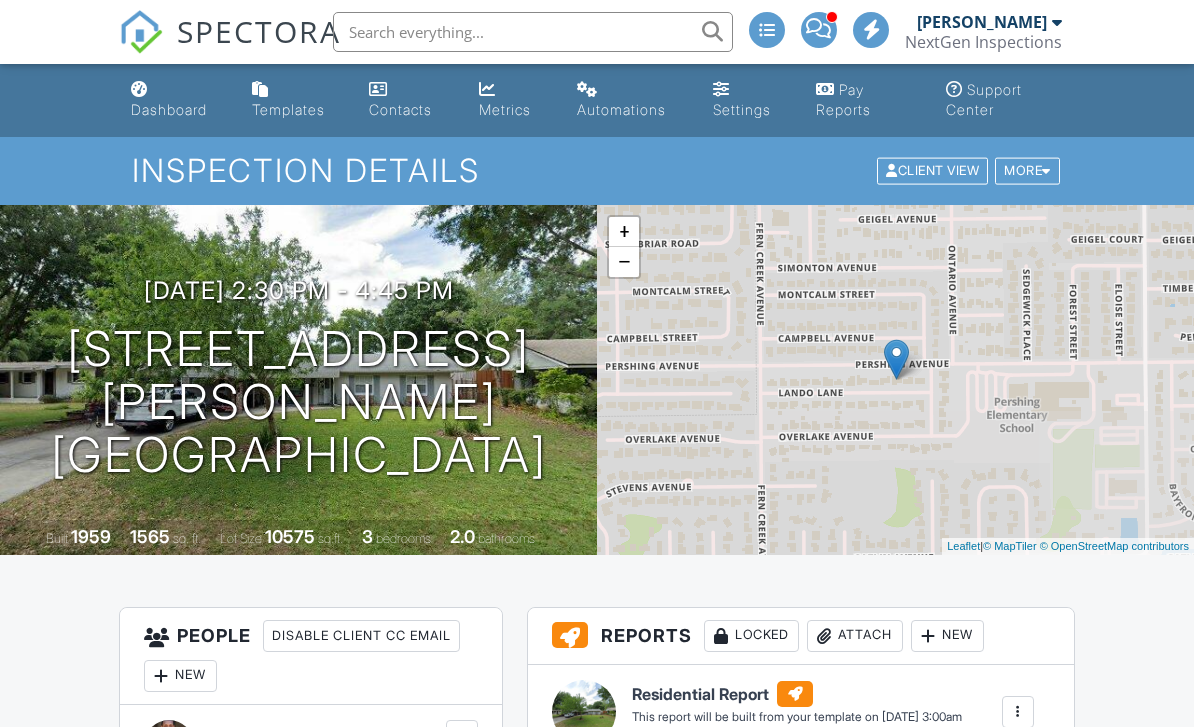 scroll, scrollTop: 0, scrollLeft: 0, axis: both 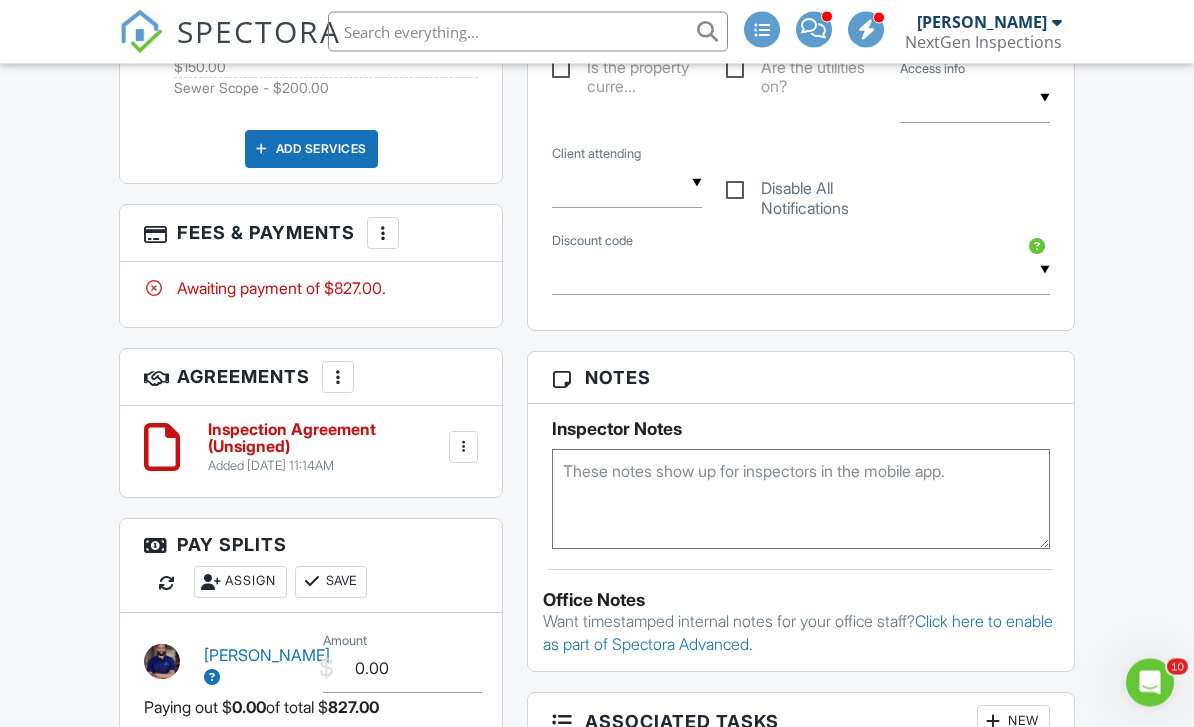 click at bounding box center [800, 500] 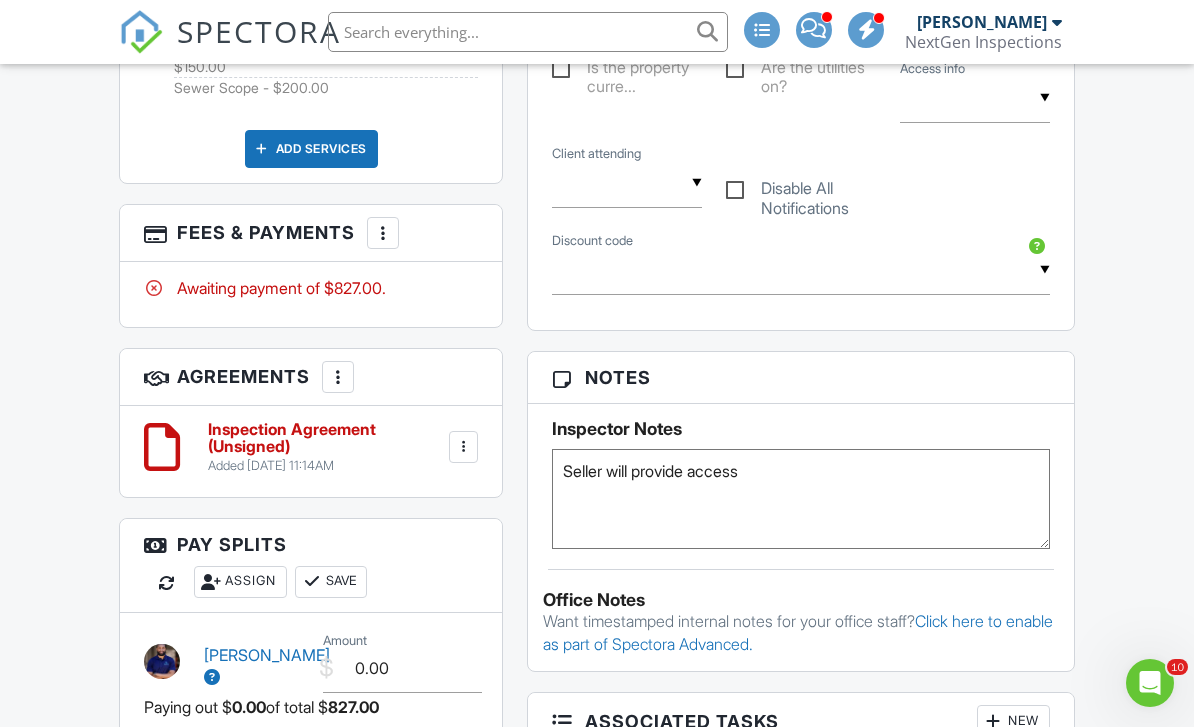 type on "Seller will provide access" 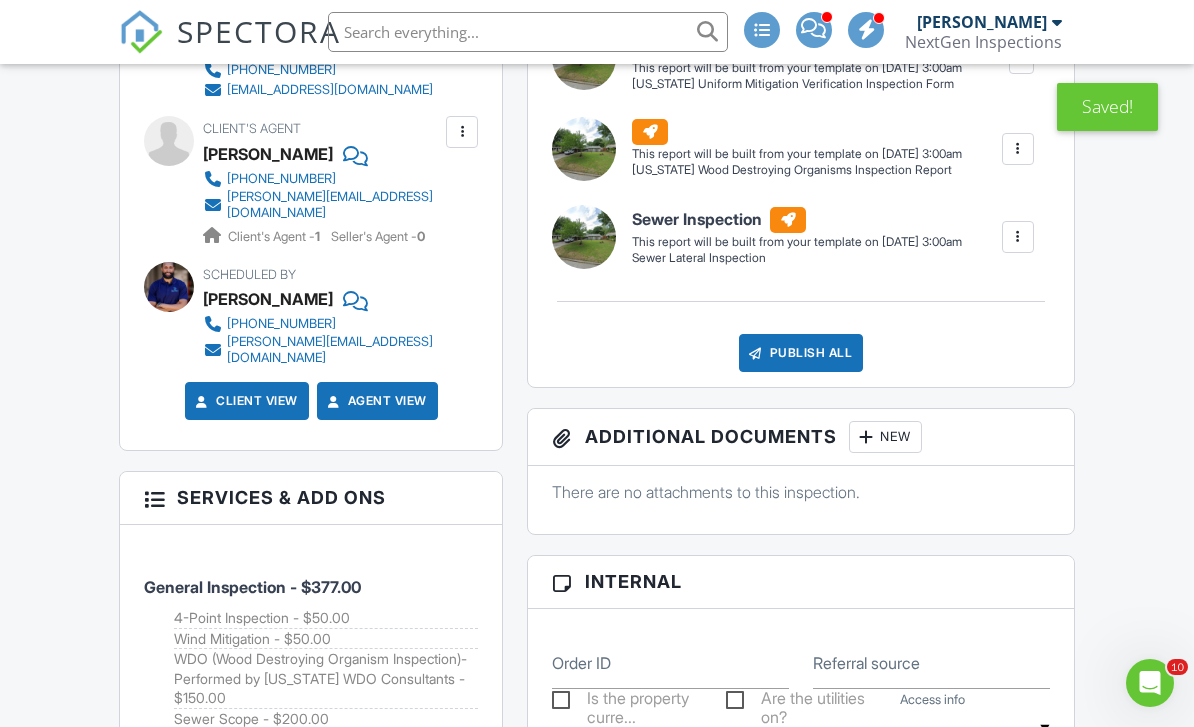 scroll, scrollTop: 0, scrollLeft: 0, axis: both 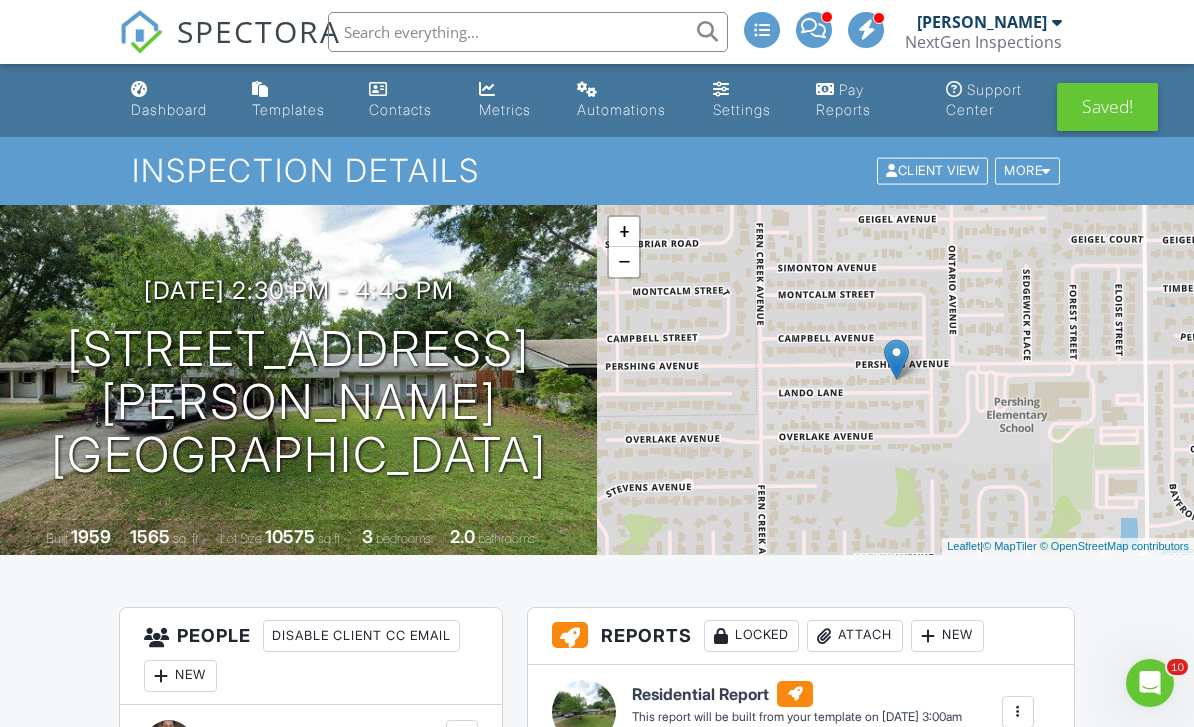 click on "Dashboard" at bounding box center (169, 109) 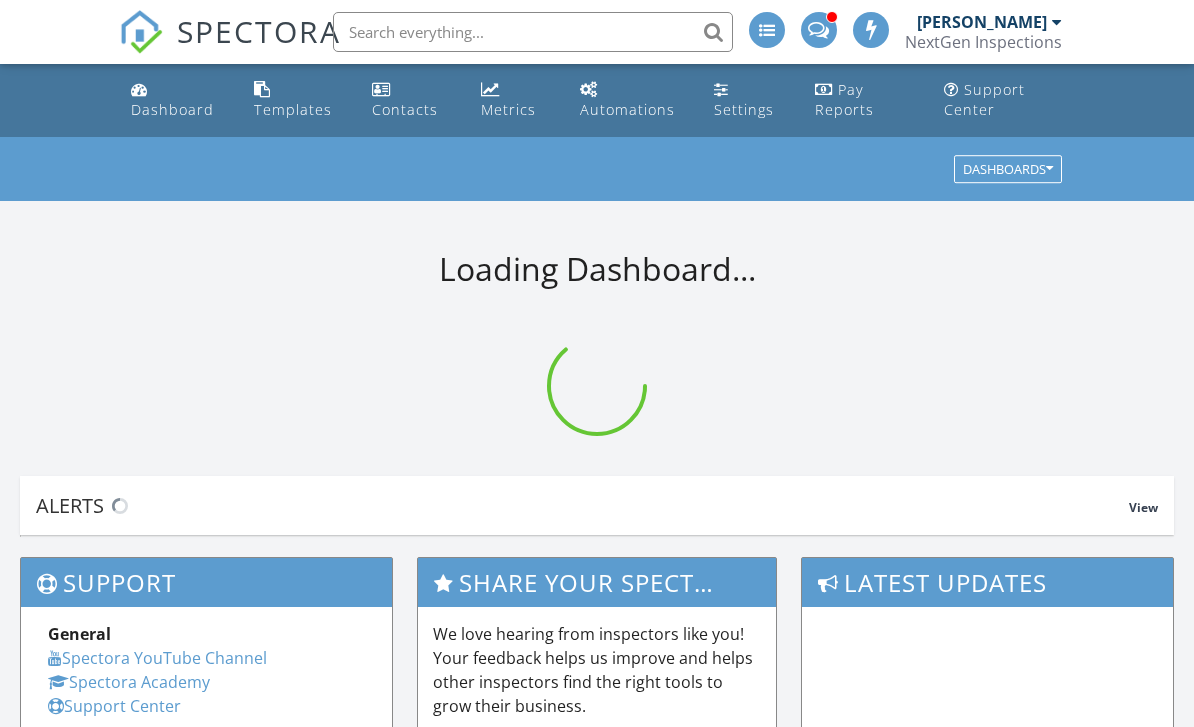 scroll, scrollTop: 0, scrollLeft: 0, axis: both 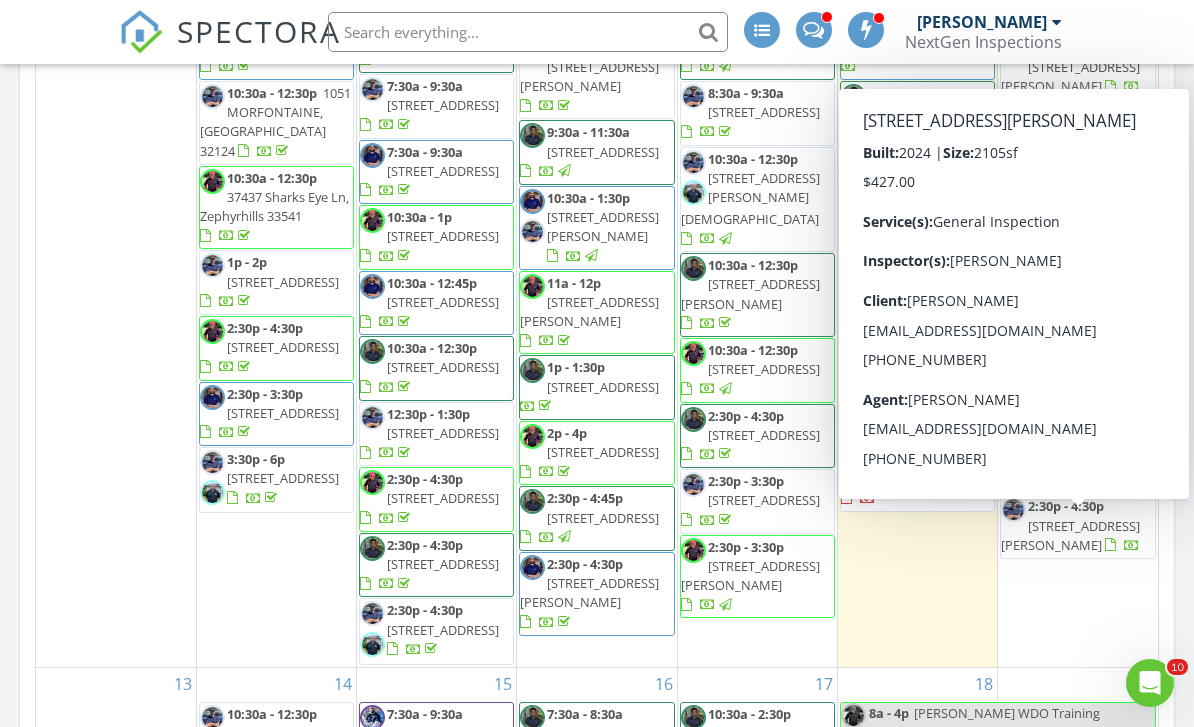 click on "[DATE] [DATE] list day week cal wk 4 wk month Sun Mon Tue Wed Thu Fri Sat 29
10:30a - 11:30a
[STREET_ADDRESS]
12:30p - 1:30p
[STREET_ADDRESS]
2:30p - 4:30p
[STREET_ADDRESS]
30
7a - 5p
Off
7:30a - 9:30a
[STREET_ADDRESS]" at bounding box center [597, 307] 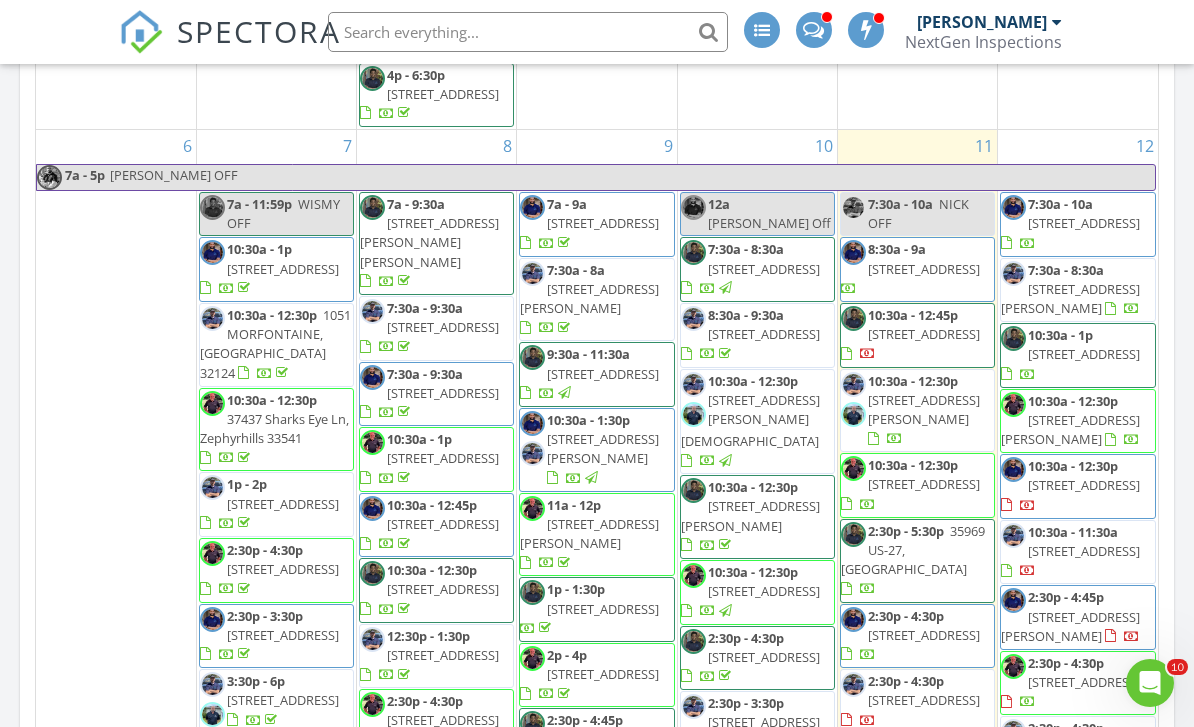 scroll, scrollTop: 844, scrollLeft: 0, axis: vertical 